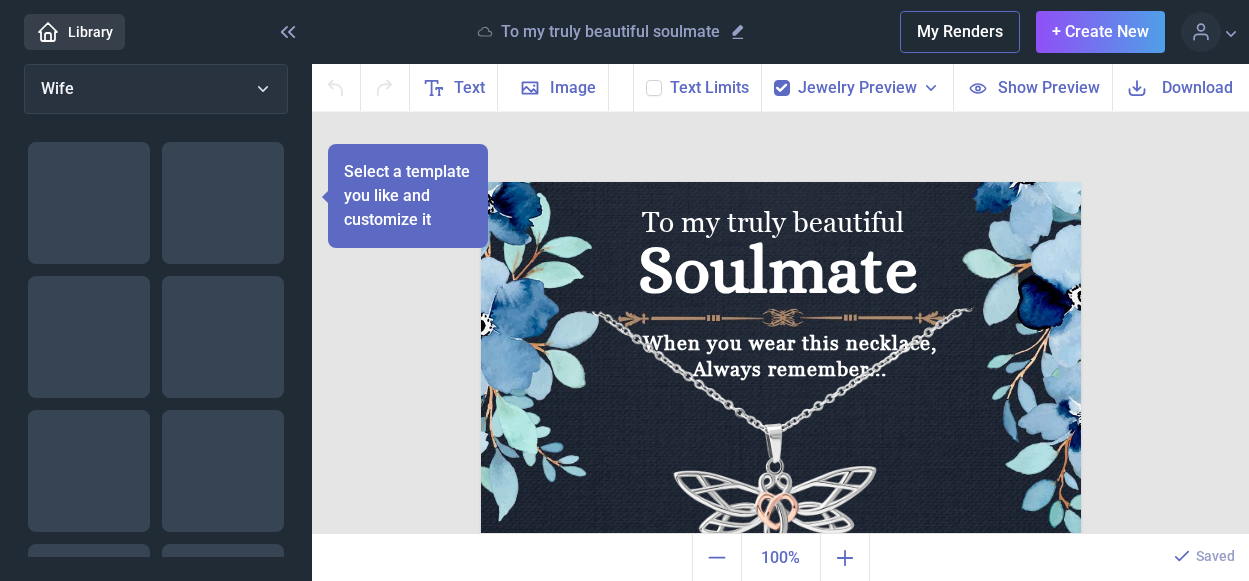 scroll, scrollTop: 0, scrollLeft: 0, axis: both 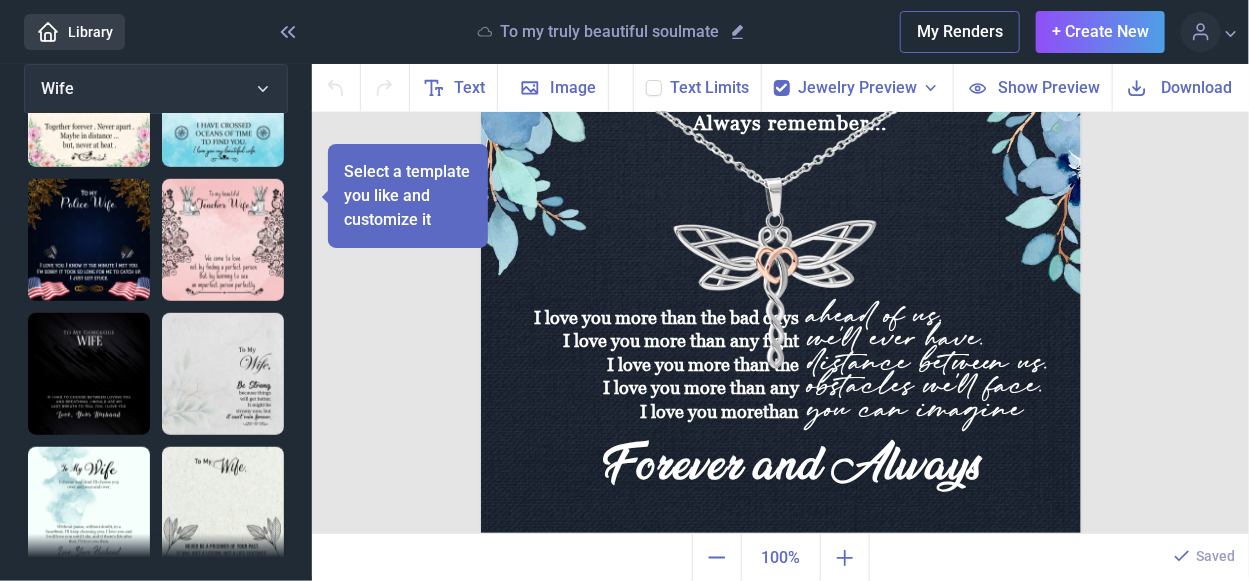 click at bounding box center [223, 508] 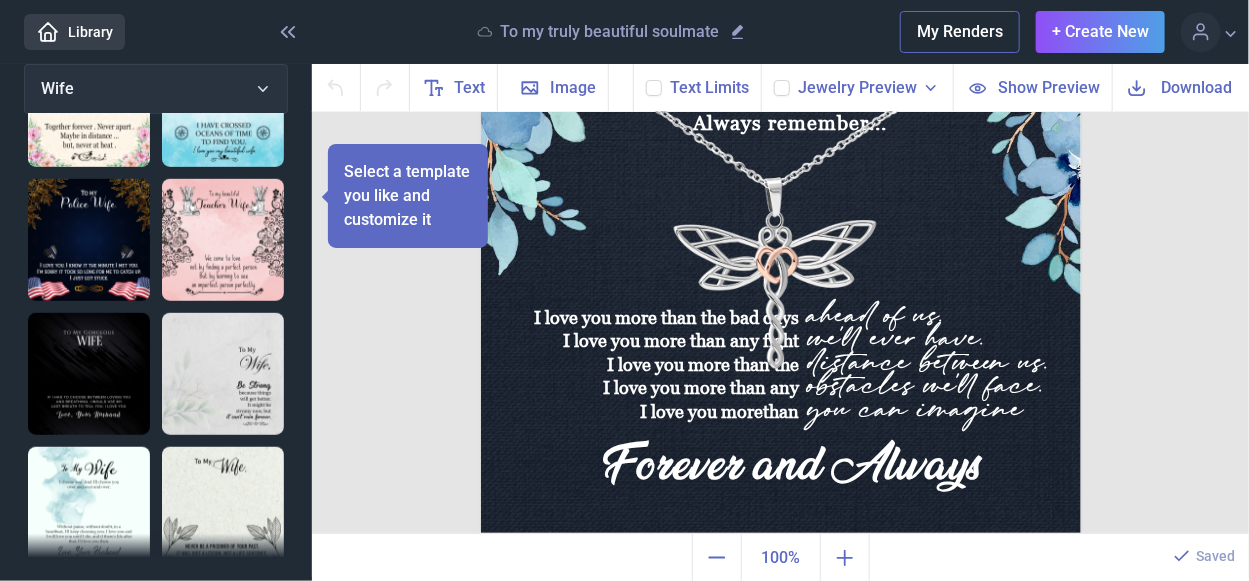 checkbox on "false" 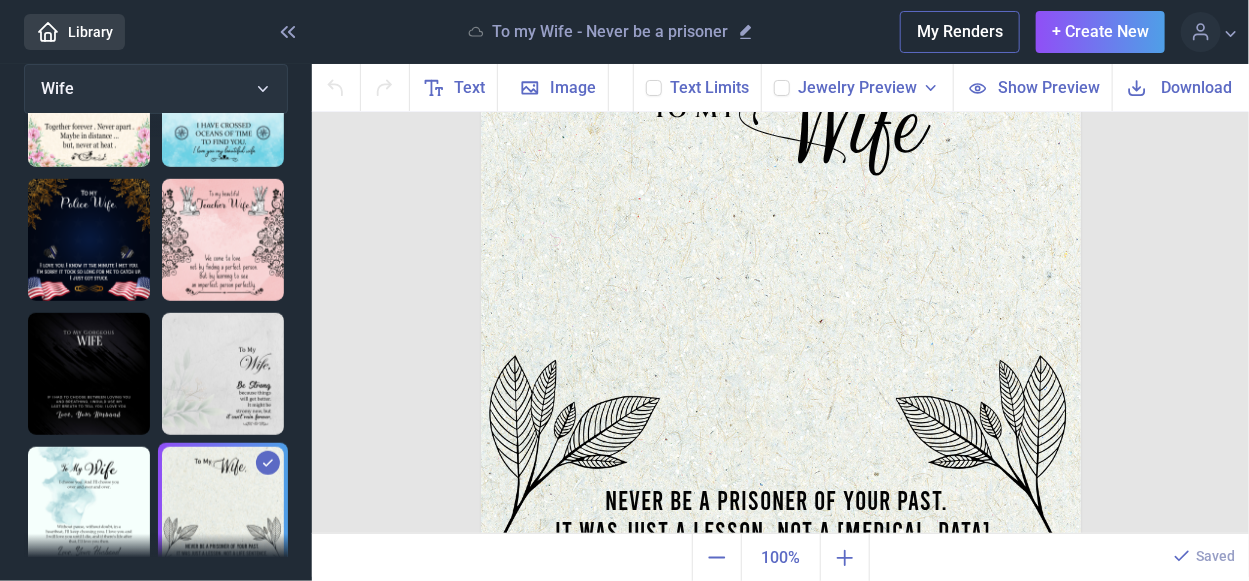 scroll, scrollTop: 246, scrollLeft: 0, axis: vertical 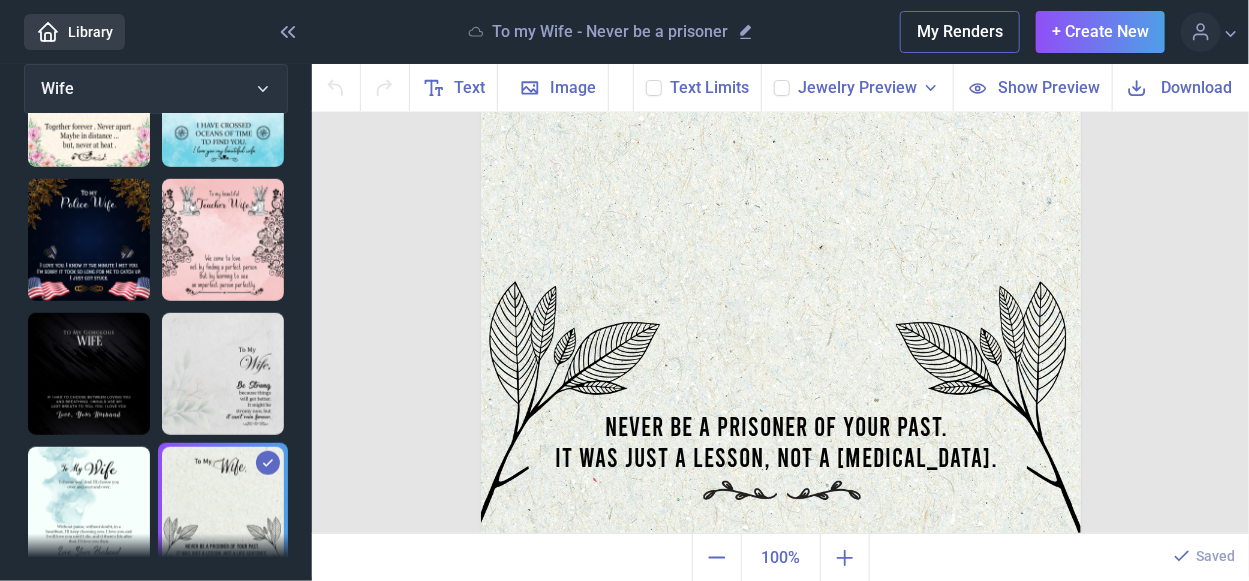 click at bounding box center [89, 374] 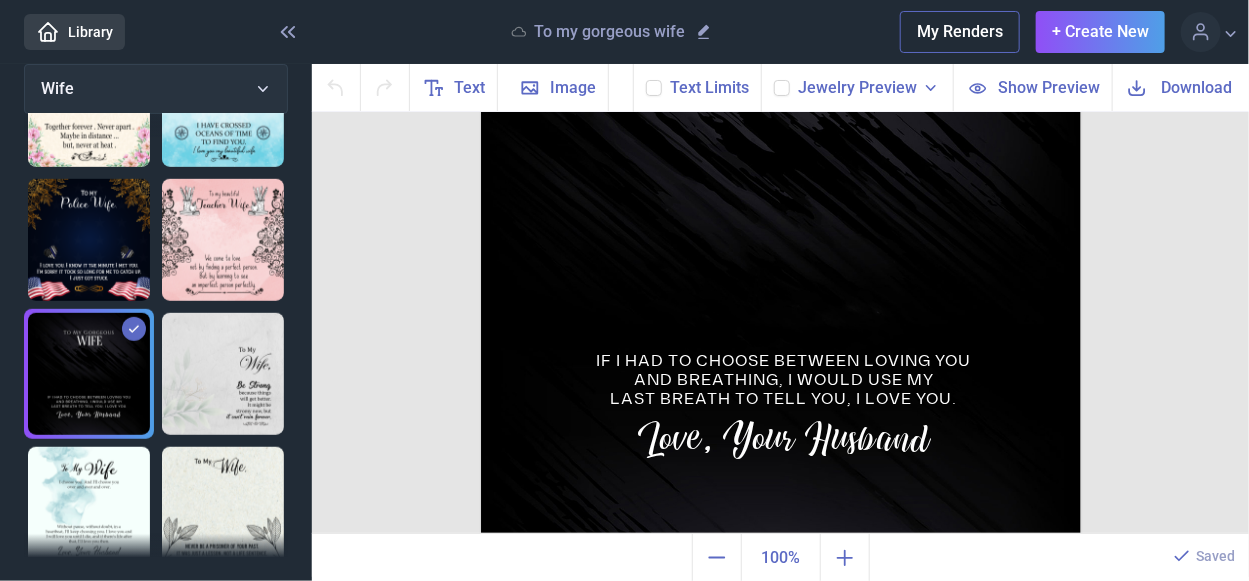 scroll, scrollTop: 0, scrollLeft: 0, axis: both 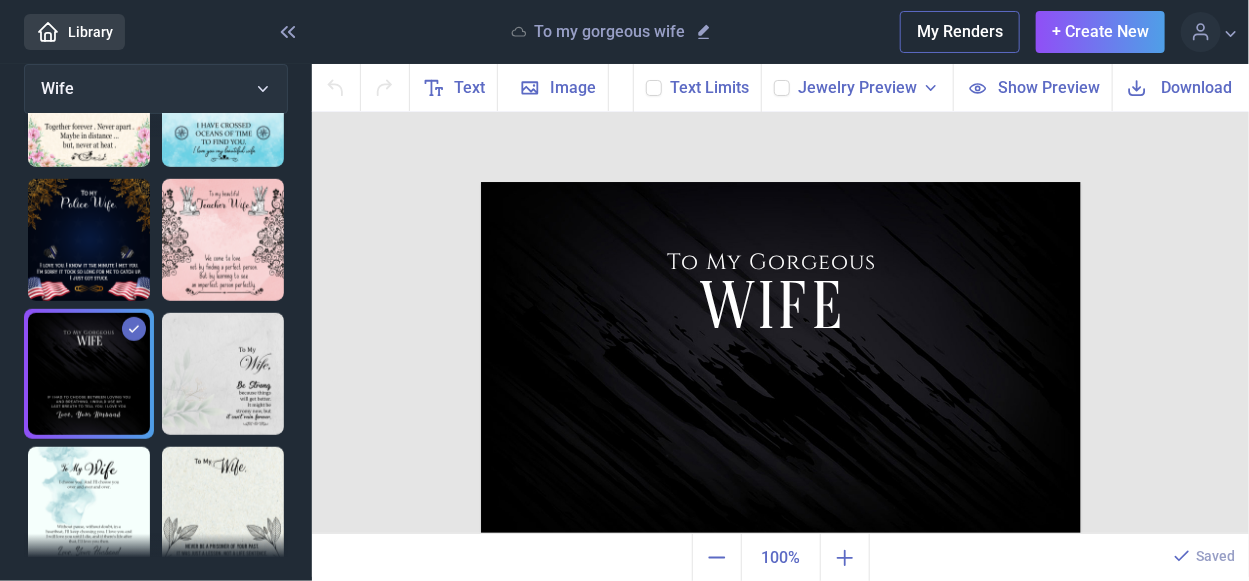 click at bounding box center (89, 240) 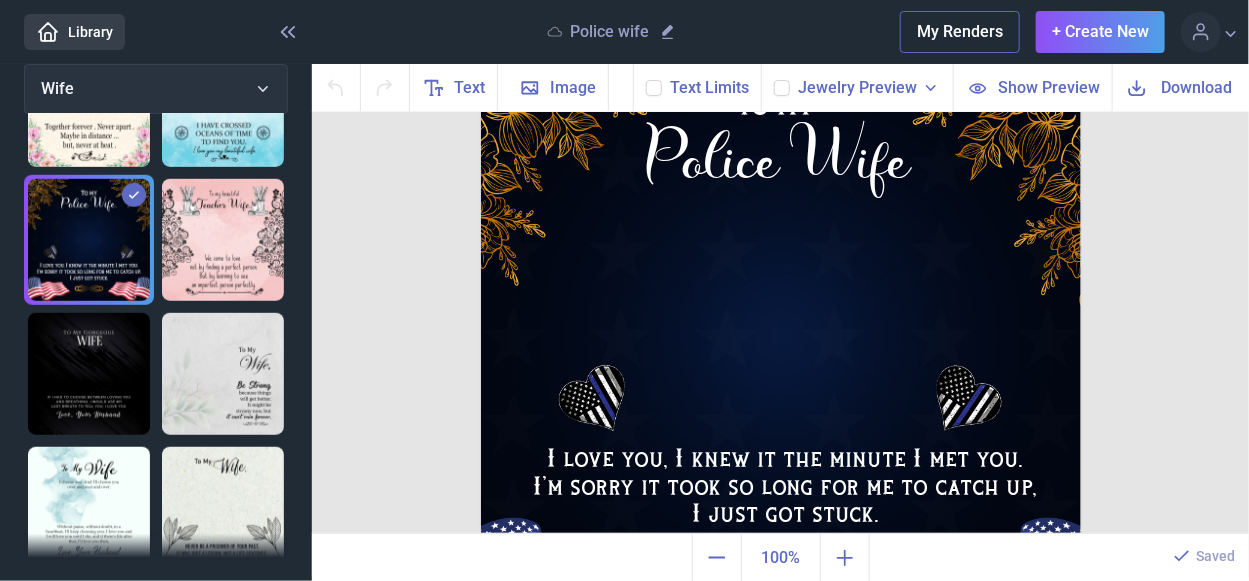 scroll, scrollTop: 0, scrollLeft: 0, axis: both 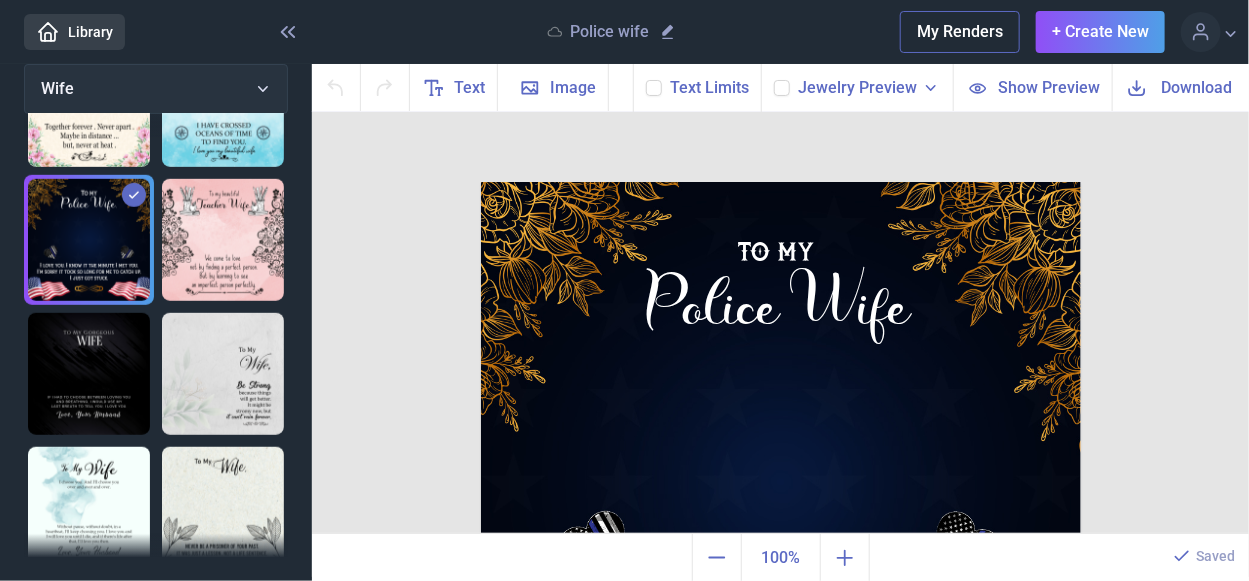 click at bounding box center (223, 240) 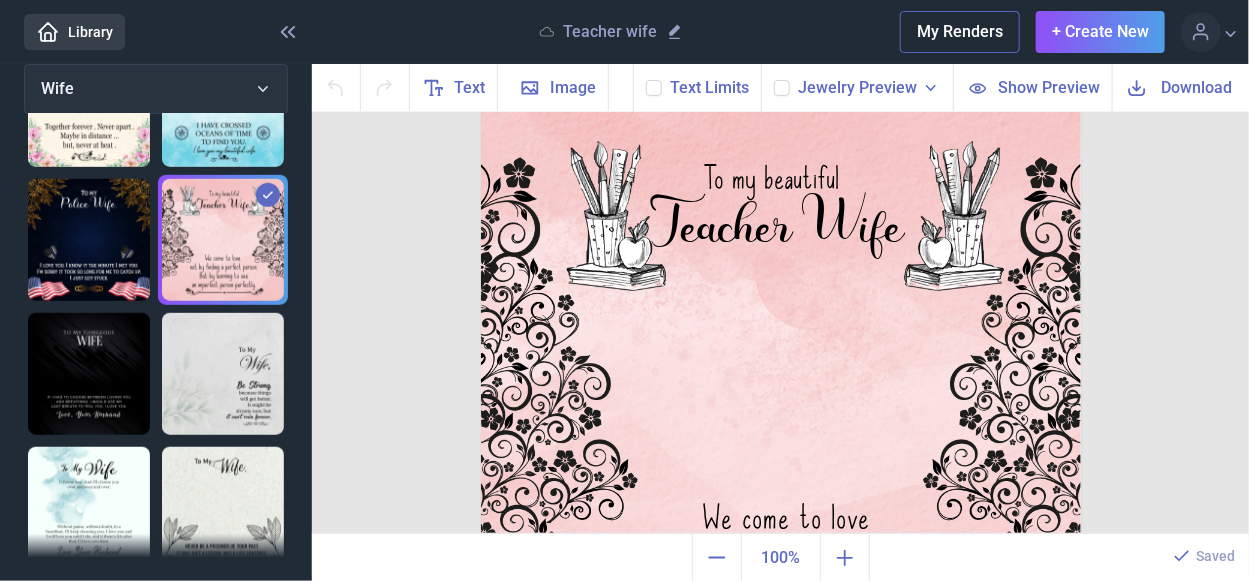scroll, scrollTop: 46, scrollLeft: 0, axis: vertical 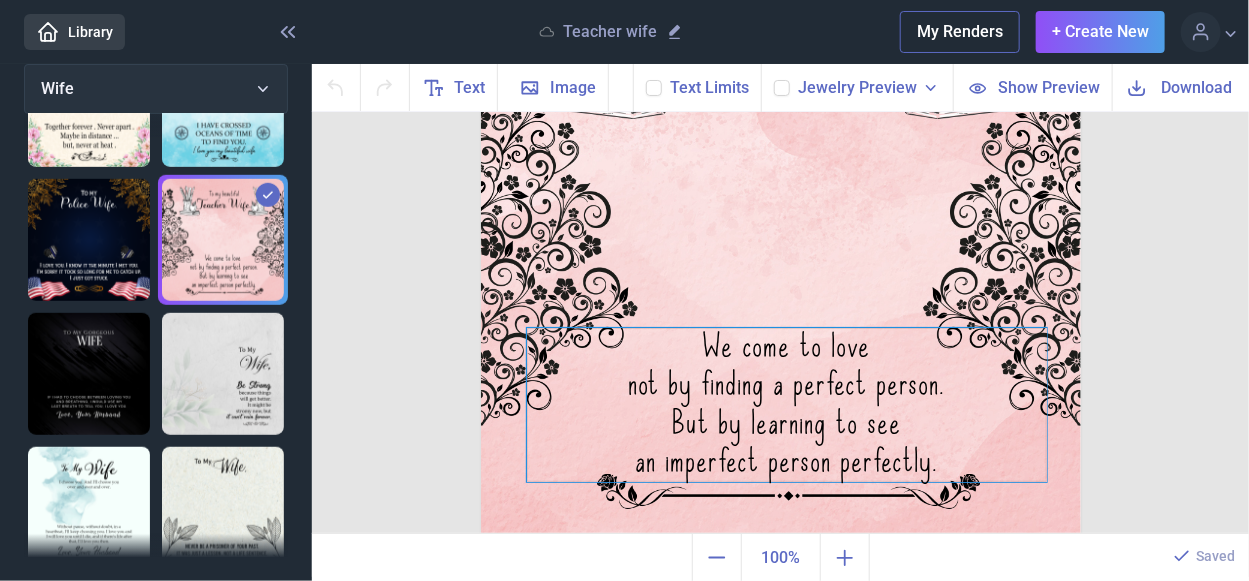 click on "We come to love  not by finding a perfect person.  But by learning to see  an imperfect person perfectly." at bounding box center [781, -64] 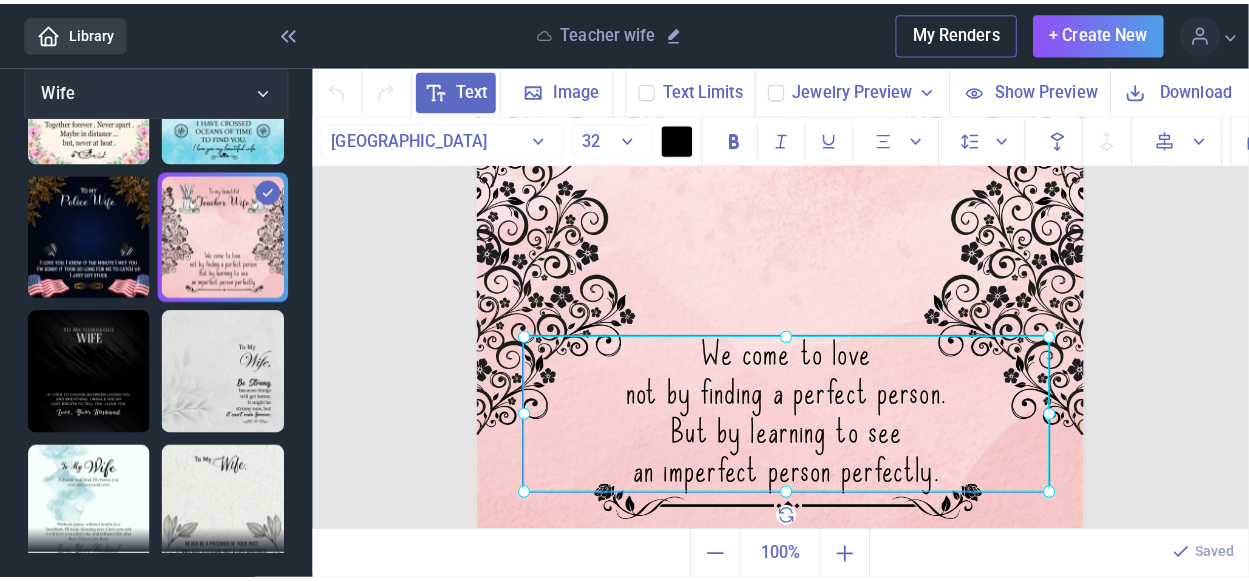 scroll, scrollTop: 494, scrollLeft: 0, axis: vertical 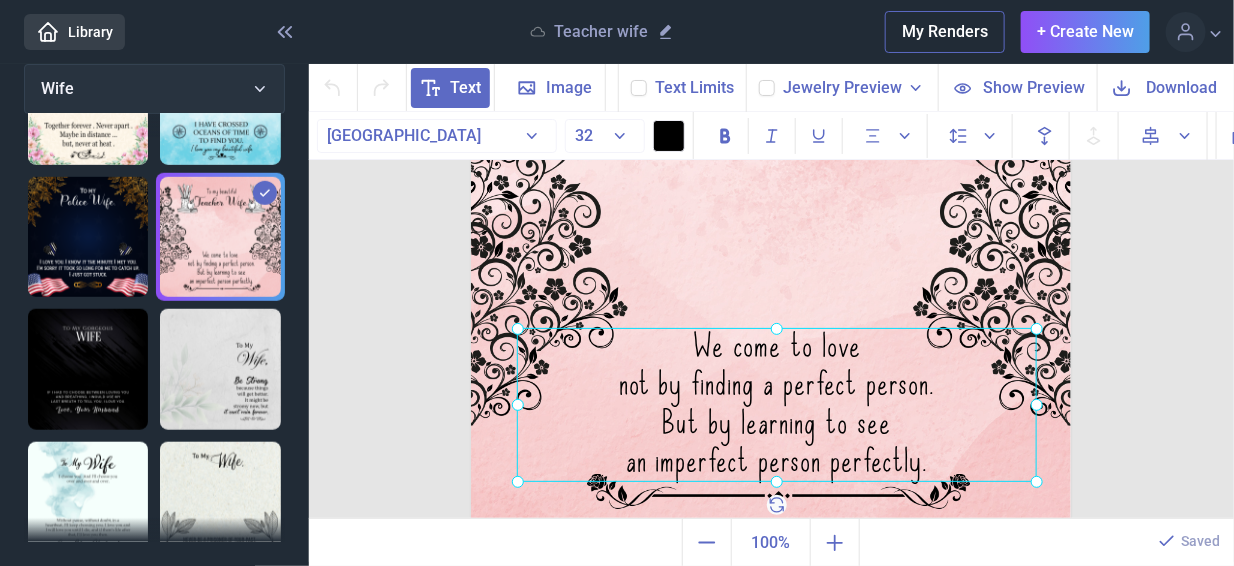 click at bounding box center (220, 502) 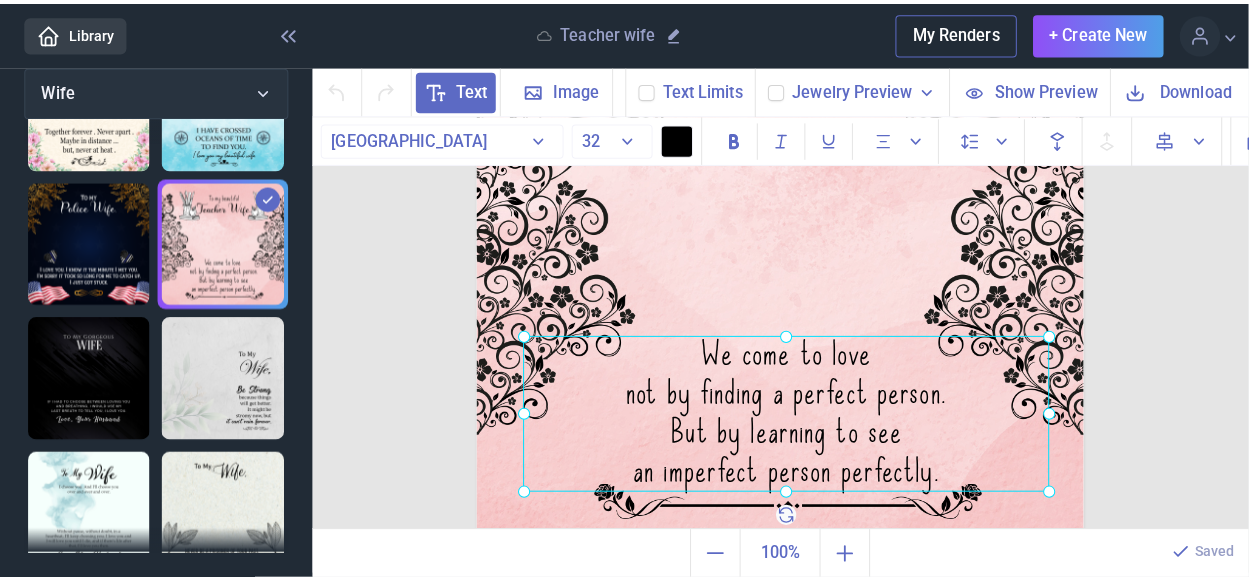 scroll, scrollTop: 500, scrollLeft: 0, axis: vertical 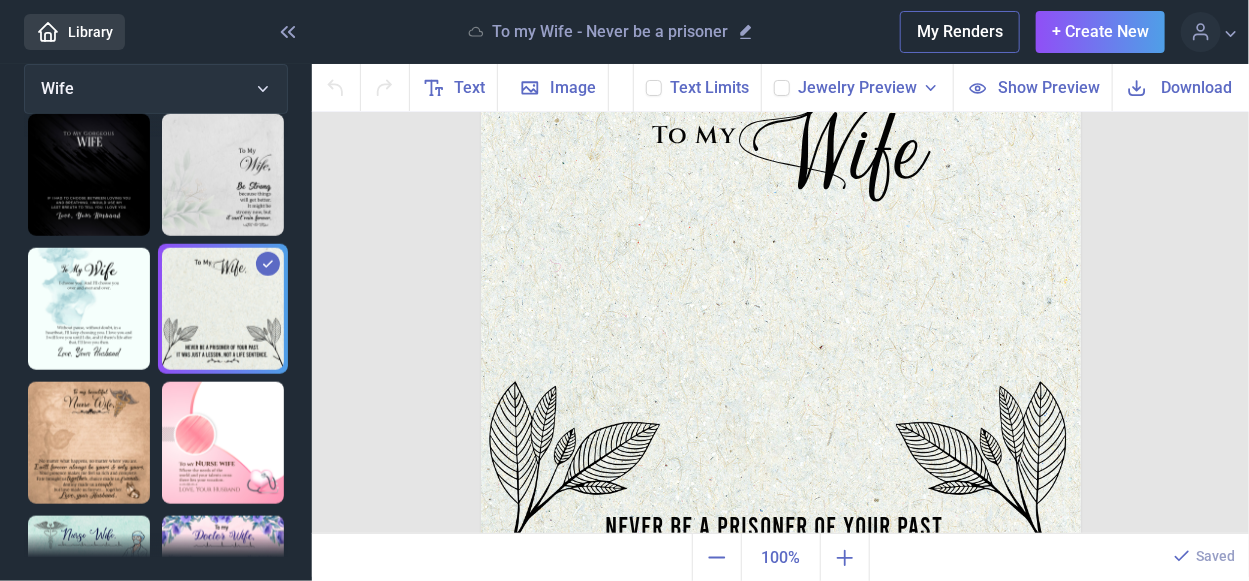 click at bounding box center (223, 443) 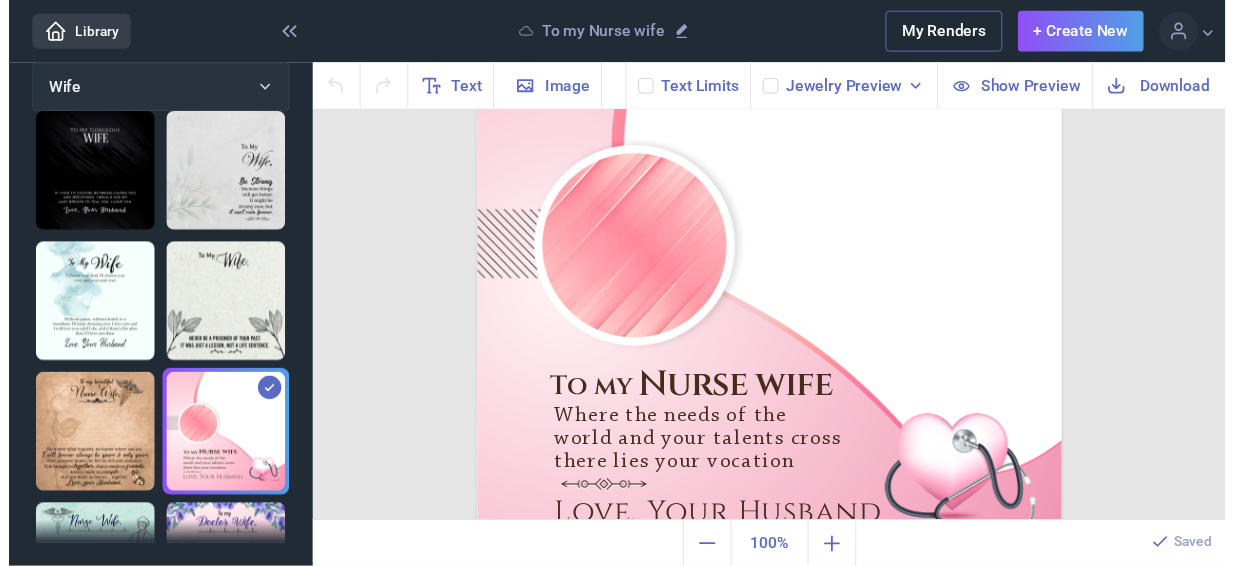 scroll, scrollTop: 200, scrollLeft: 0, axis: vertical 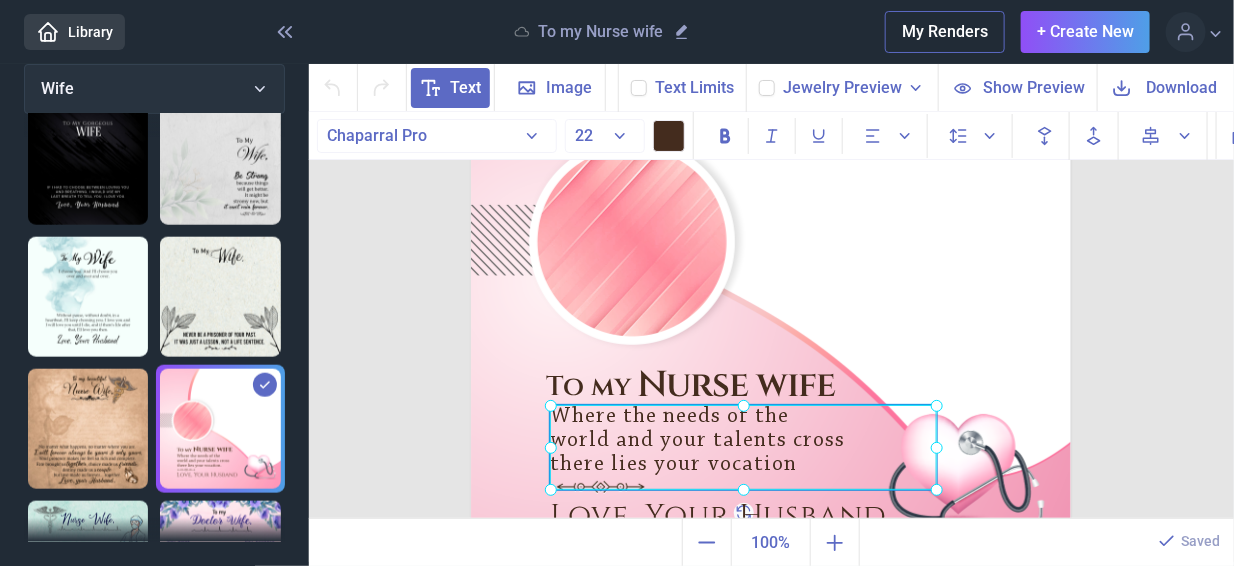 click on "Where the needs of the  world and your talents cross  there lies your vocation" at bounding box center [471, -18] 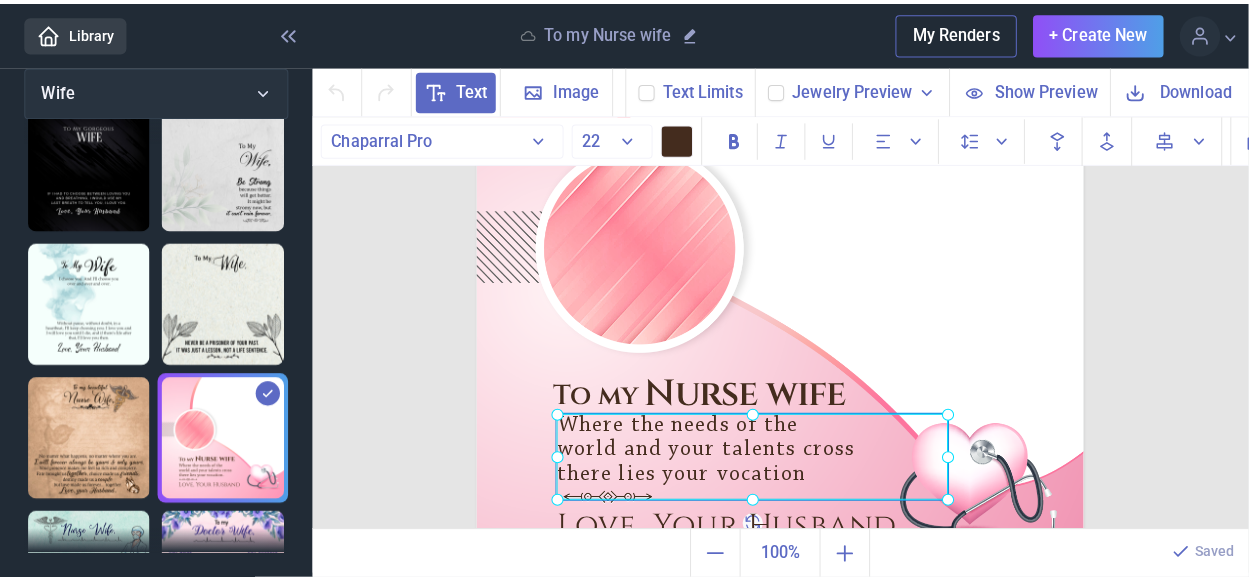 scroll, scrollTop: 690, scrollLeft: 0, axis: vertical 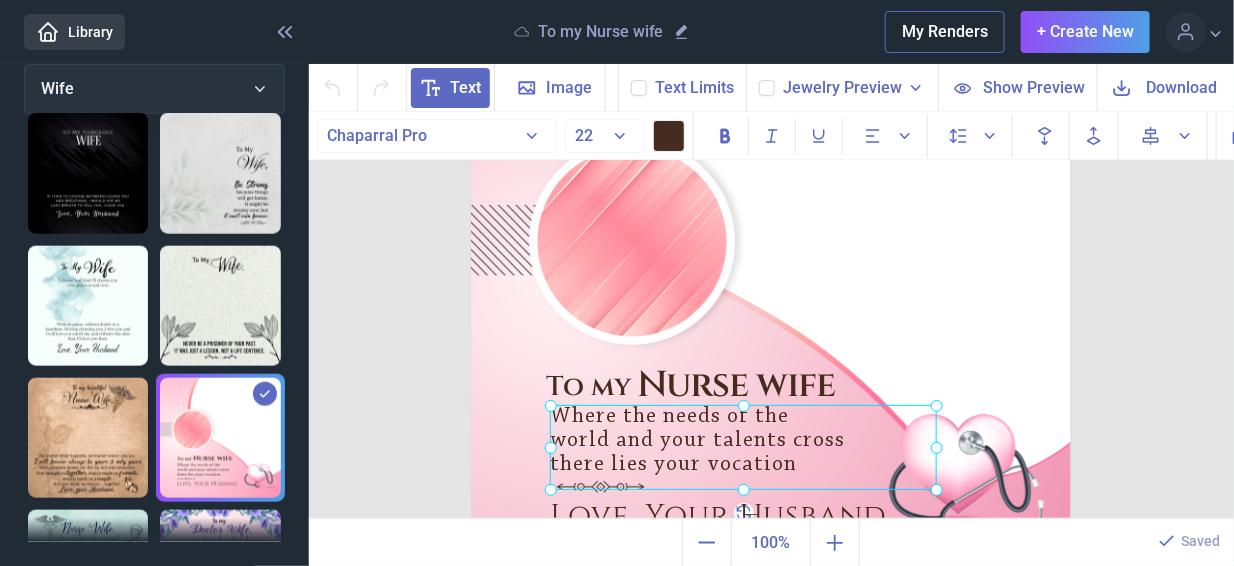 click at bounding box center [743, 447] 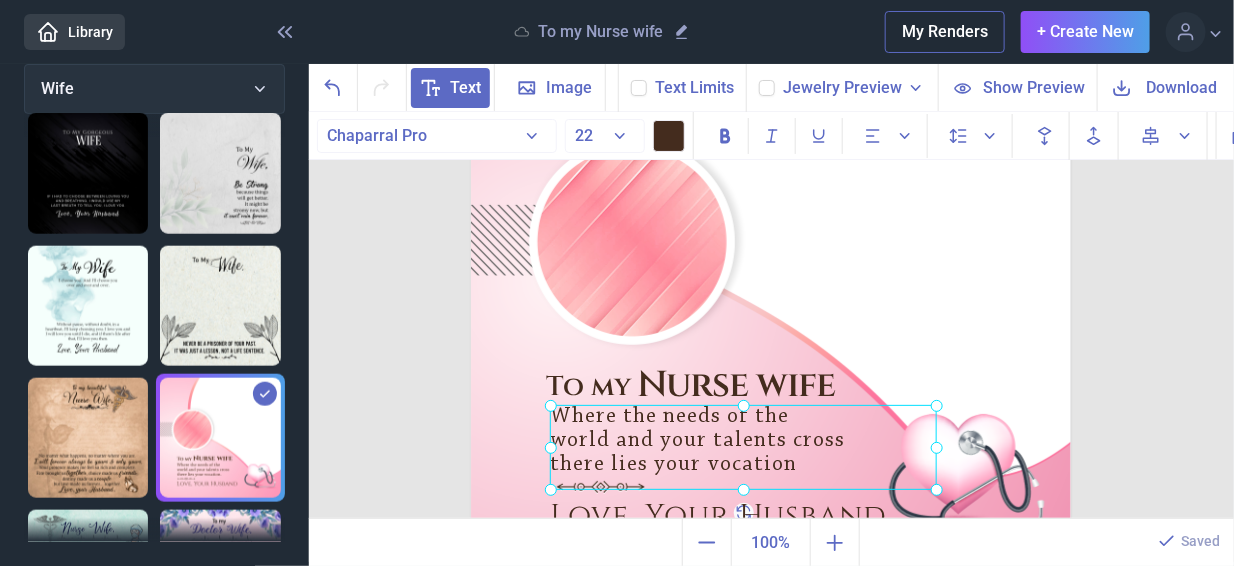 click at bounding box center (743, 447) 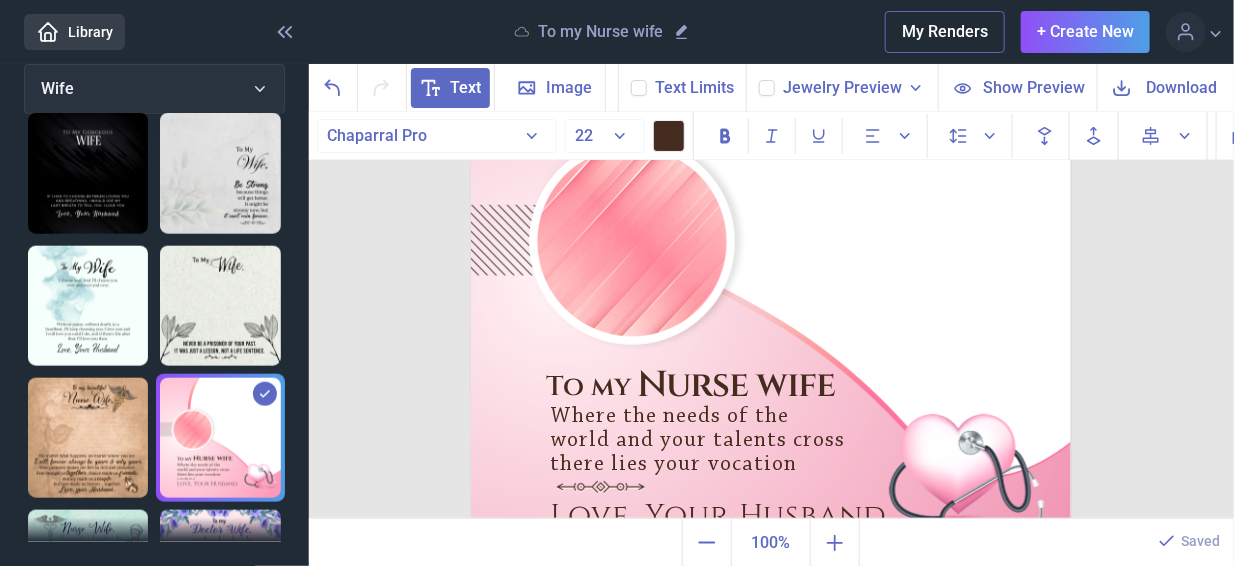 click on "Where the needs of the  world and your talents cross  there lies your vocation" at bounding box center [743, 447] 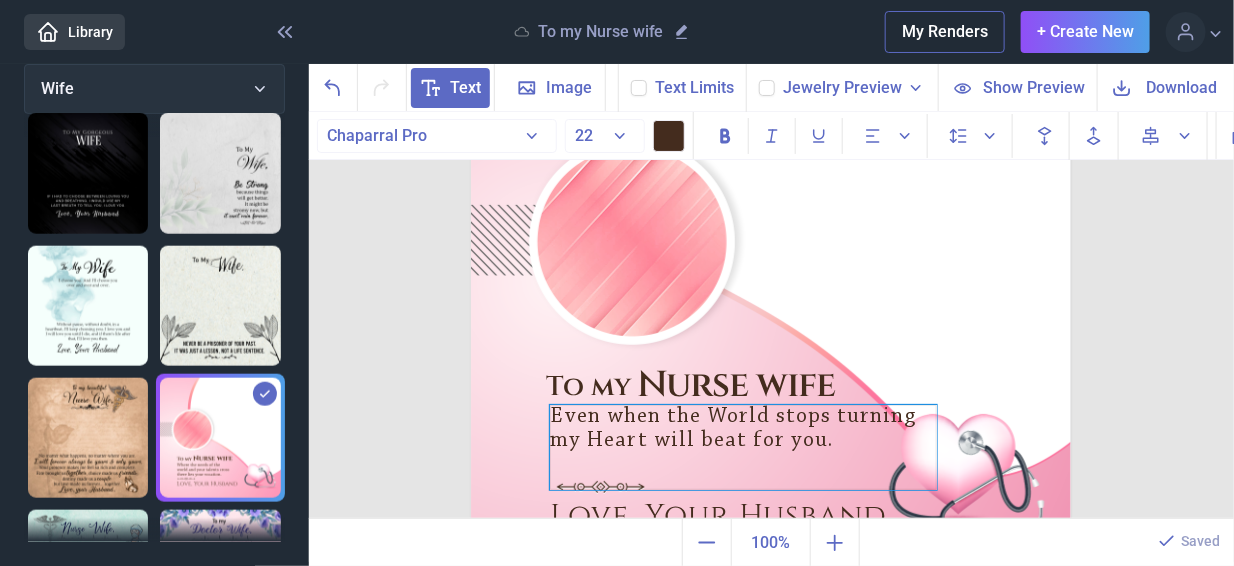 click on "Even when the World stops turning my Heart will beat for you." at bounding box center [743, 447] 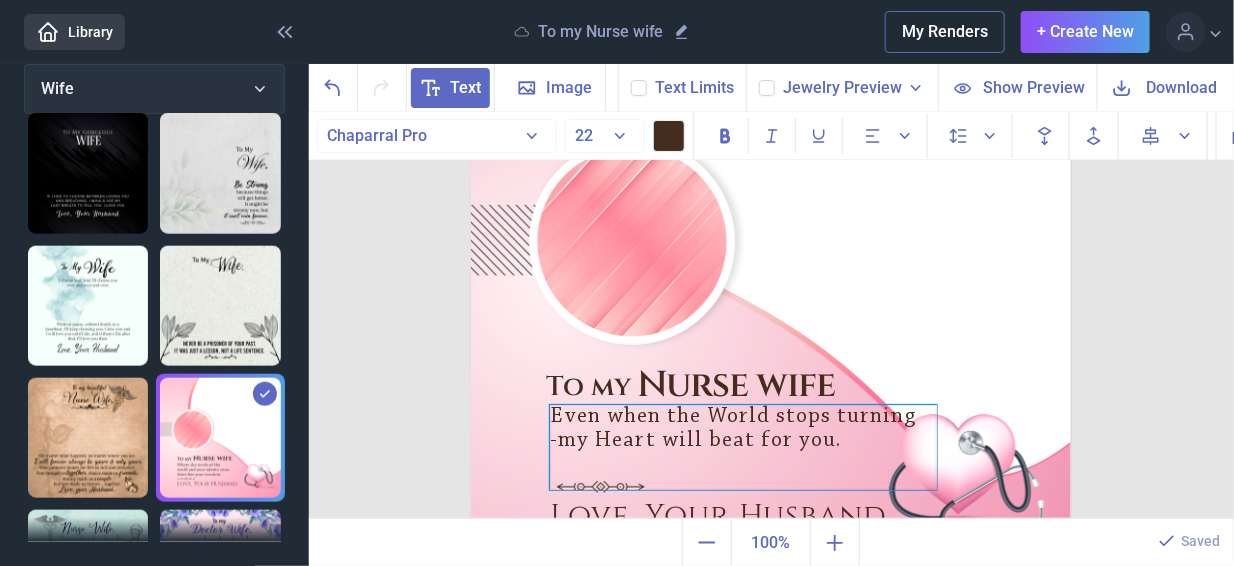 click on "Even when the World stops turning -my Heart will beat for you." at bounding box center [743, 447] 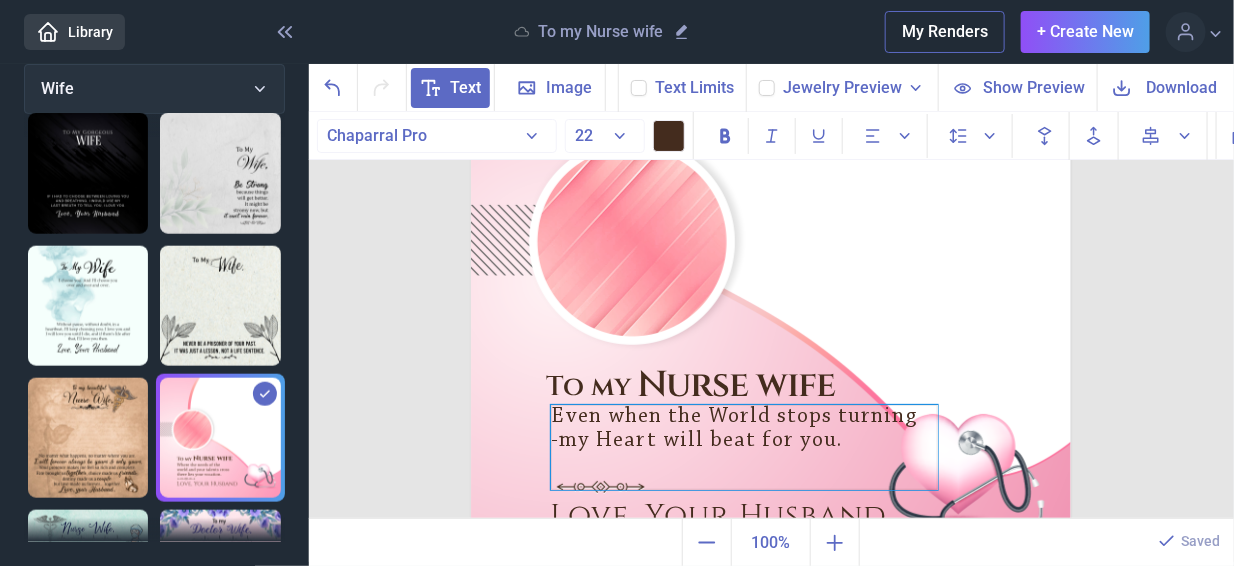 click on "-my Heart will beat for you." at bounding box center [744, 441] 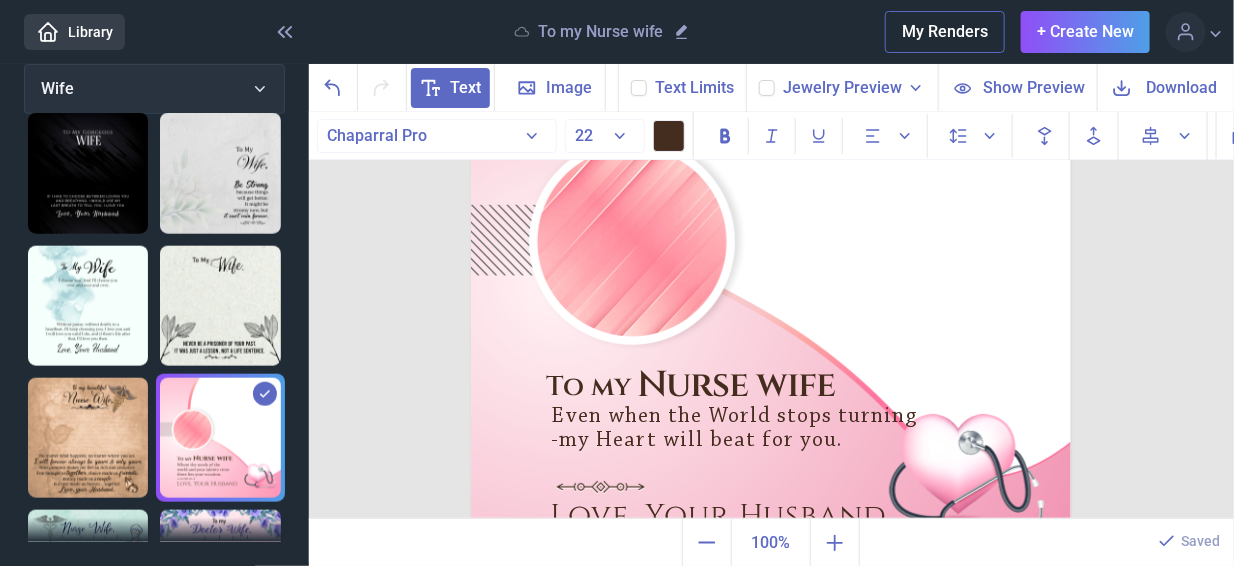 click on "- My heart" at bounding box center [0, 0] 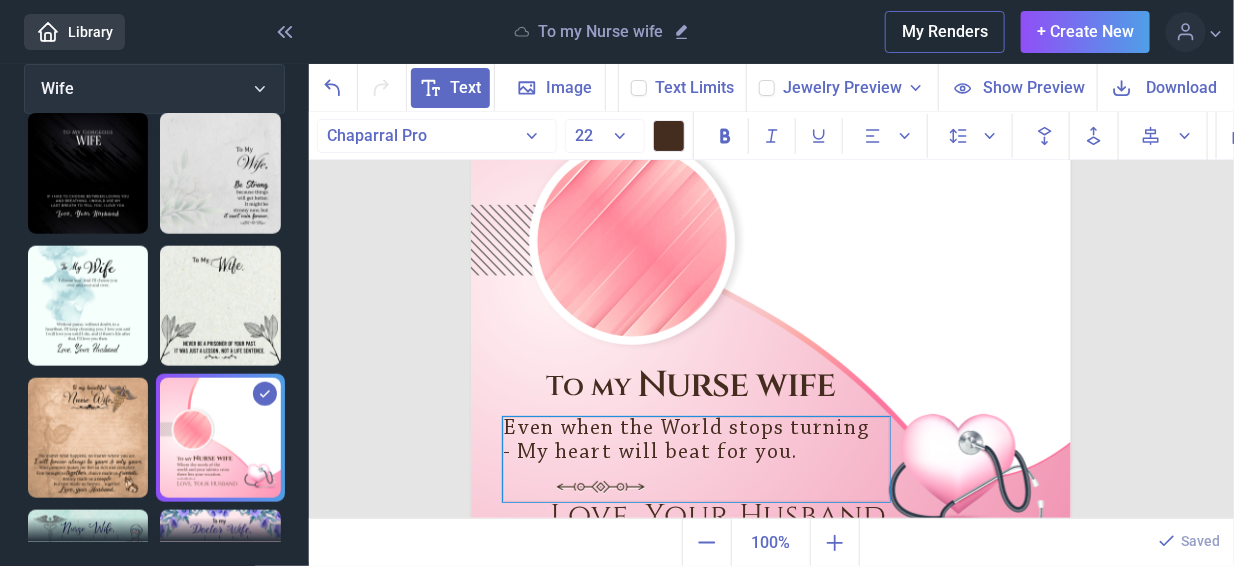 drag, startPoint x: 727, startPoint y: 440, endPoint x: 579, endPoint y: 452, distance: 148.48569 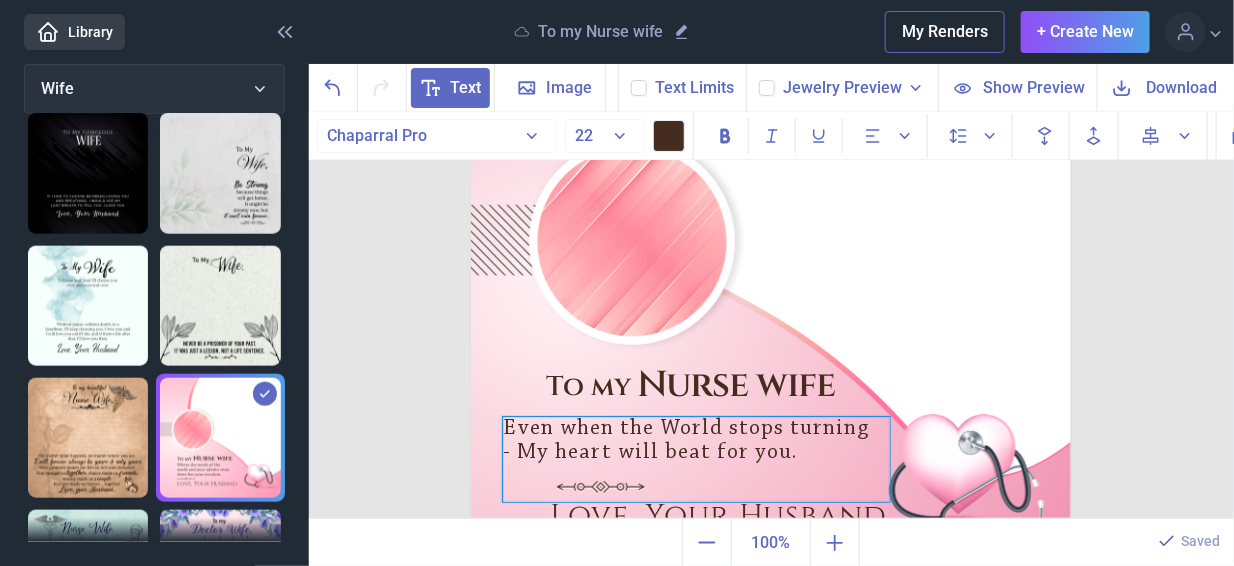 click on "- My heart will beat for you." at bounding box center (696, 453) 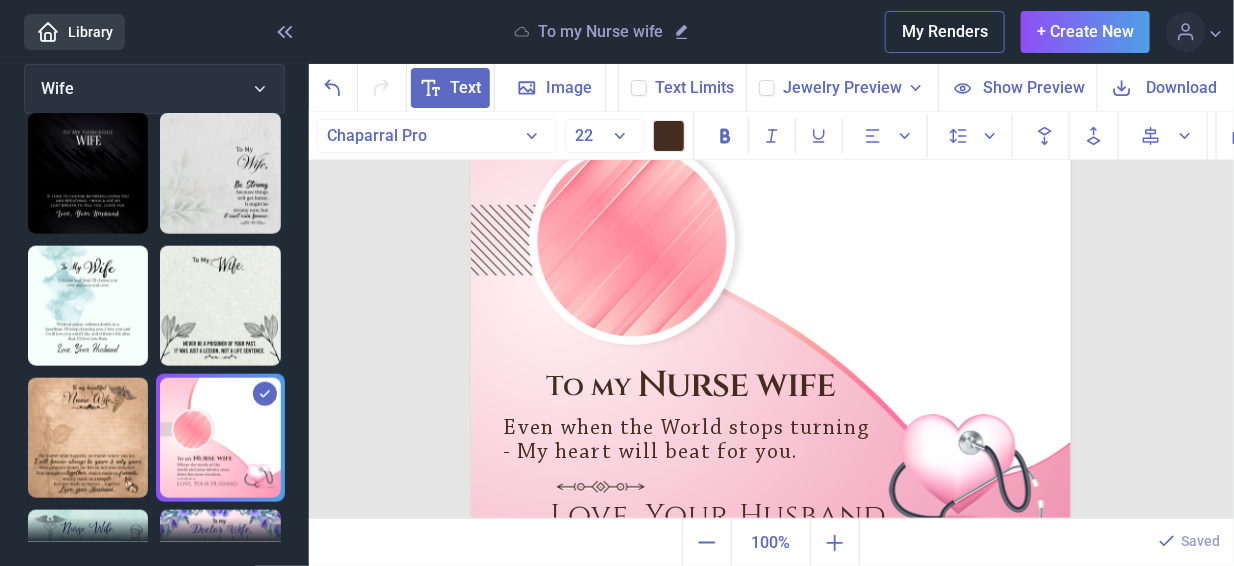 click 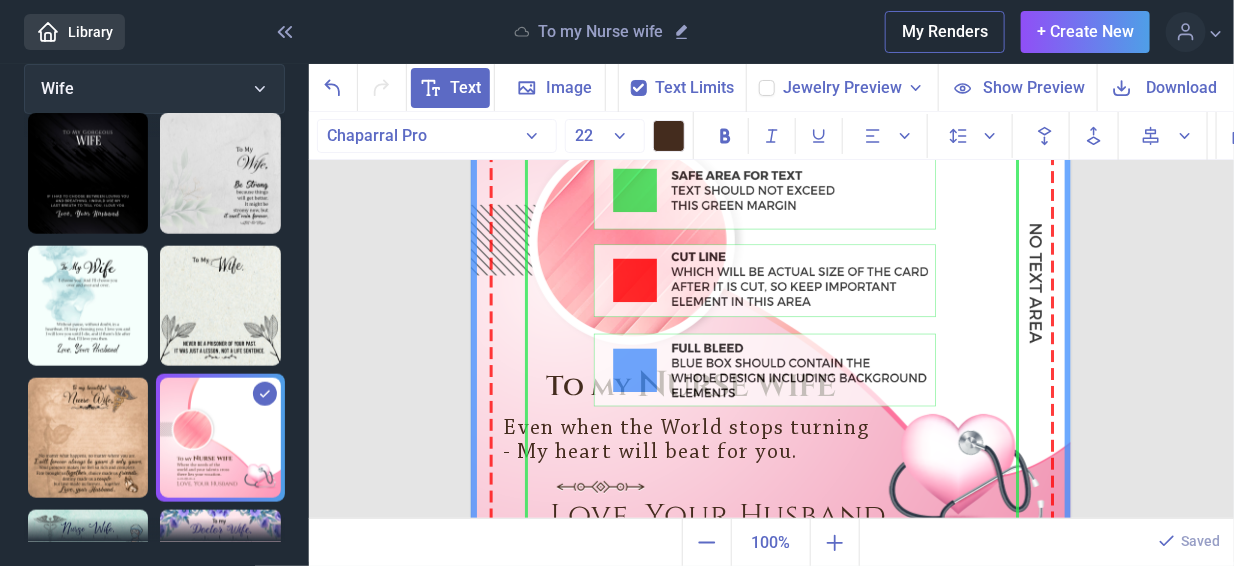 drag, startPoint x: 653, startPoint y: 446, endPoint x: 677, endPoint y: 450, distance: 24.33105 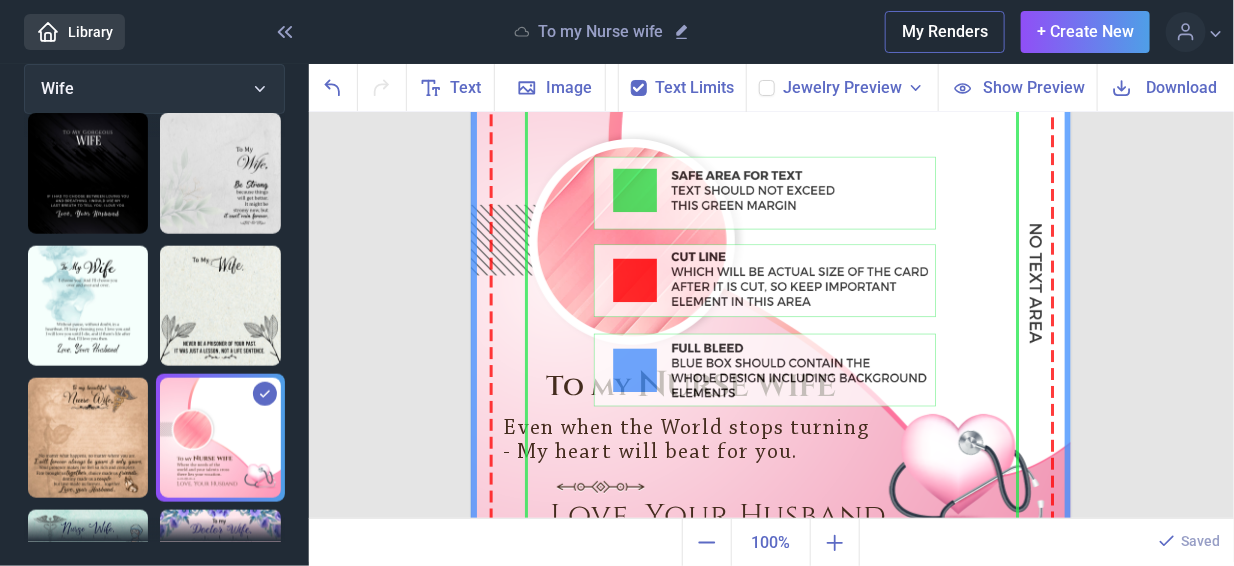 scroll, scrollTop: 699, scrollLeft: 0, axis: vertical 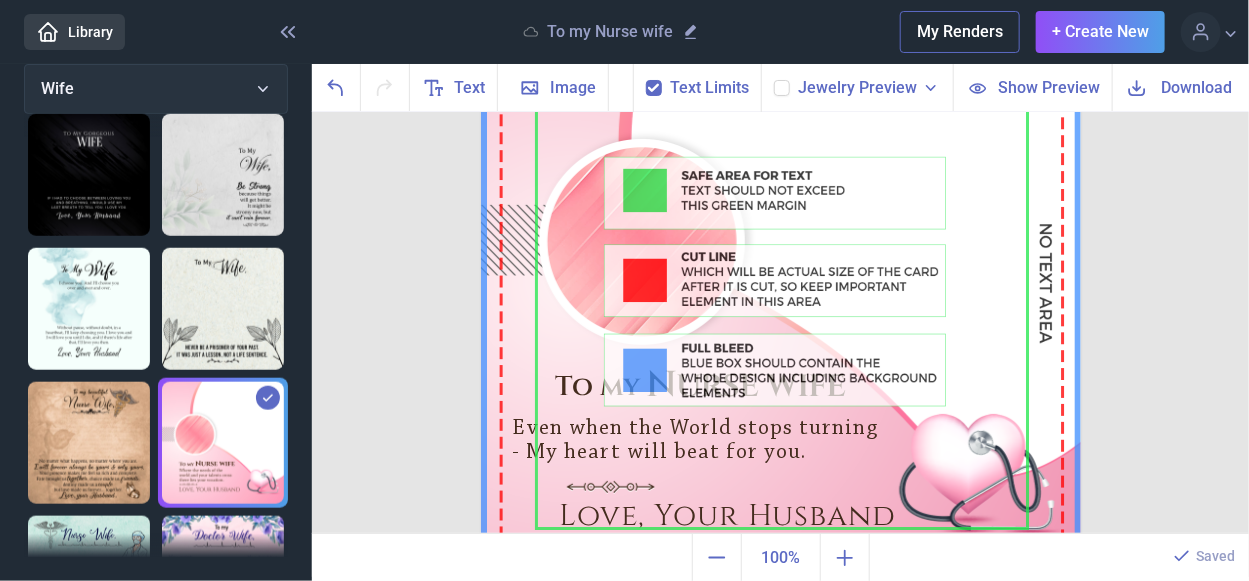 click 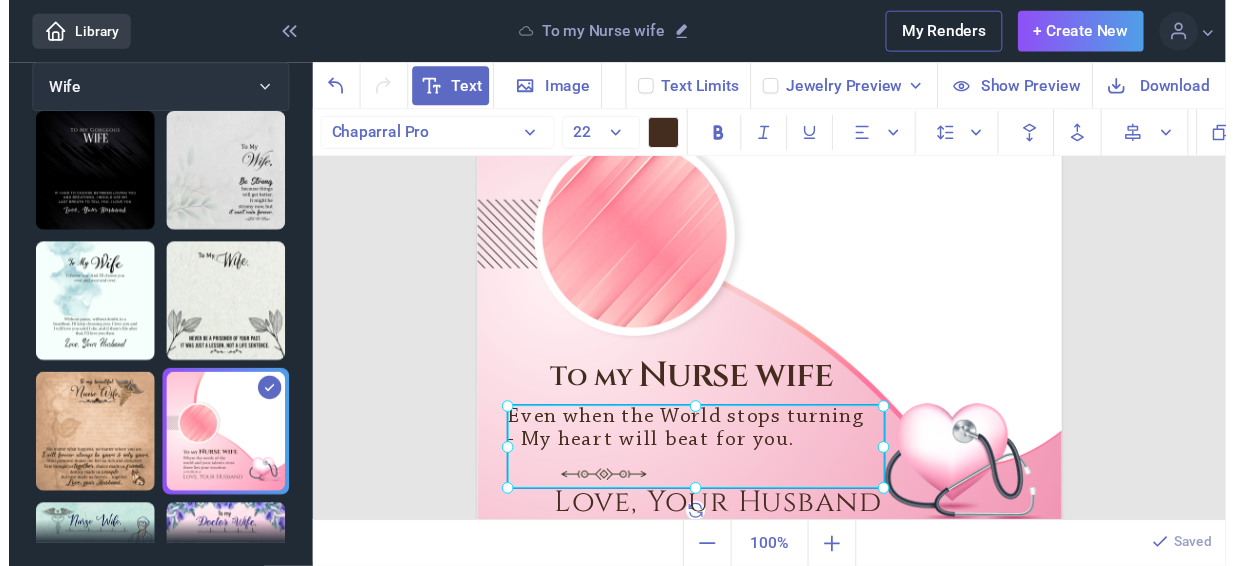 scroll, scrollTop: 690, scrollLeft: 0, axis: vertical 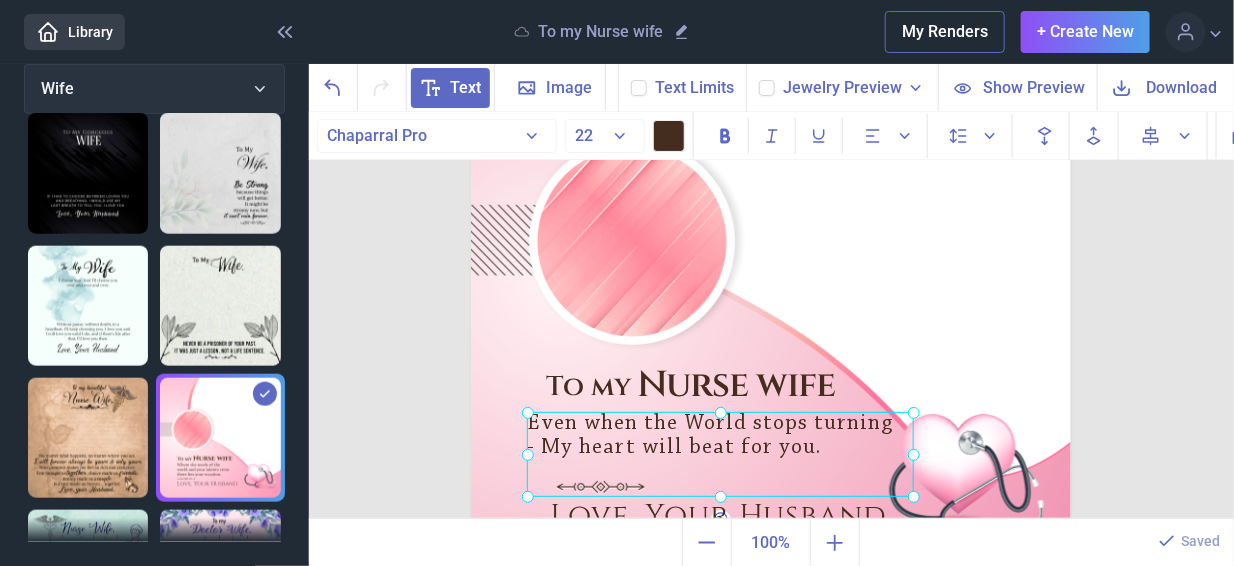 drag, startPoint x: 658, startPoint y: 449, endPoint x: 682, endPoint y: 444, distance: 24.5153 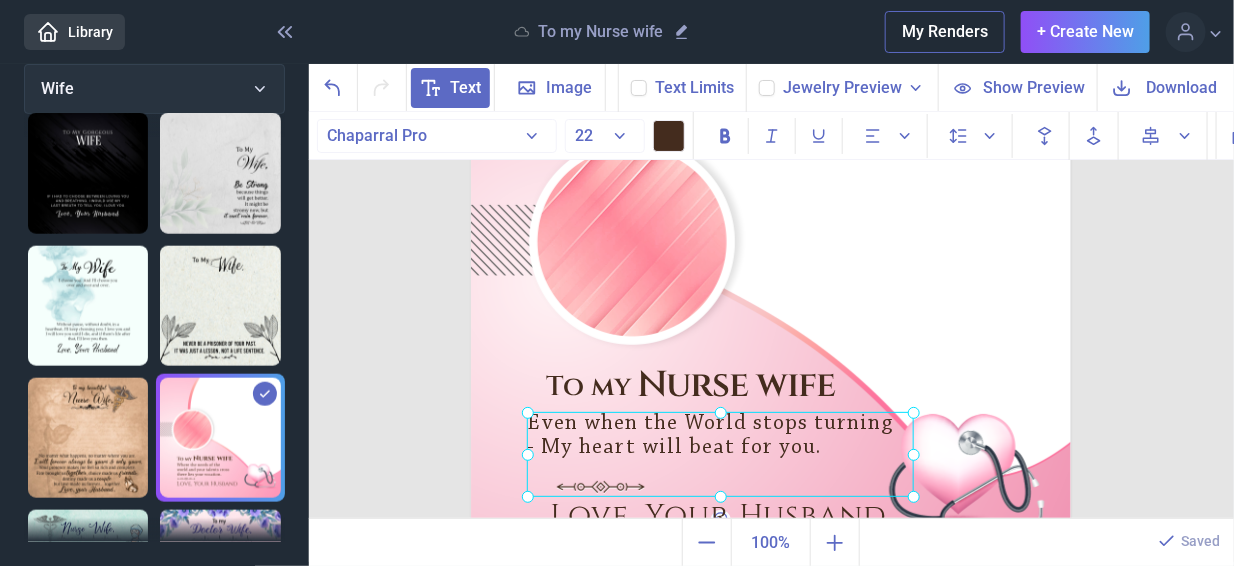 click on "Even when the World stops turning - My heart will beat for you." at bounding box center [471, -18] 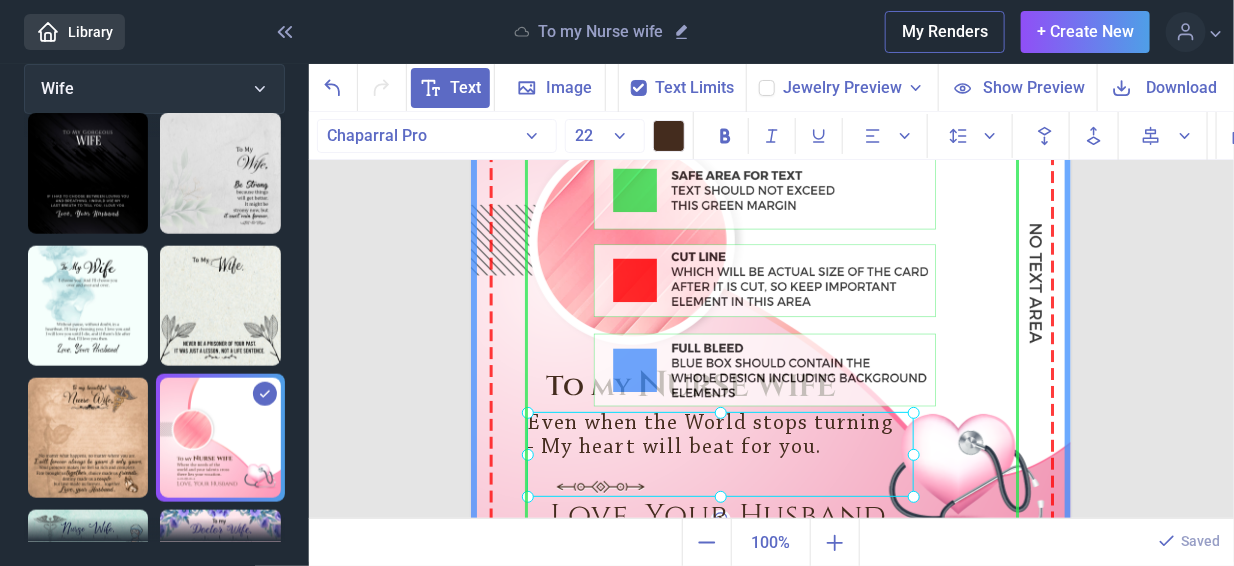 click 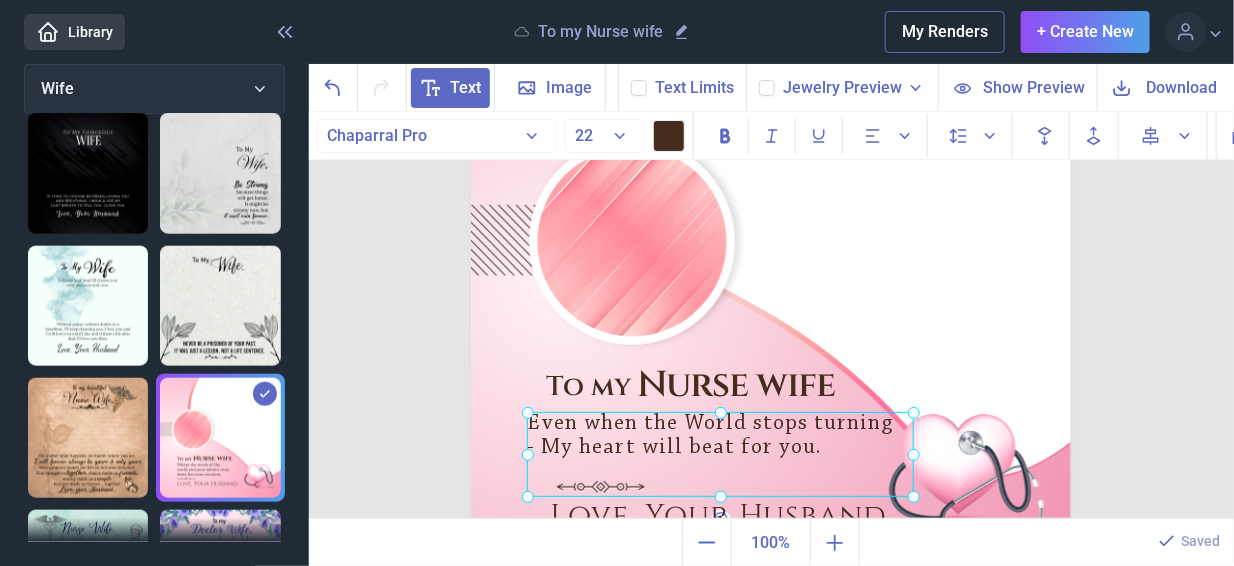 click at bounding box center (720, 454) 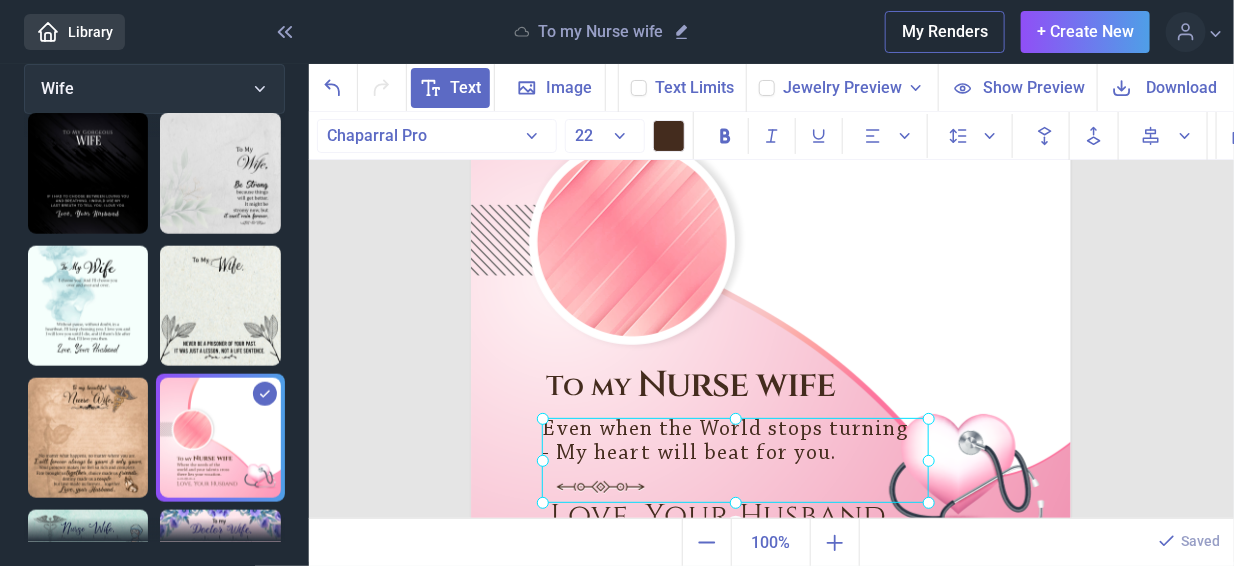drag, startPoint x: 688, startPoint y: 429, endPoint x: 703, endPoint y: 435, distance: 16.155495 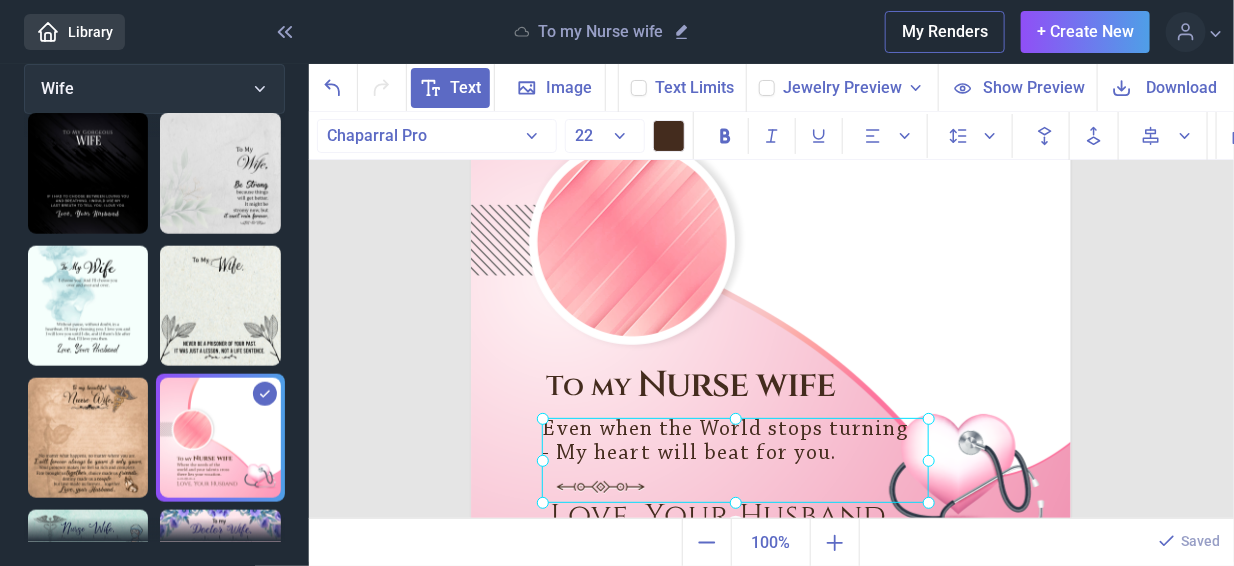 click at bounding box center [735, 460] 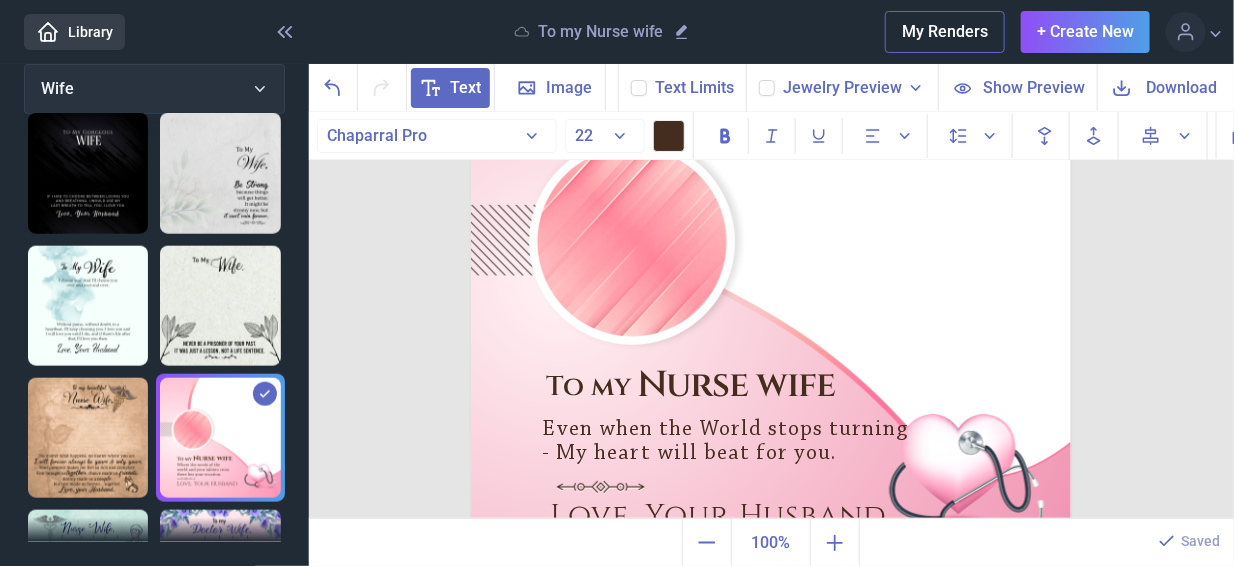 click 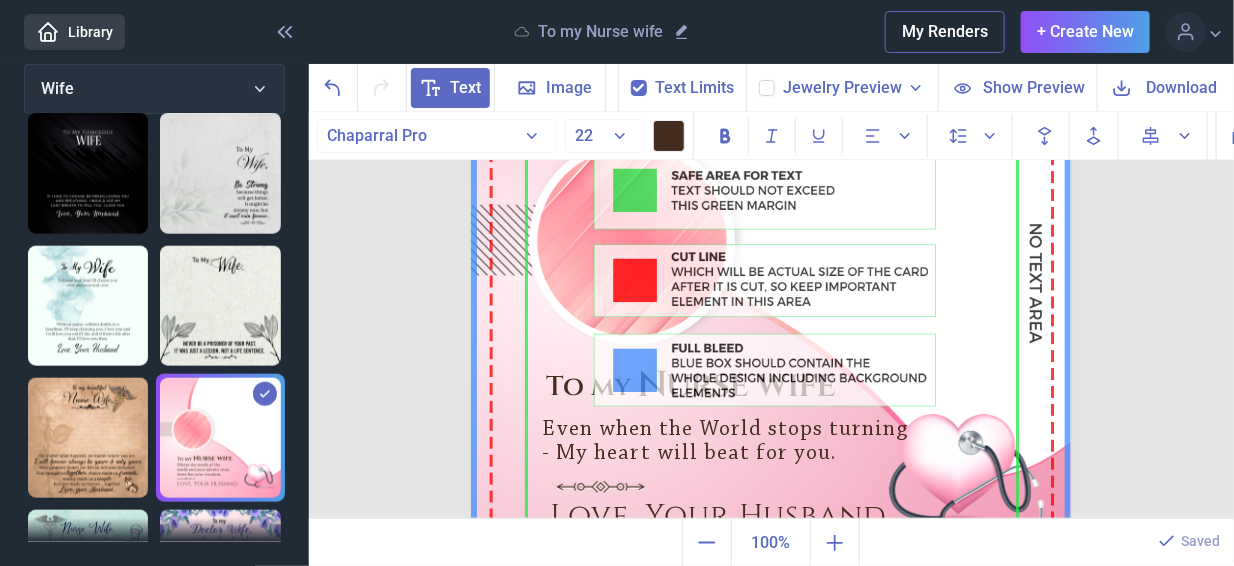 click 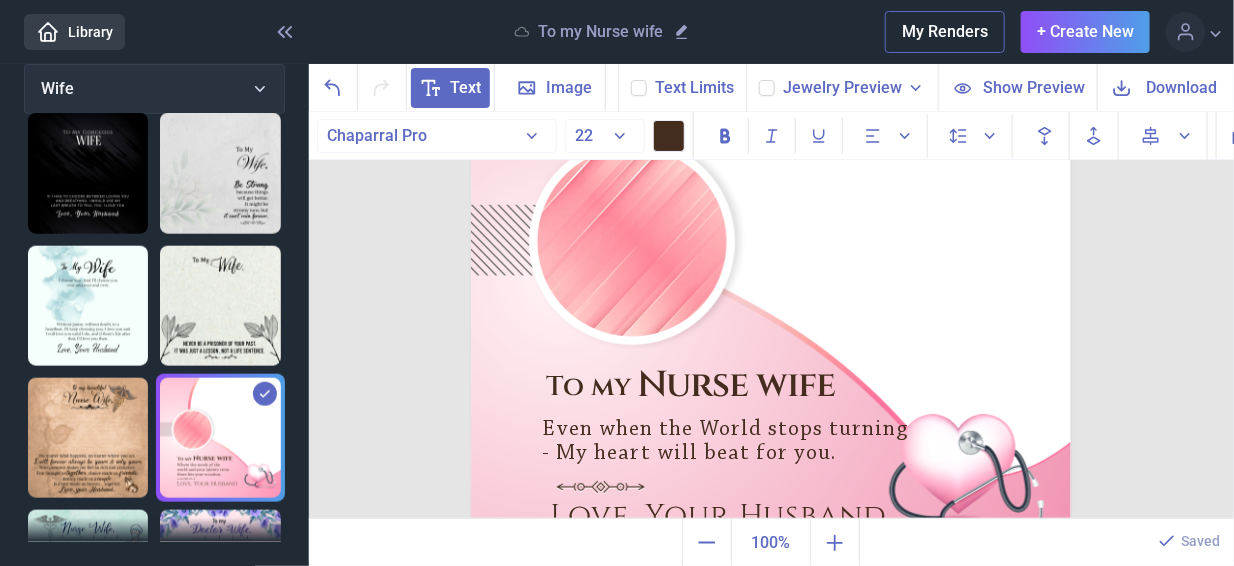 scroll, scrollTop: 246, scrollLeft: 0, axis: vertical 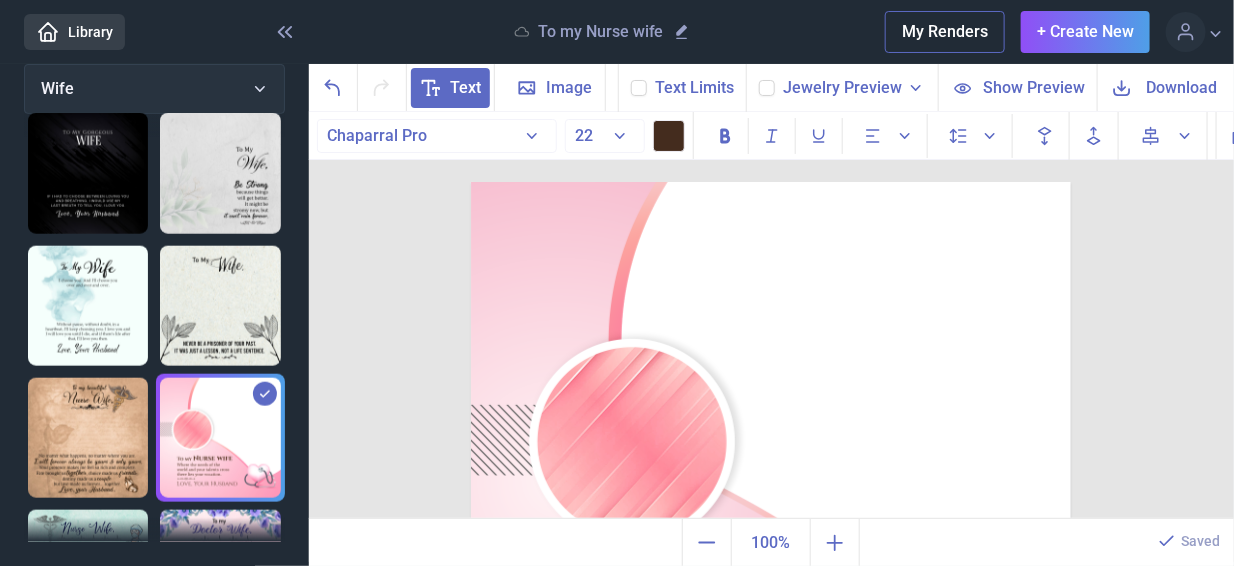 click 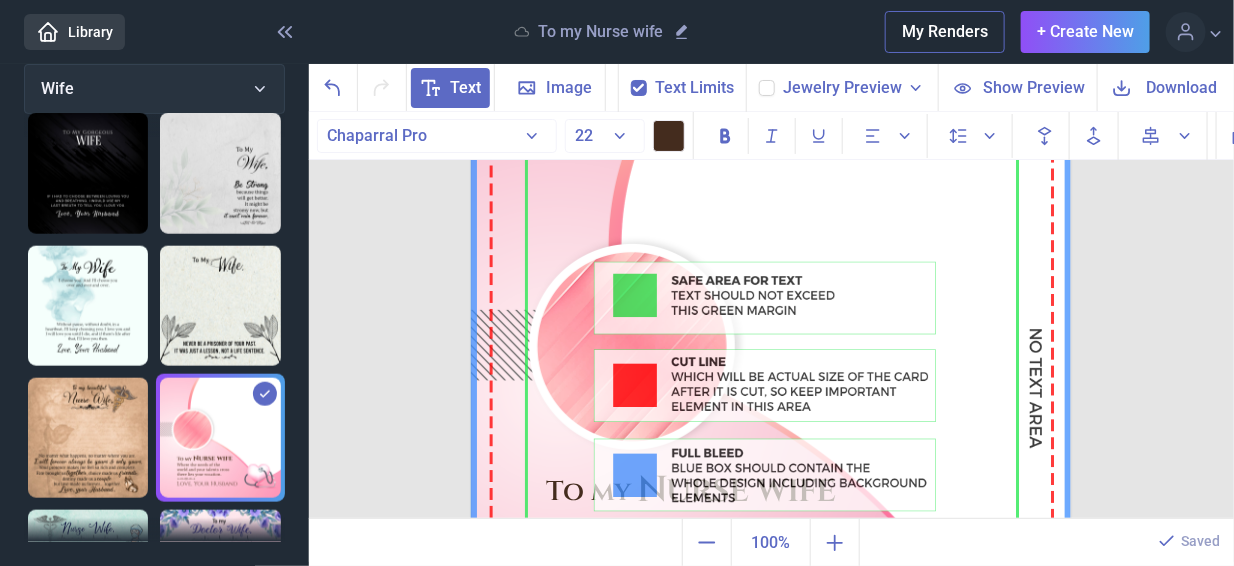 scroll, scrollTop: 200, scrollLeft: 0, axis: vertical 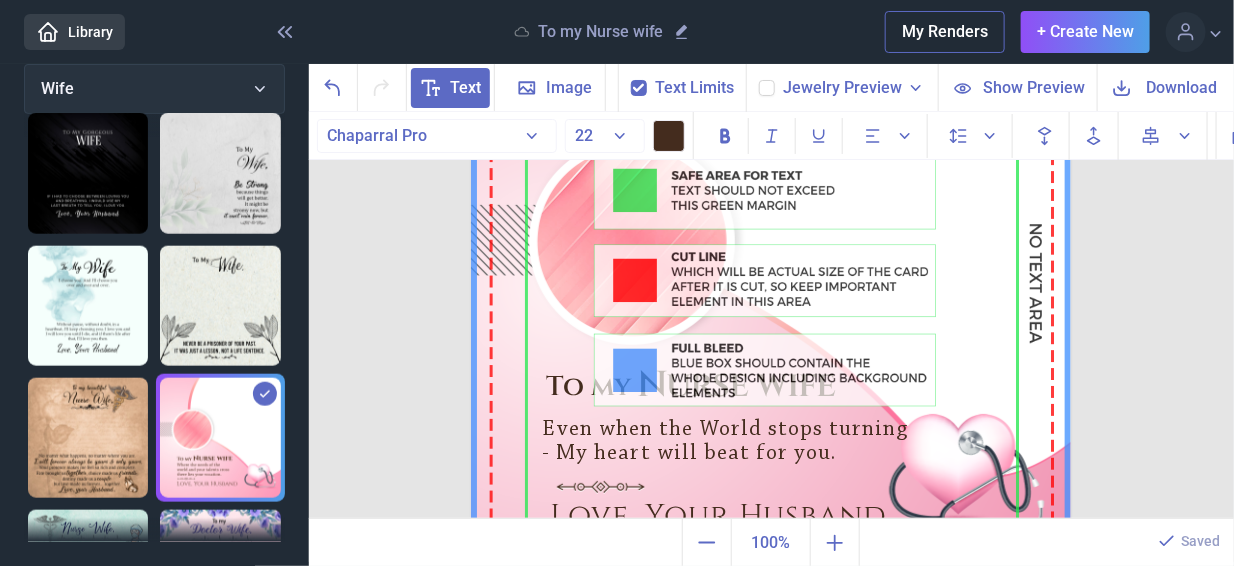 click 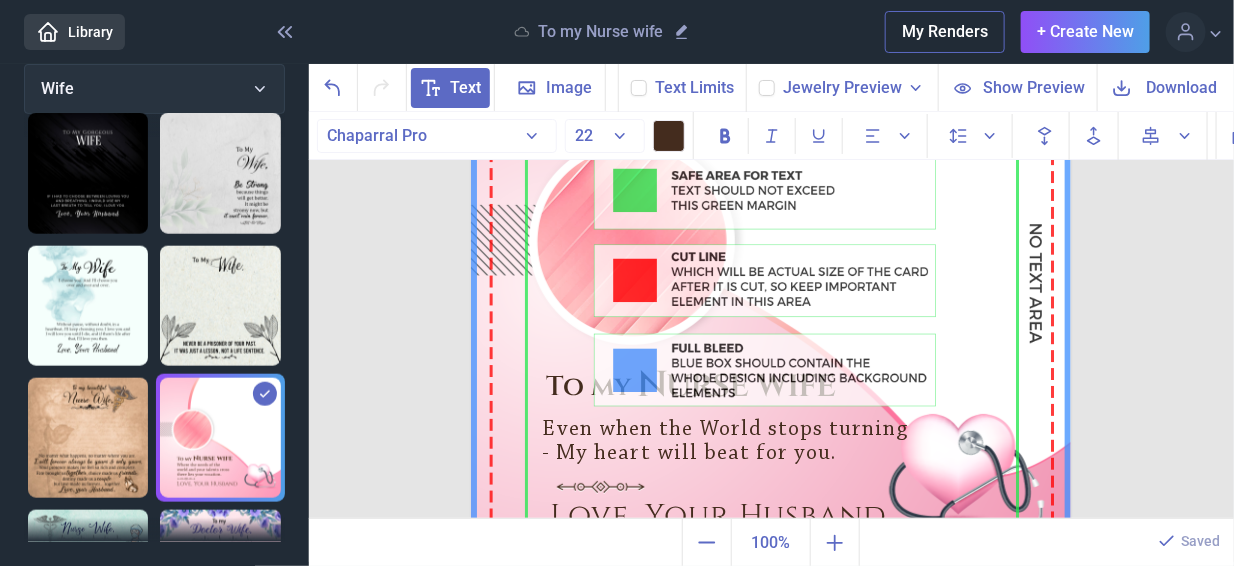 checkbox on "false" 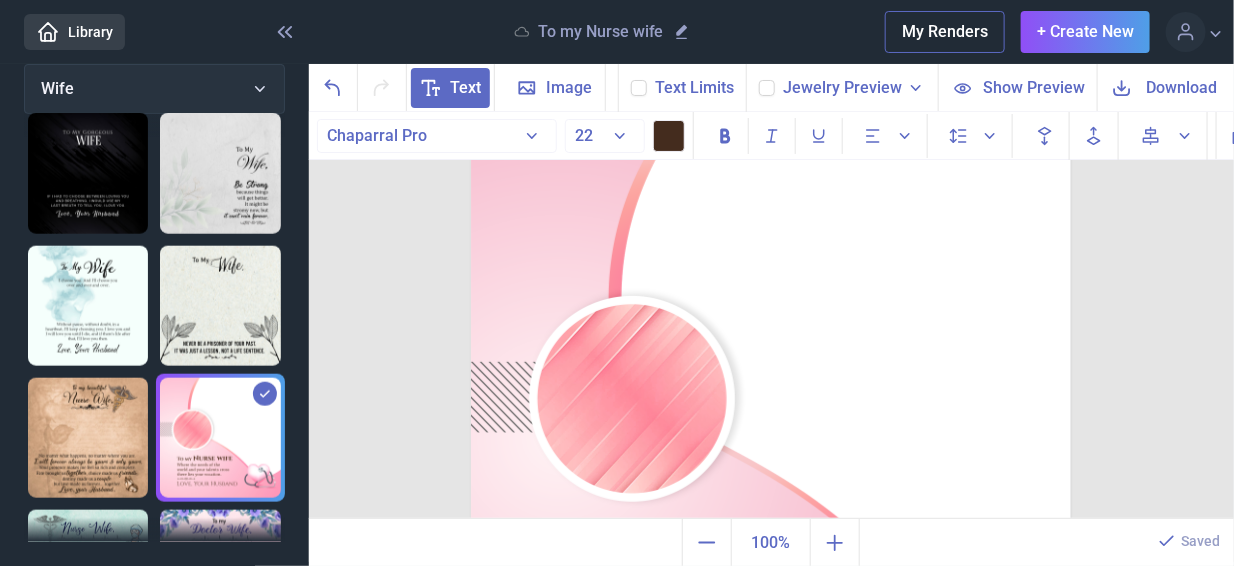 scroll, scrollTop: 0, scrollLeft: 0, axis: both 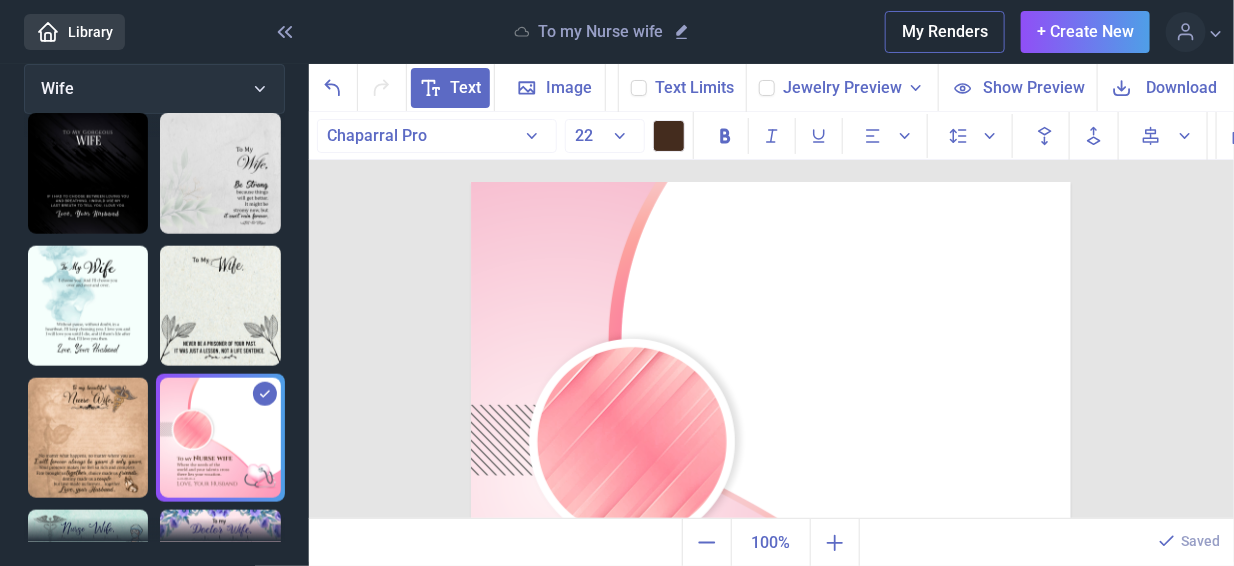 click 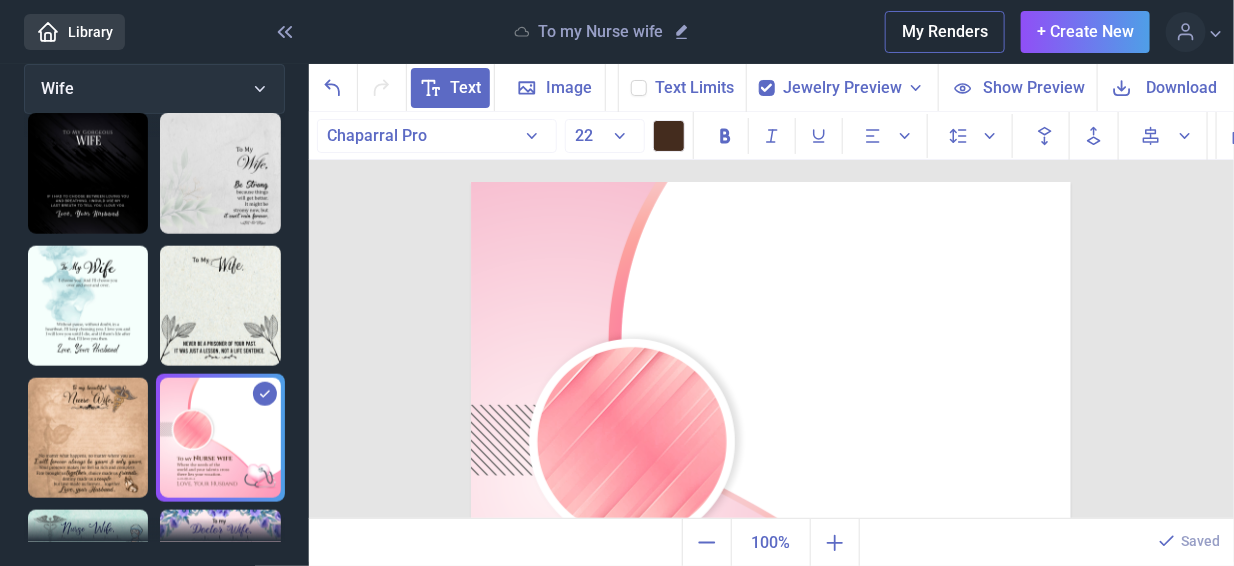 checkbox on "true" 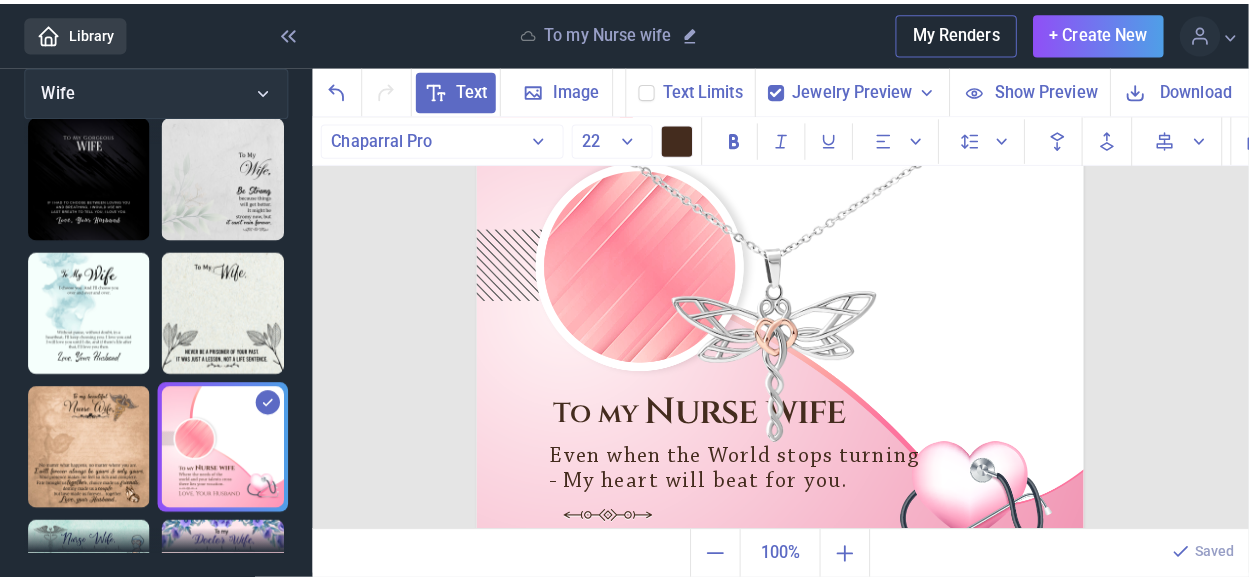 scroll, scrollTop: 200, scrollLeft: 0, axis: vertical 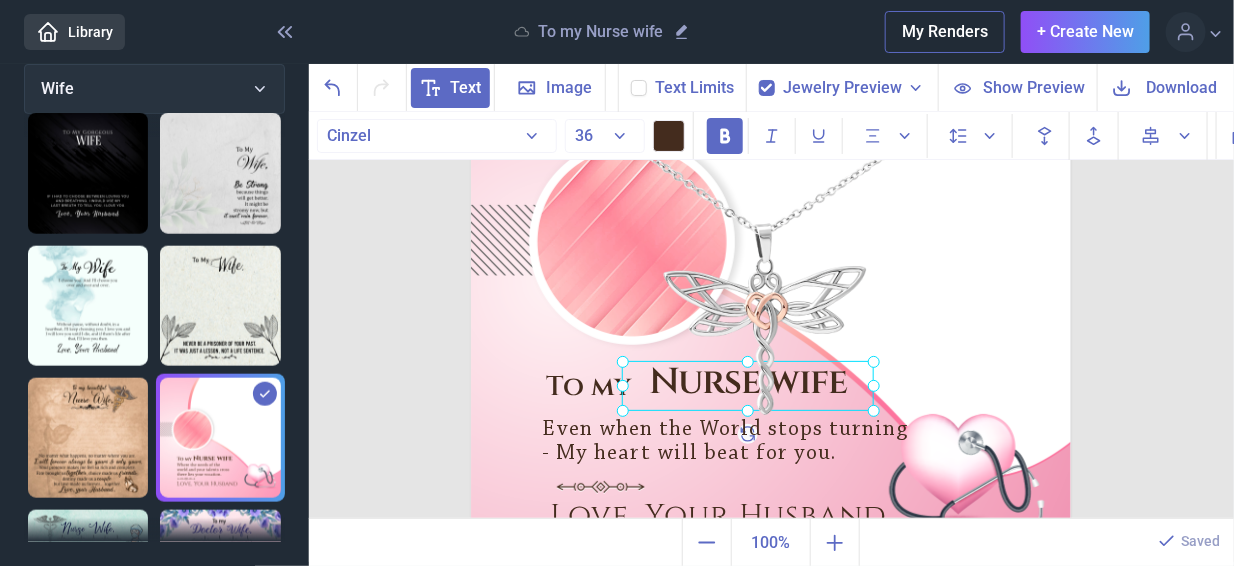 drag, startPoint x: 720, startPoint y: 381, endPoint x: 732, endPoint y: 378, distance: 12.369317 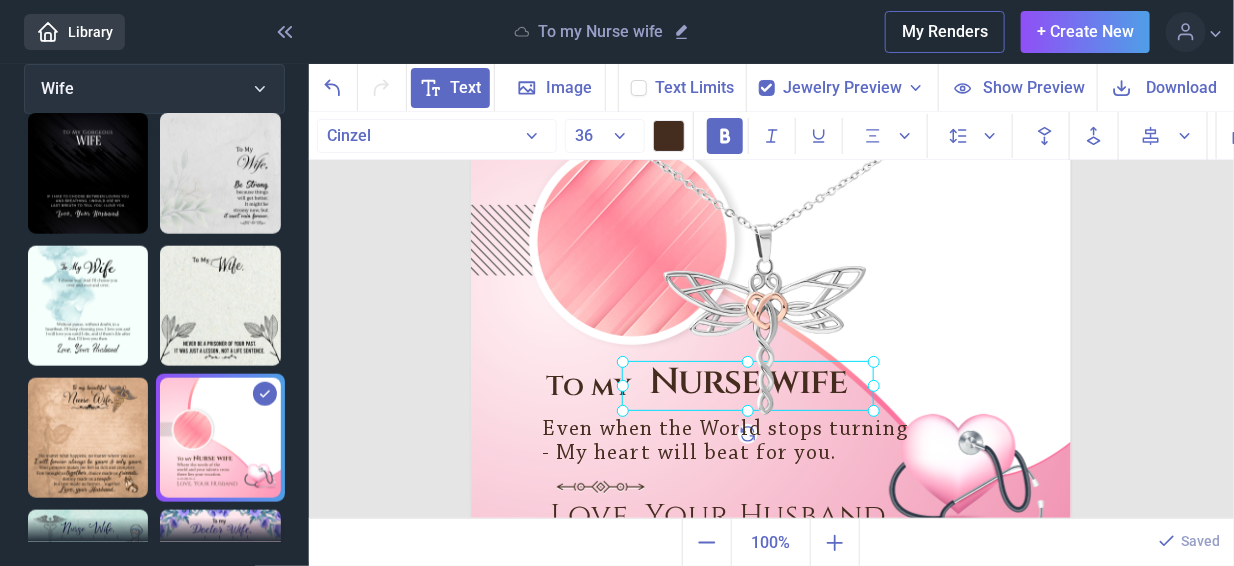click on "Nurse wife" at bounding box center [471, -18] 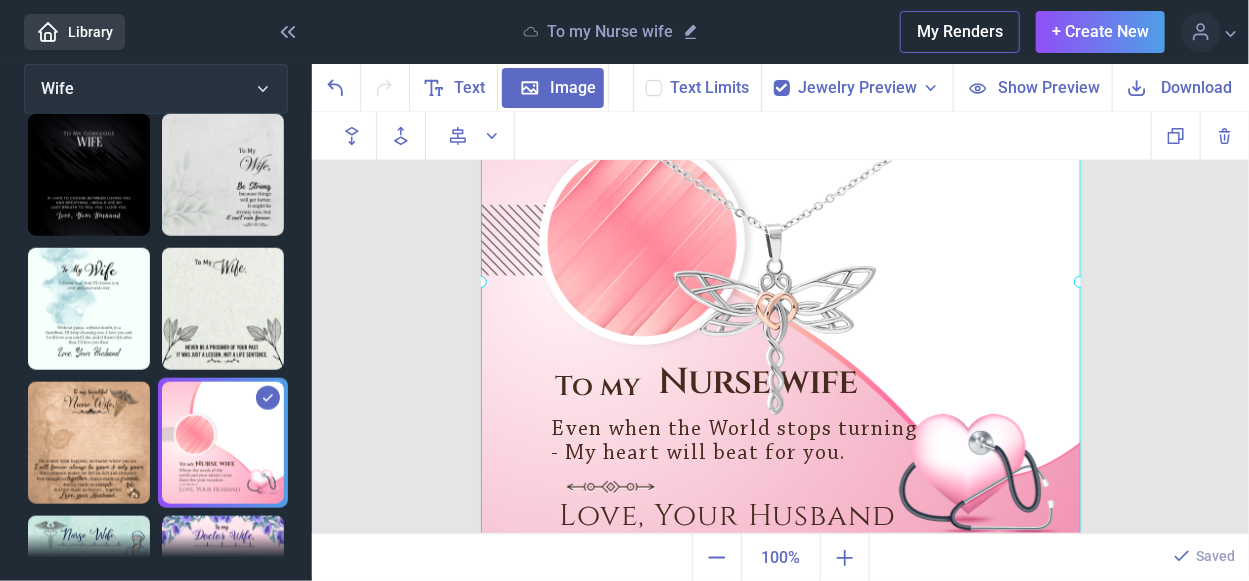 click at bounding box center (481, -18) 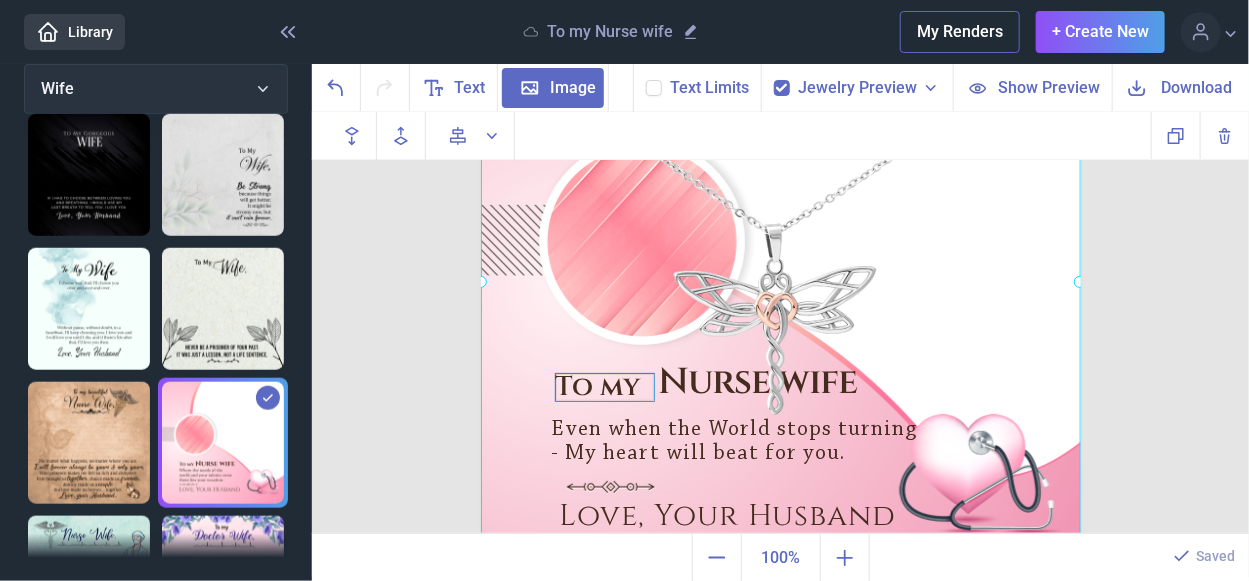 click on "To my" at bounding box center [781, -18] 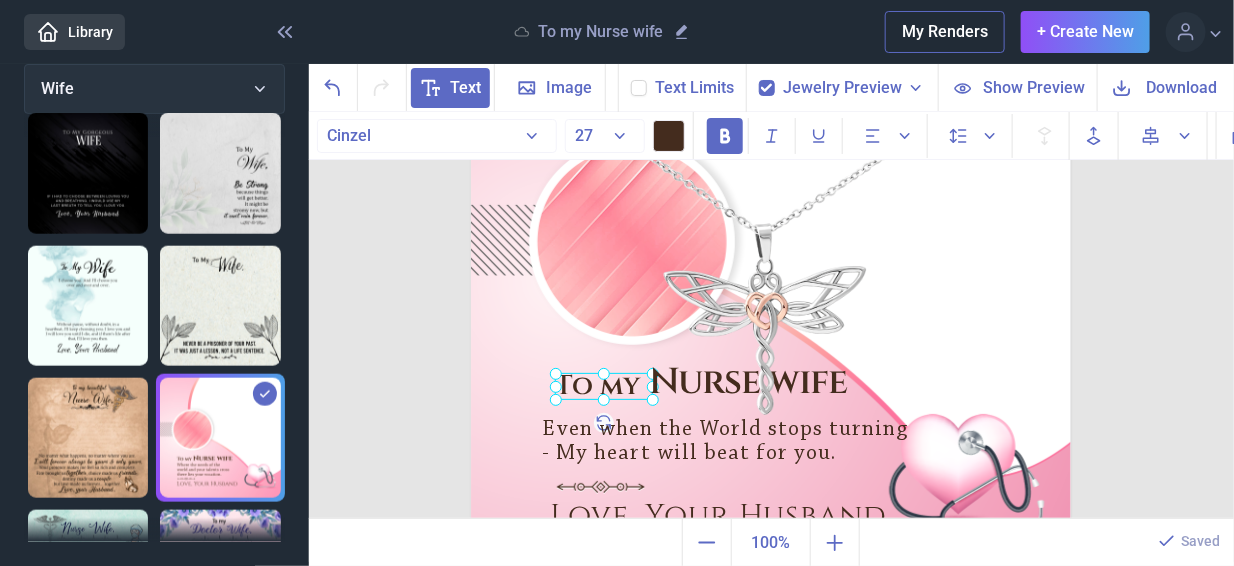 click at bounding box center (604, 386) 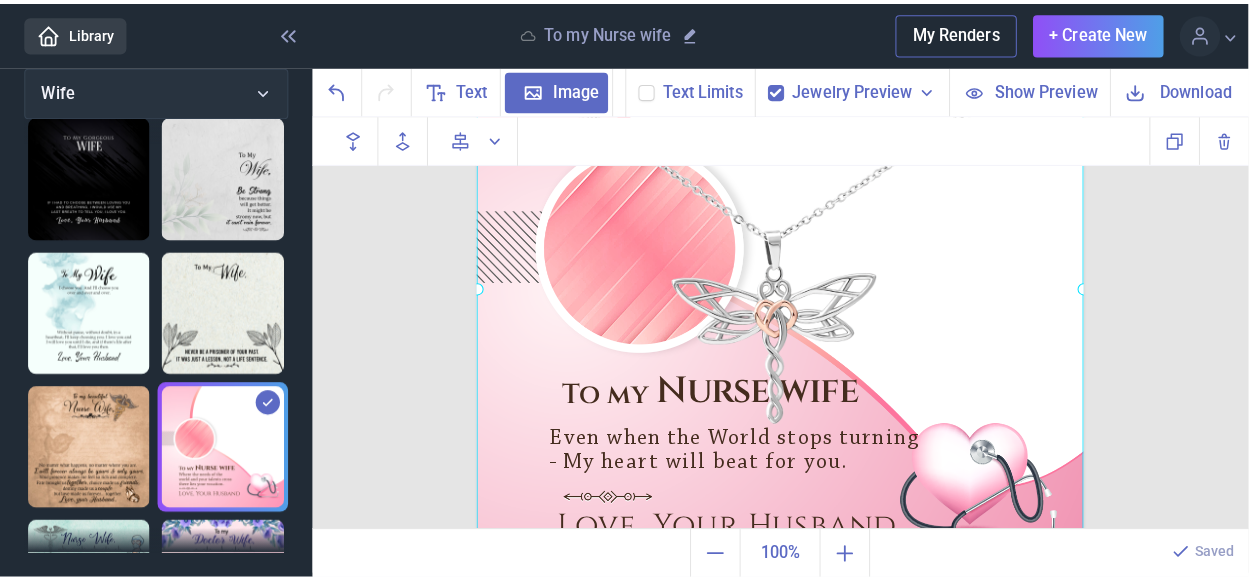 scroll, scrollTop: 699, scrollLeft: 0, axis: vertical 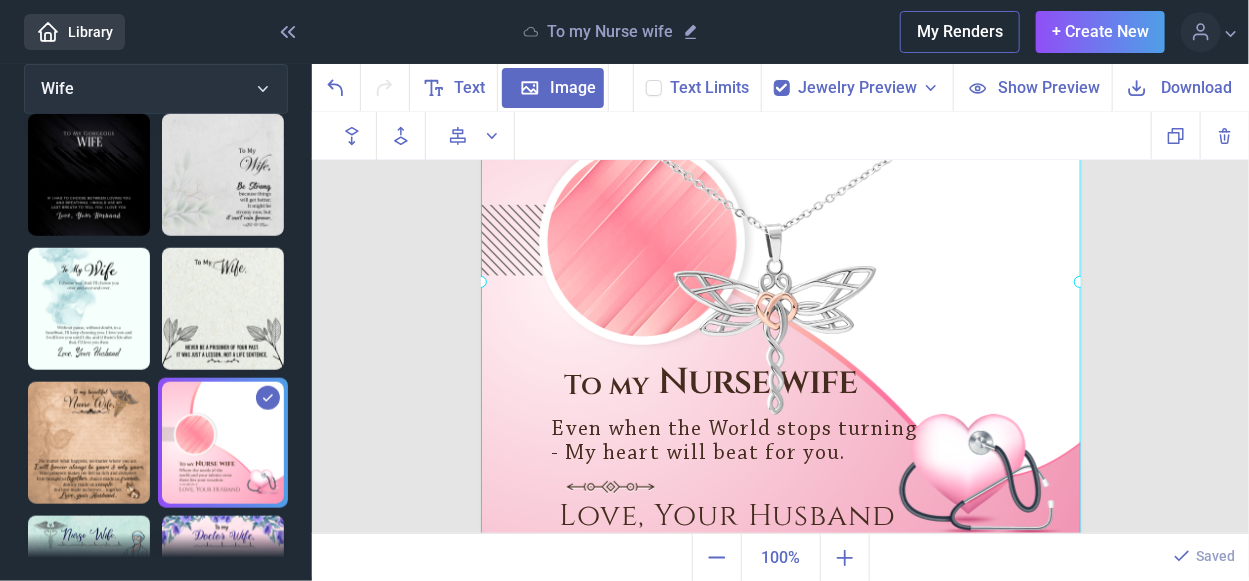 click at bounding box center [481, -18] 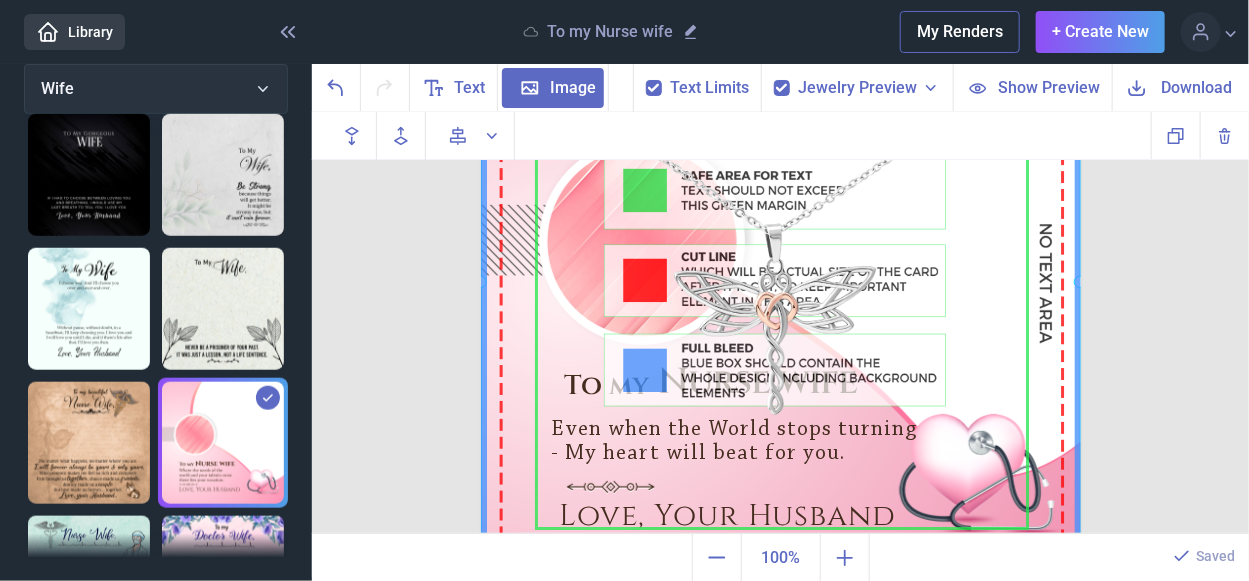 click 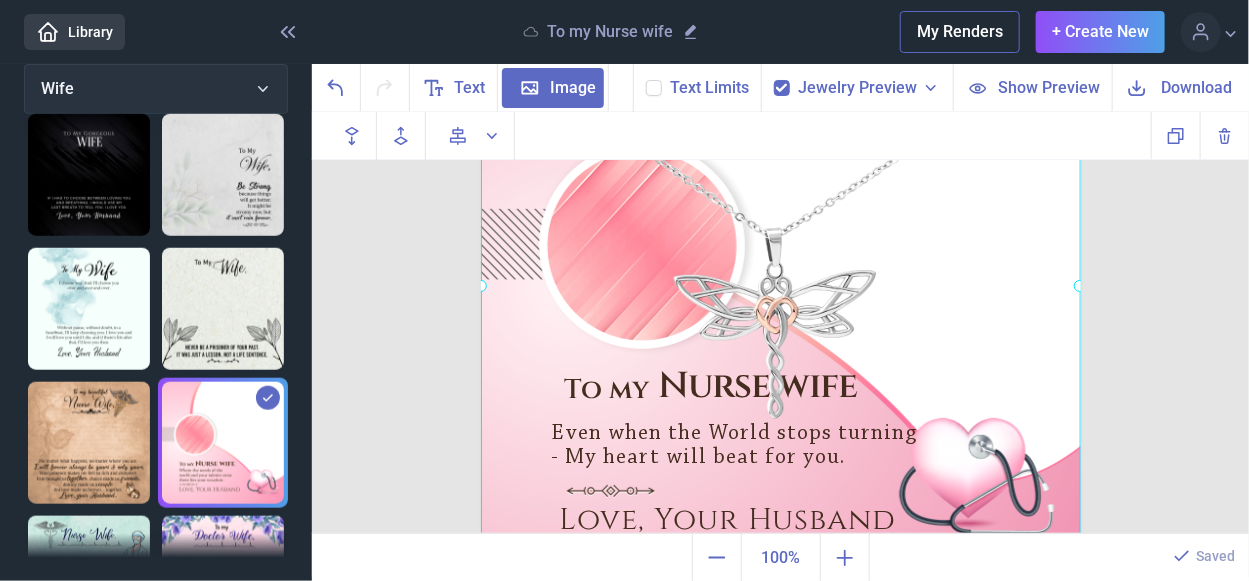 scroll, scrollTop: 200, scrollLeft: 0, axis: vertical 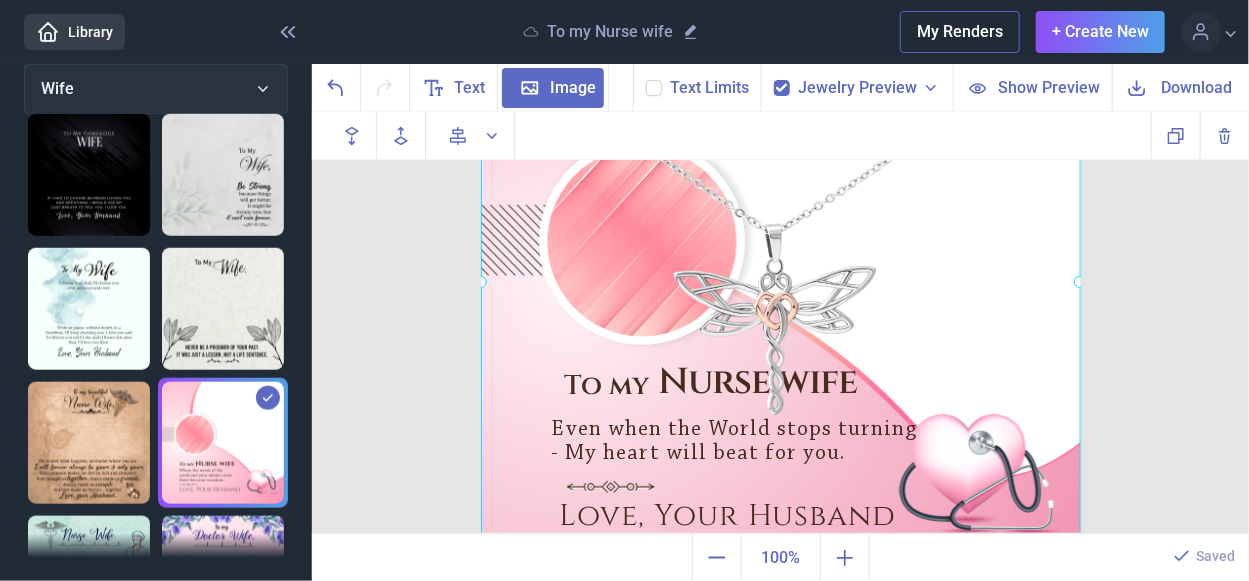 click 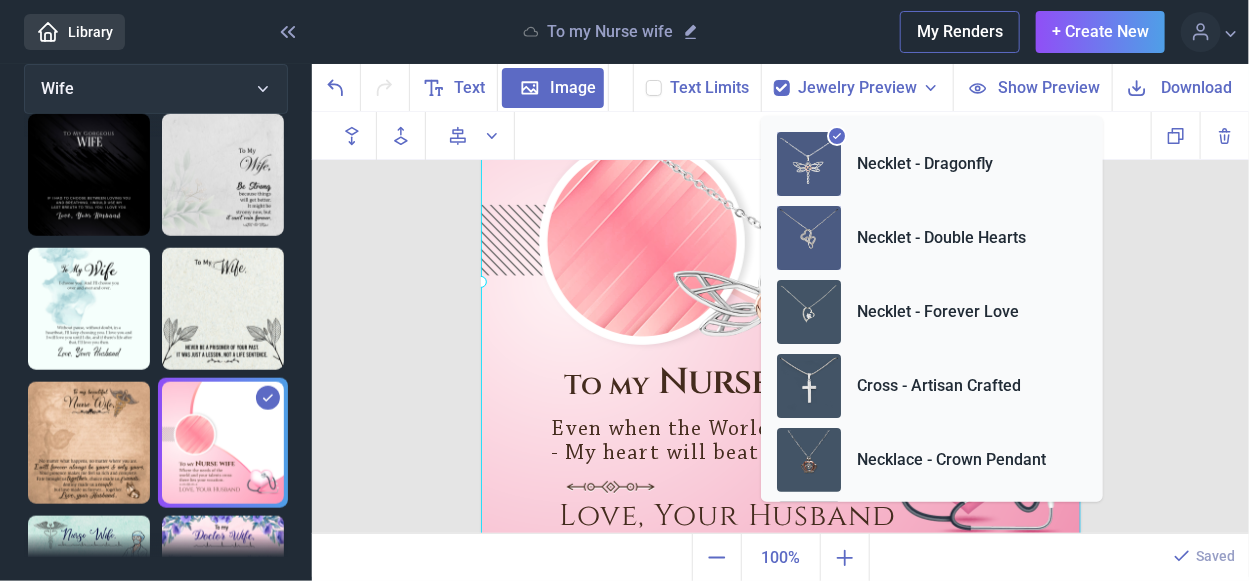 click on "Necklet - Double Hearts" at bounding box center (932, 238) 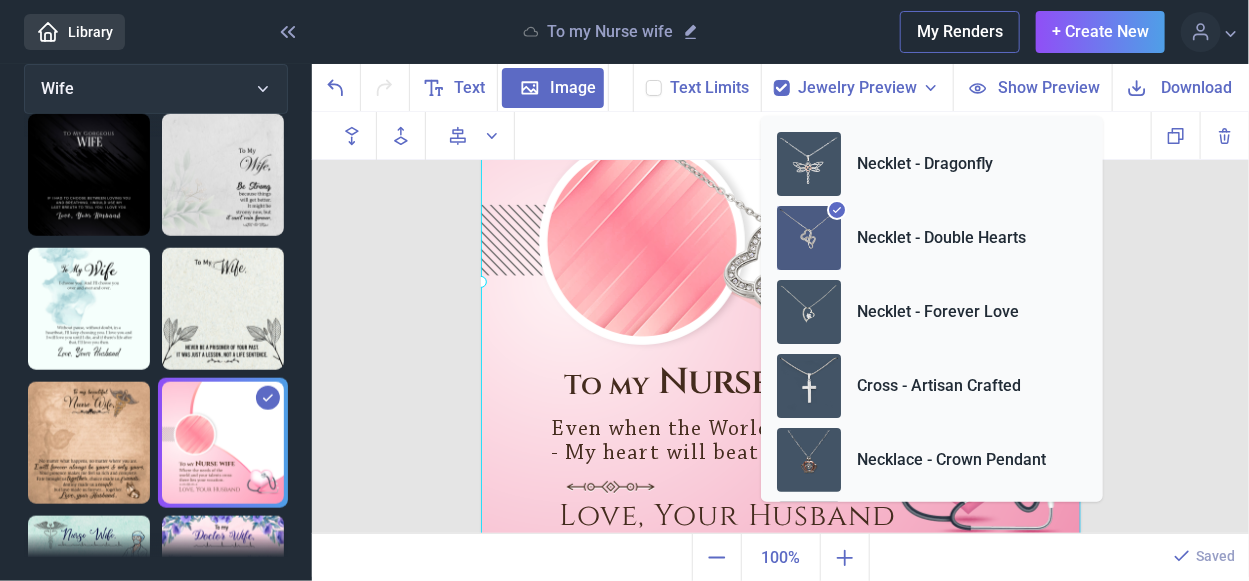 click on "To my        Nurse wife       Even when the World stops turning - My heart will beat for you.       Love, Your Husband                       Duplicate     Delete       Backwards   >   Forward" at bounding box center (780, 323) 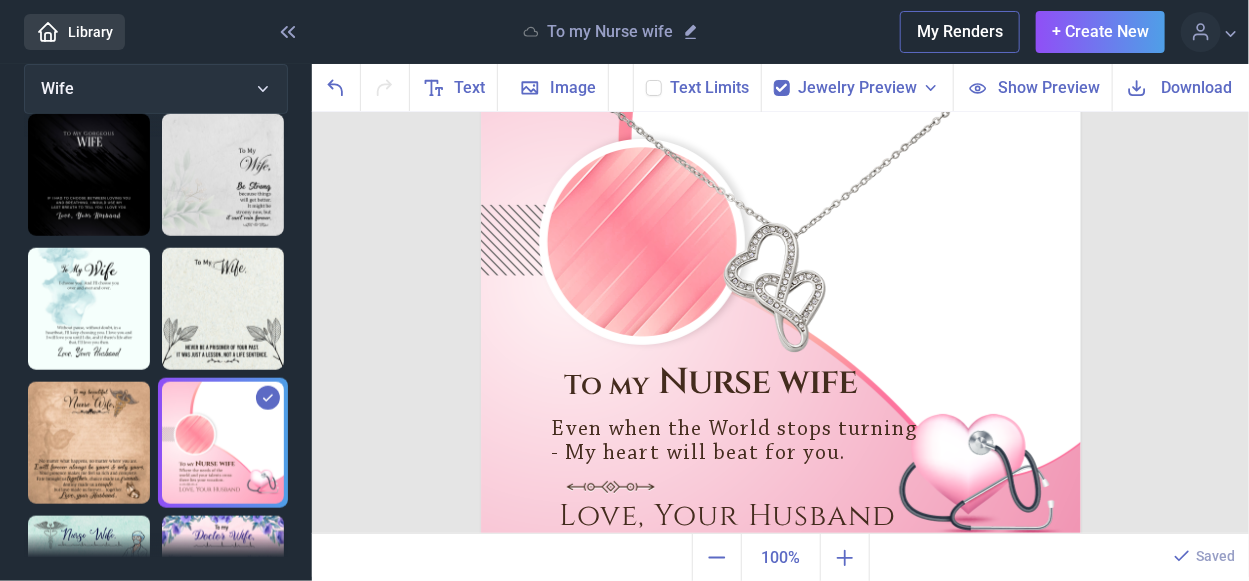 click 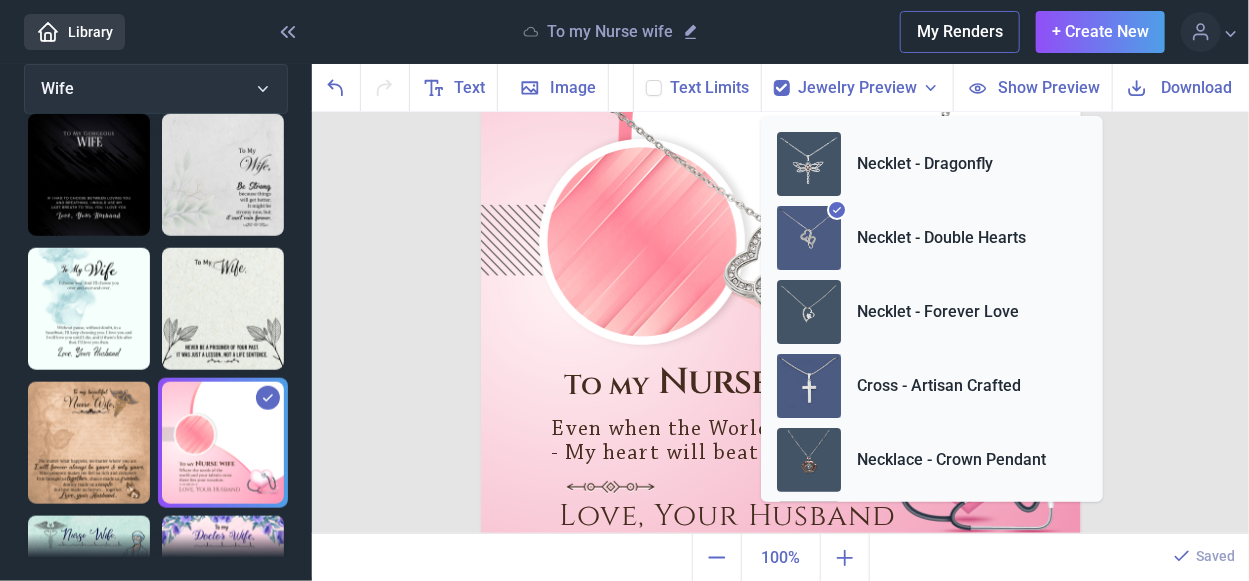click at bounding box center (809, 386) 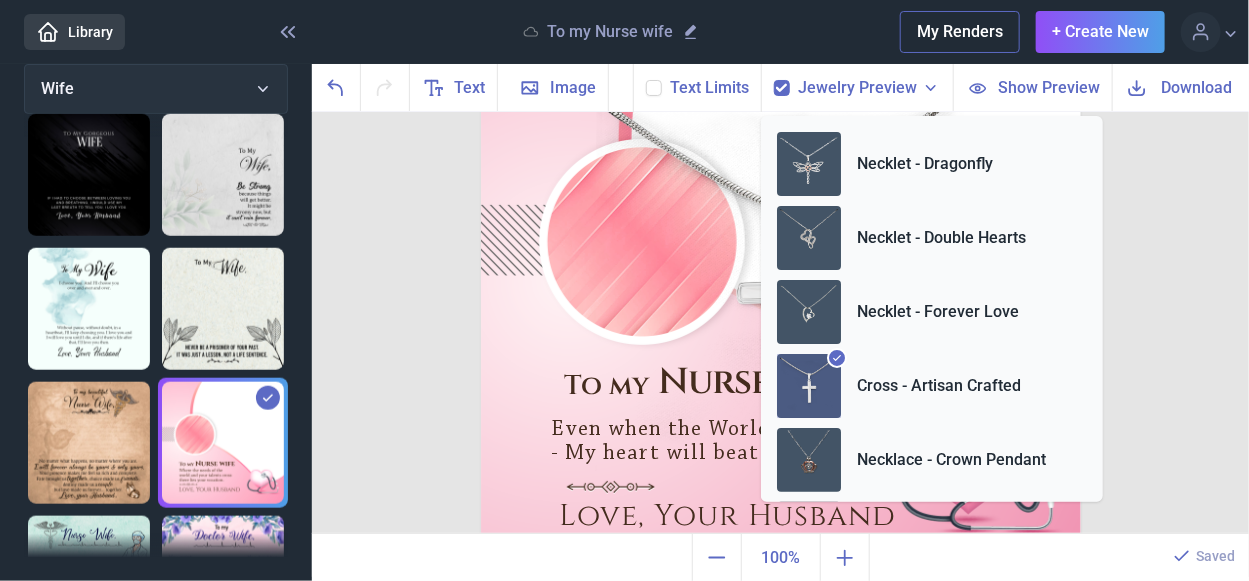 click on "To my        Nurse wife       Even when the World stops turning - My heart will beat for you.       Love, Your Husband                       Duplicate     Delete       Backwards   >   Forward" at bounding box center [780, 323] 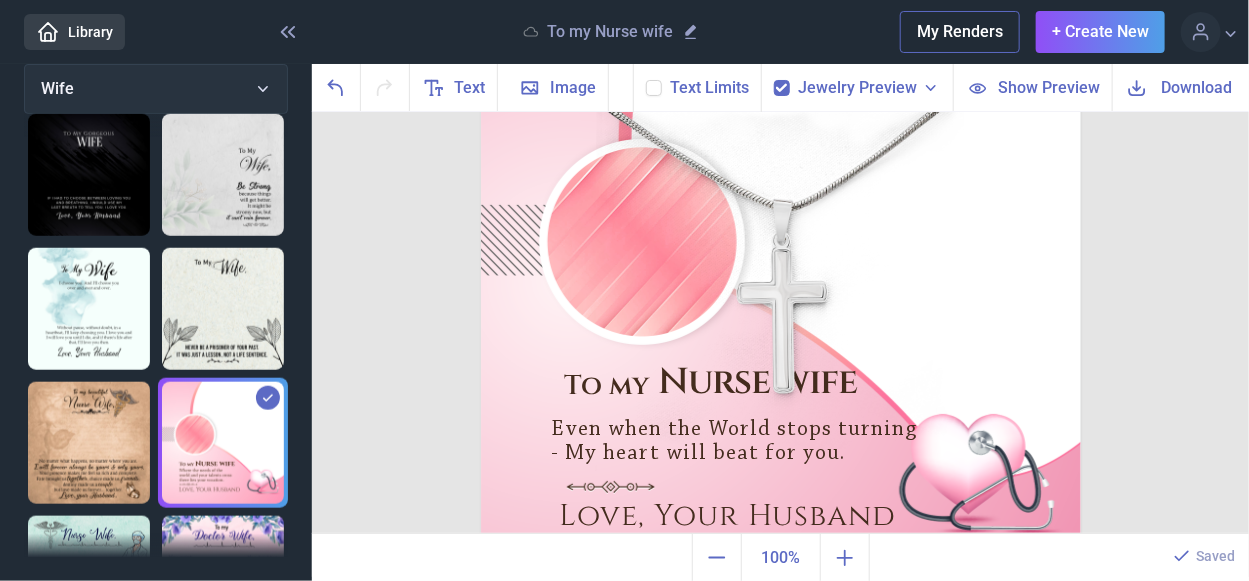 click 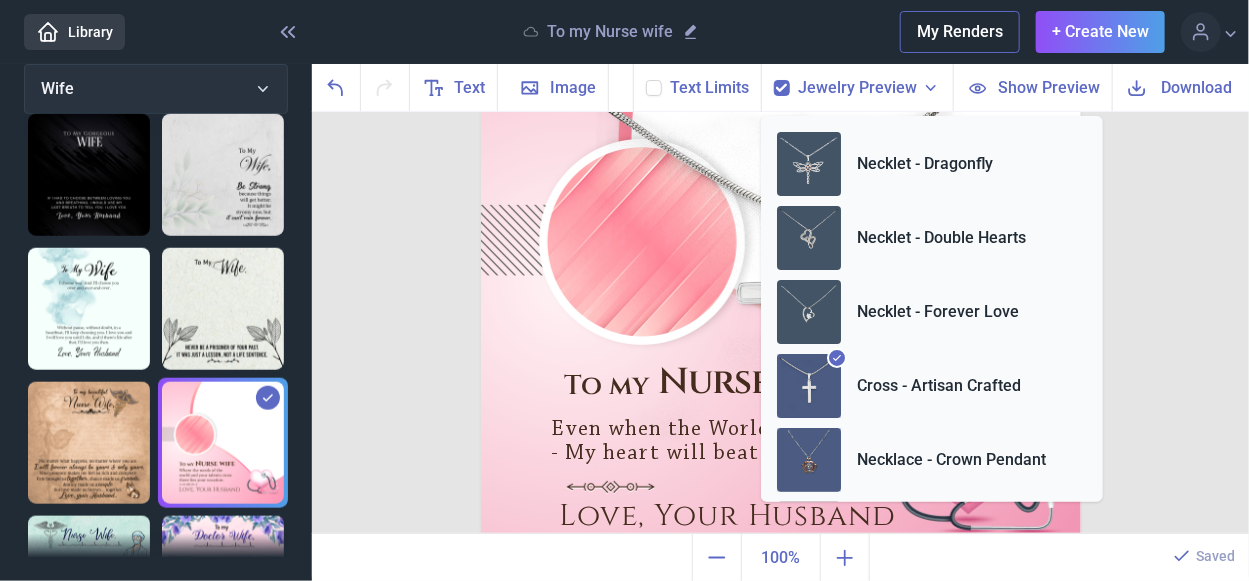 click at bounding box center [809, 460] 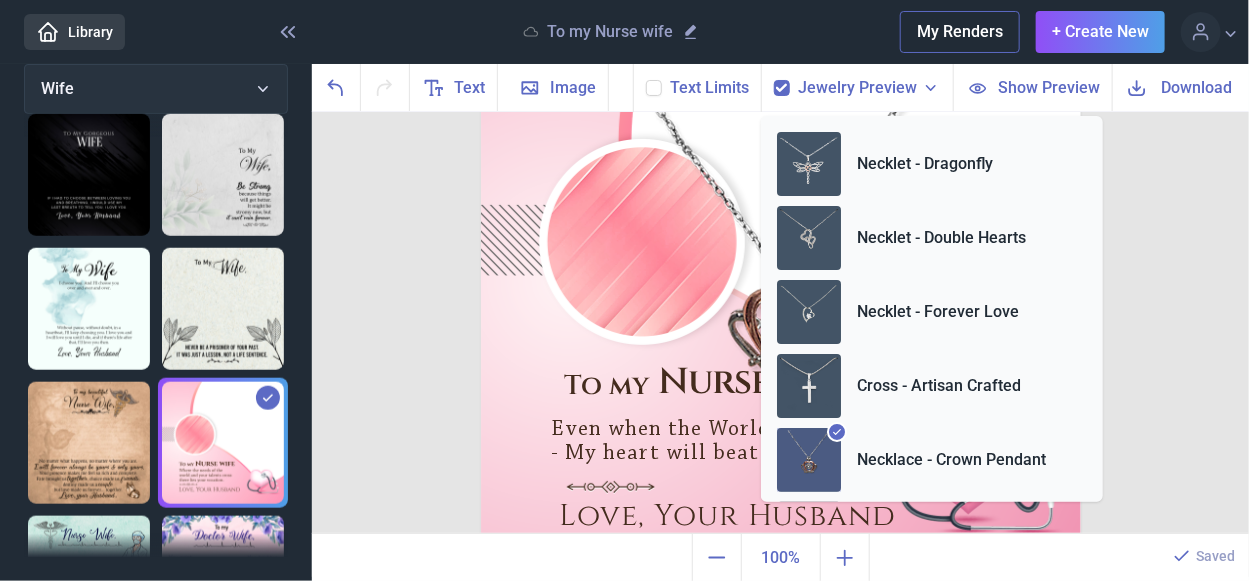 click on "To my        Nurse wife       Even when the World stops turning - My heart will beat for you.       Love, Your Husband                       Duplicate     Delete       Backwards   >   Forward" at bounding box center [780, 323] 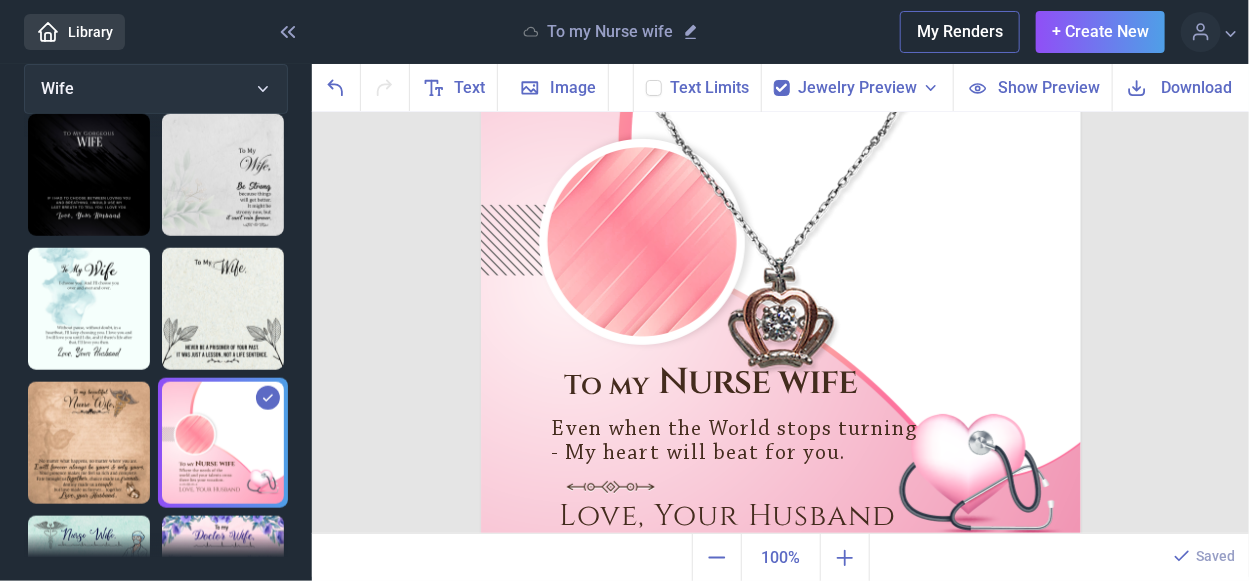 click 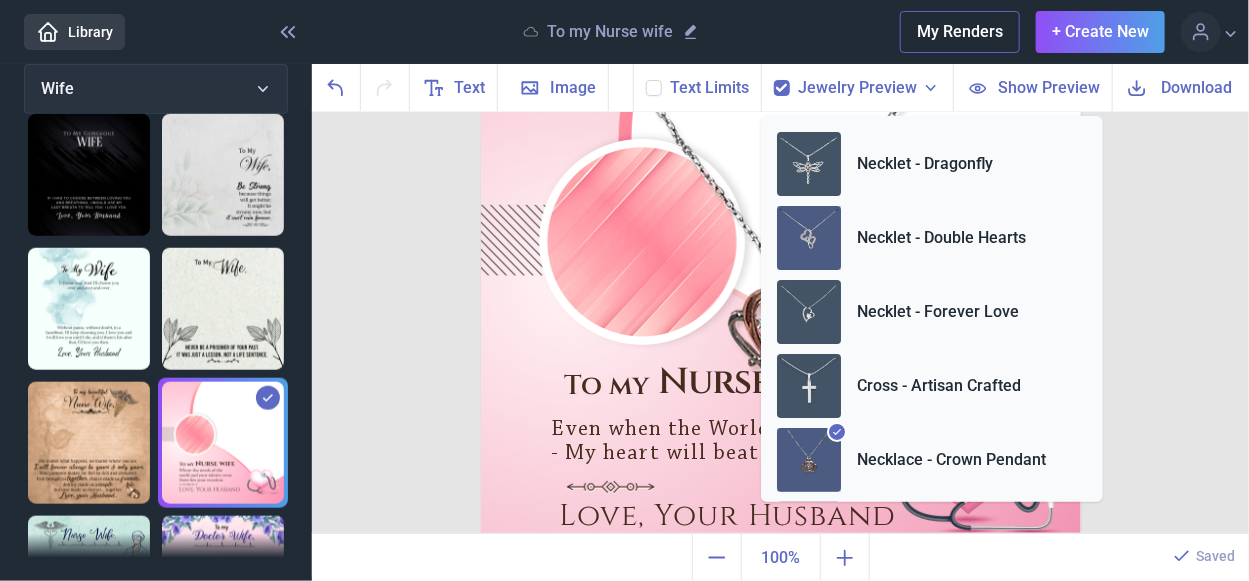 scroll, scrollTop: 100, scrollLeft: 0, axis: vertical 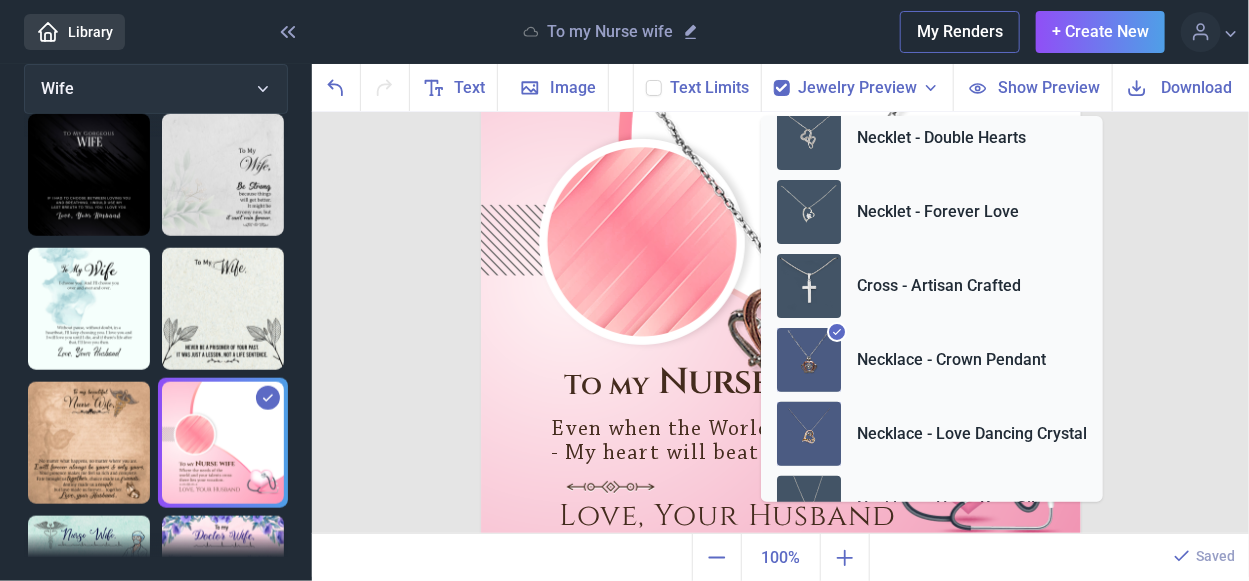 click at bounding box center [809, 434] 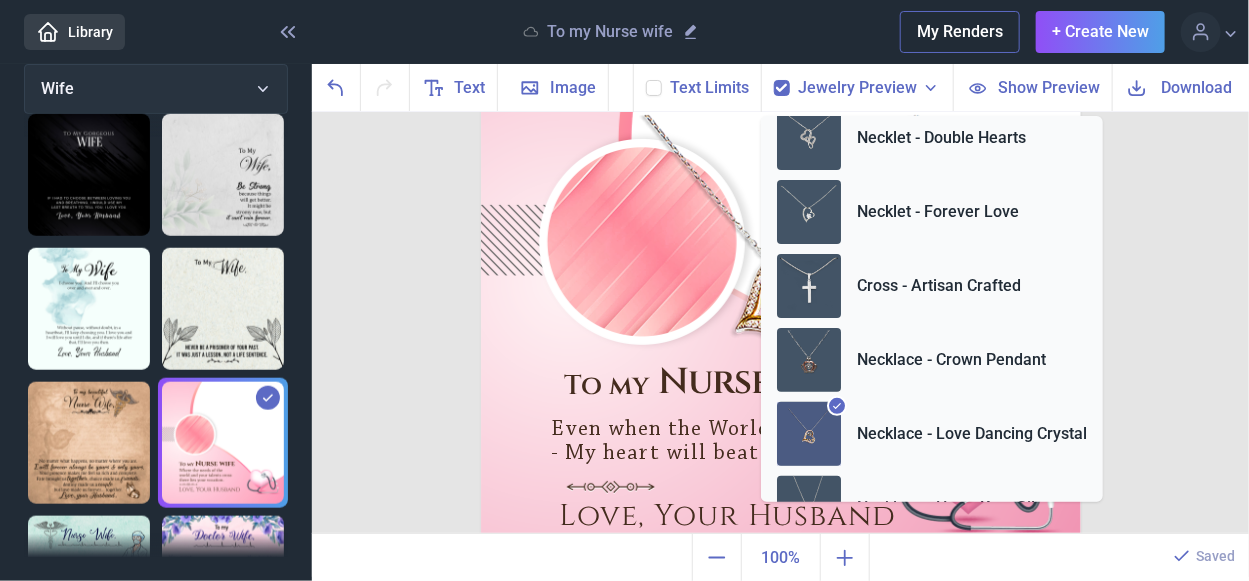 click on "To my        Nurse wife       Even when the World stops turning - My heart will beat for you.       Love, Your Husband                       Duplicate     Delete       Backwards   >   Forward" at bounding box center [780, 323] 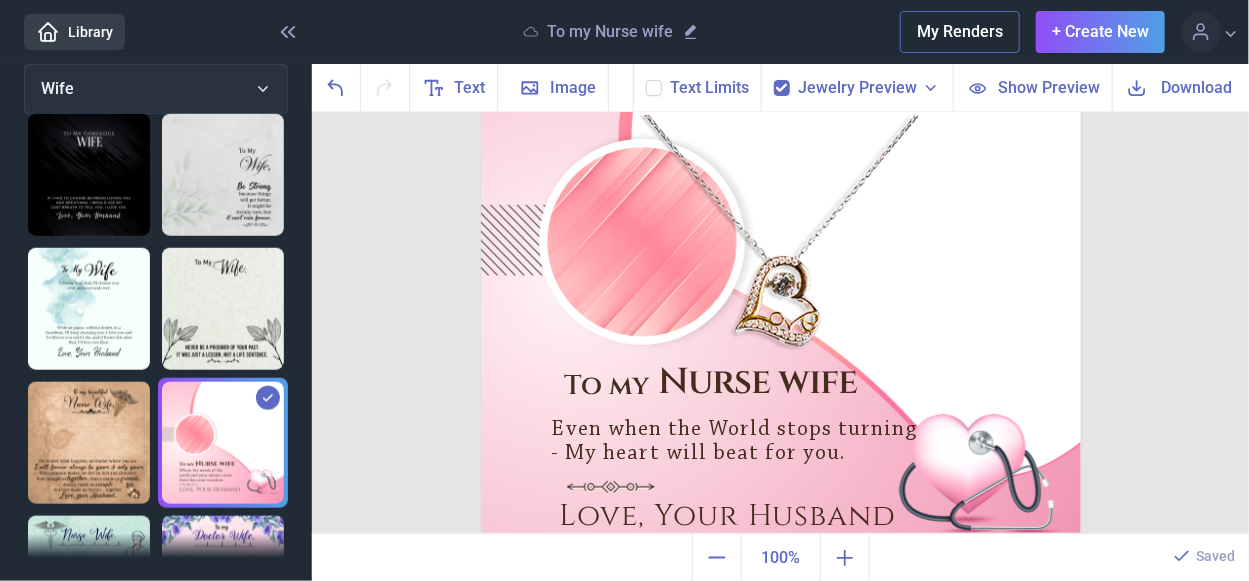 click 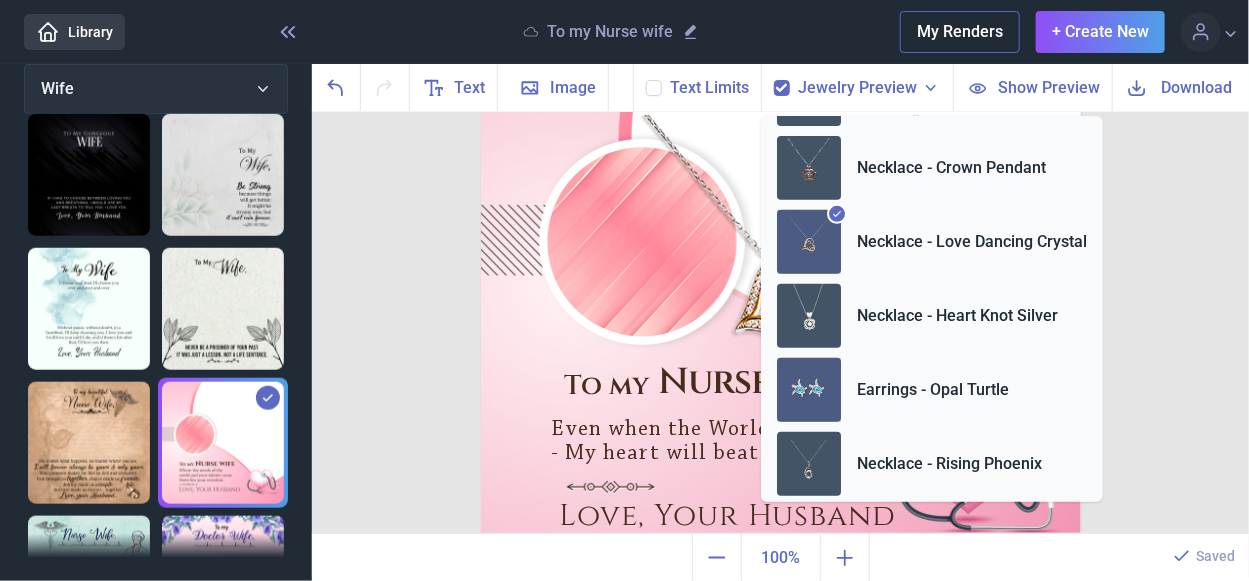 scroll, scrollTop: 300, scrollLeft: 0, axis: vertical 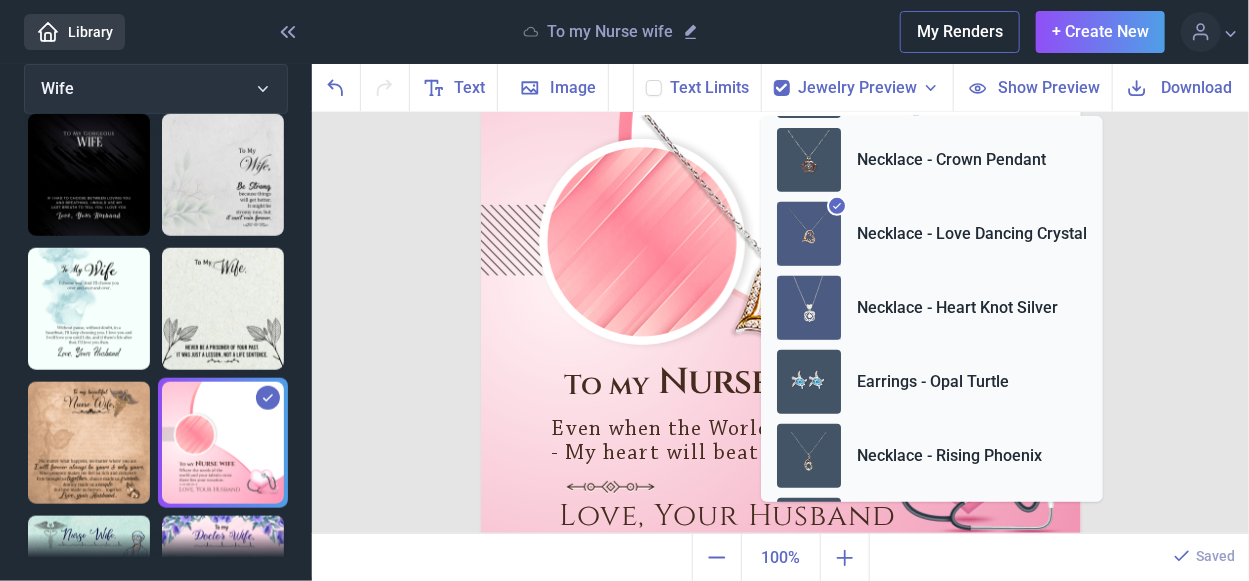 click at bounding box center [809, 308] 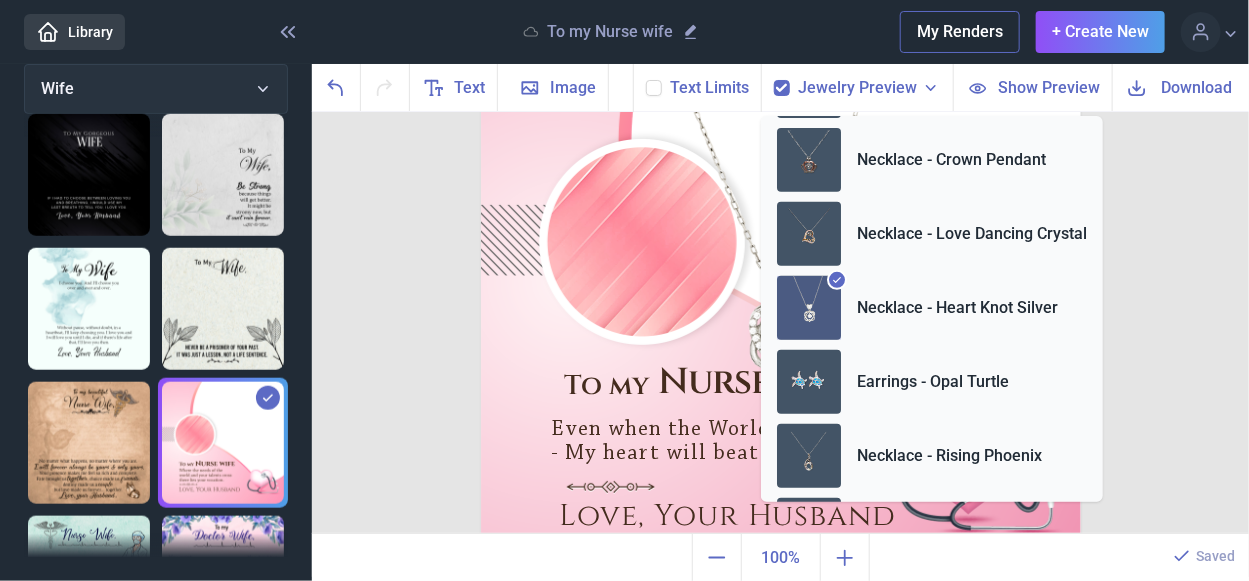 click at bounding box center [781, -18] 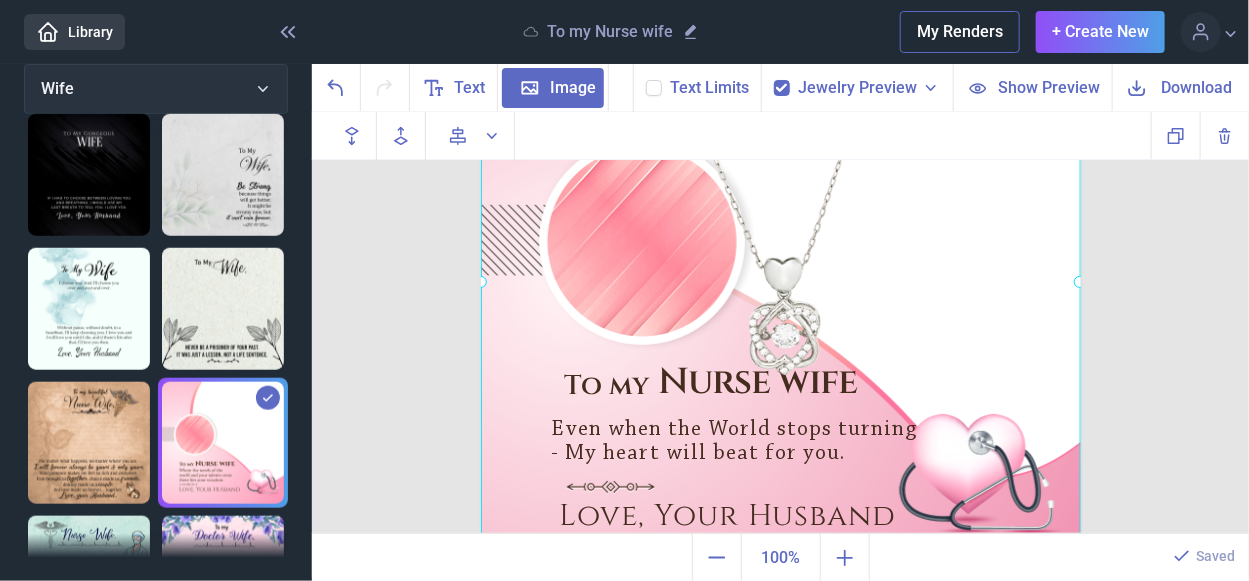 click 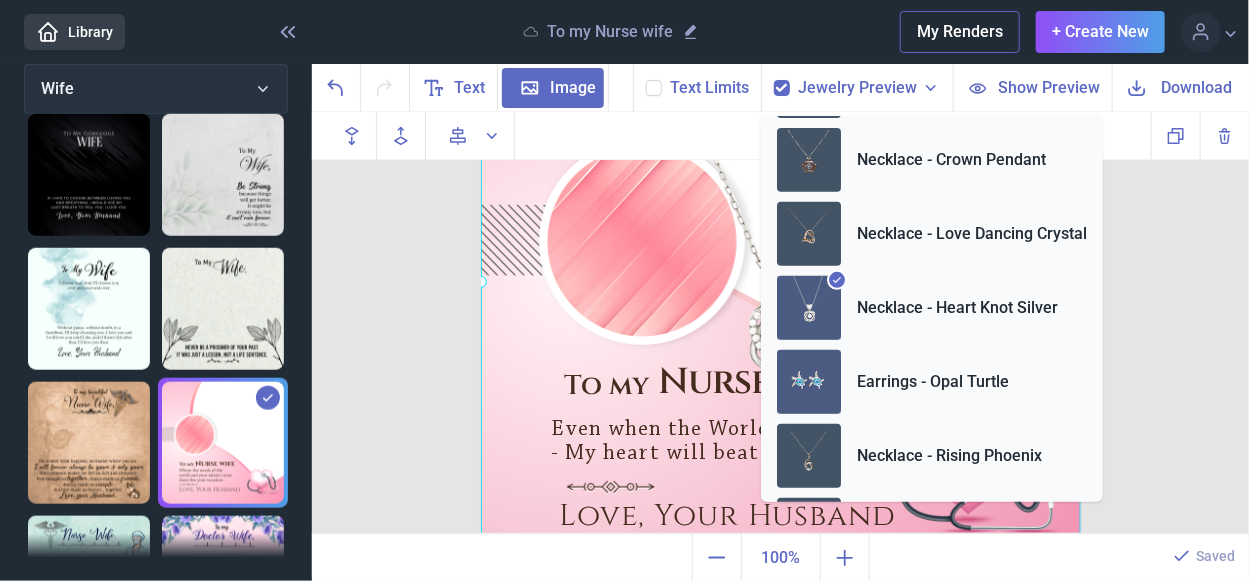 click on "Earrings - Opal Turtle" at bounding box center (933, 382) 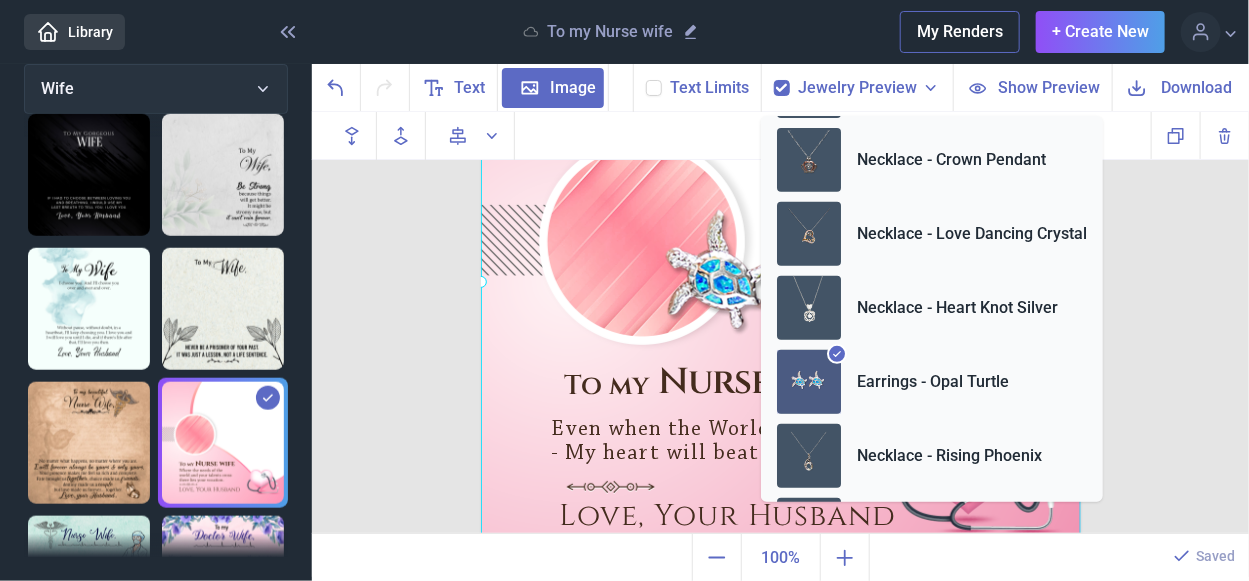 click on "To my        Nurse wife       Even when the World stops turning - My heart will beat for you.       Love, Your Husband                       Duplicate     Delete       Backwards   >   Forward" at bounding box center [780, 323] 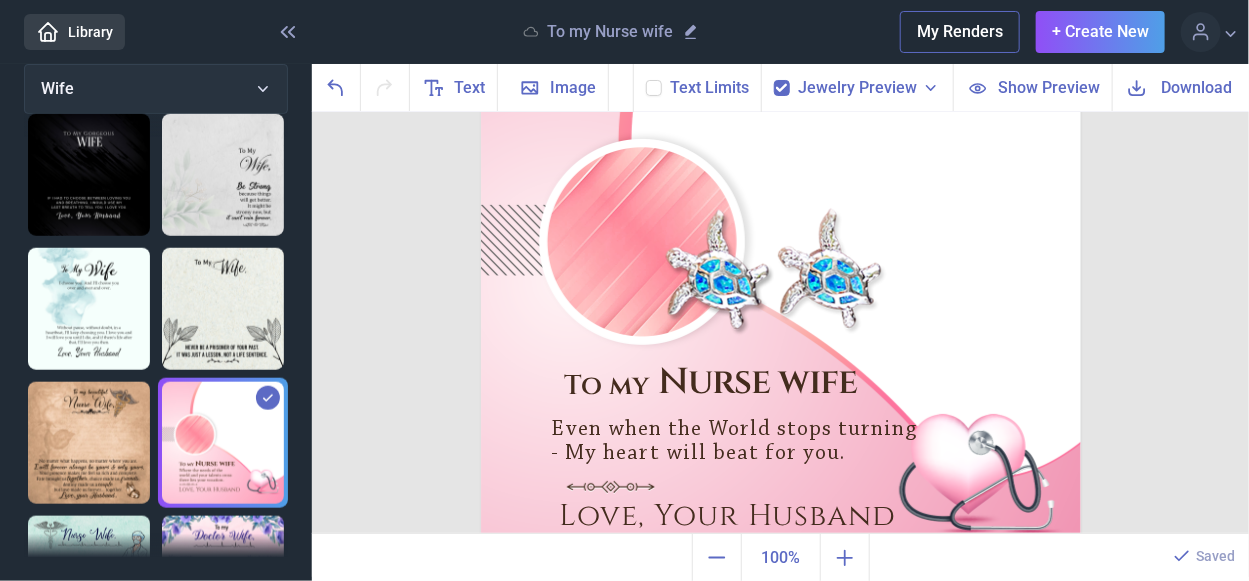 click 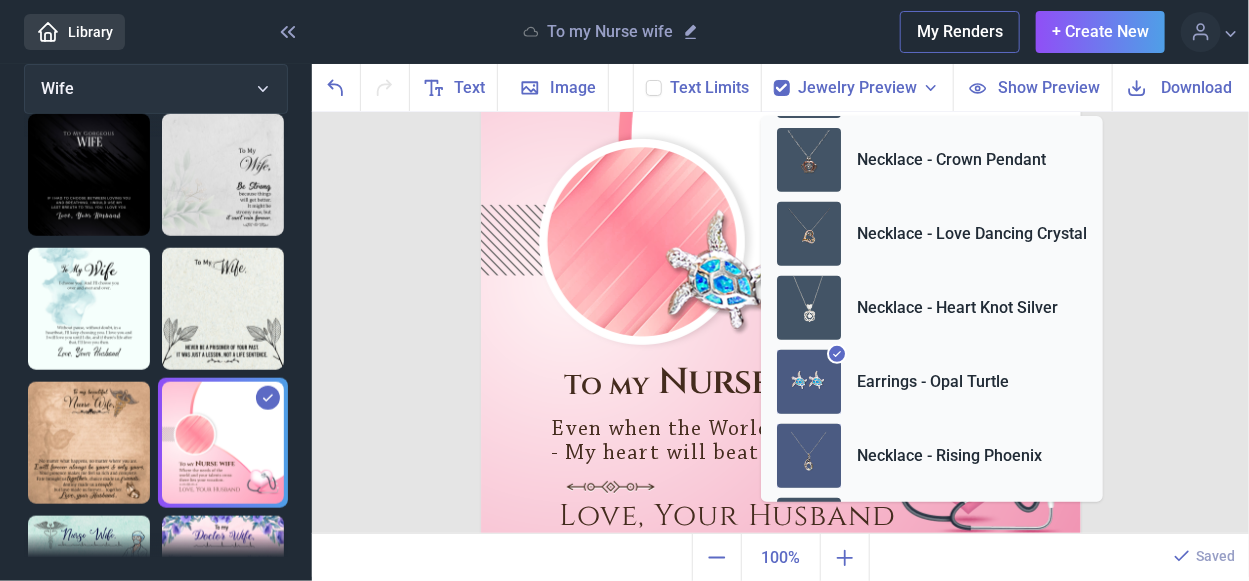 click at bounding box center [809, 456] 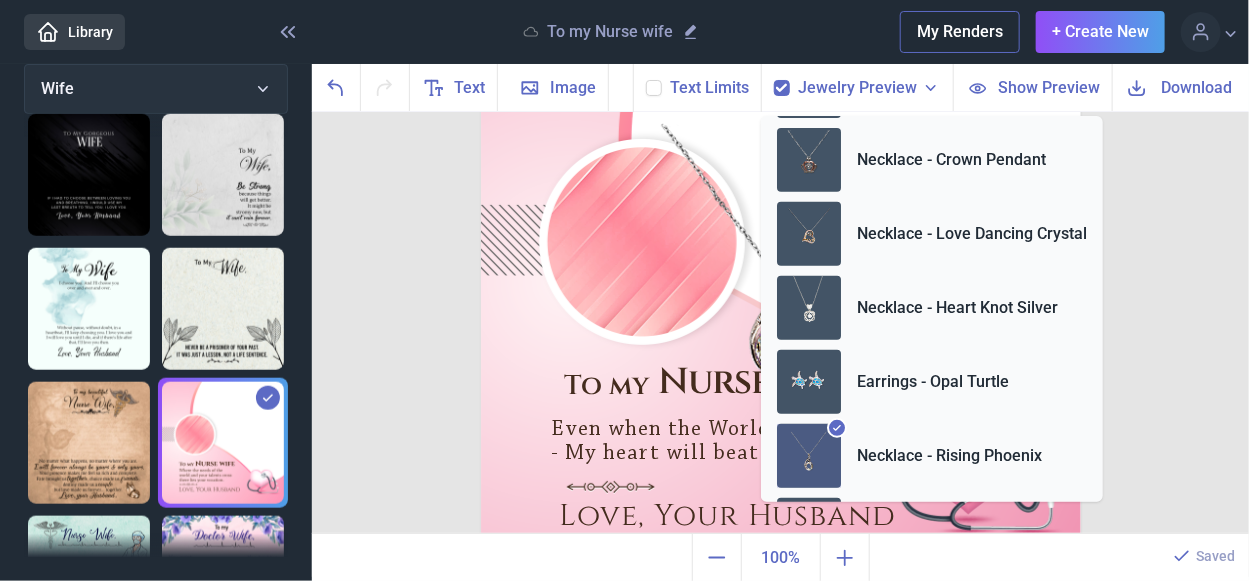 click on "To my        Nurse wife       Even when the World stops turning - My heart will beat for you.       Love, Your Husband                       Duplicate     Delete       Backwards   >   Forward" at bounding box center [780, 323] 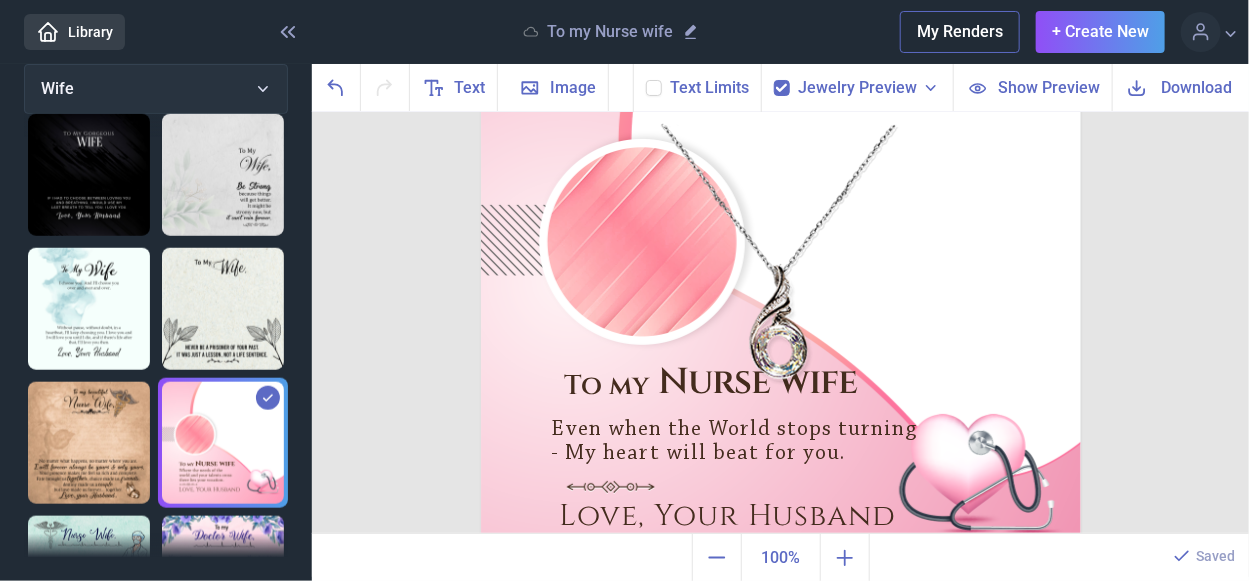 click 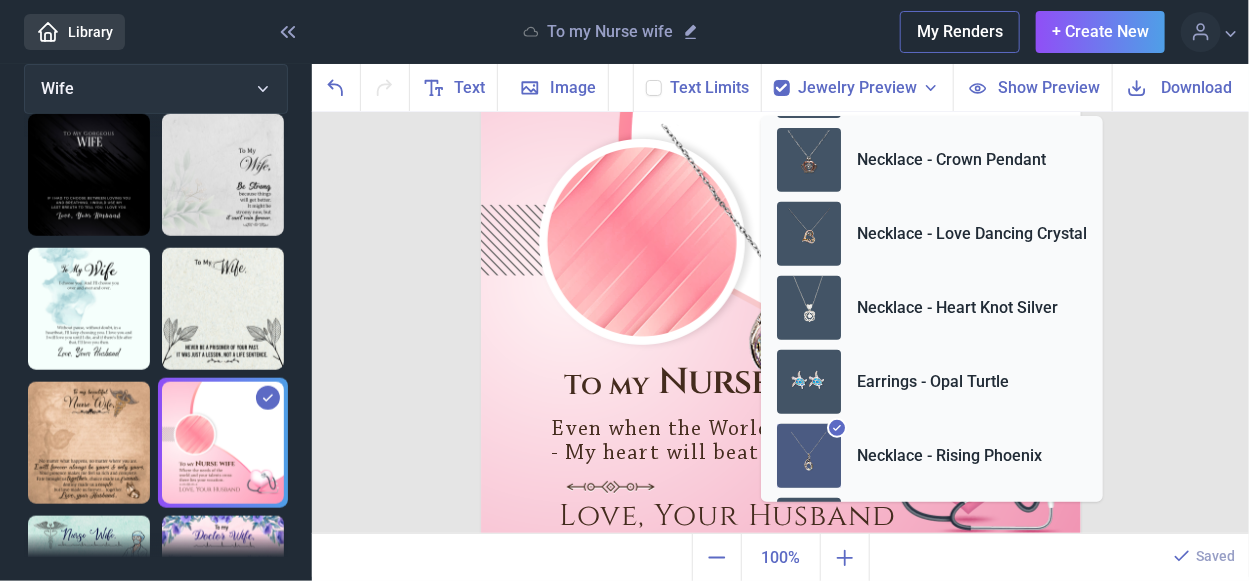 scroll, scrollTop: 400, scrollLeft: 0, axis: vertical 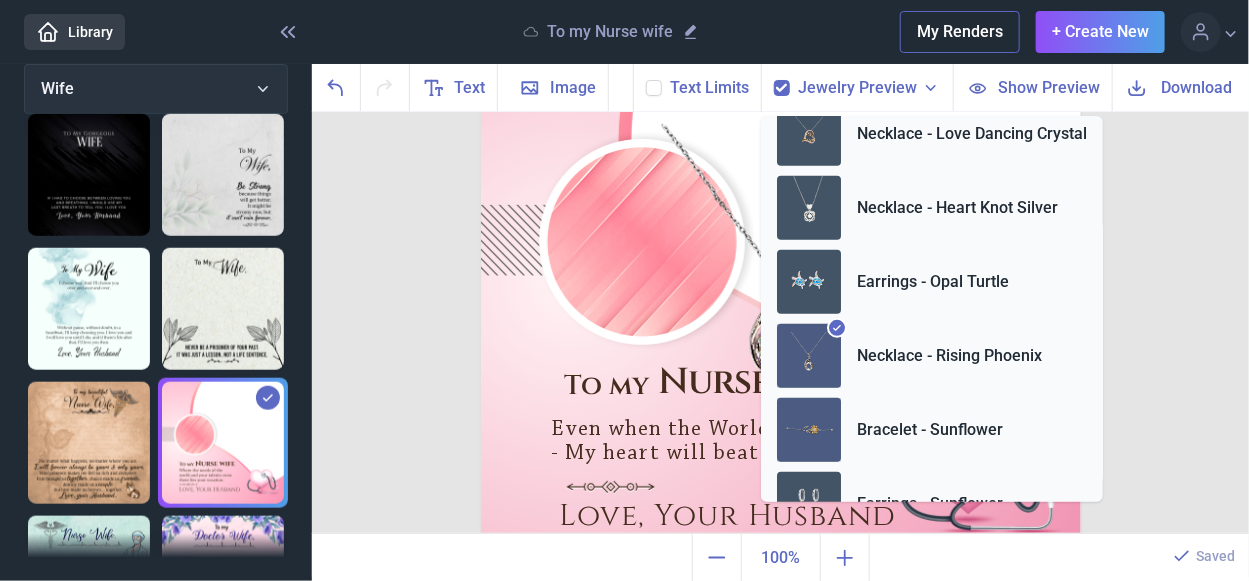 click at bounding box center [809, 430] 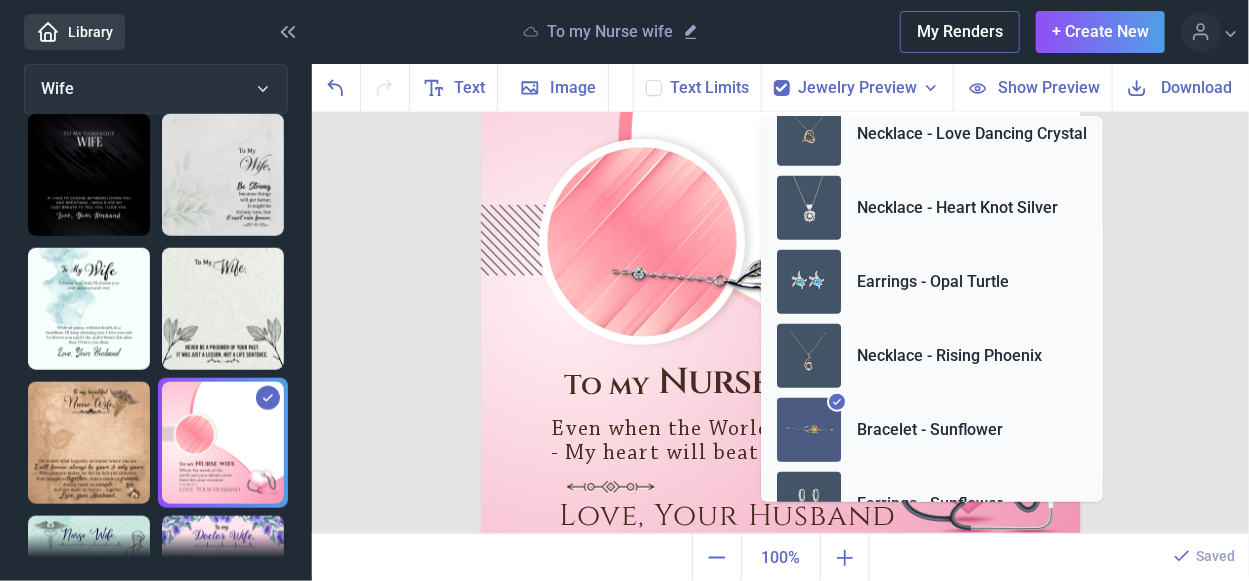click on "To my        Nurse wife       Even when the World stops turning - My heart will beat for you.       Love, Your Husband                       Duplicate     Delete       Backwards   >   Forward" at bounding box center (780, 323) 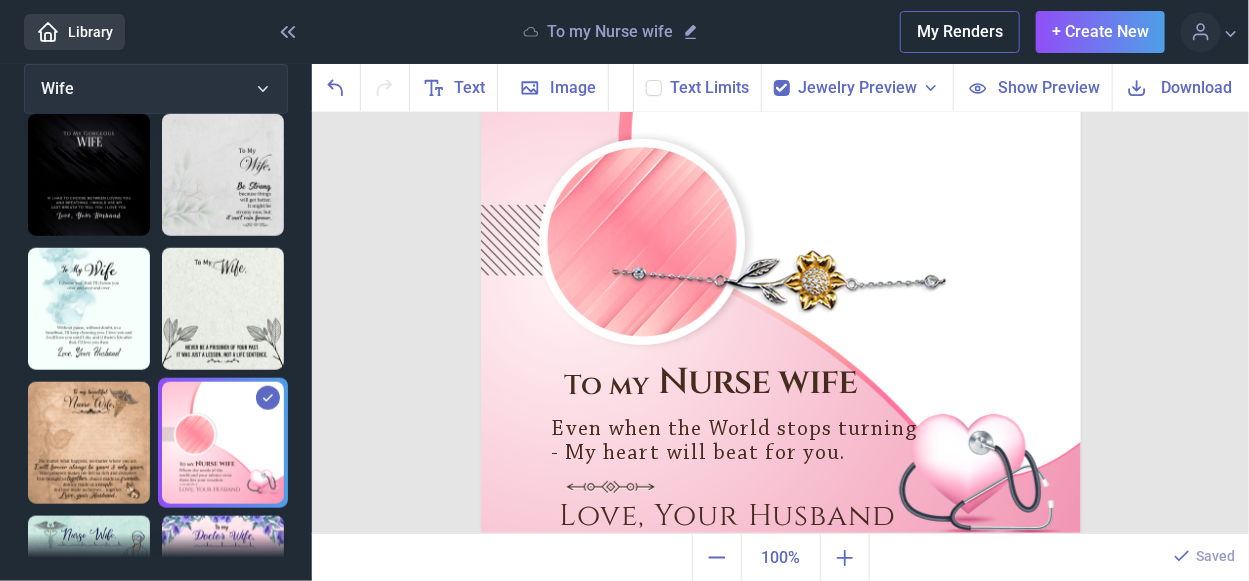 click 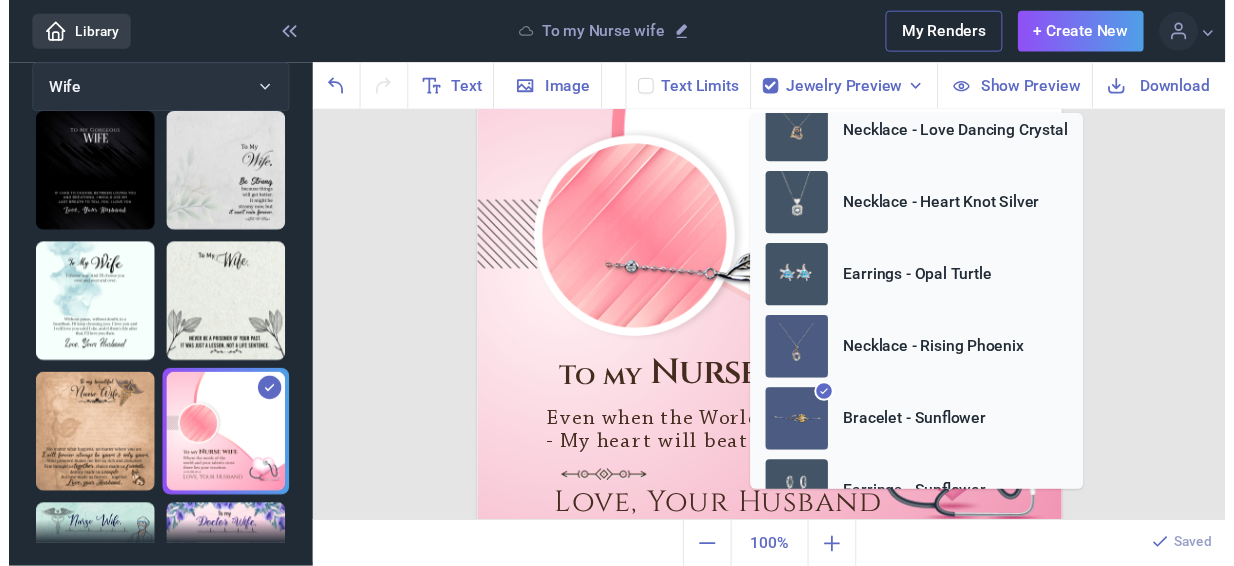 scroll, scrollTop: 500, scrollLeft: 0, axis: vertical 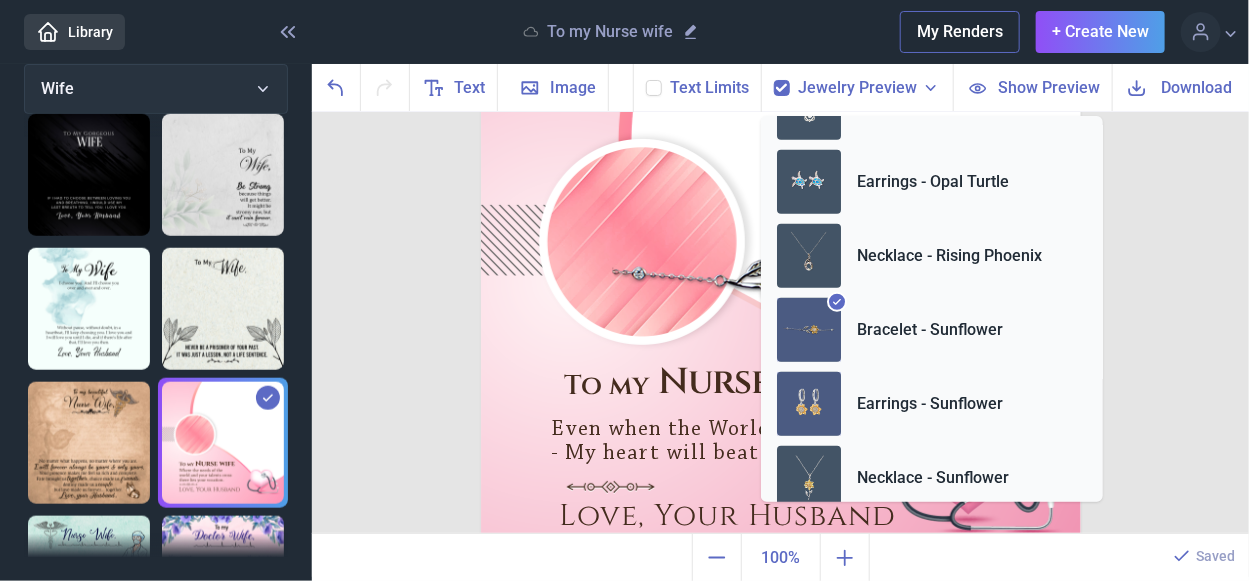 click on "Earrings - Sunflower" at bounding box center [930, 404] 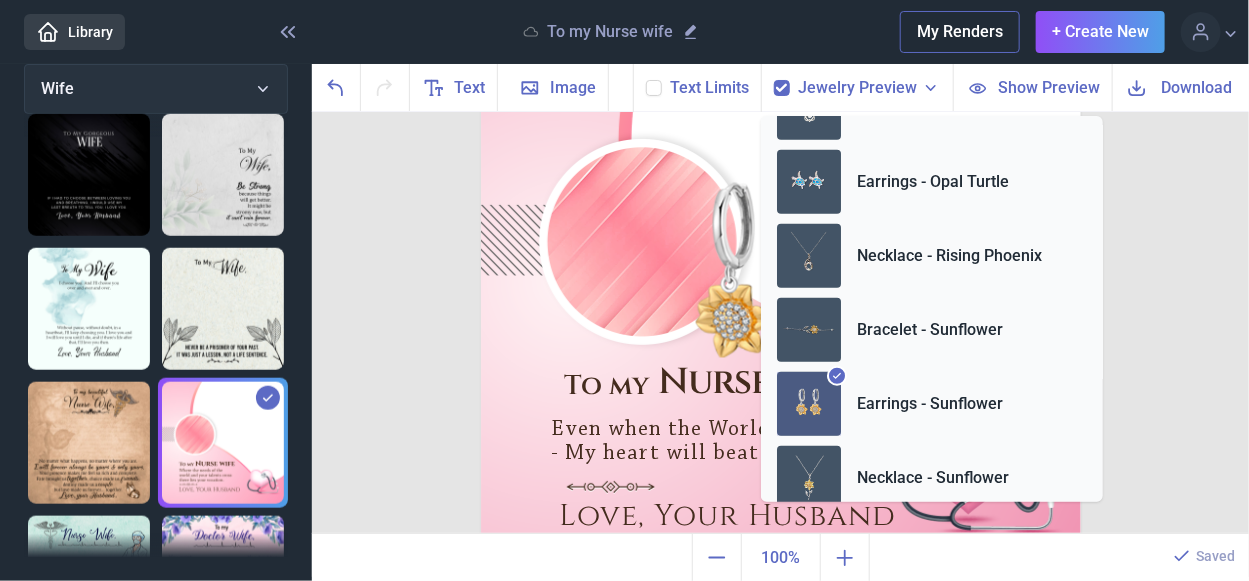 click on "To my        Nurse wife       Even when the World stops turning - My heart will beat for you.       Love, Your Husband                       Duplicate     Delete       Backwards   >   Forward" at bounding box center (780, 323) 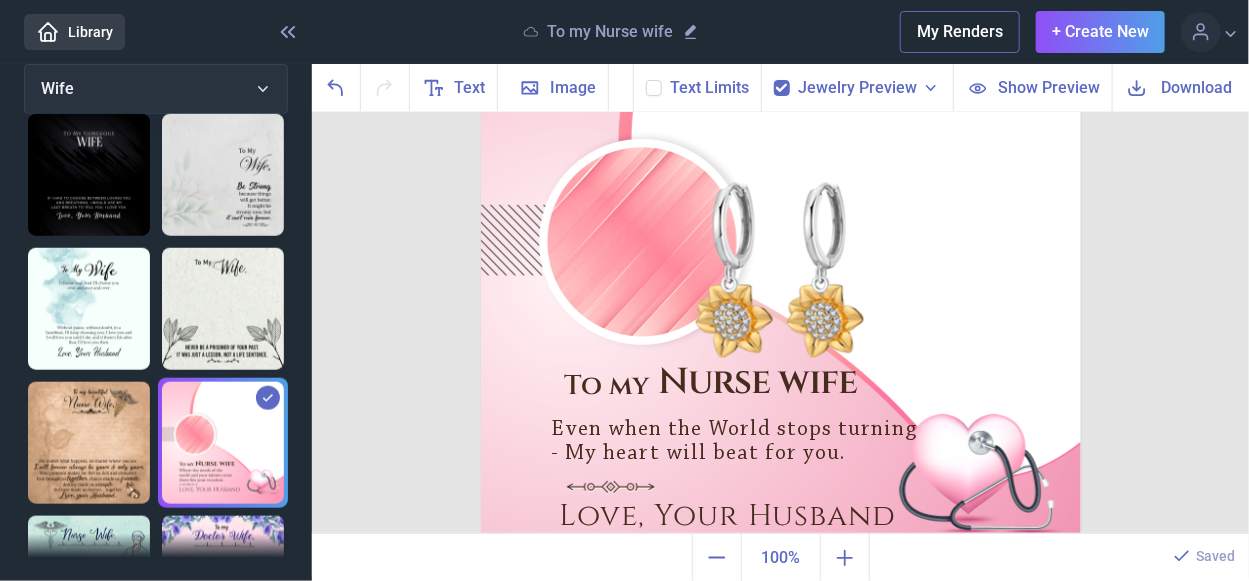 click 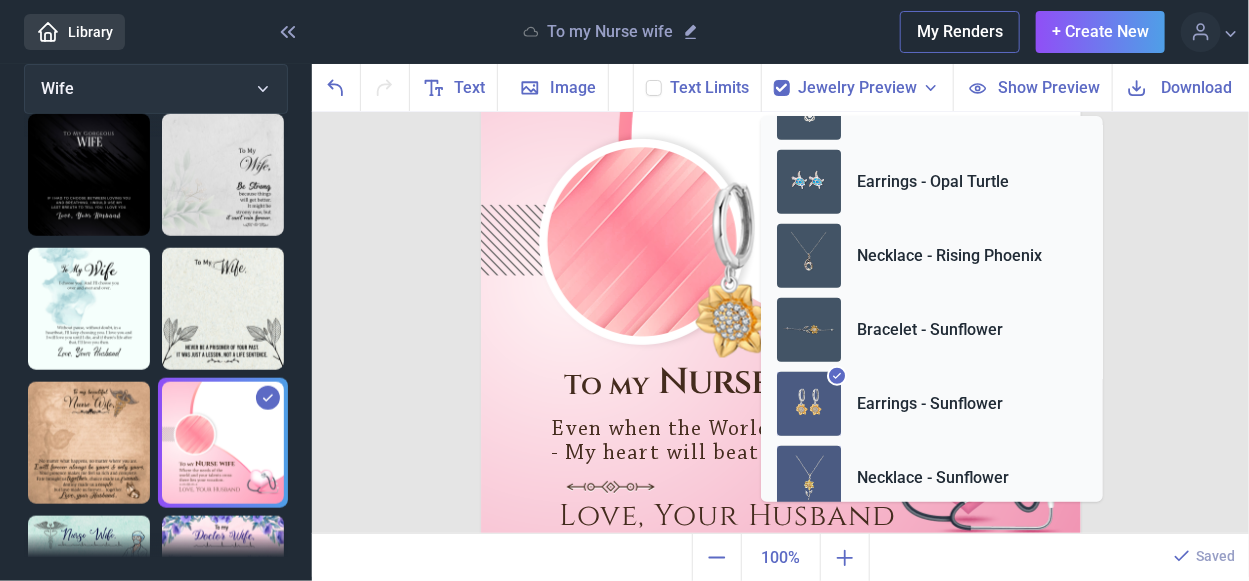 click at bounding box center [809, 478] 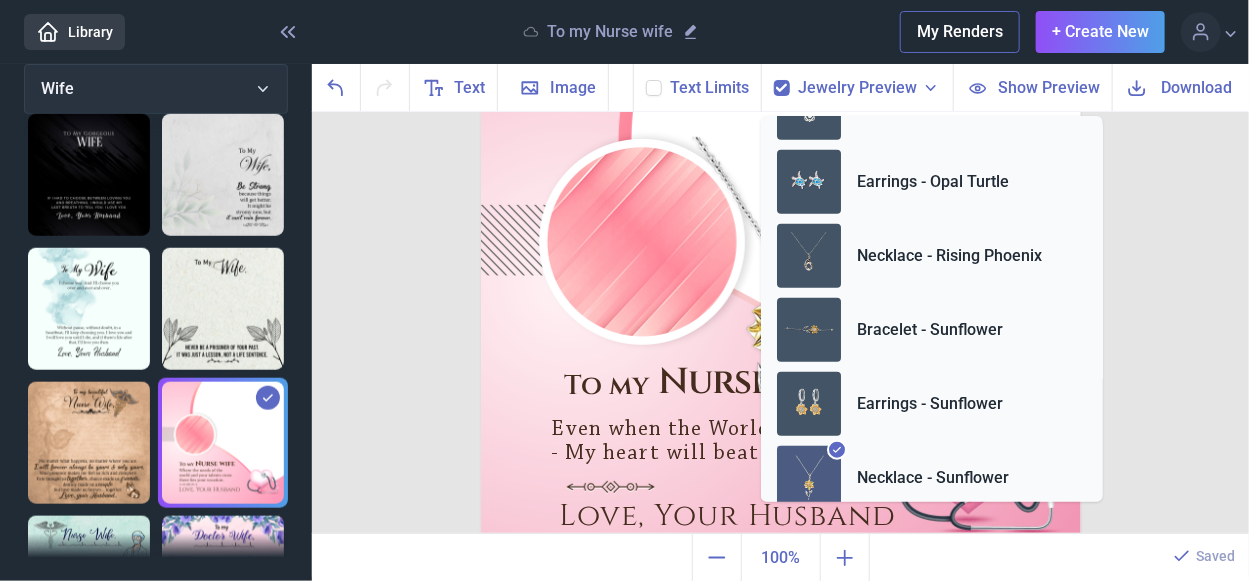 click at bounding box center [781, -18] 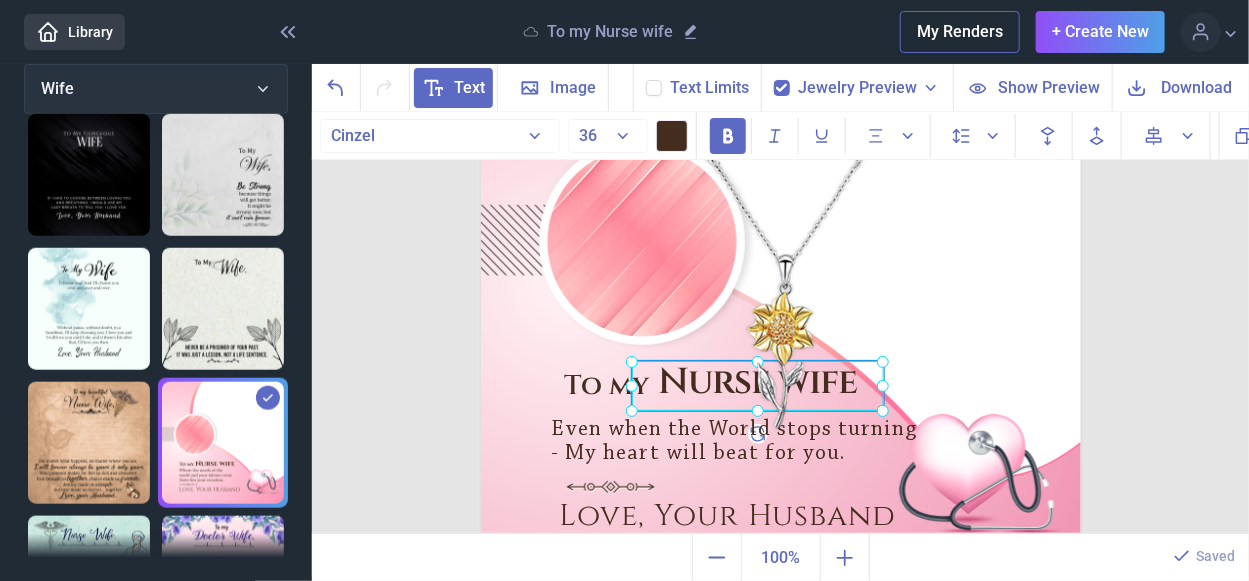 scroll, scrollTop: 690, scrollLeft: 0, axis: vertical 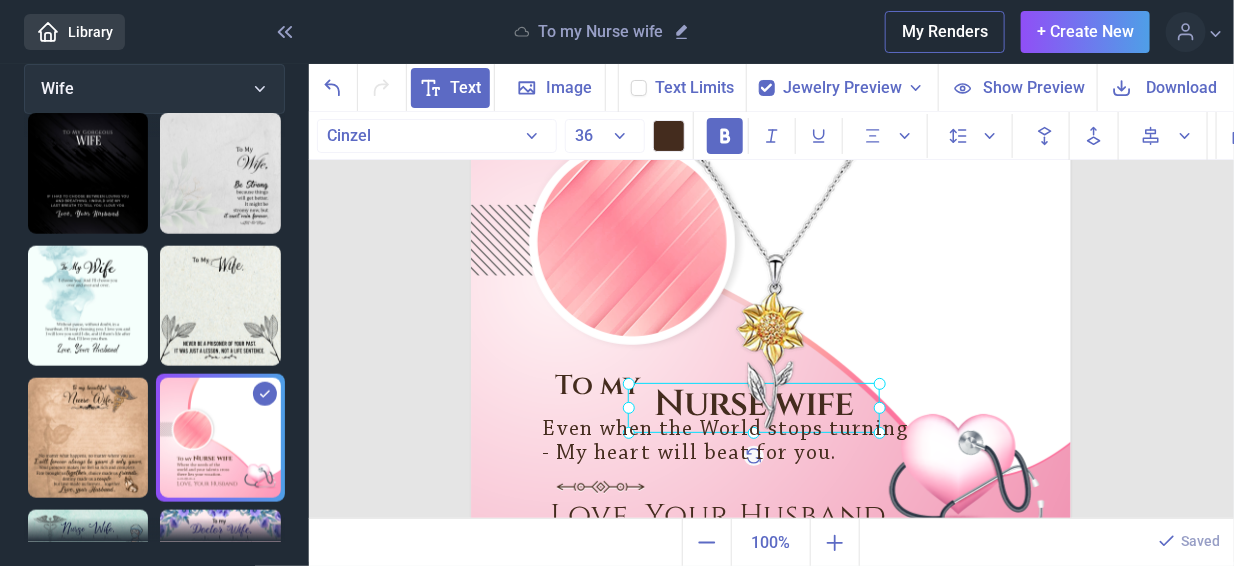 drag, startPoint x: 781, startPoint y: 372, endPoint x: 787, endPoint y: 394, distance: 22.803509 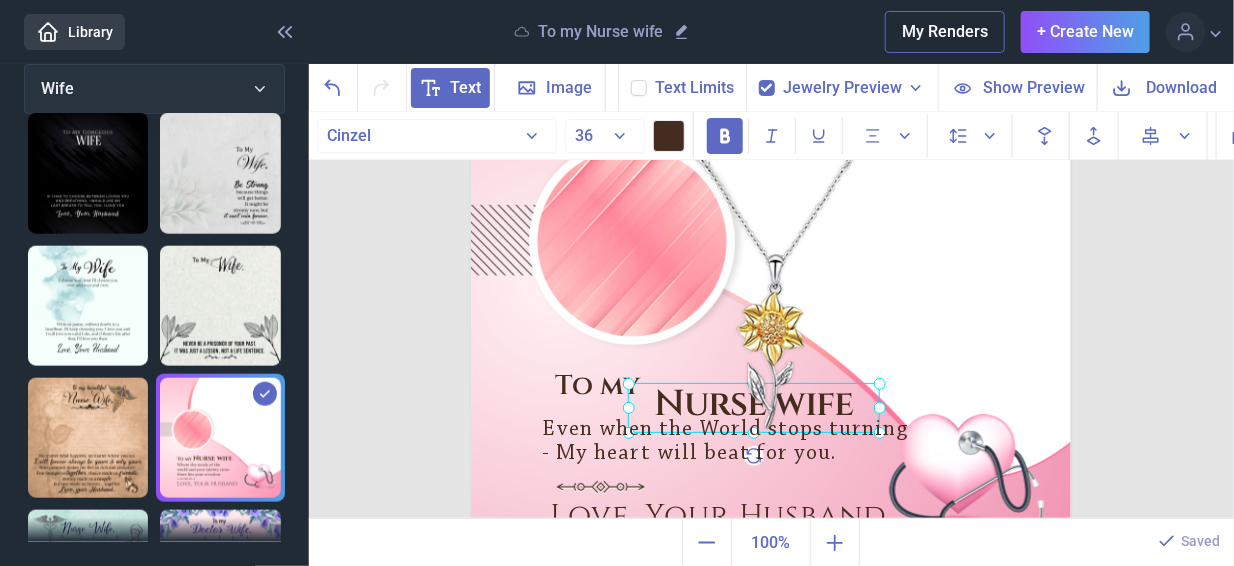 click on "Nurse wife" at bounding box center [471, -18] 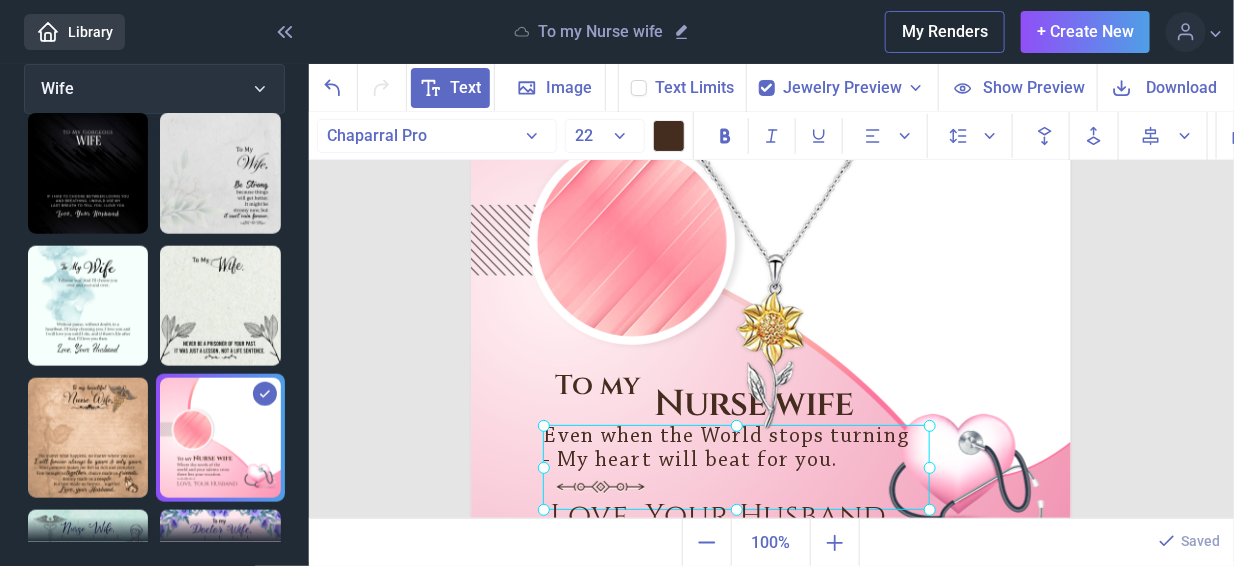 click on "Even when the World stops turning - My heart will beat for you." at bounding box center (471, -18) 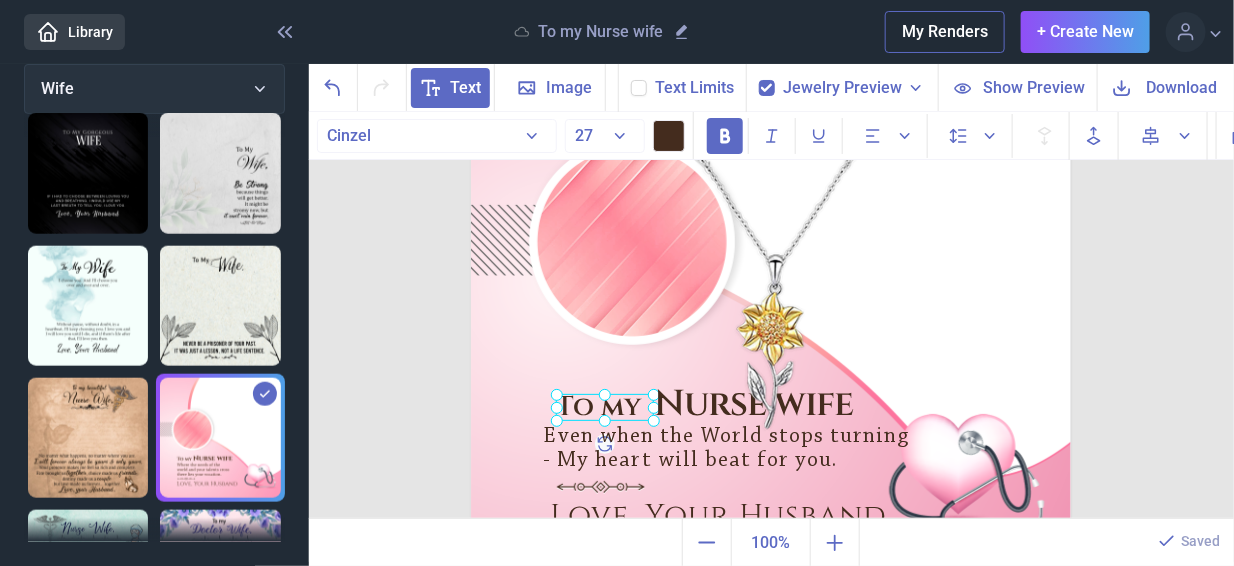drag, startPoint x: 583, startPoint y: 373, endPoint x: 584, endPoint y: 394, distance: 21.023796 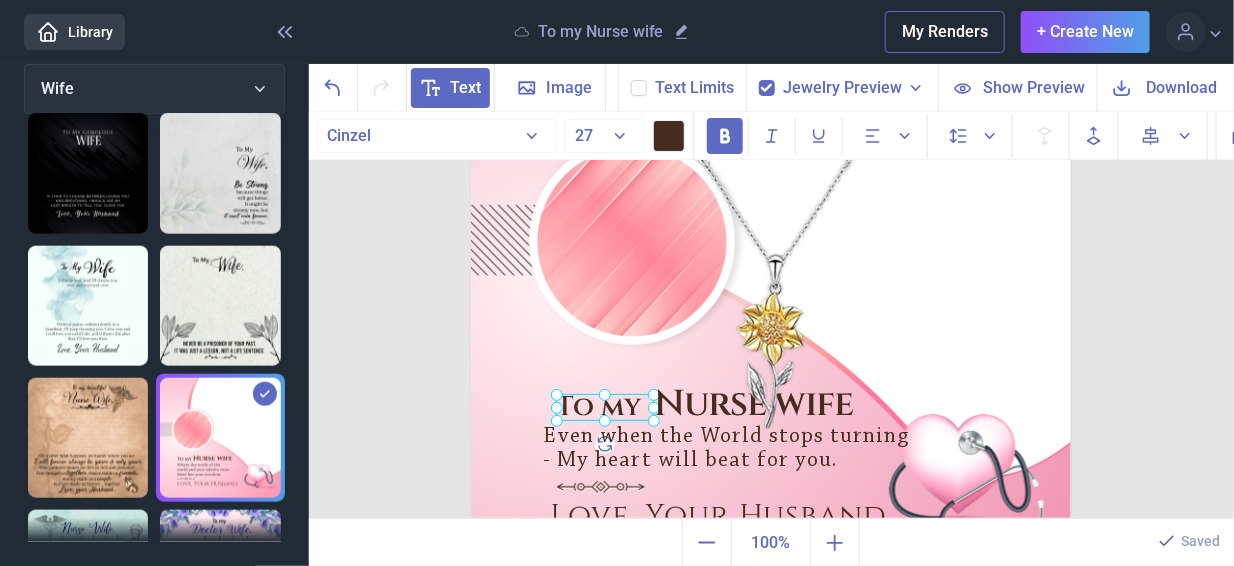 click on "To my" at bounding box center (471, -18) 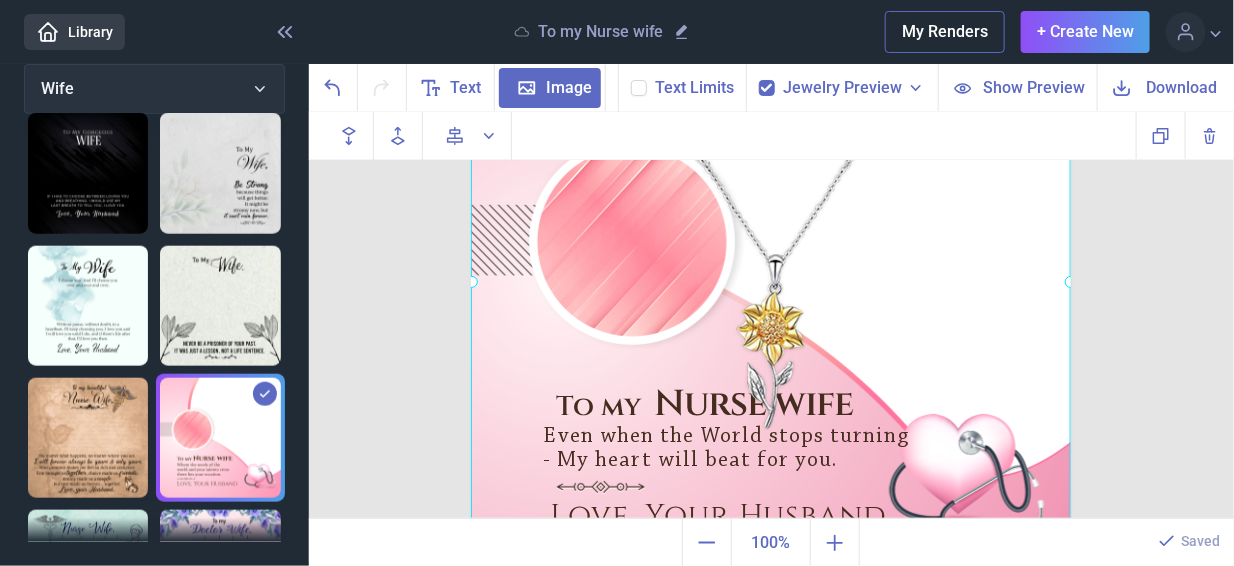 scroll, scrollTop: 699, scrollLeft: 0, axis: vertical 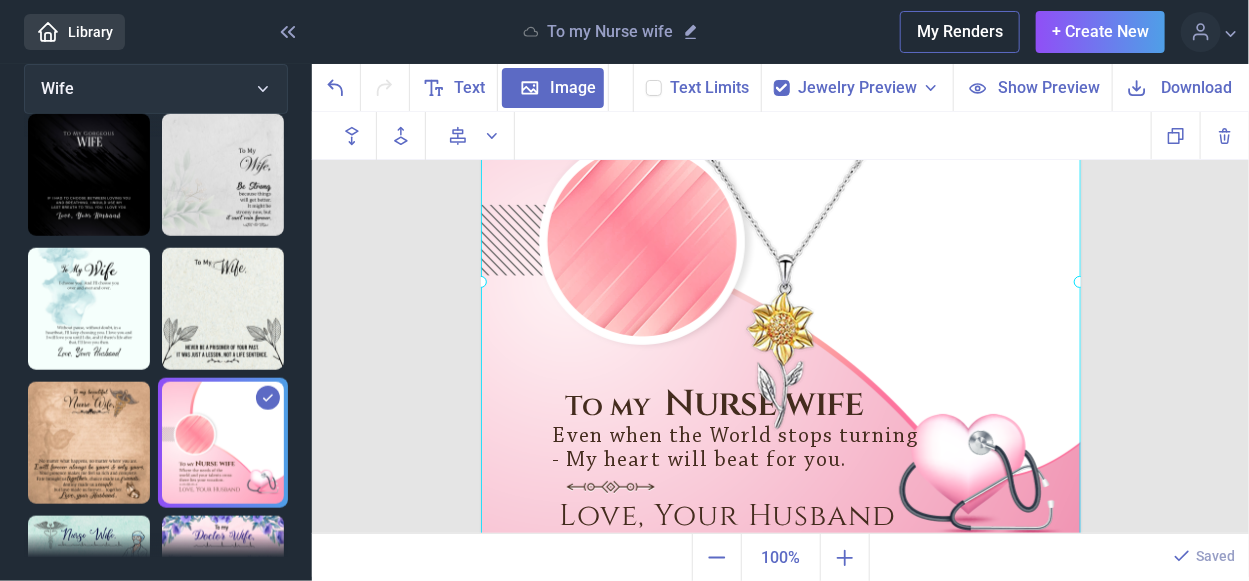 click at bounding box center (481, -18) 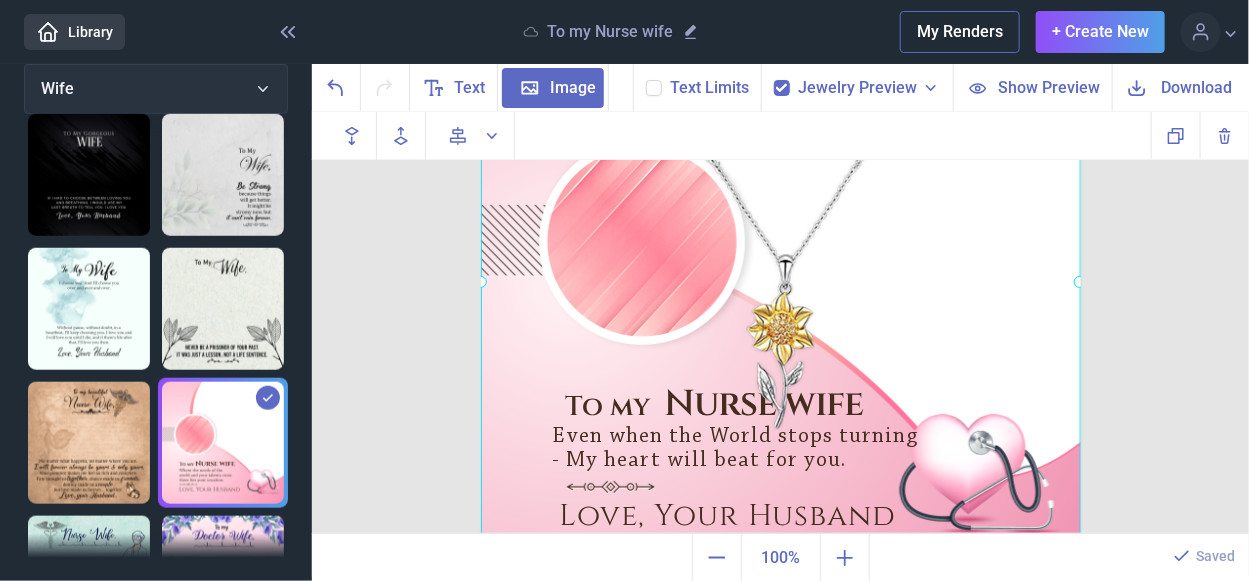 click on "Text Limits" at bounding box center (697, 88) 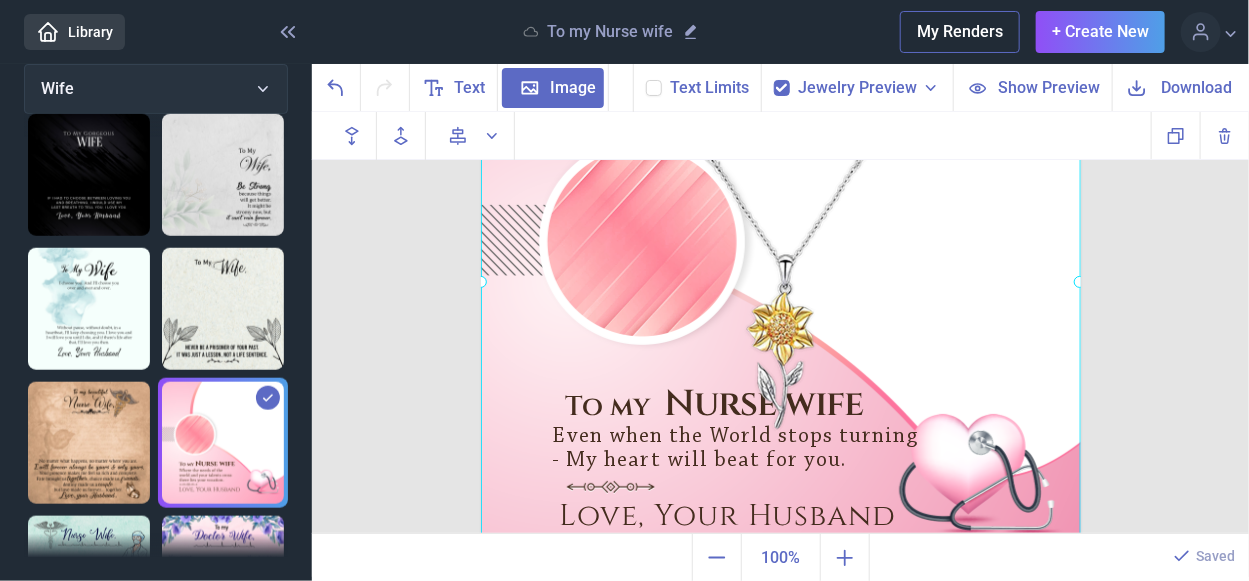 click 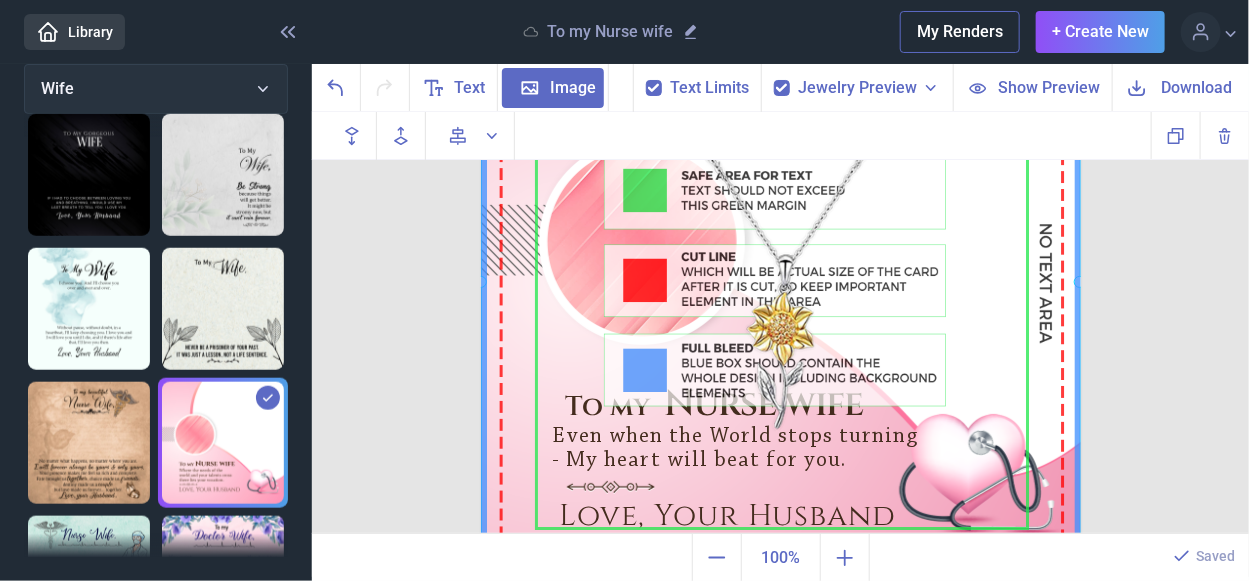 click 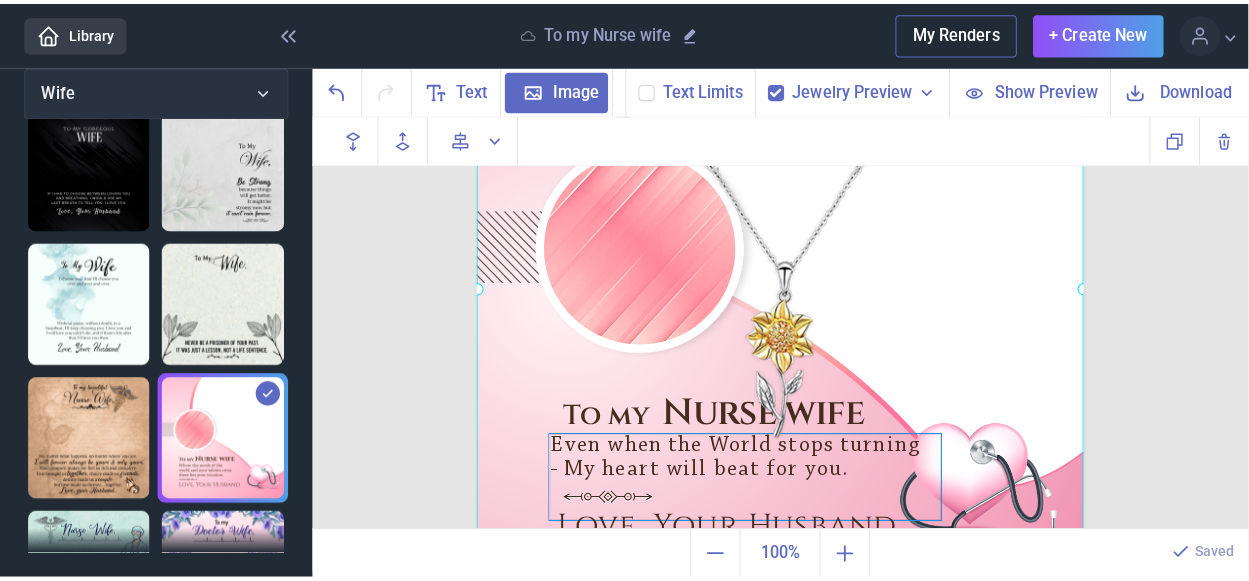 scroll, scrollTop: 690, scrollLeft: 0, axis: vertical 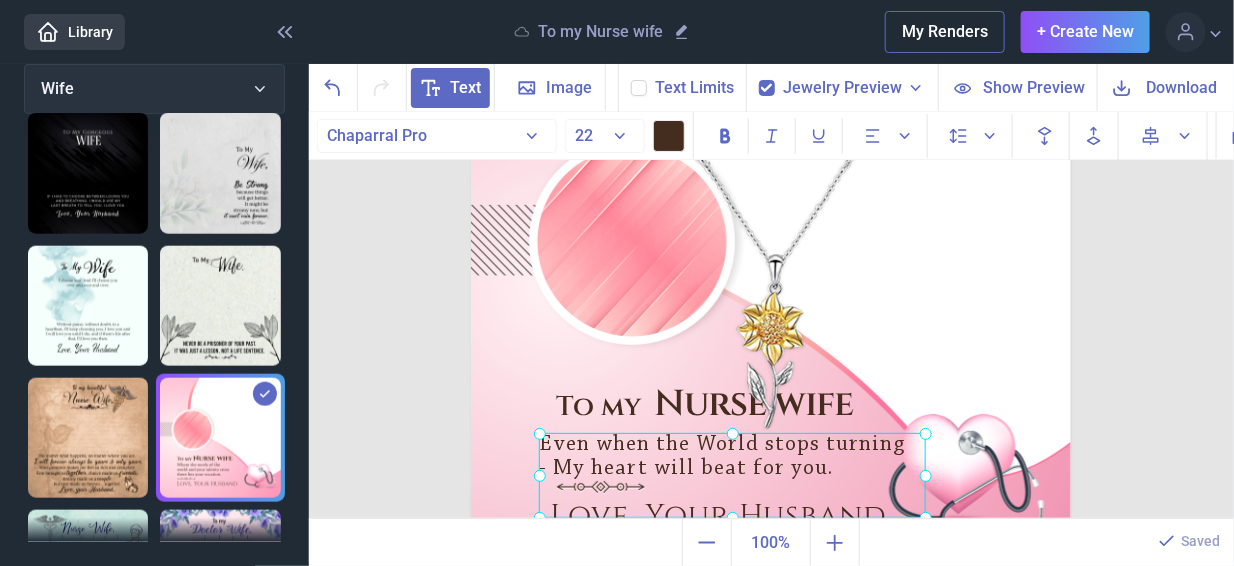 click on "Even when the World stops turning - My heart will beat for you." at bounding box center [471, -18] 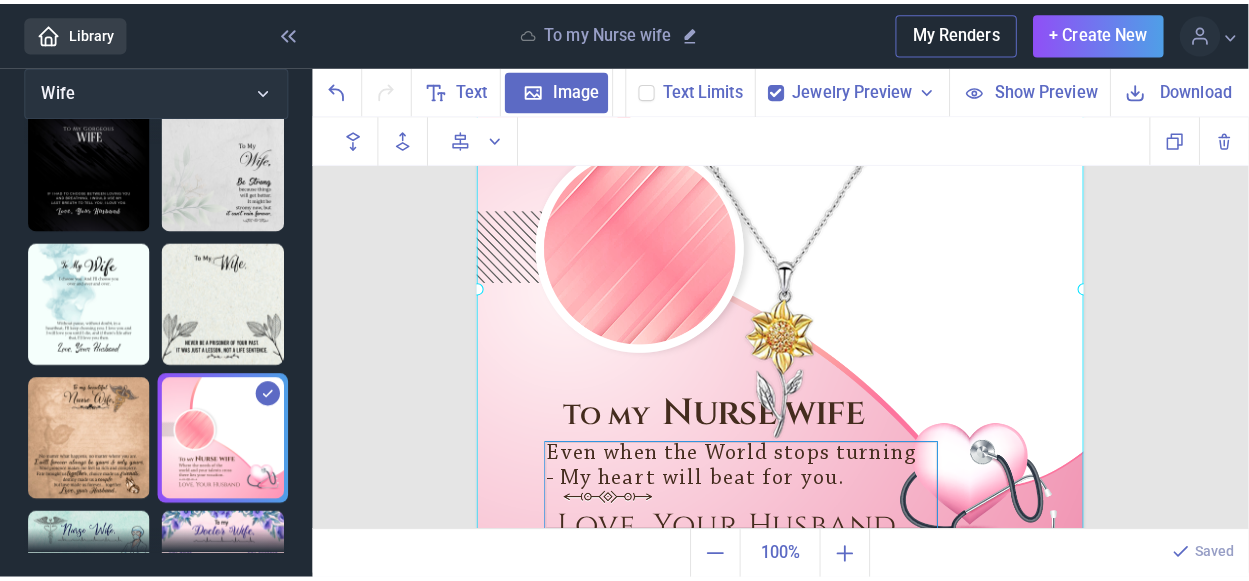 scroll, scrollTop: 690, scrollLeft: 0, axis: vertical 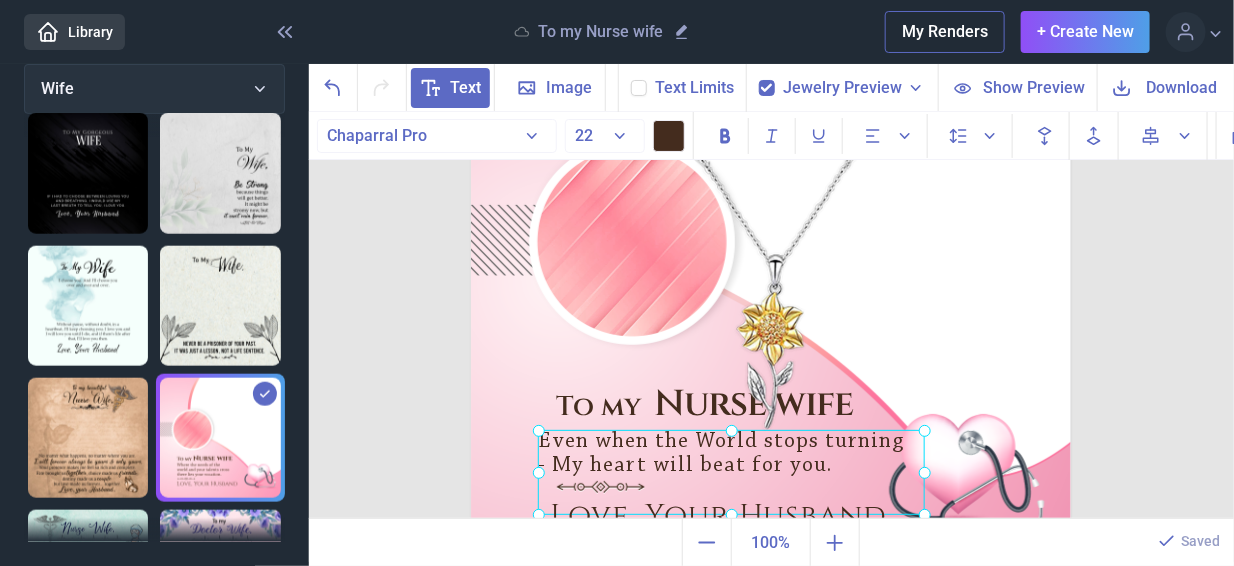click on "Even when the World stops turning - My heart will beat for you." at bounding box center (471, -18) 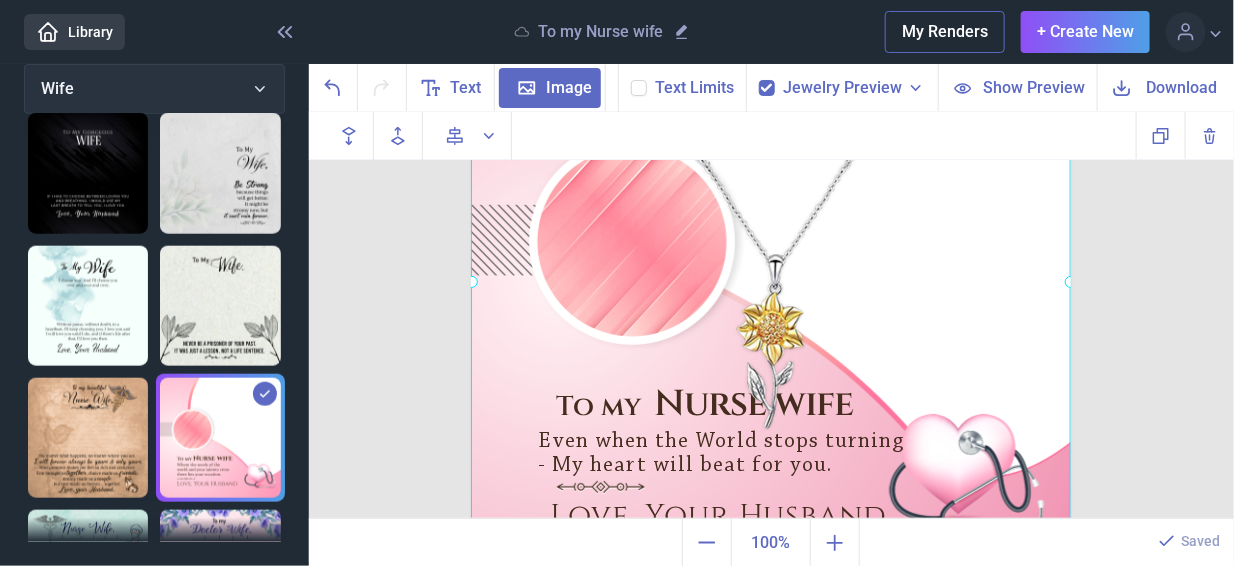 click at bounding box center (471, -18) 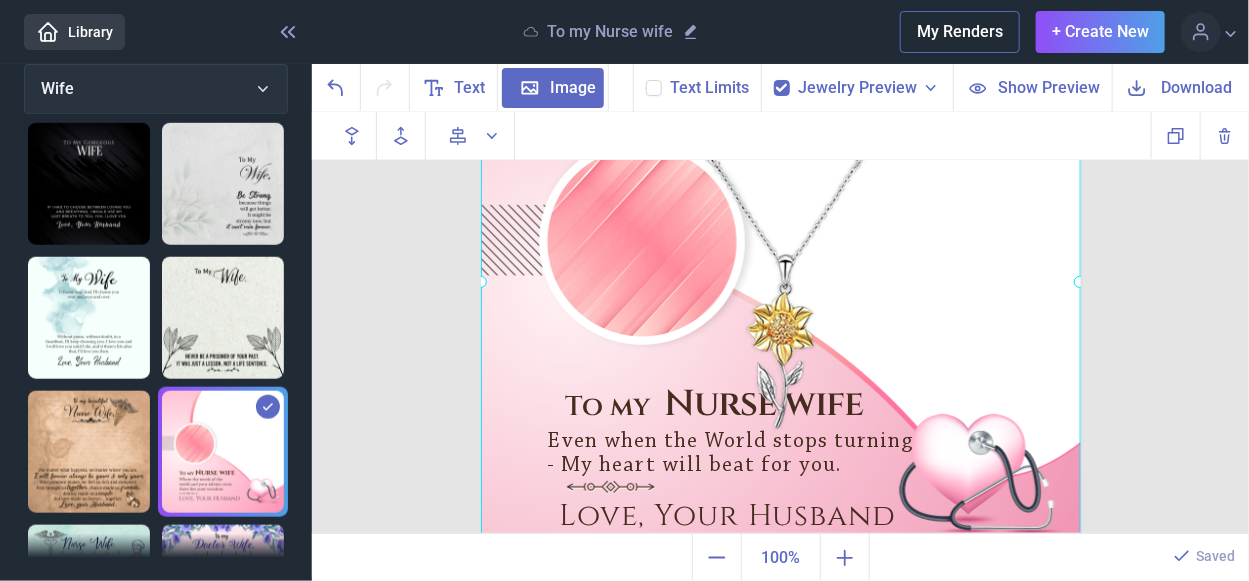 scroll, scrollTop: 699, scrollLeft: 0, axis: vertical 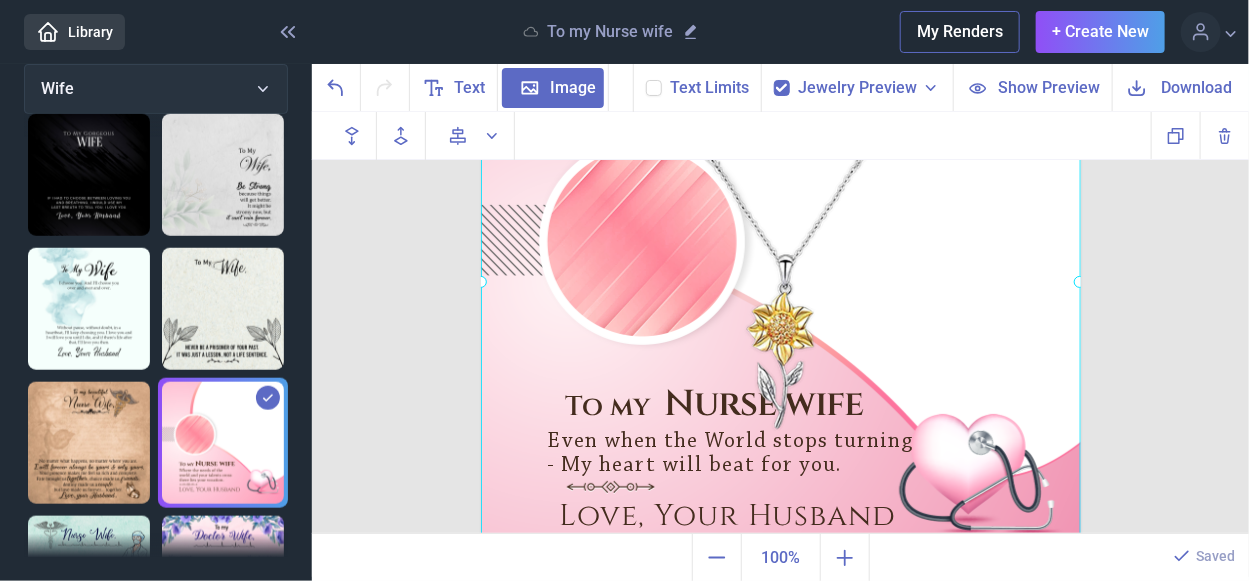 click on "Text Limits" at bounding box center [697, 88] 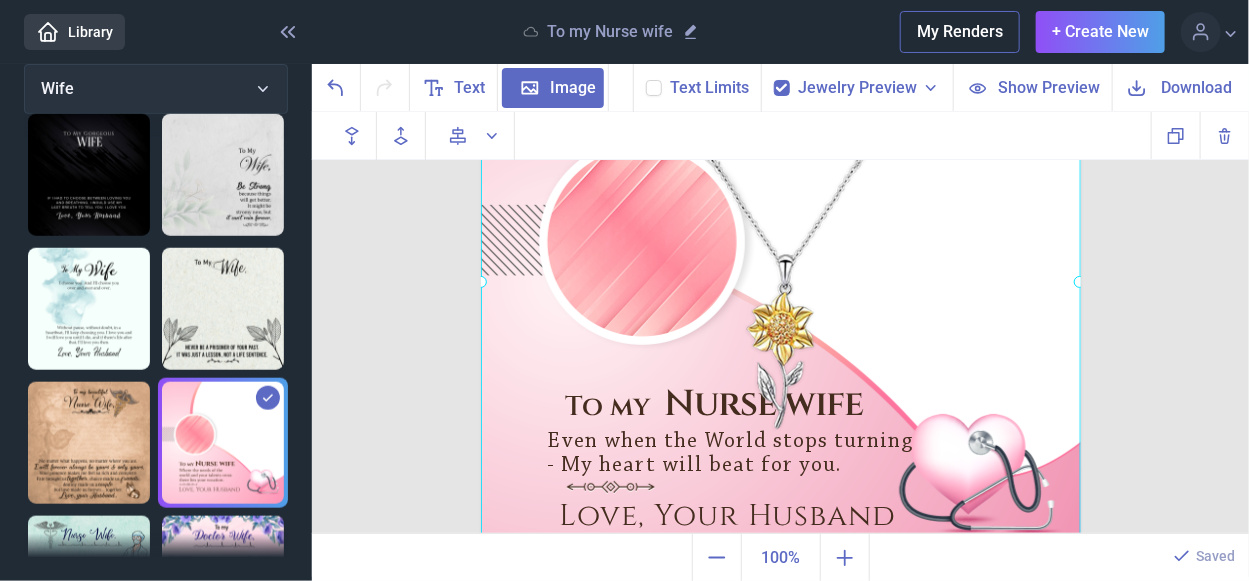 click on "Text Limits" at bounding box center [697, 88] 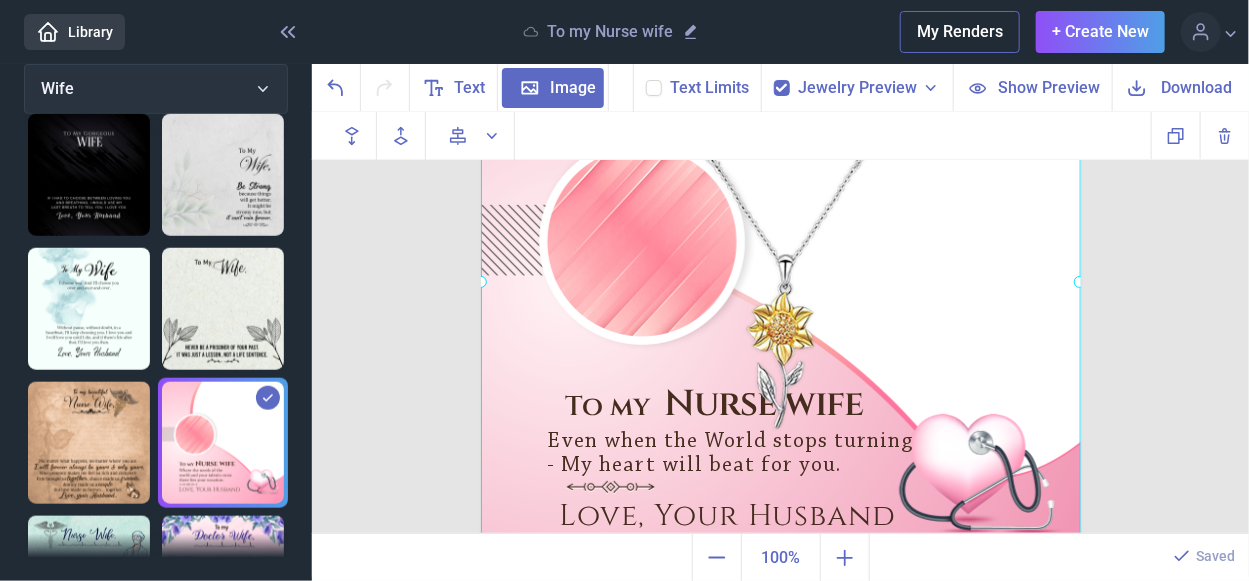 click at bounding box center (654, 88) 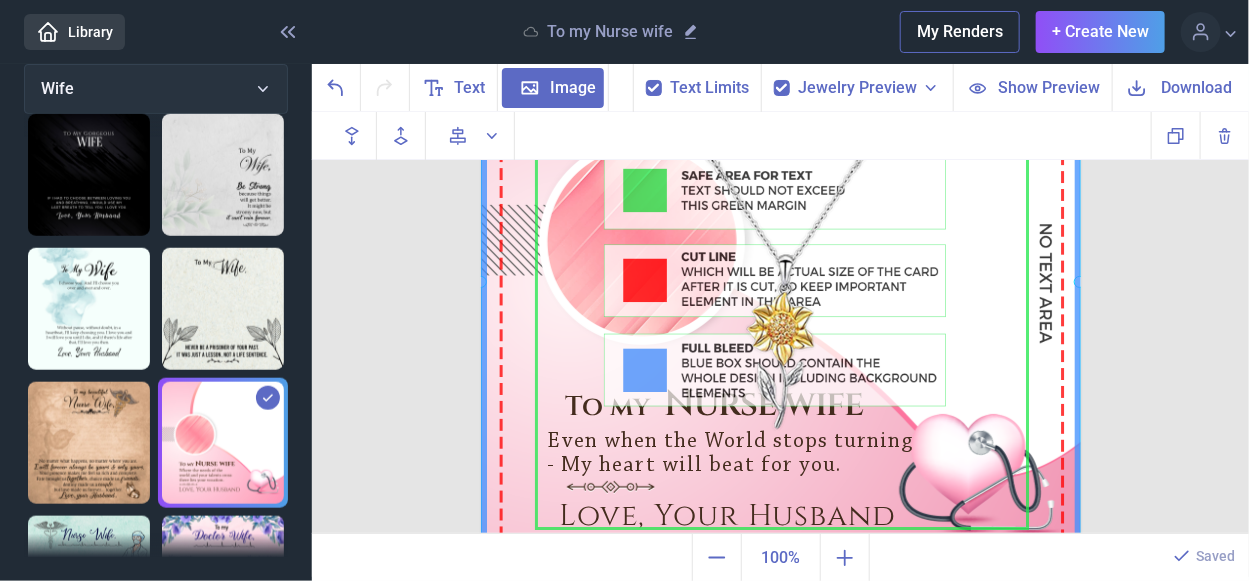 click 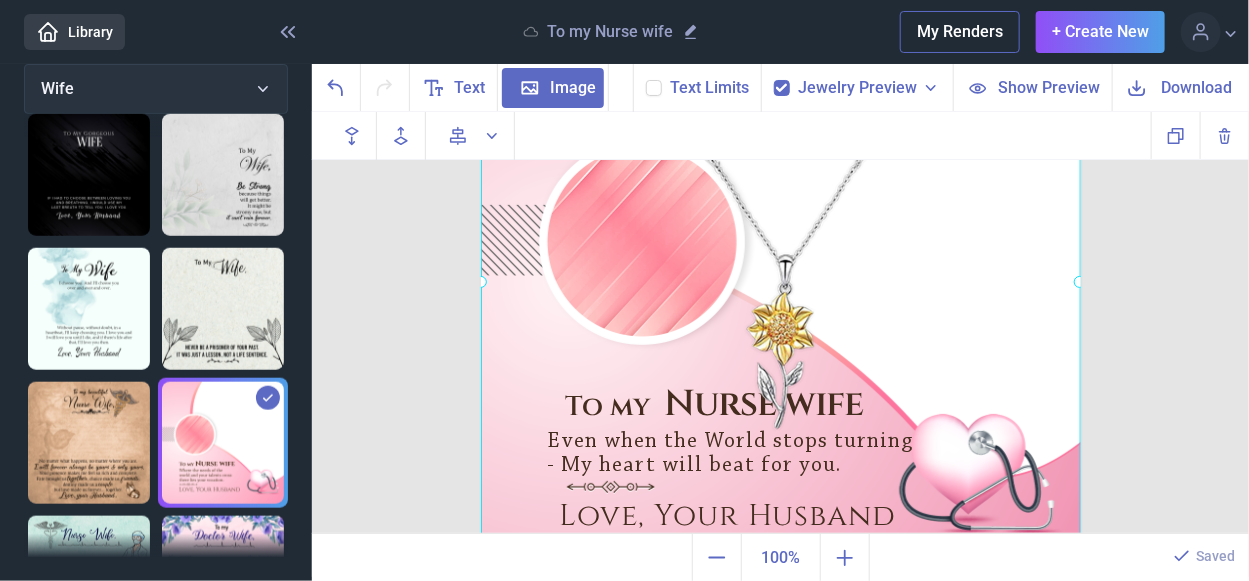 click 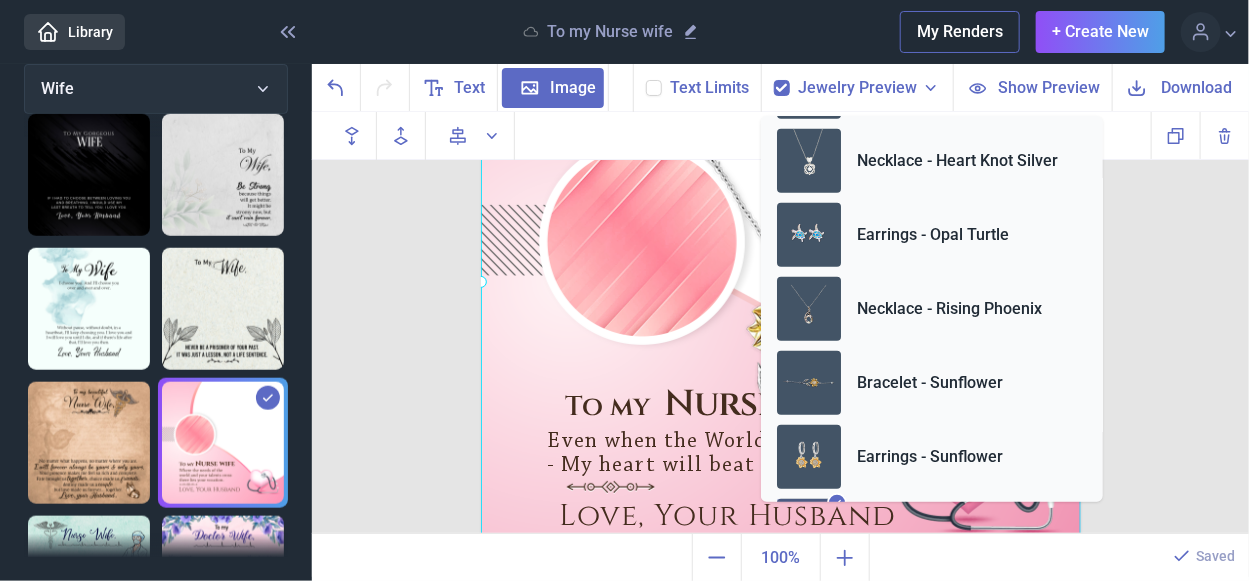 scroll, scrollTop: 500, scrollLeft: 0, axis: vertical 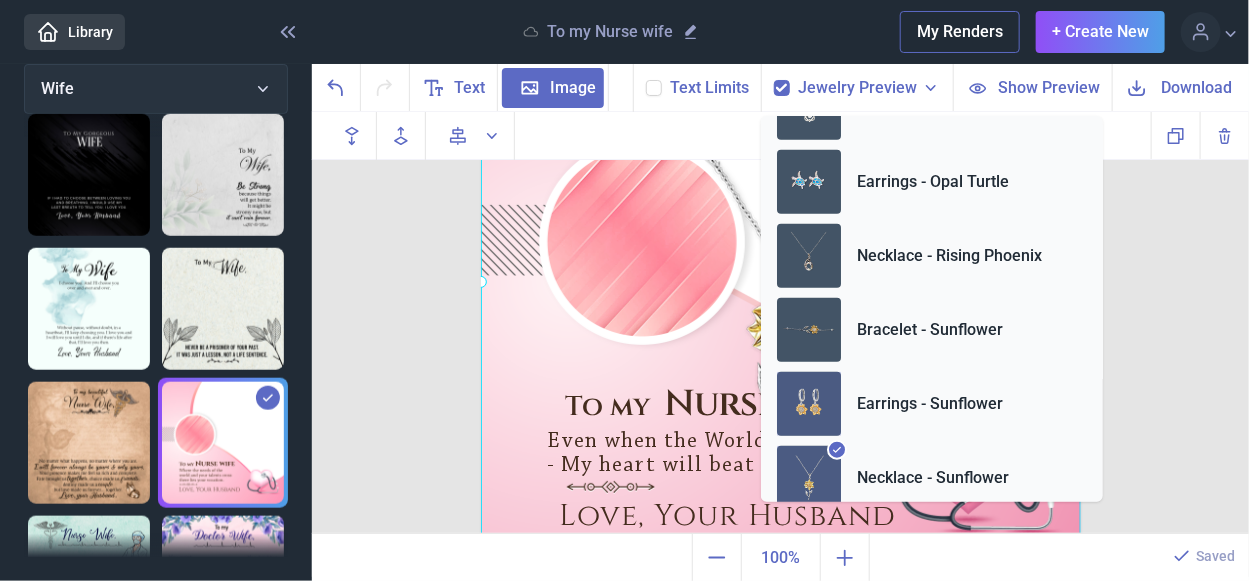 click at bounding box center [809, 404] 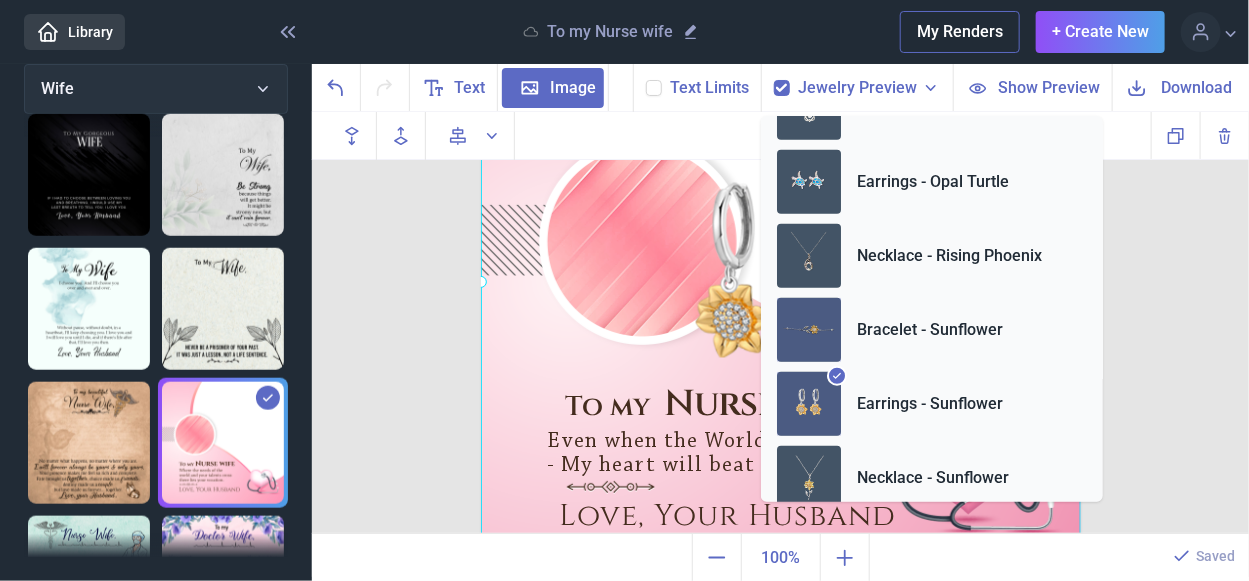 click at bounding box center (809, 330) 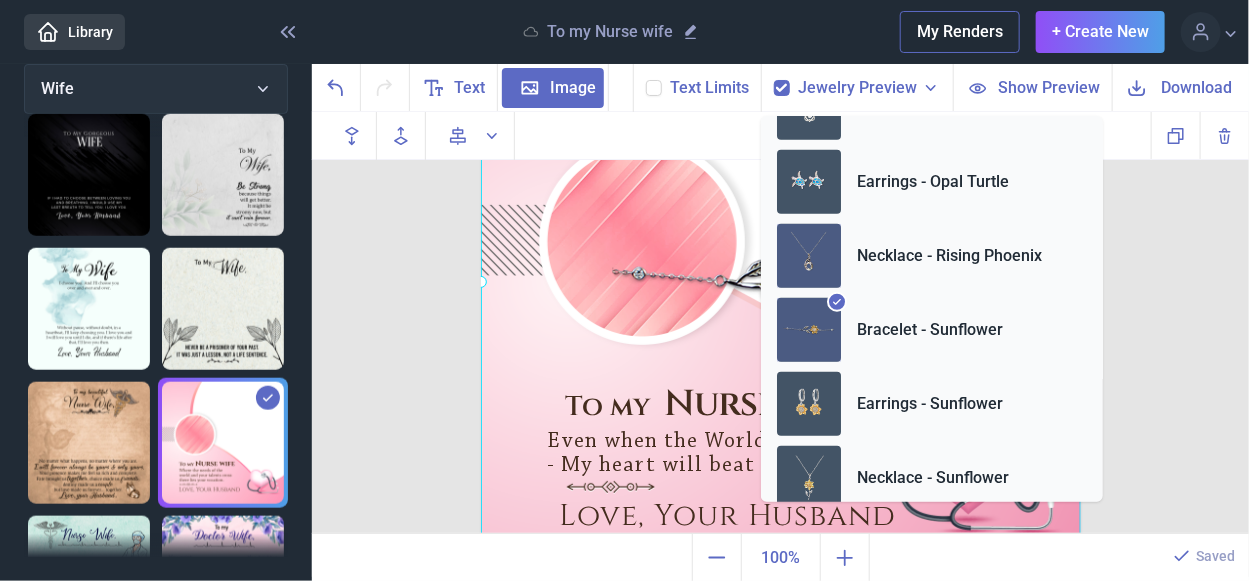 click at bounding box center (809, 256) 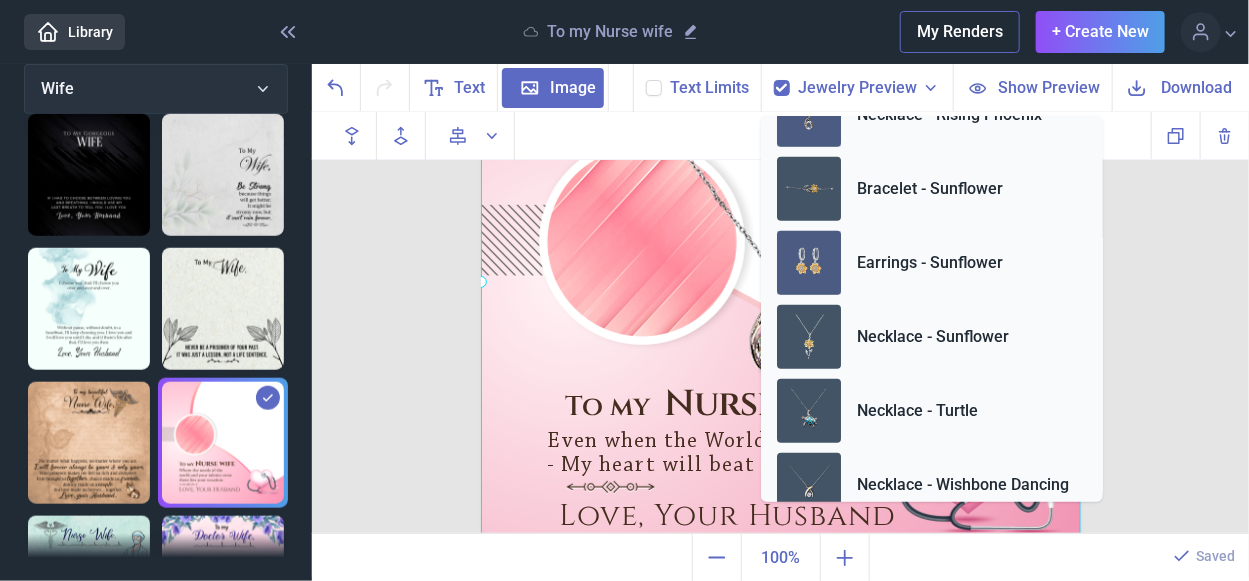 scroll, scrollTop: 746, scrollLeft: 0, axis: vertical 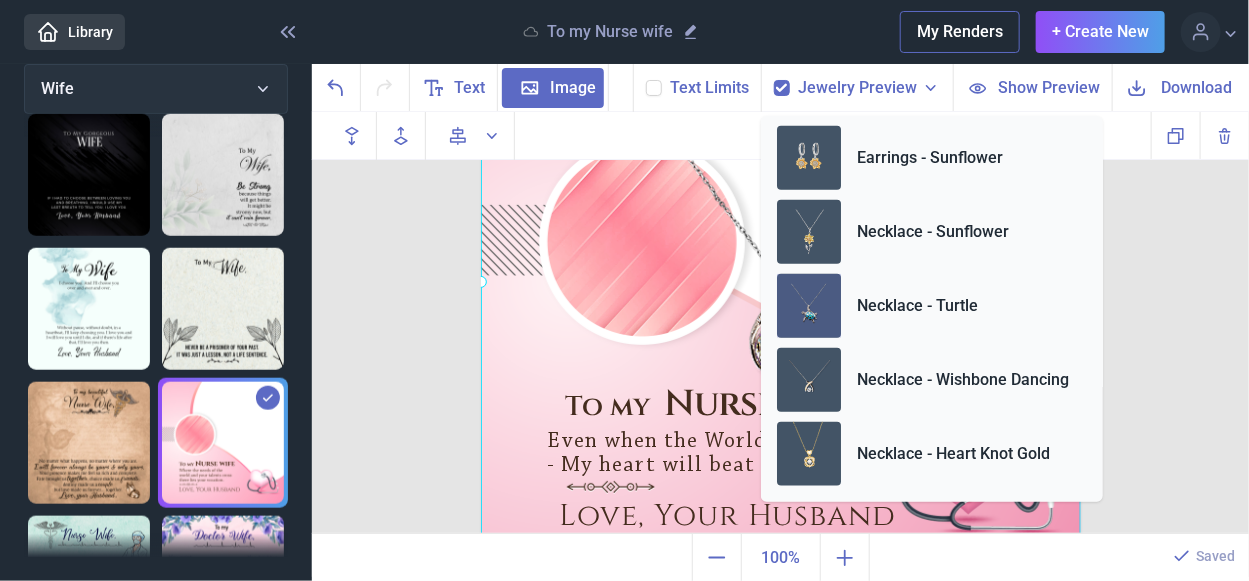 click at bounding box center [809, 306] 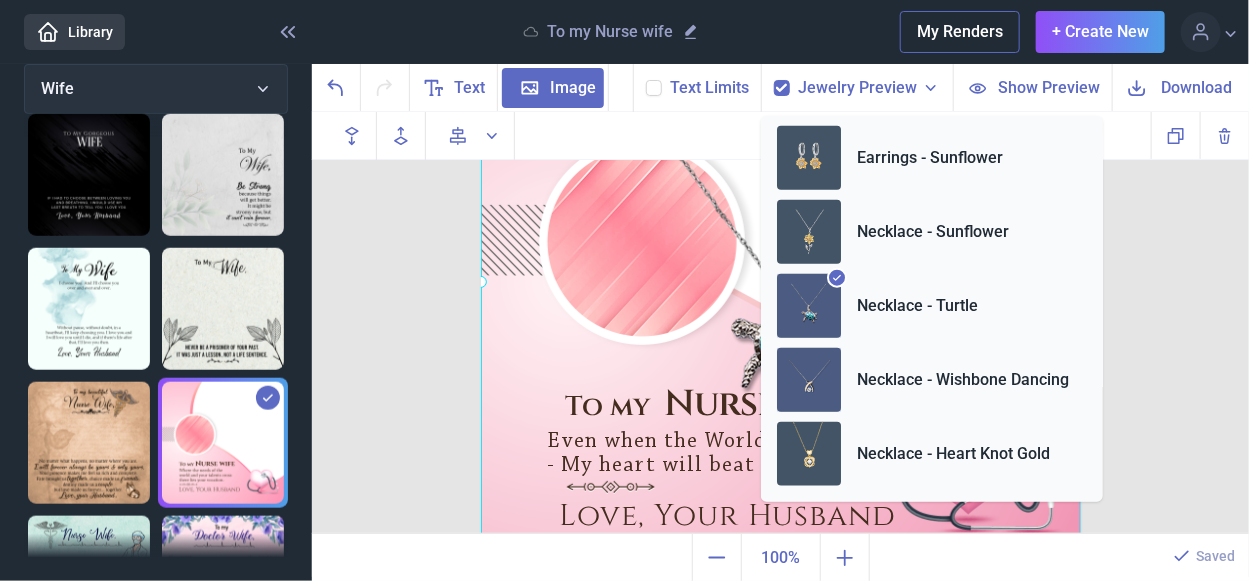 click at bounding box center (809, 380) 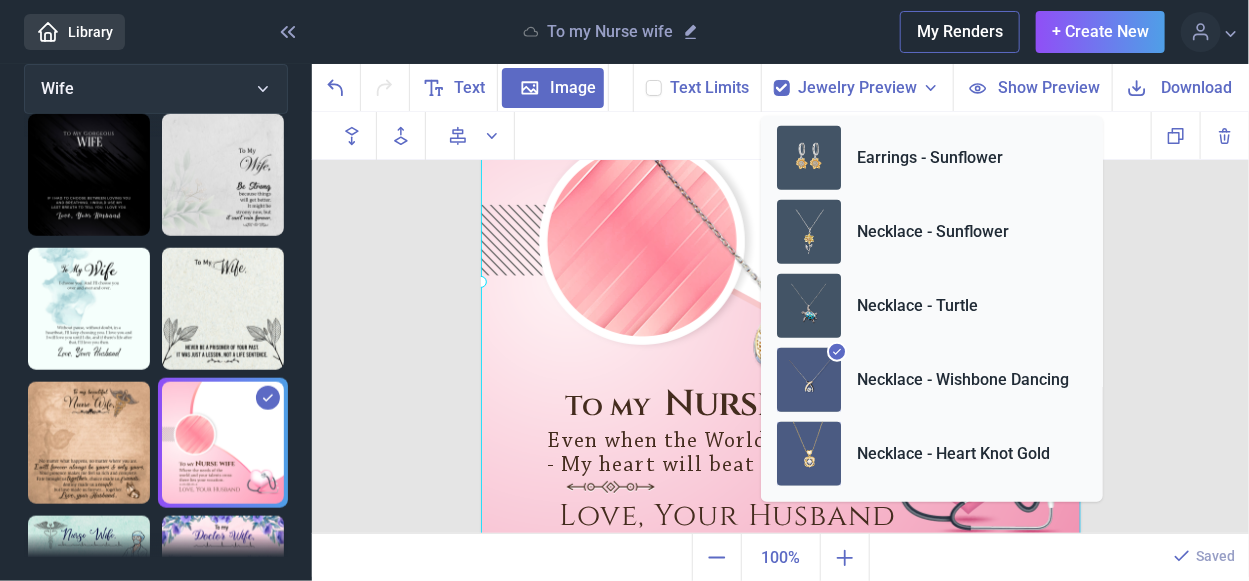 click at bounding box center (809, 454) 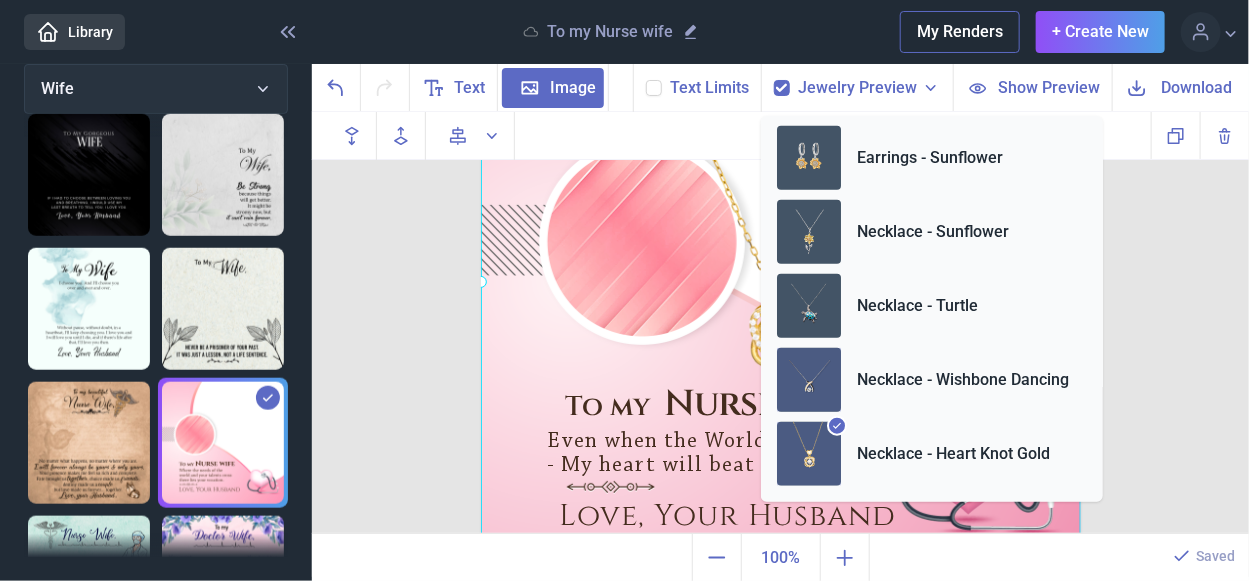 scroll, scrollTop: 746, scrollLeft: 0, axis: vertical 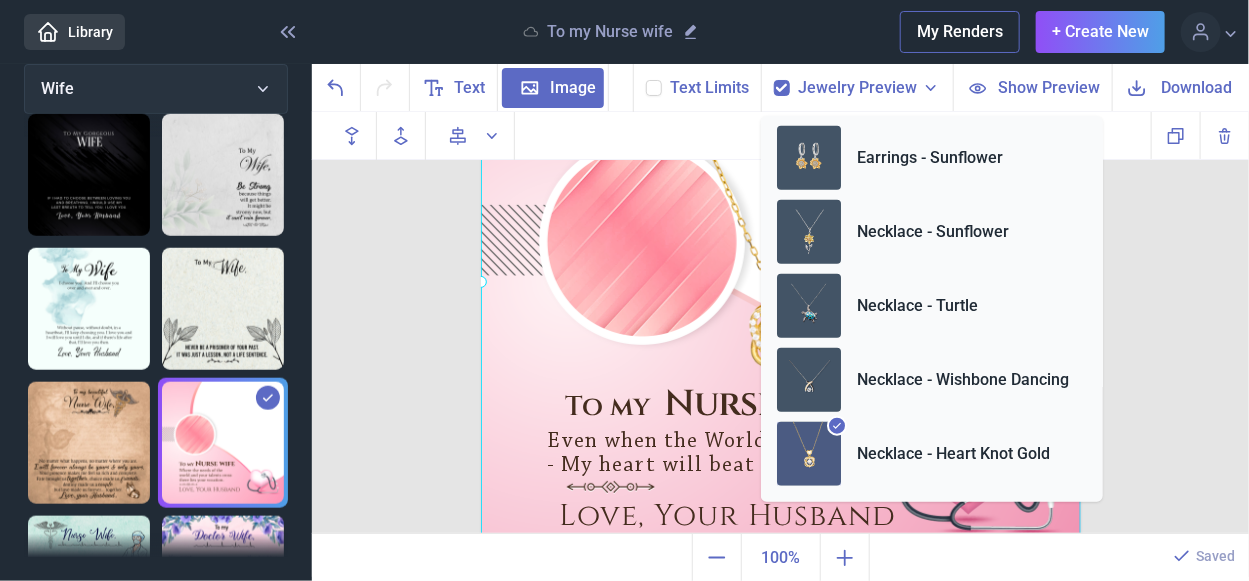 click at bounding box center (809, 454) 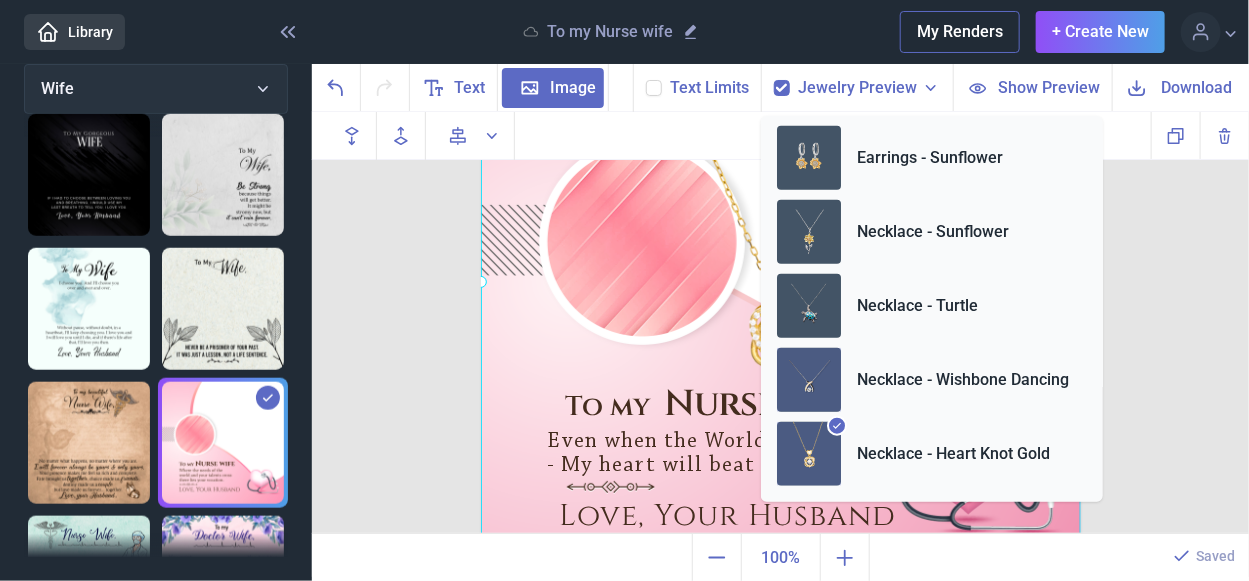 click at bounding box center [809, 380] 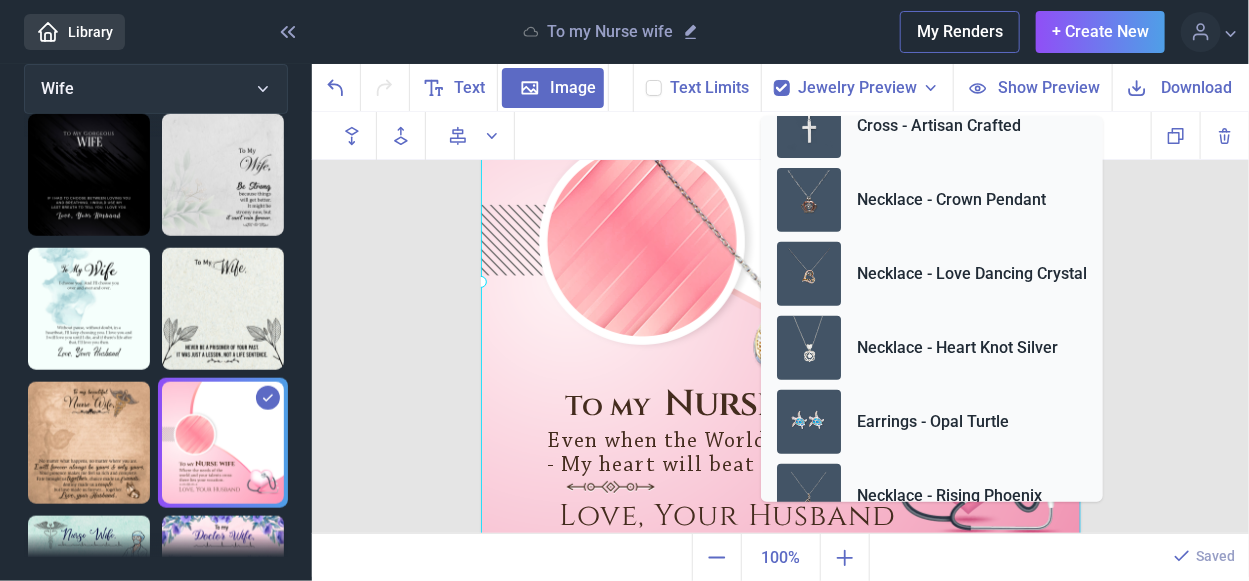 scroll, scrollTop: 146, scrollLeft: 0, axis: vertical 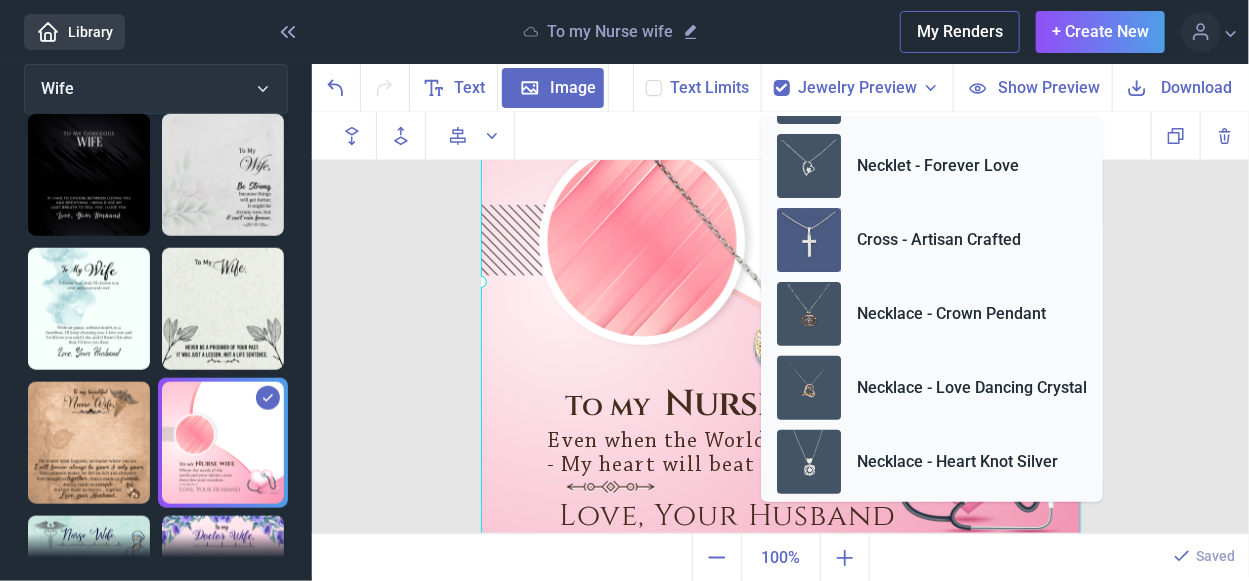 click at bounding box center (809, 240) 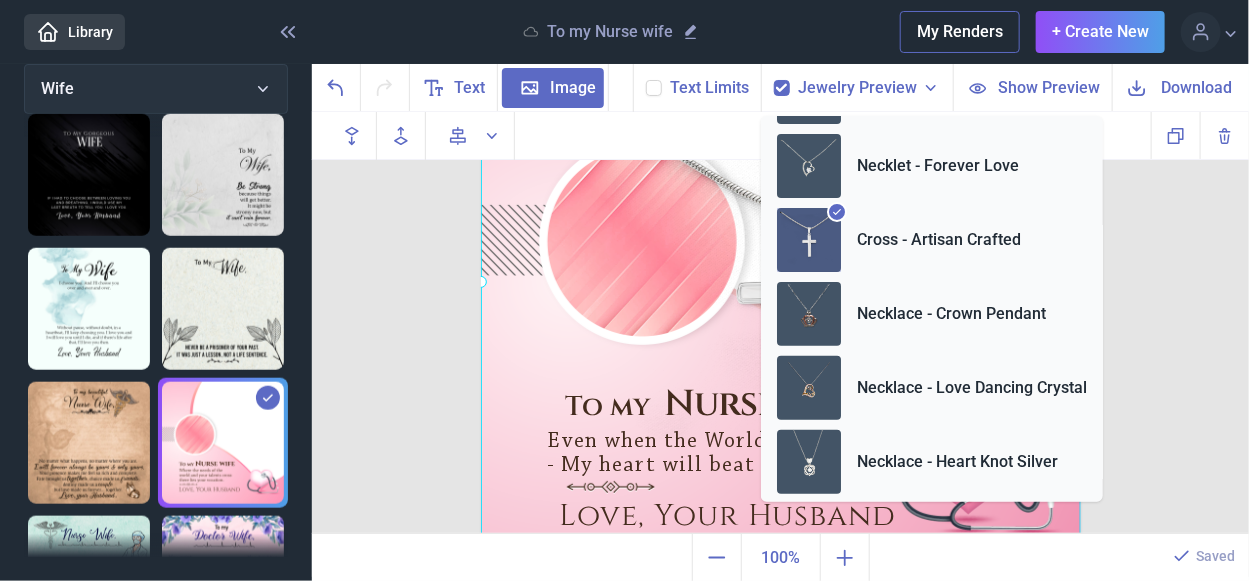 click at bounding box center [781, 282] 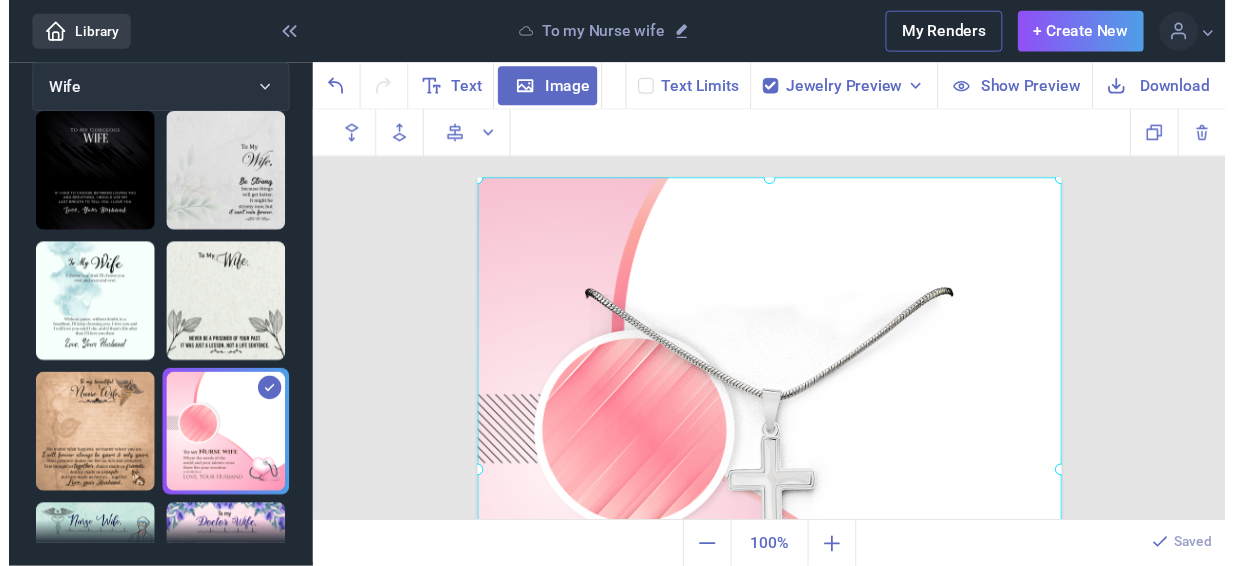 scroll, scrollTop: 246, scrollLeft: 0, axis: vertical 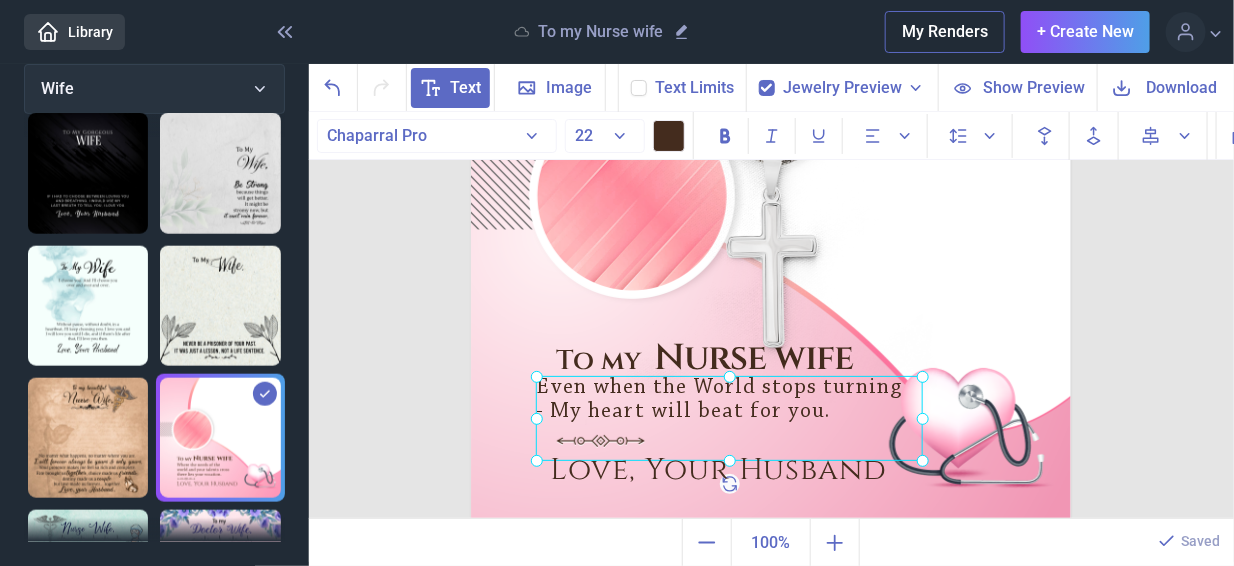 click on "Even when the World stops turning - My heart will beat for you." at bounding box center (471, -64) 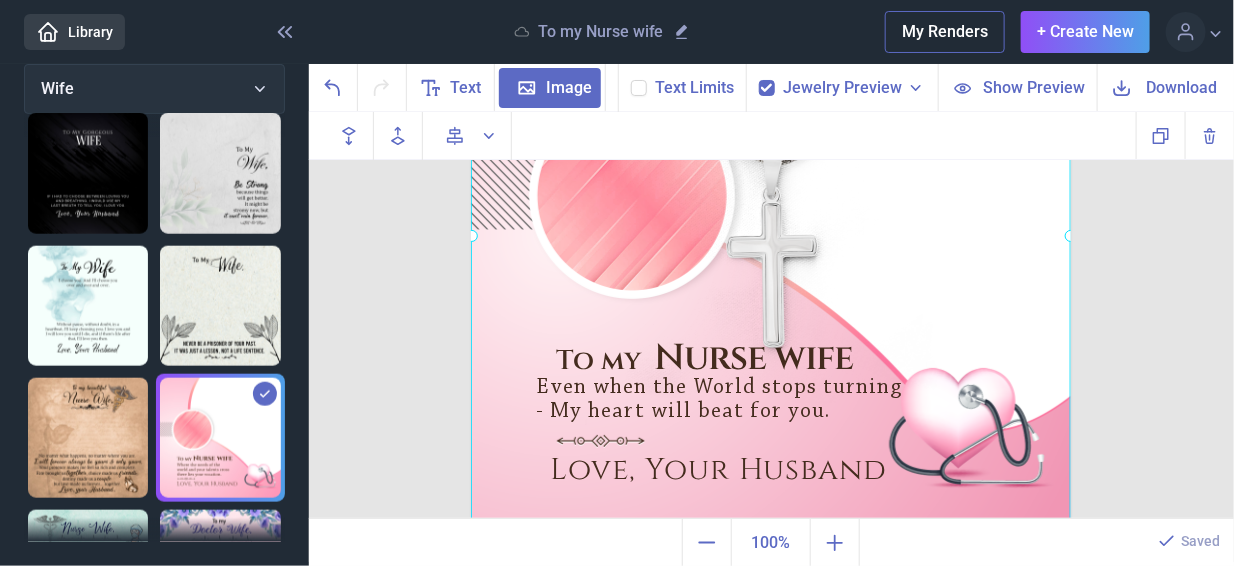 click at bounding box center (471, -64) 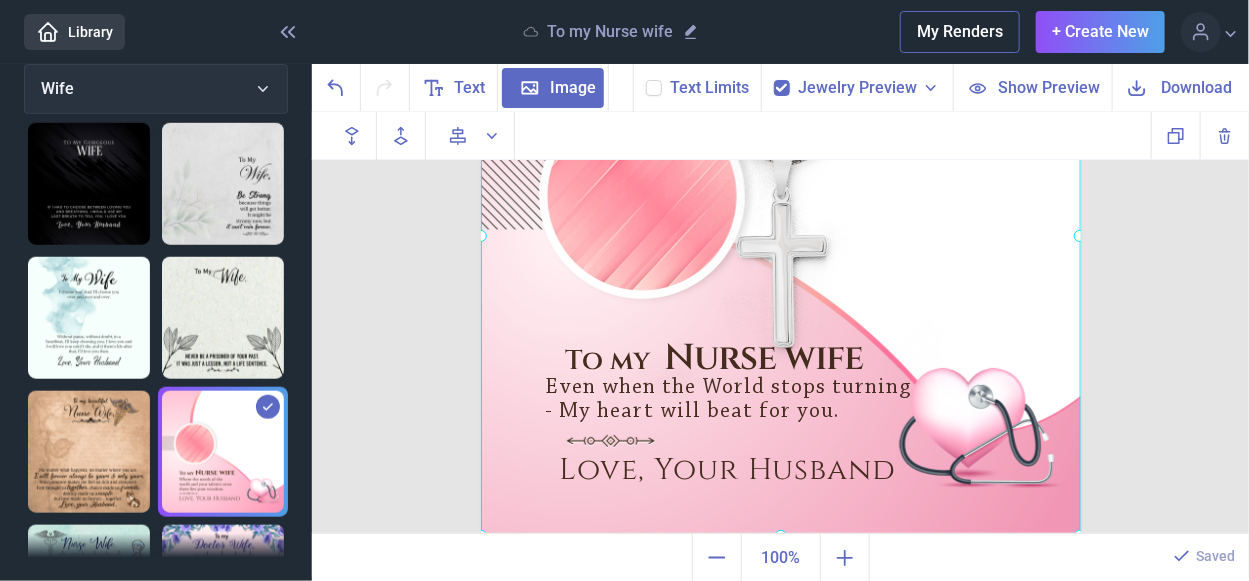 scroll, scrollTop: 699, scrollLeft: 0, axis: vertical 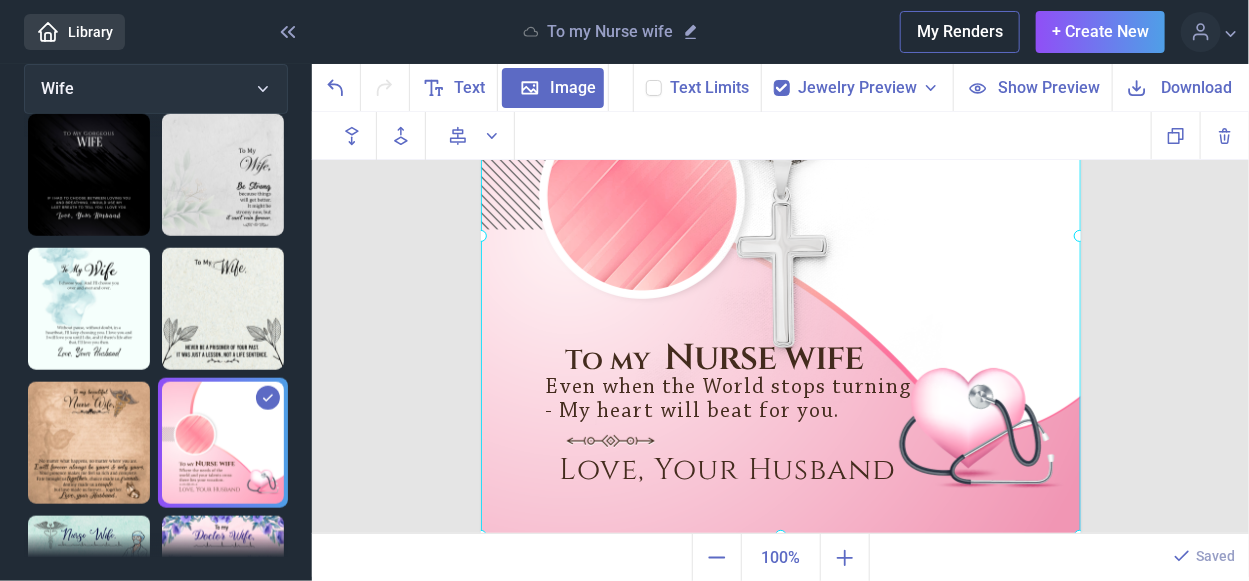 click at bounding box center [781, 236] 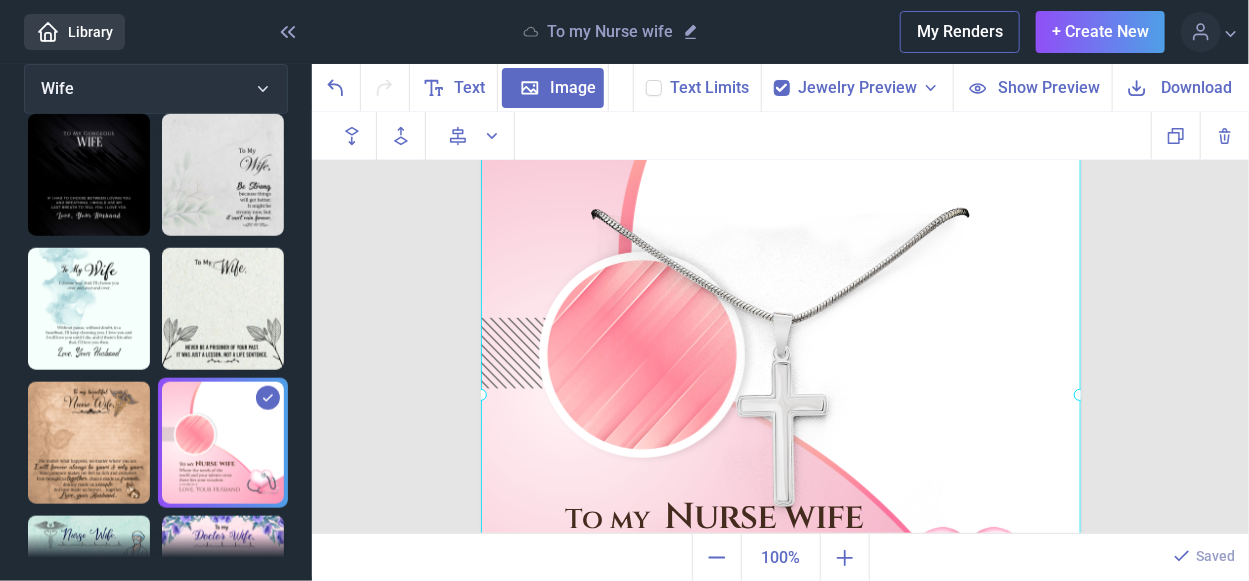 scroll, scrollTop: 46, scrollLeft: 0, axis: vertical 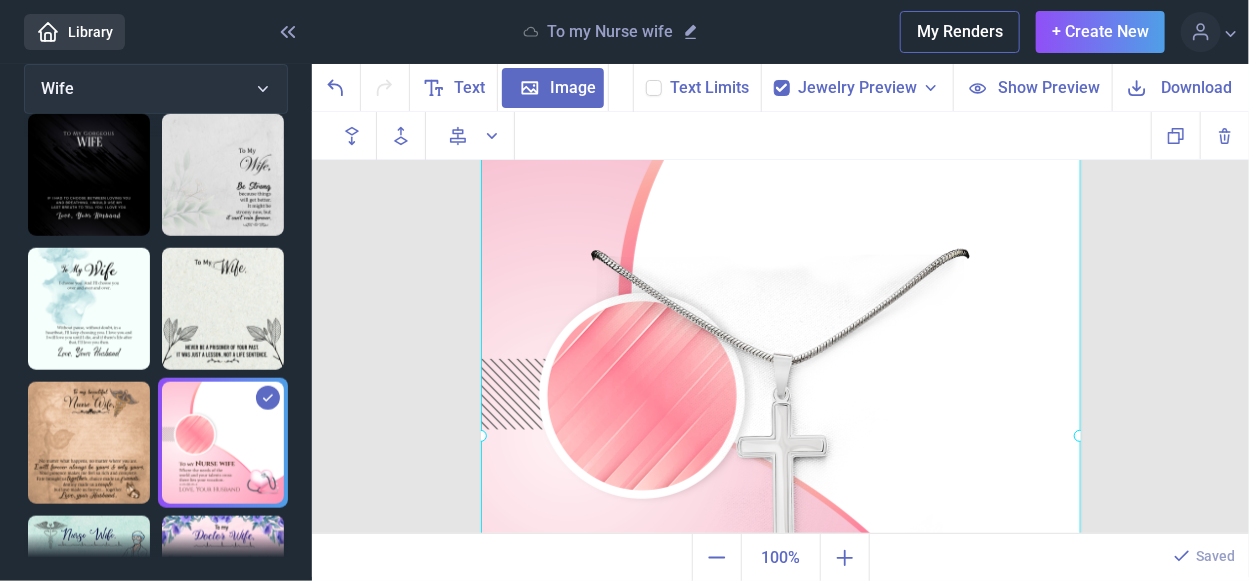 click 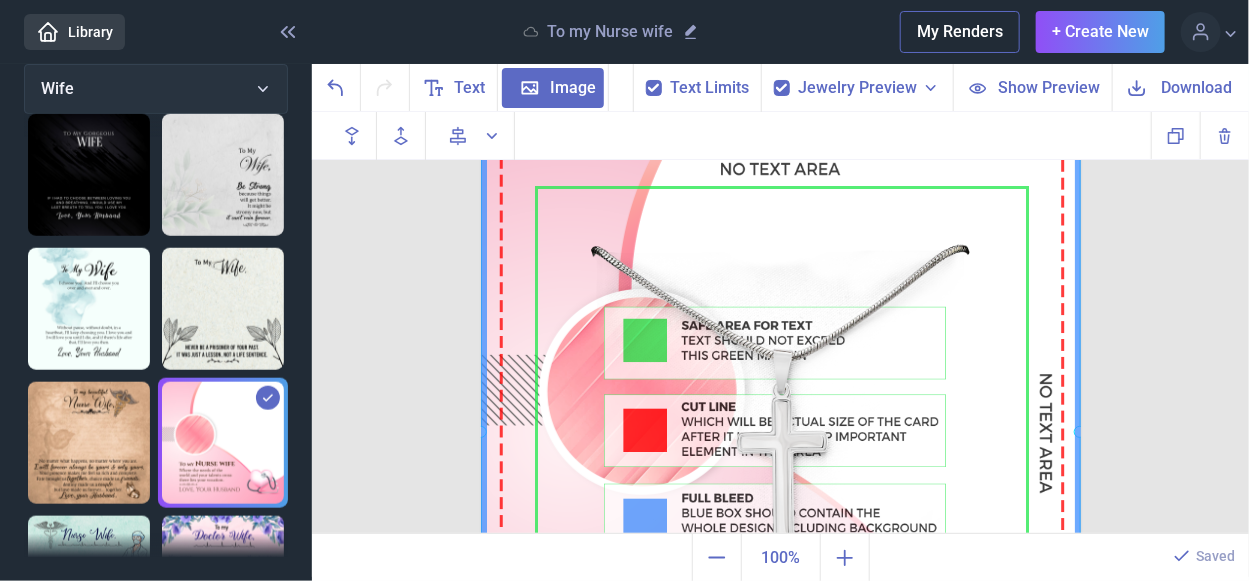 scroll, scrollTop: 0, scrollLeft: 0, axis: both 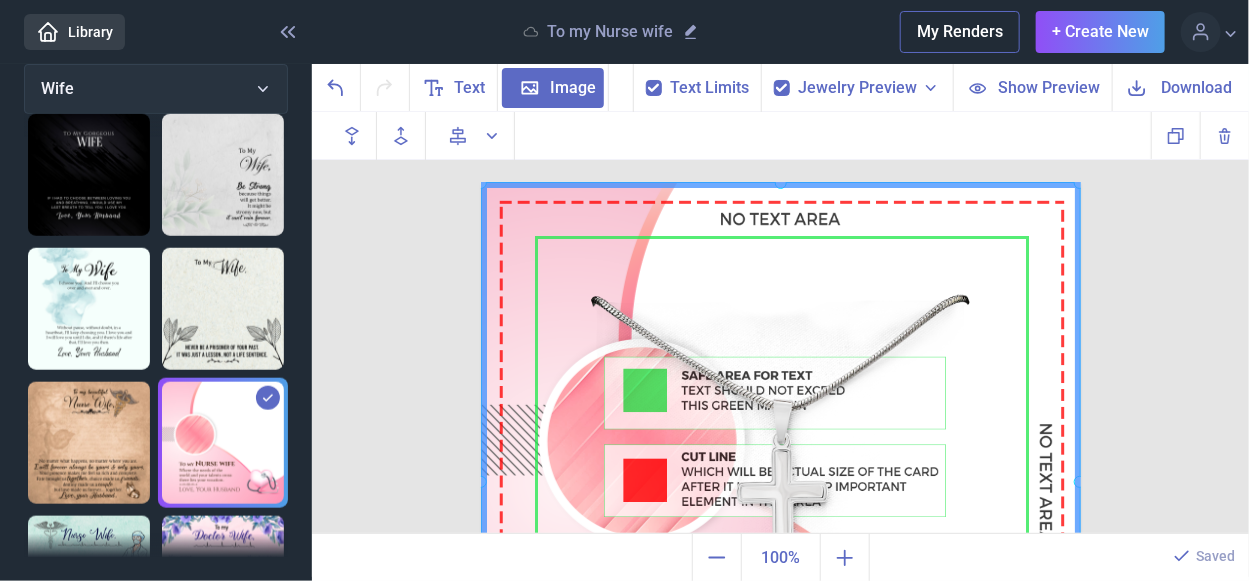 click 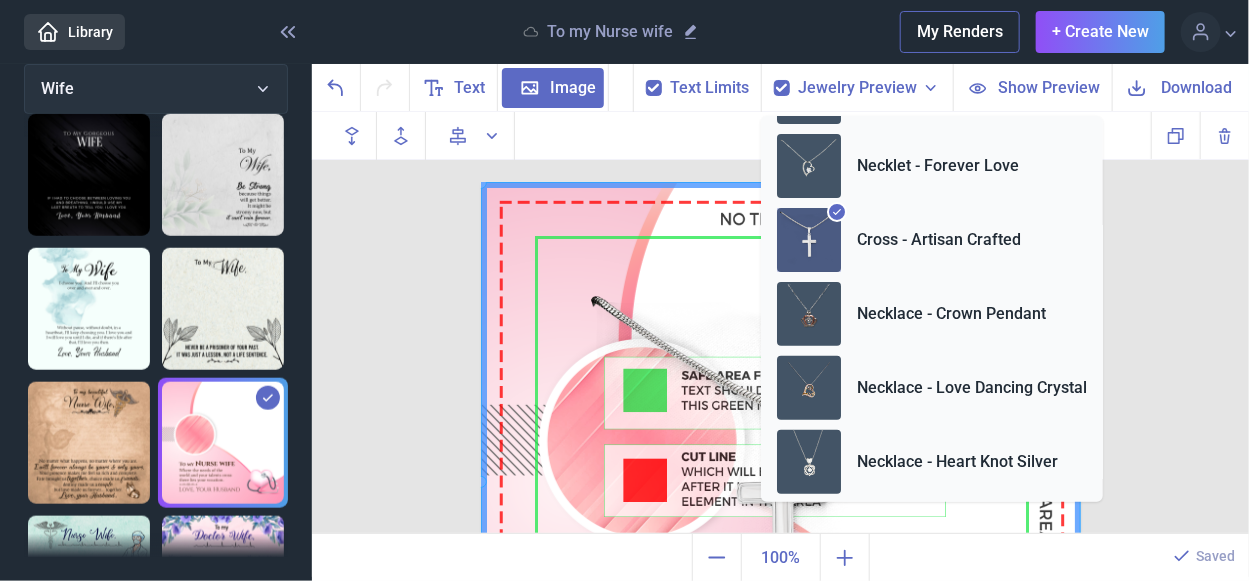 scroll, scrollTop: 46, scrollLeft: 0, axis: vertical 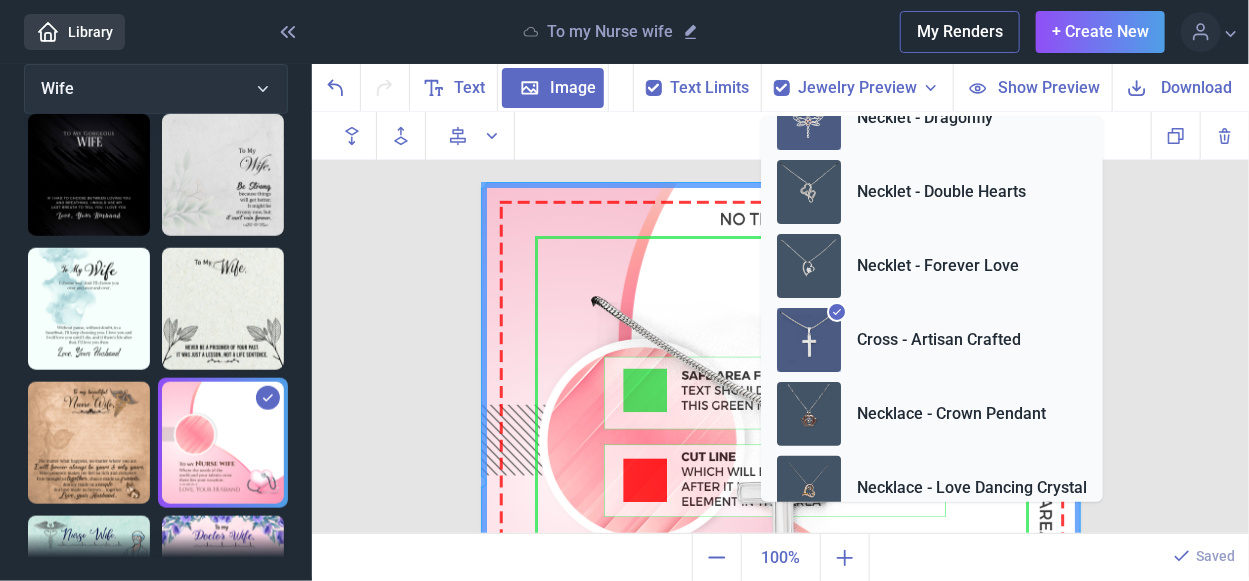 click at bounding box center (809, 118) 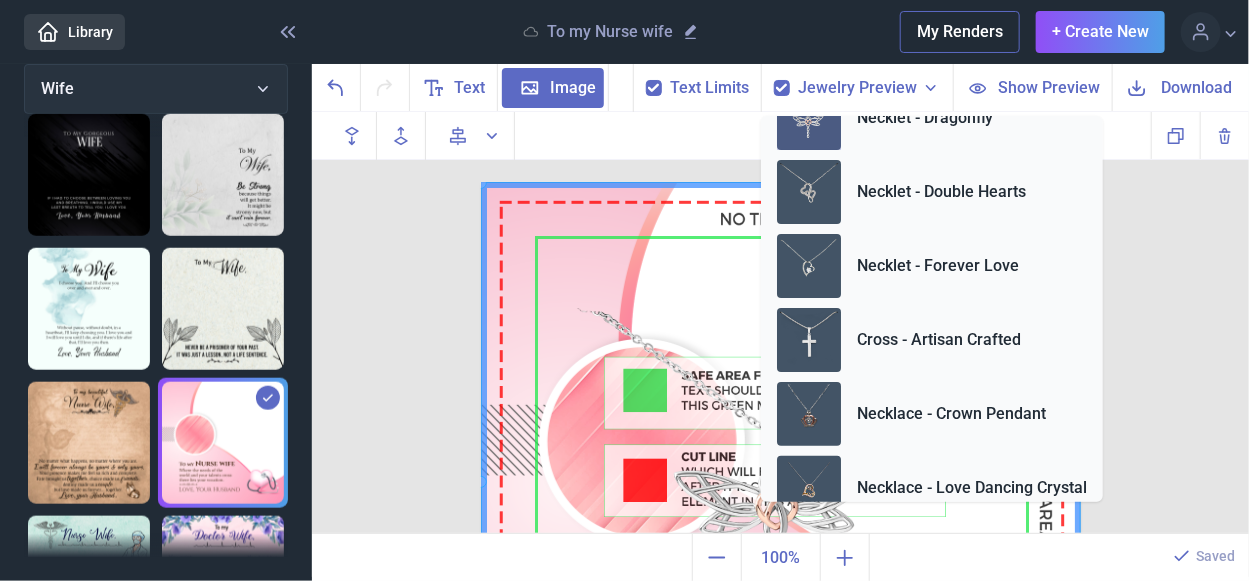 click at bounding box center [781, 482] 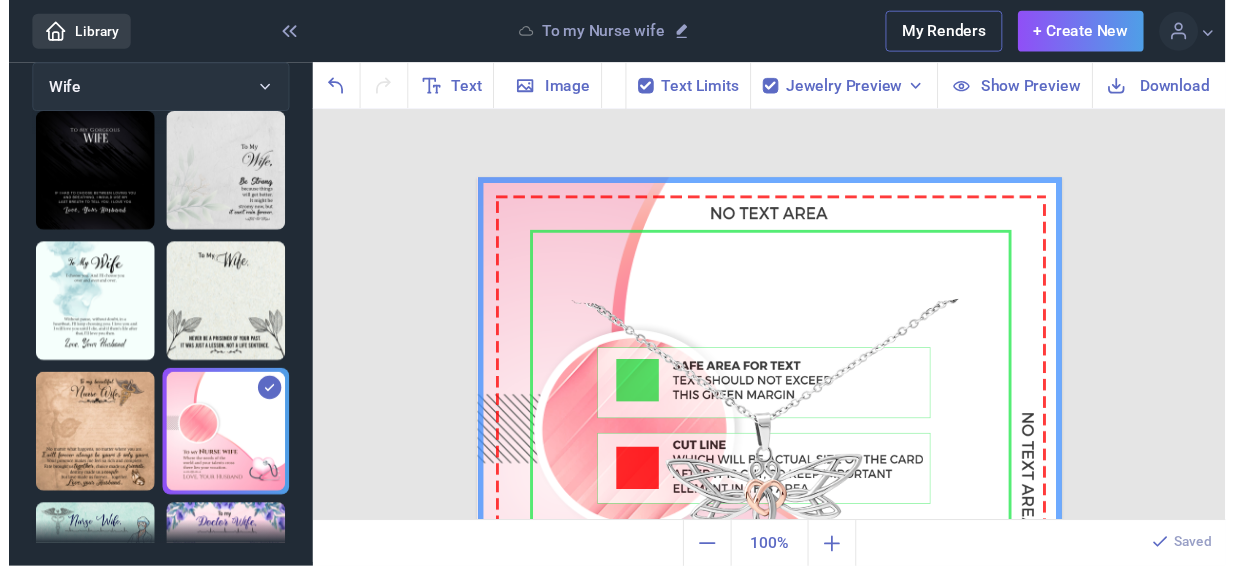 scroll, scrollTop: 200, scrollLeft: 0, axis: vertical 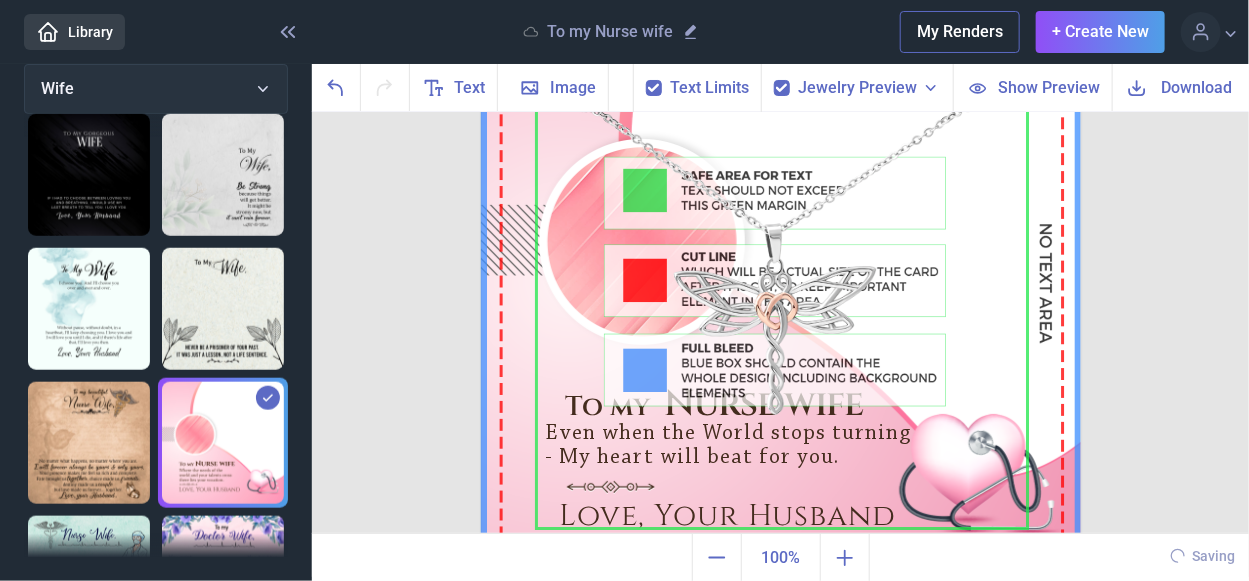 click at bounding box center [781, 282] 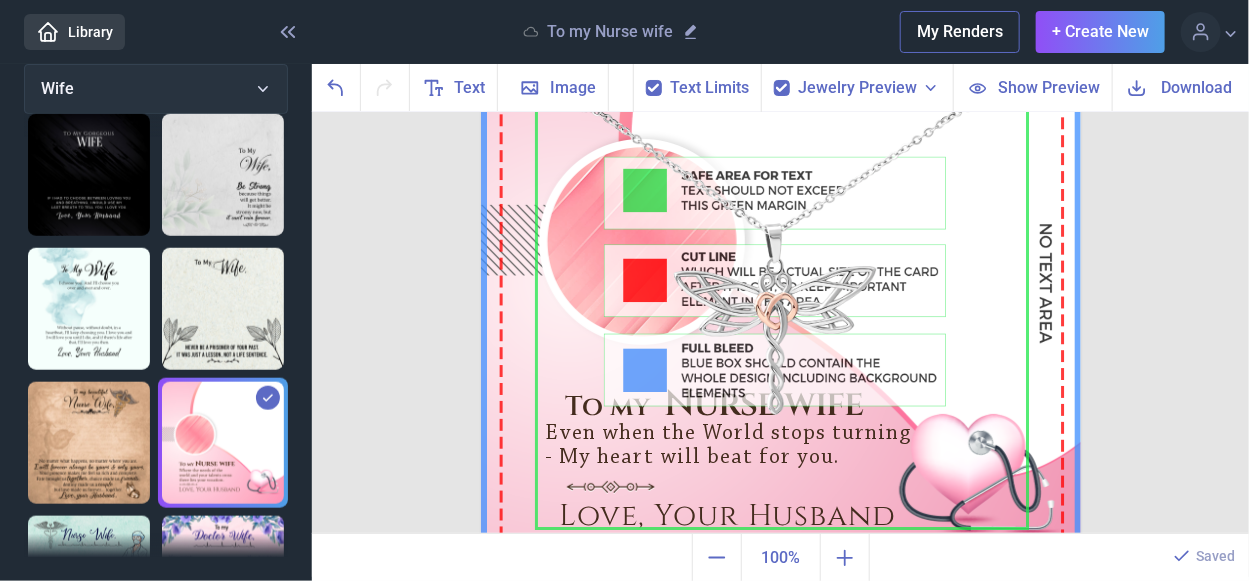 click 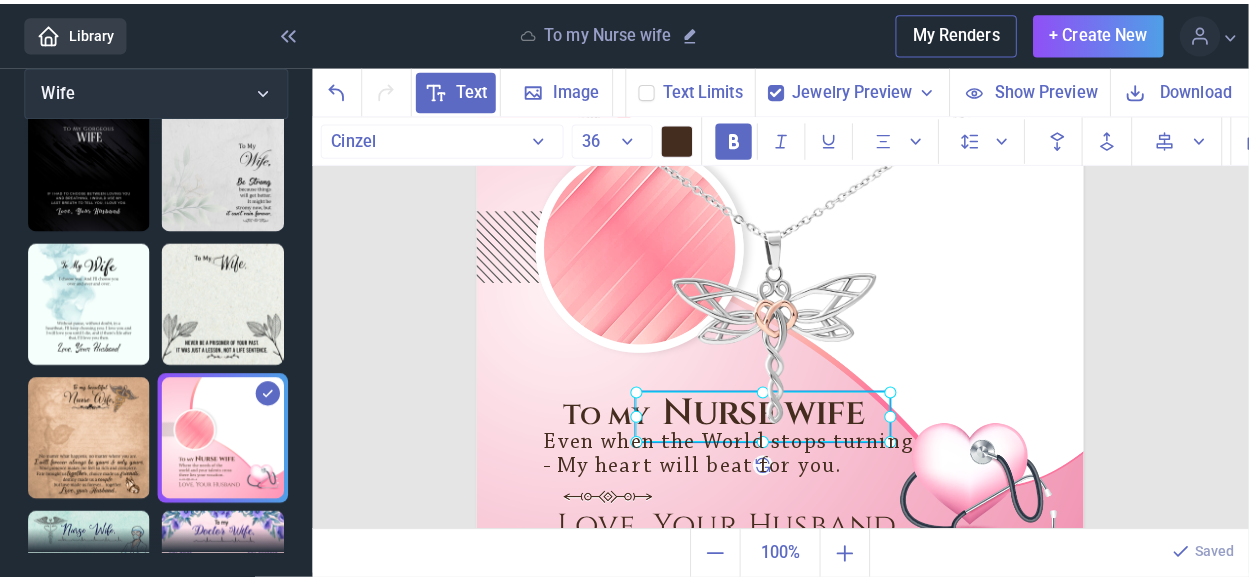 scroll, scrollTop: 690, scrollLeft: 0, axis: vertical 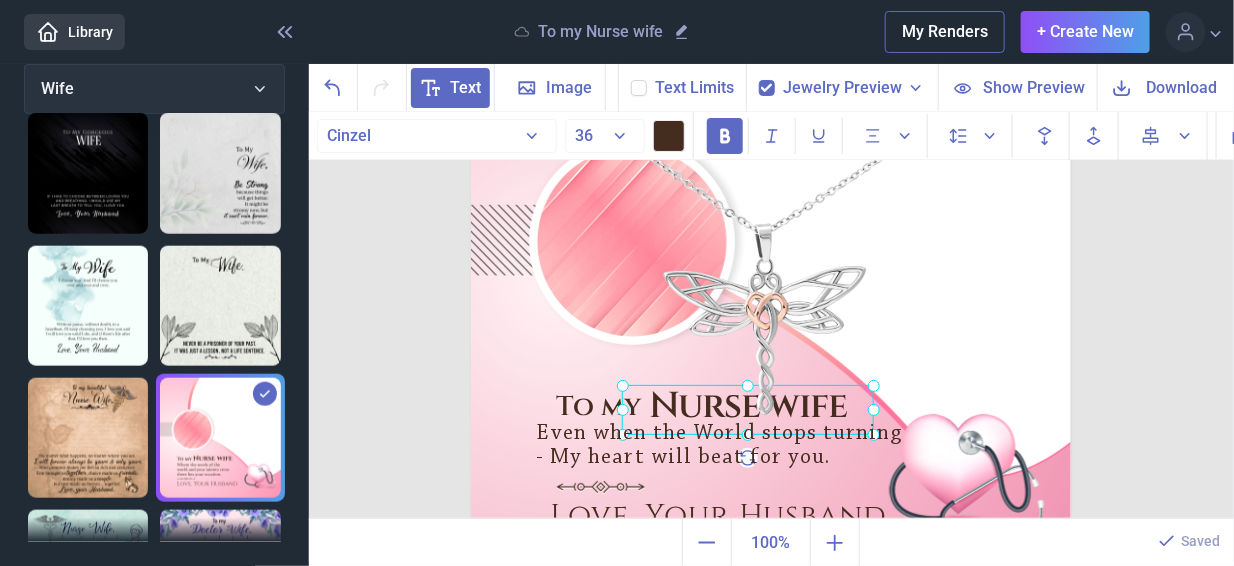 click on "Nurse wife" at bounding box center [471, -18] 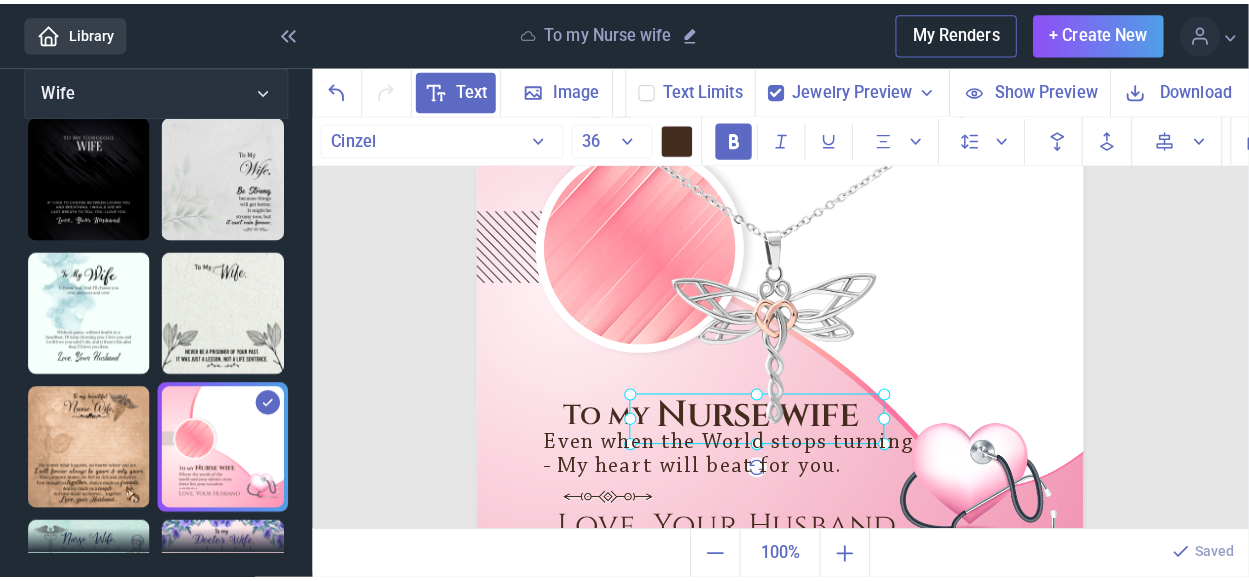 scroll, scrollTop: 699, scrollLeft: 0, axis: vertical 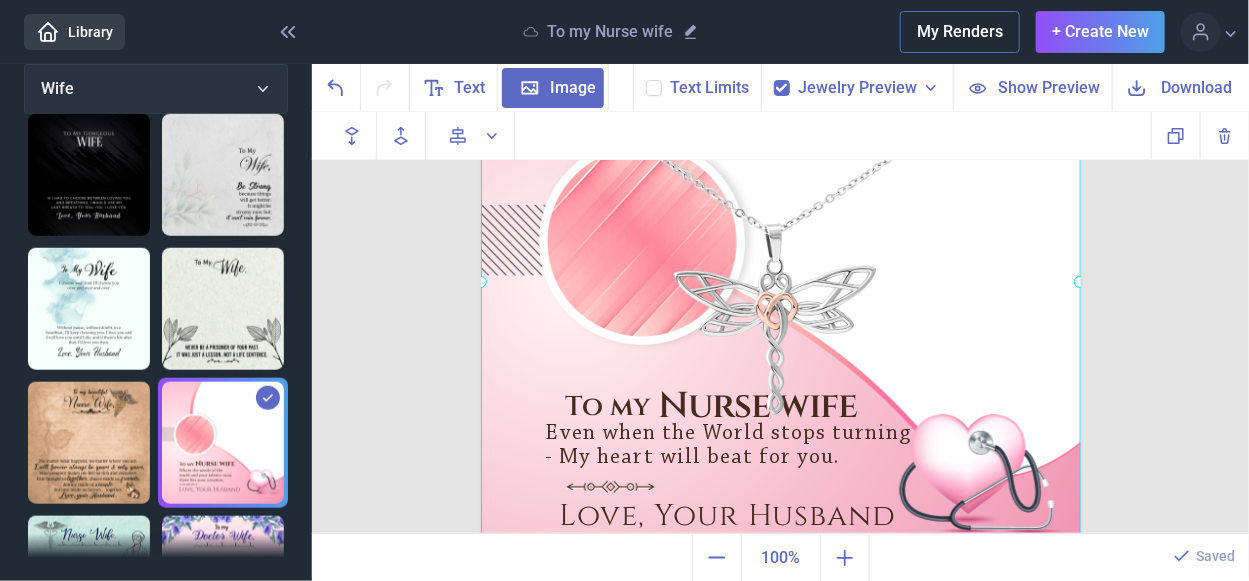 click 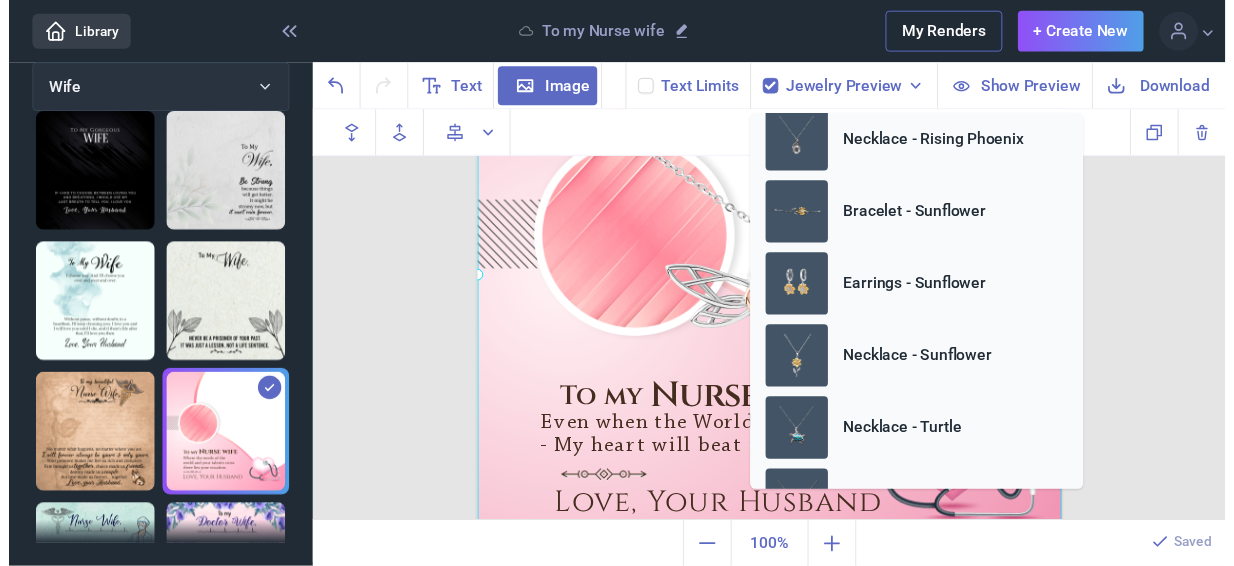 scroll, scrollTop: 546, scrollLeft: 0, axis: vertical 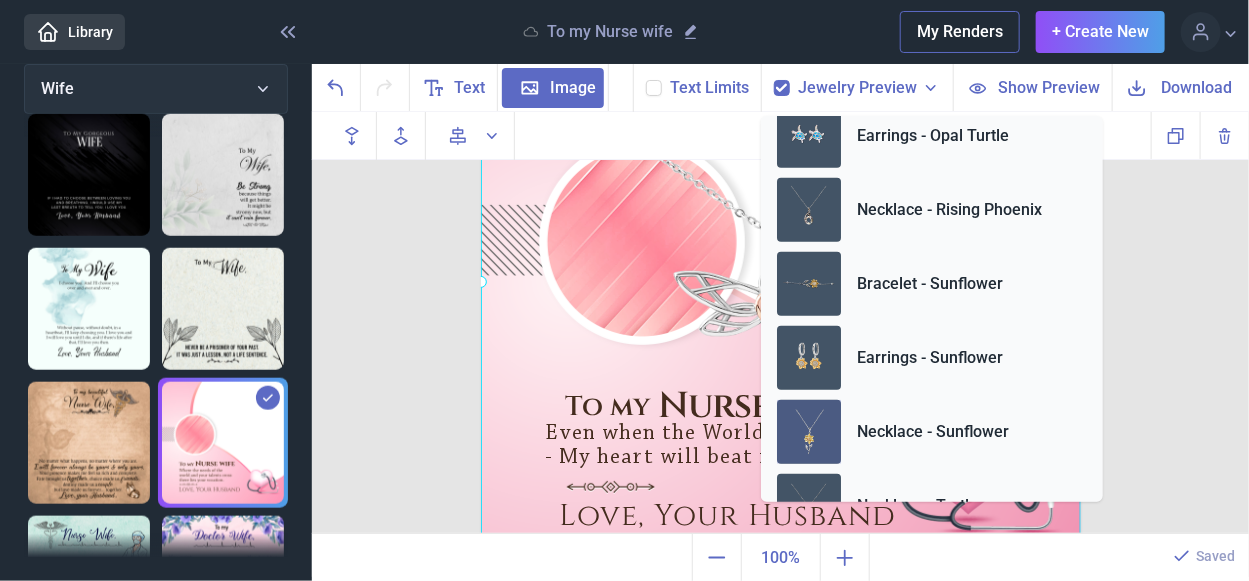 click at bounding box center [809, 432] 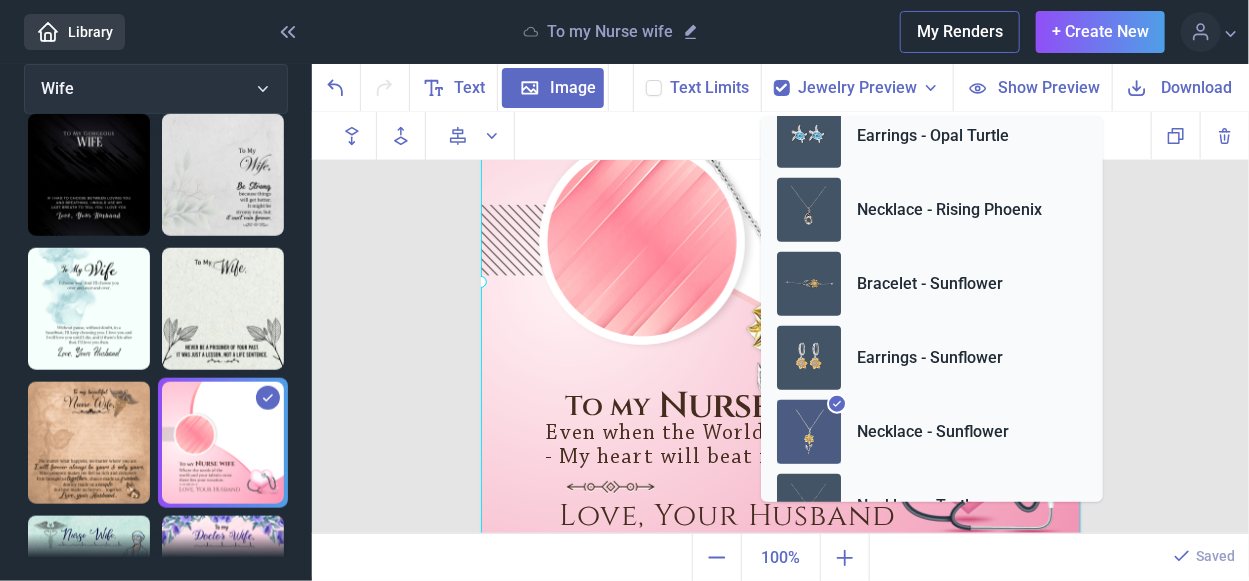 click at bounding box center [781, 282] 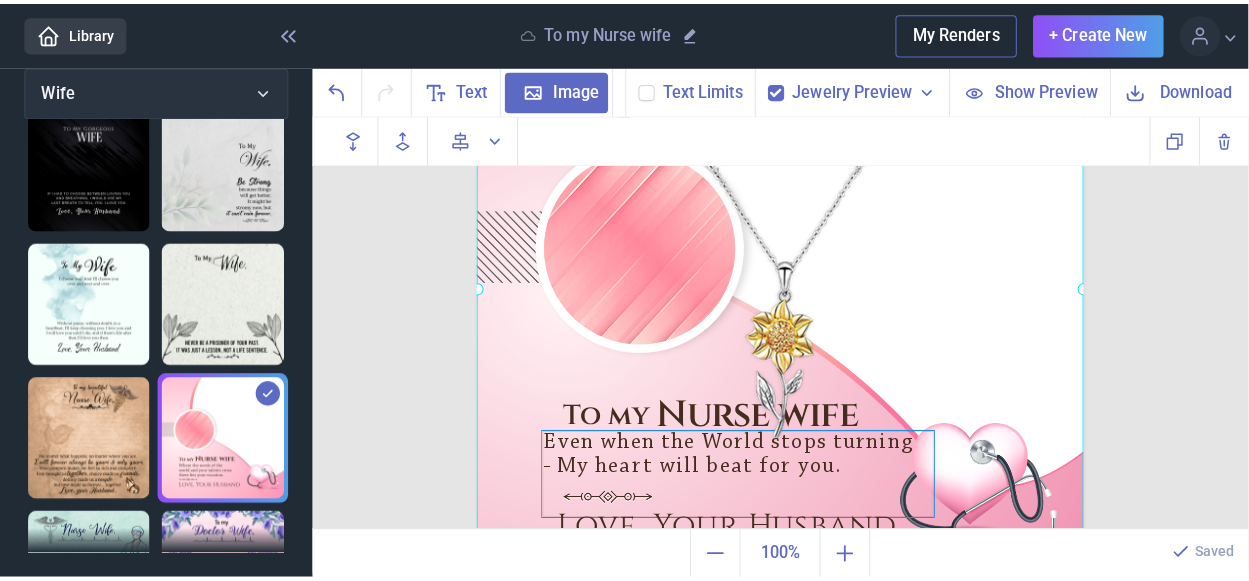 scroll, scrollTop: 690, scrollLeft: 0, axis: vertical 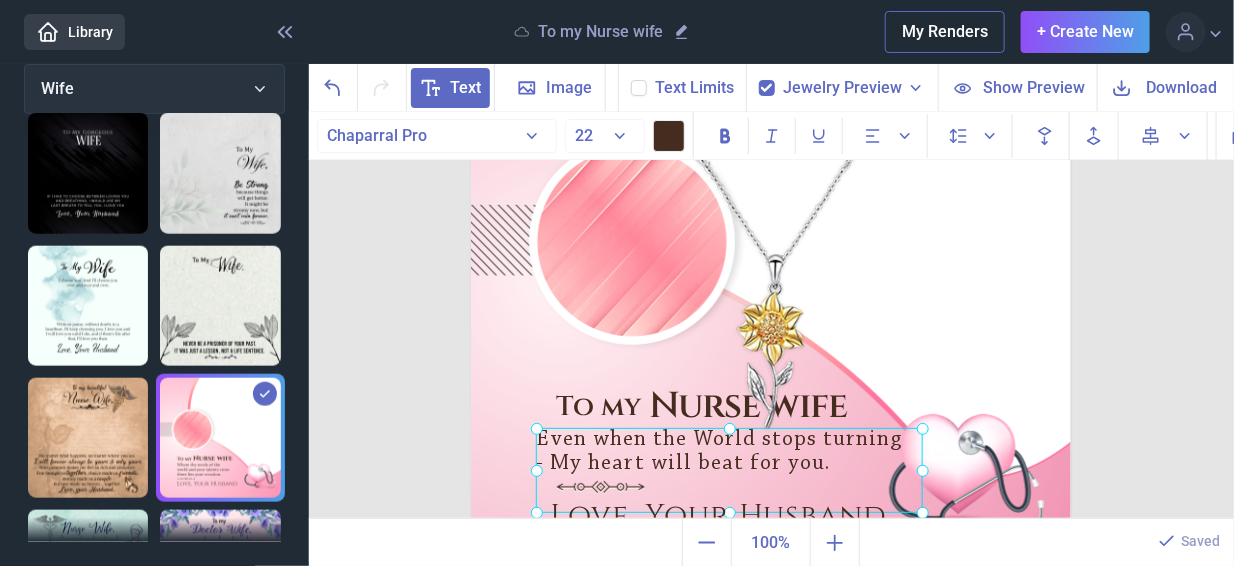 click on "Even when the World stops turning - My heart will beat for you." at bounding box center [471, -18] 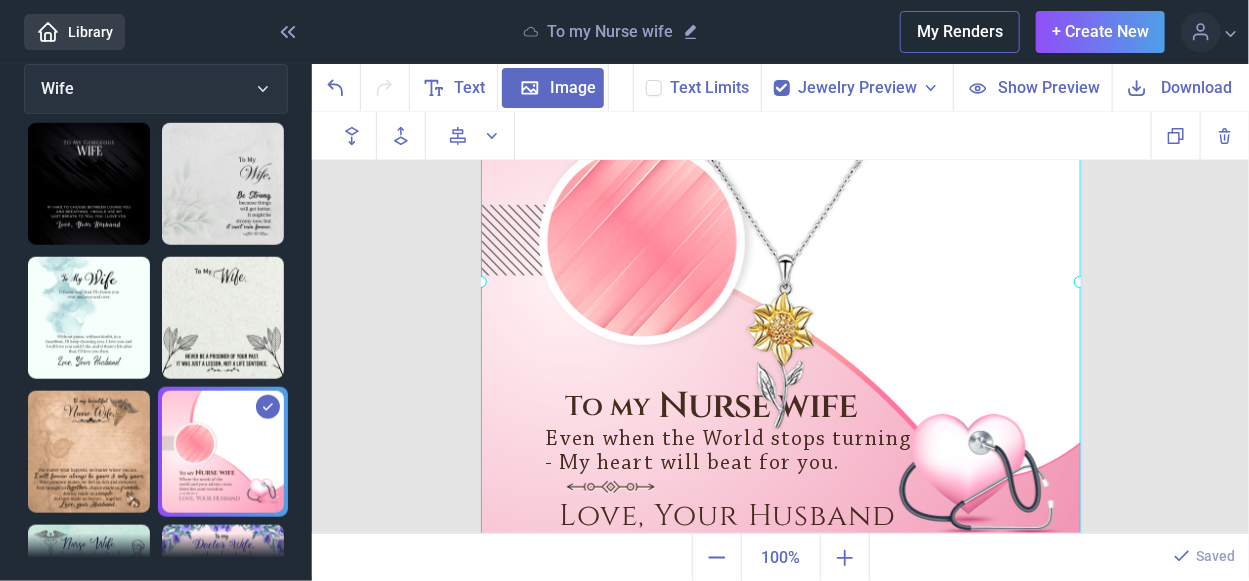 click at bounding box center [481, -18] 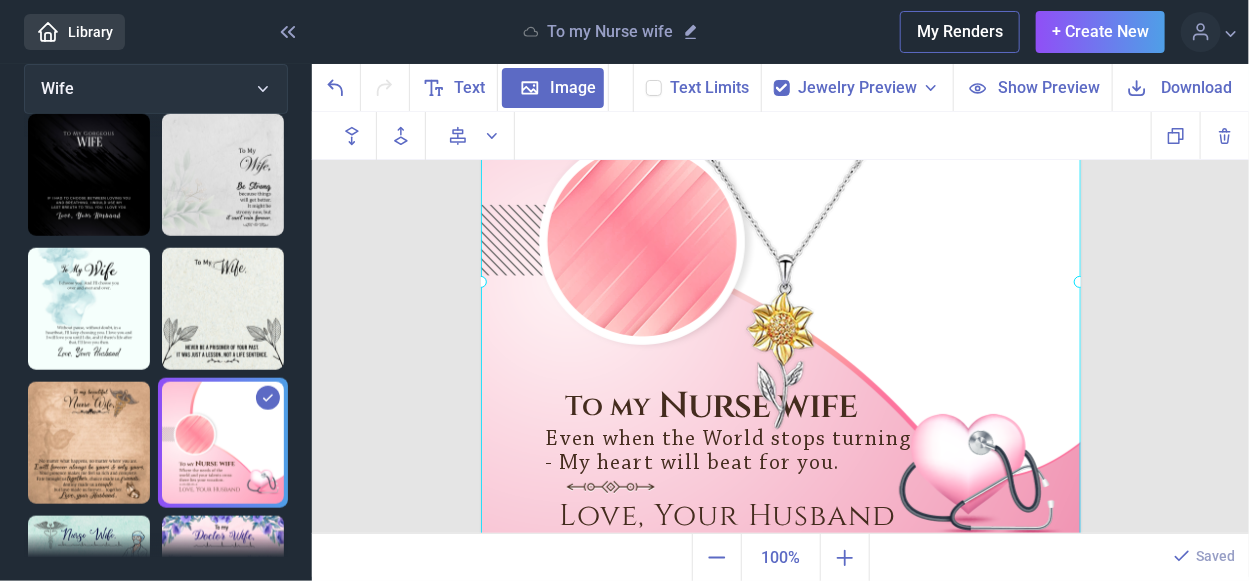 click at bounding box center [781, 282] 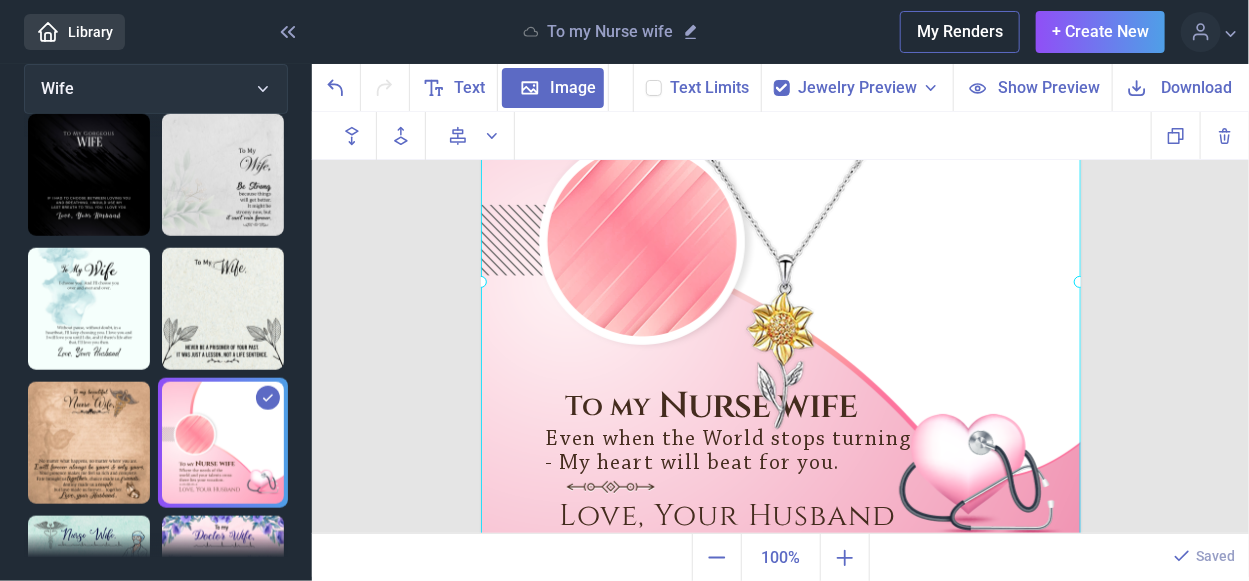 click 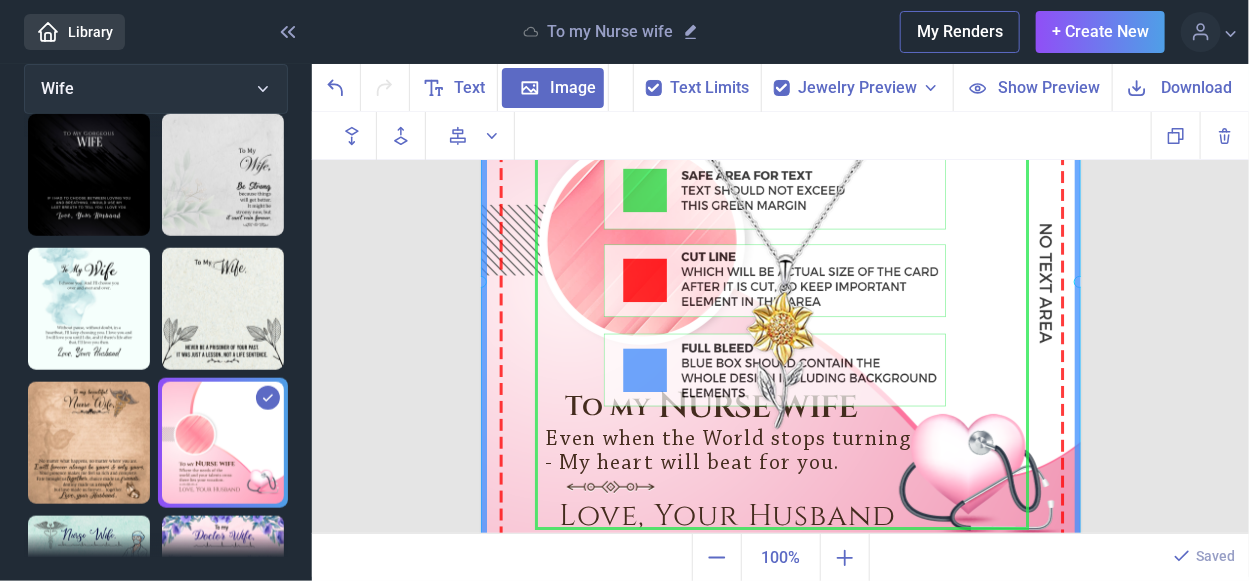 click at bounding box center (654, 88) 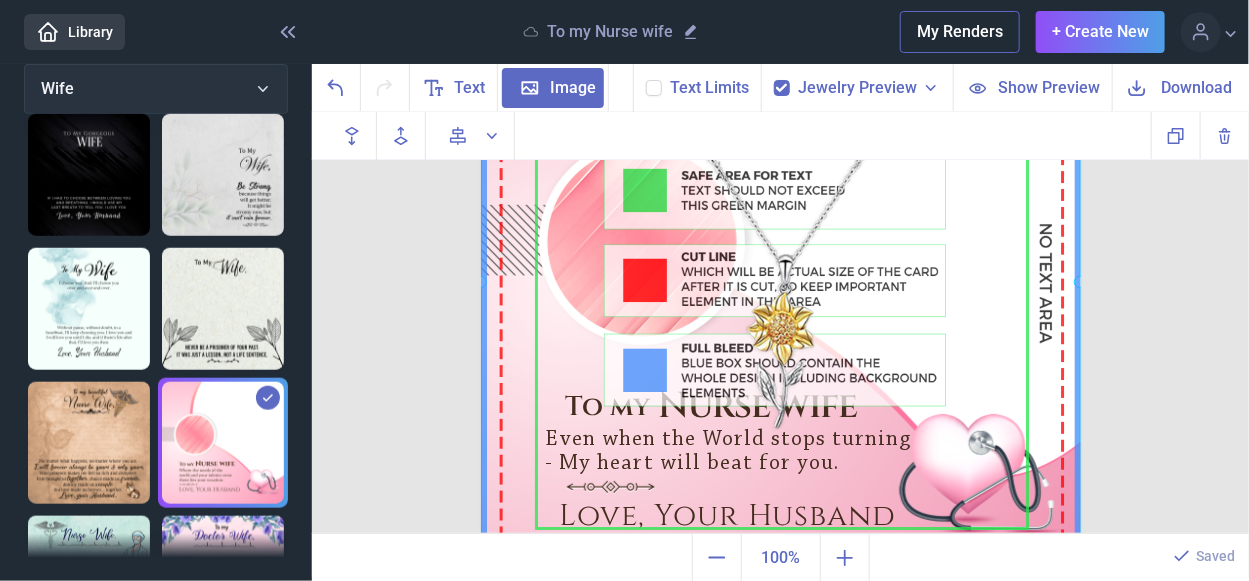 checkbox on "false" 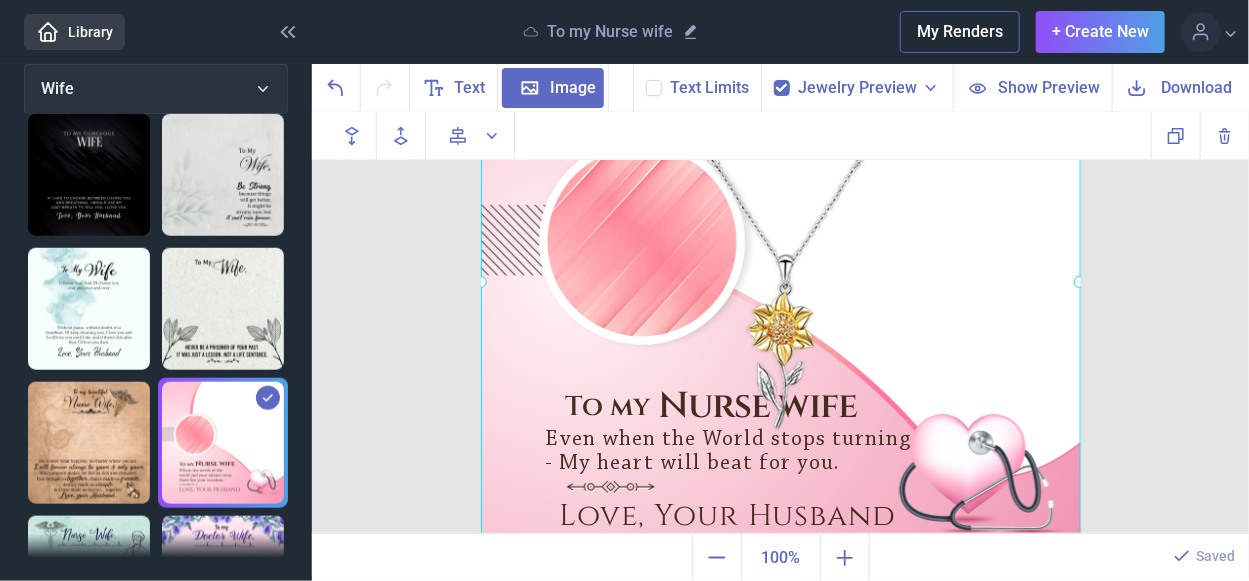 click at bounding box center [782, 88] 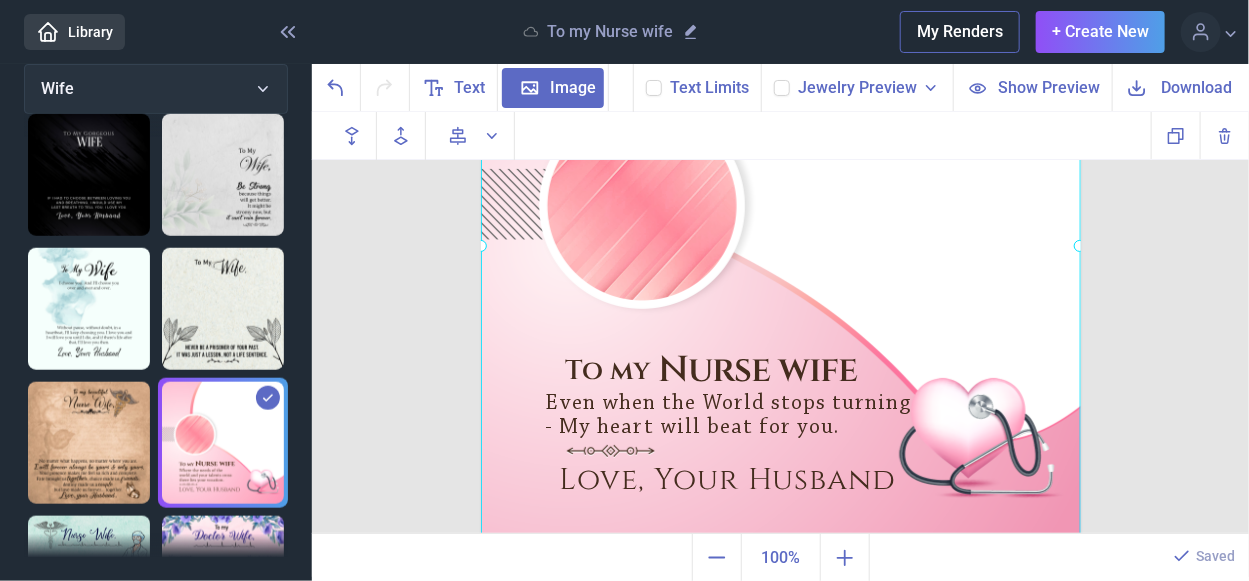 scroll, scrollTop: 246, scrollLeft: 0, axis: vertical 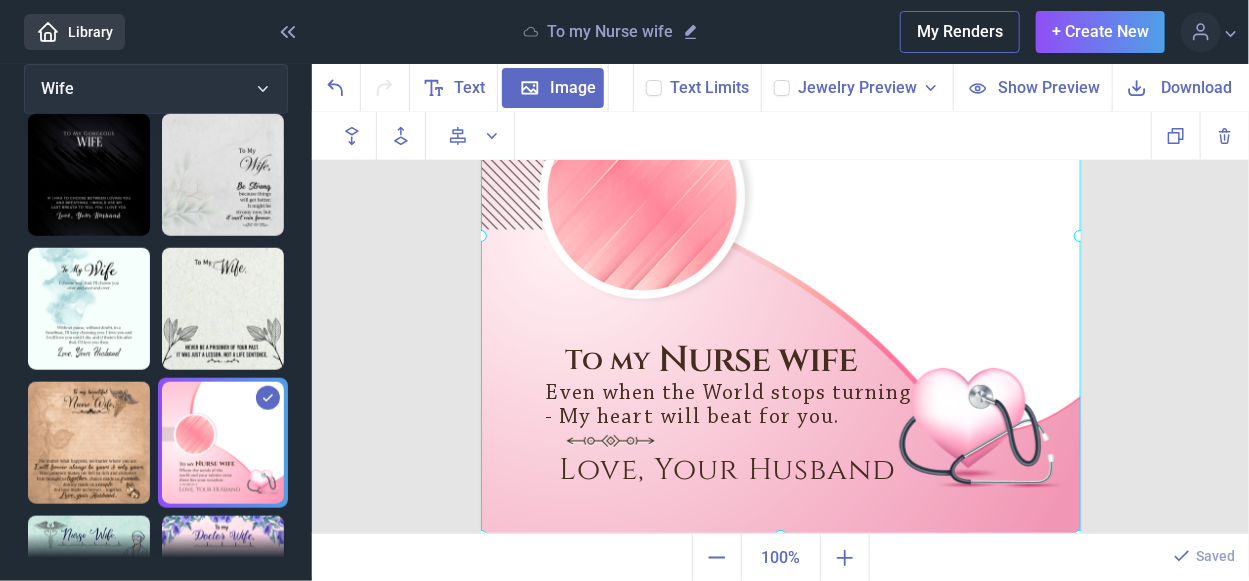 click 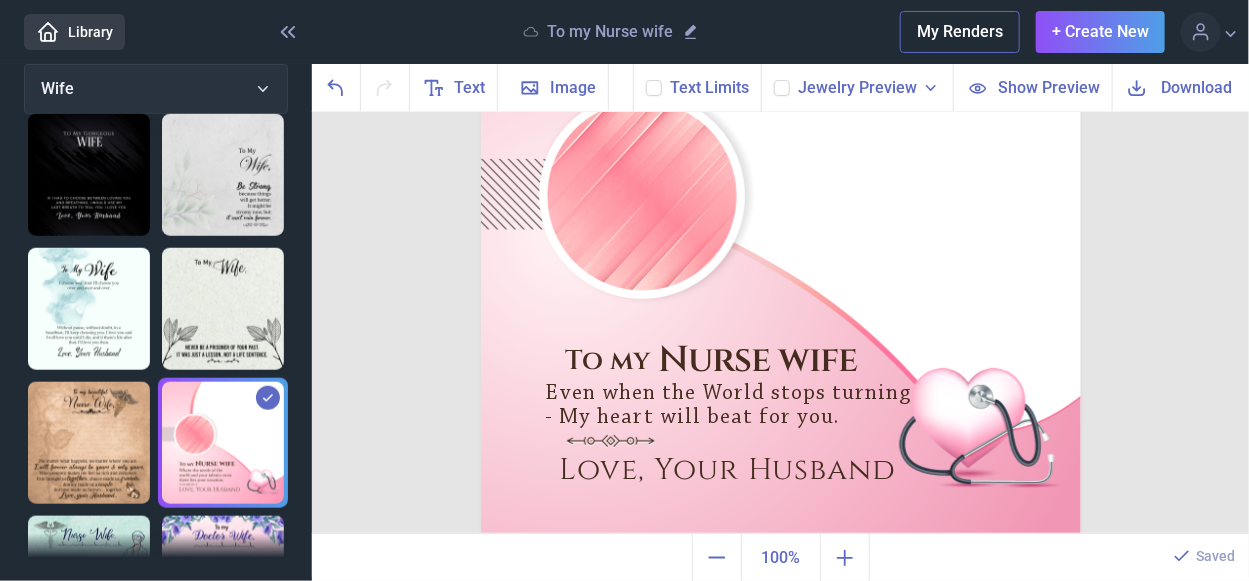 click on "Jewelry Preview" at bounding box center [857, 88] 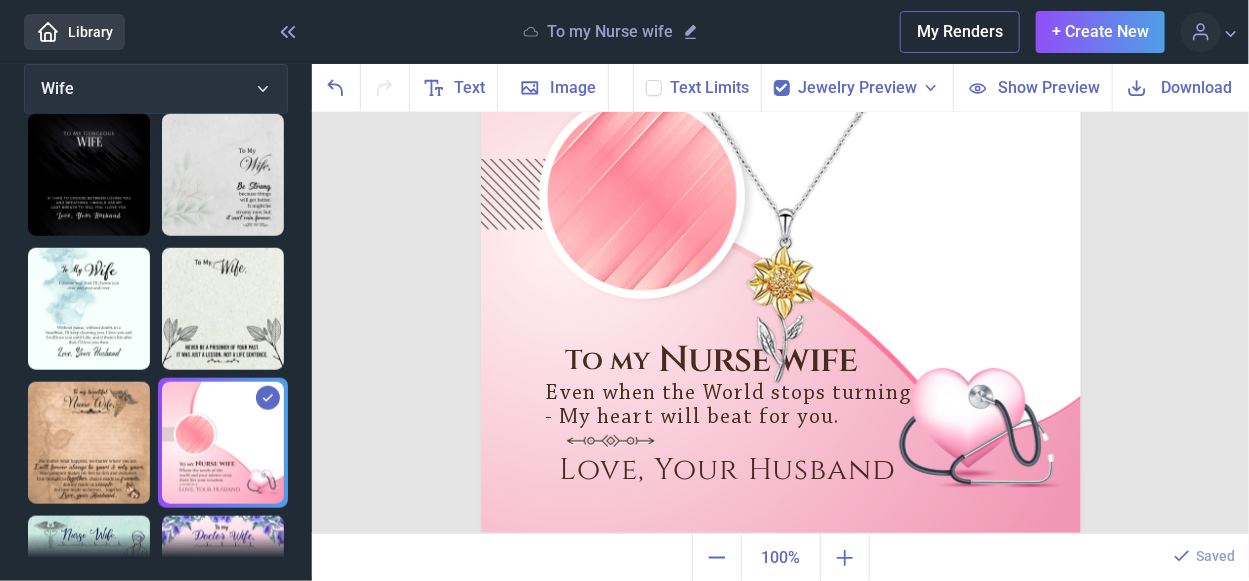click 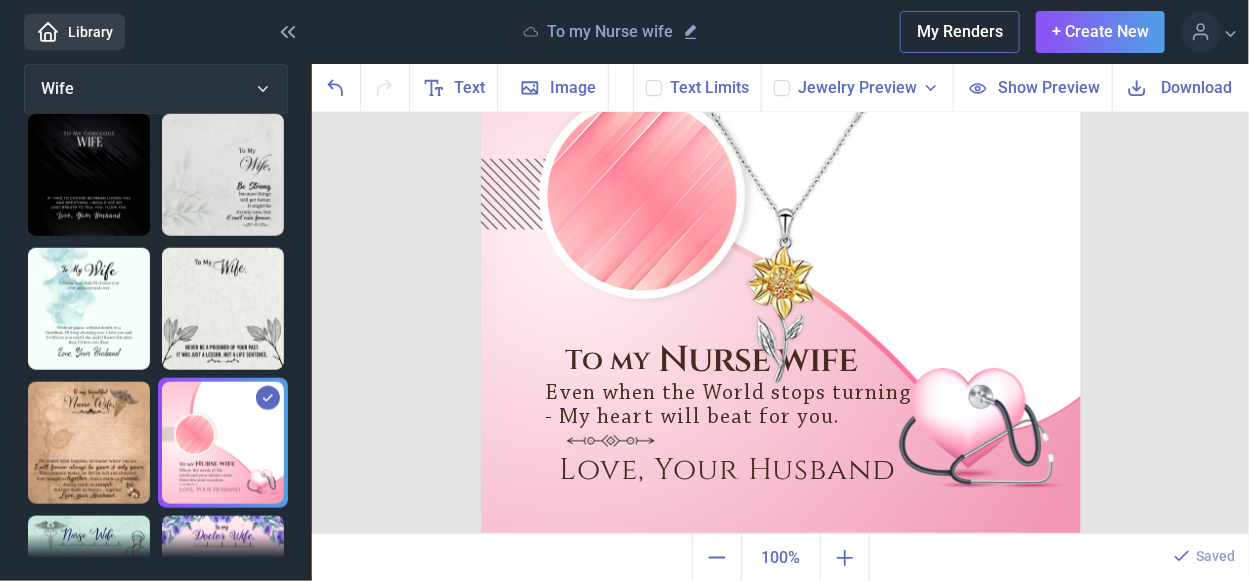 checkbox on "false" 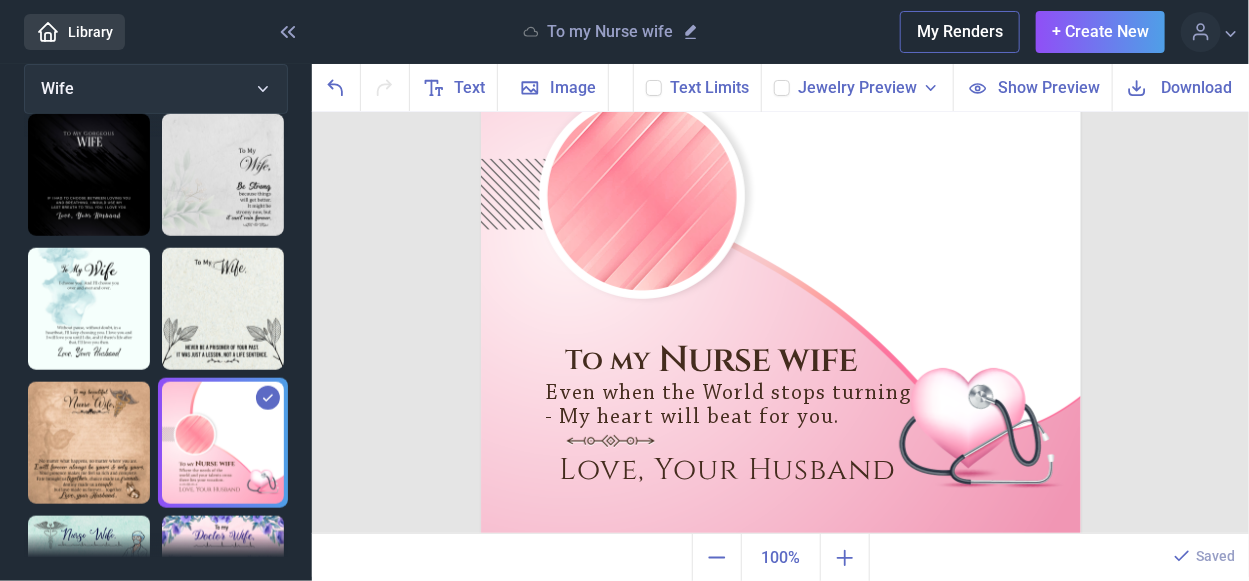 click at bounding box center [89, 443] 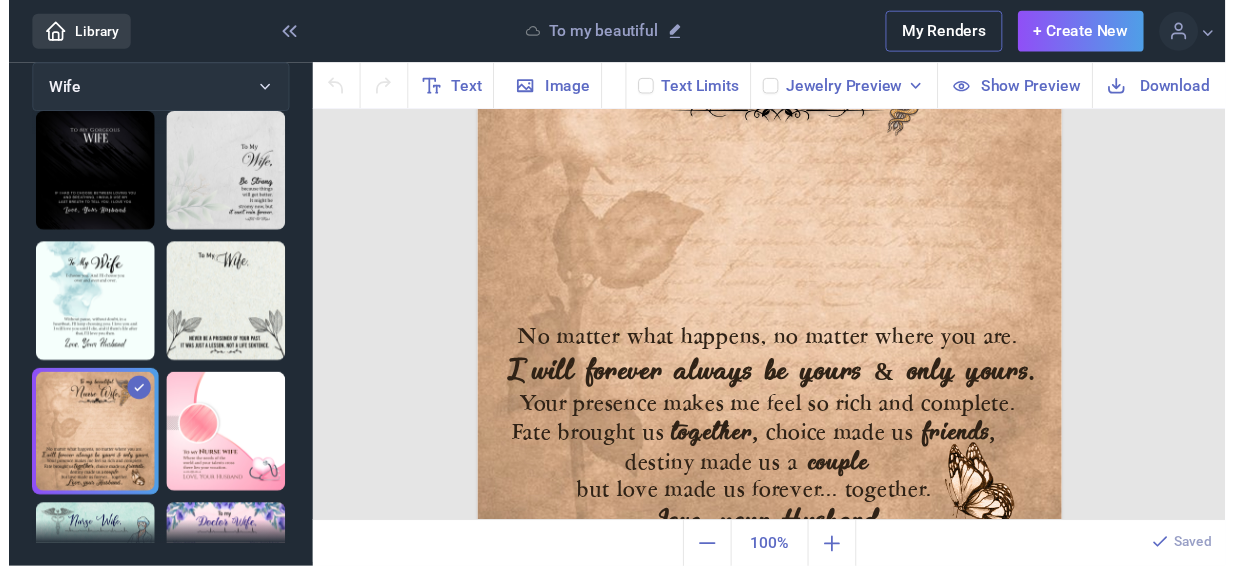 scroll, scrollTop: 246, scrollLeft: 0, axis: vertical 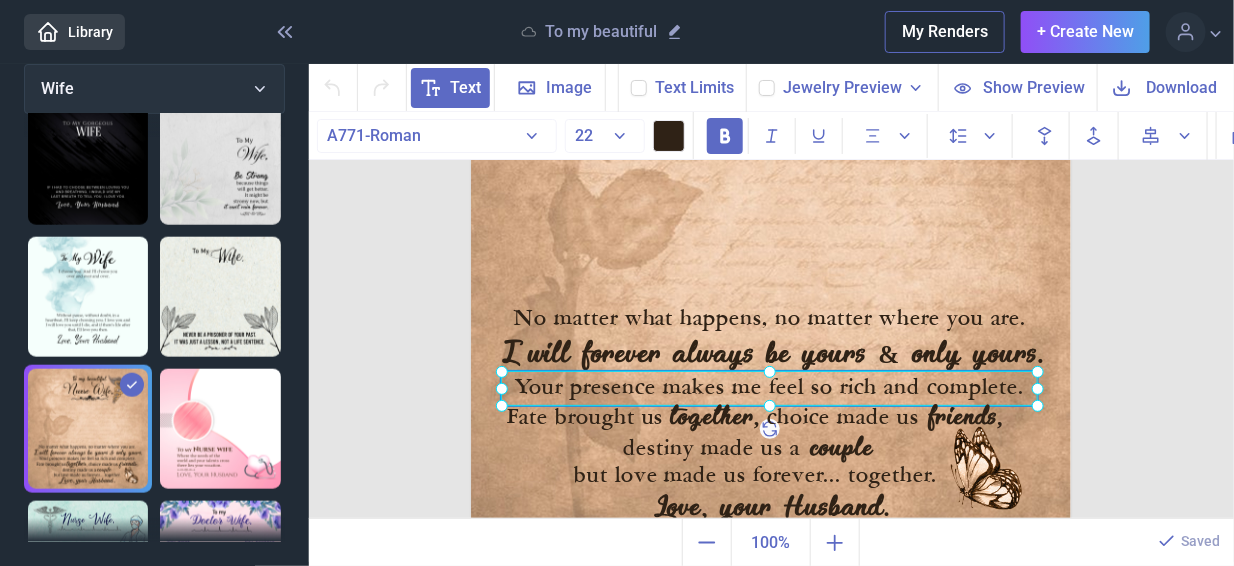 click on "Your presence makes me feel so rich and complete." at bounding box center (471, -64) 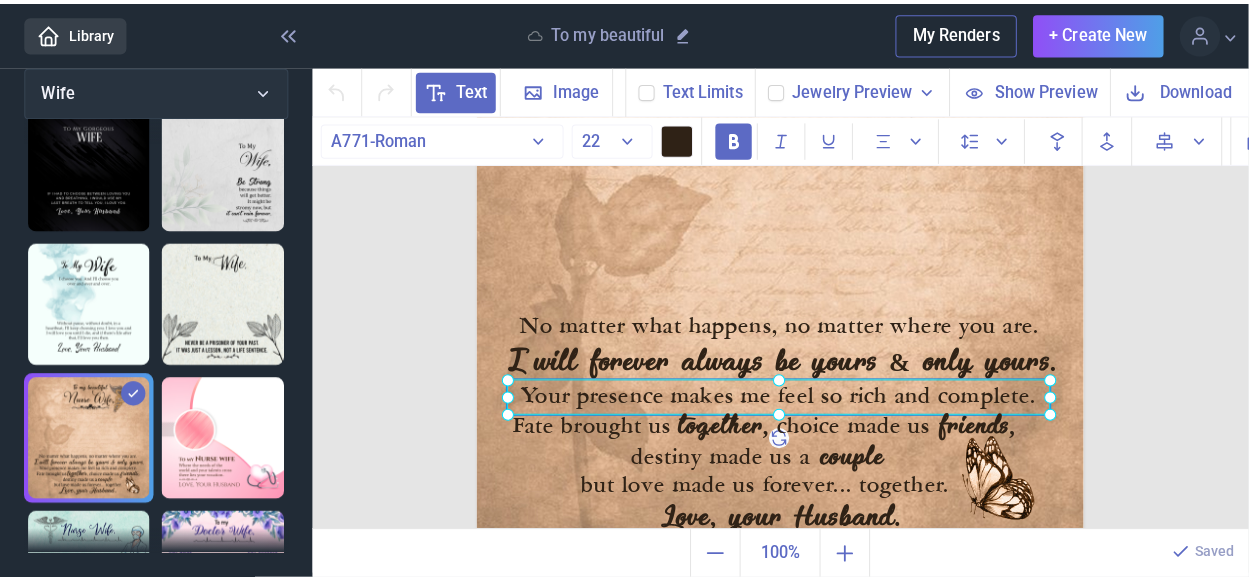 scroll, scrollTop: 690, scrollLeft: 0, axis: vertical 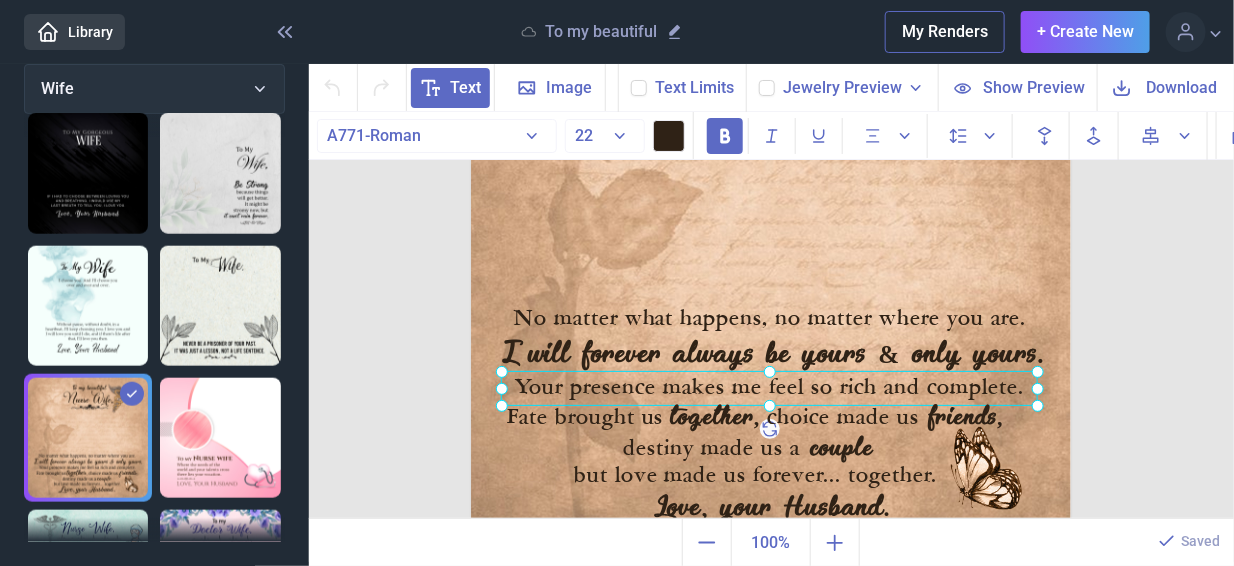 click at bounding box center (769, 388) 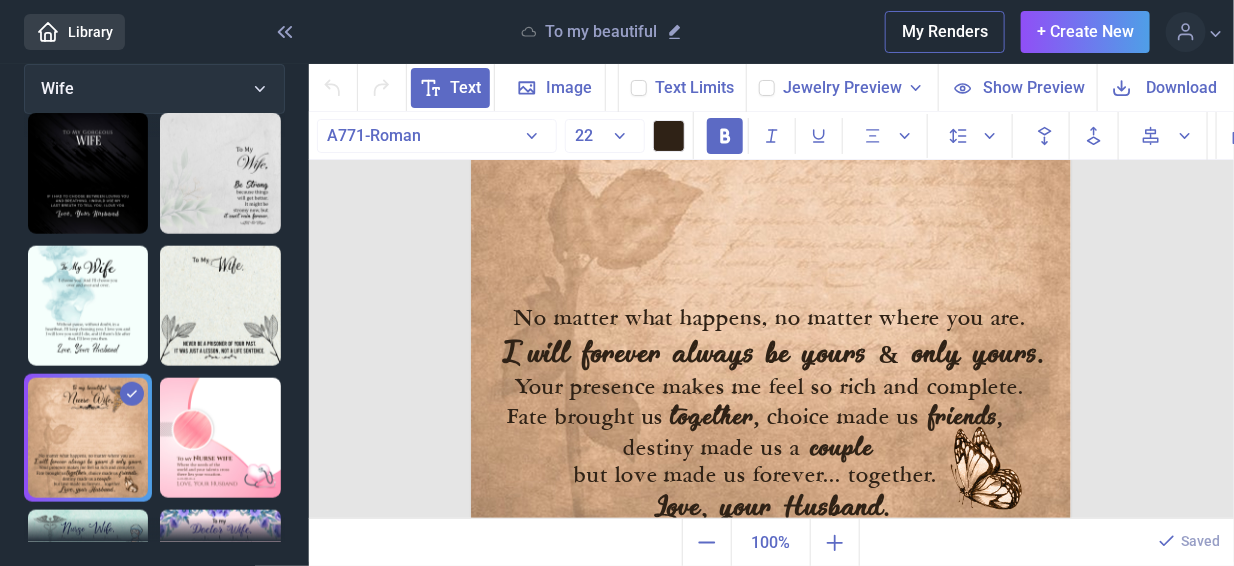 click on "Your presence makes me feel so rich and complete." at bounding box center (769, 388) 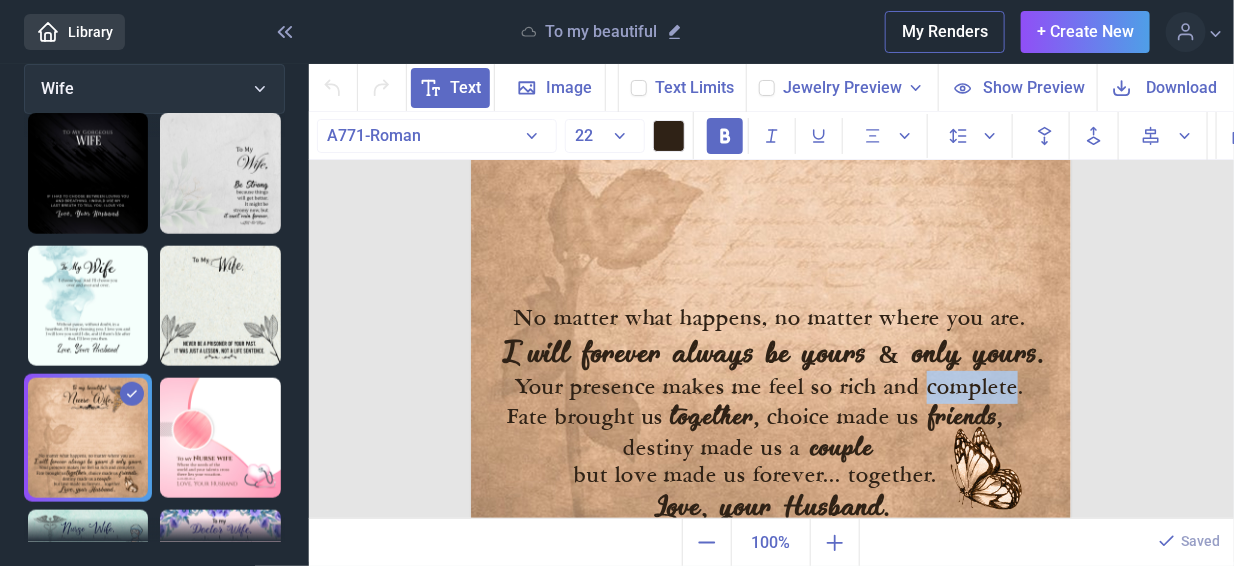 click on ">
Library
To my beautiful     My Renders
+ Create New
Profile   Design Library
Log out
Wife       Mother   Wife   Daughter   Friend   Mother In Law   Nurse/Doctor   Religious   Granddaughter   Birthday   Daughter In Law   Sister   Dad   Son   Grandson   Cuban Chain   Husband   Others                                                                 Text       Image       Background       Text Limits       Jewelry Preview         Necklet - Dragonfly     Necklet - Double Hearts     Necklet - Forever Love     Cross - Artisan Crafted     Necklace - Crown Pendant     Necklace - Love Dancing Crystal     Necklace - Heart Knot Silver     Earrings - Opal Turtle     Necklace - Rising Phoenix     Bracelet - Sunflower     Earrings - Sunflower     Necklace - Sunflower     Necklace - Turtle     Necklace - [MEDICAL_DATA] Dancing     Necklace - Heart Knot Gold     Show Preview       Download     A771-Roman" at bounding box center (617, 283) 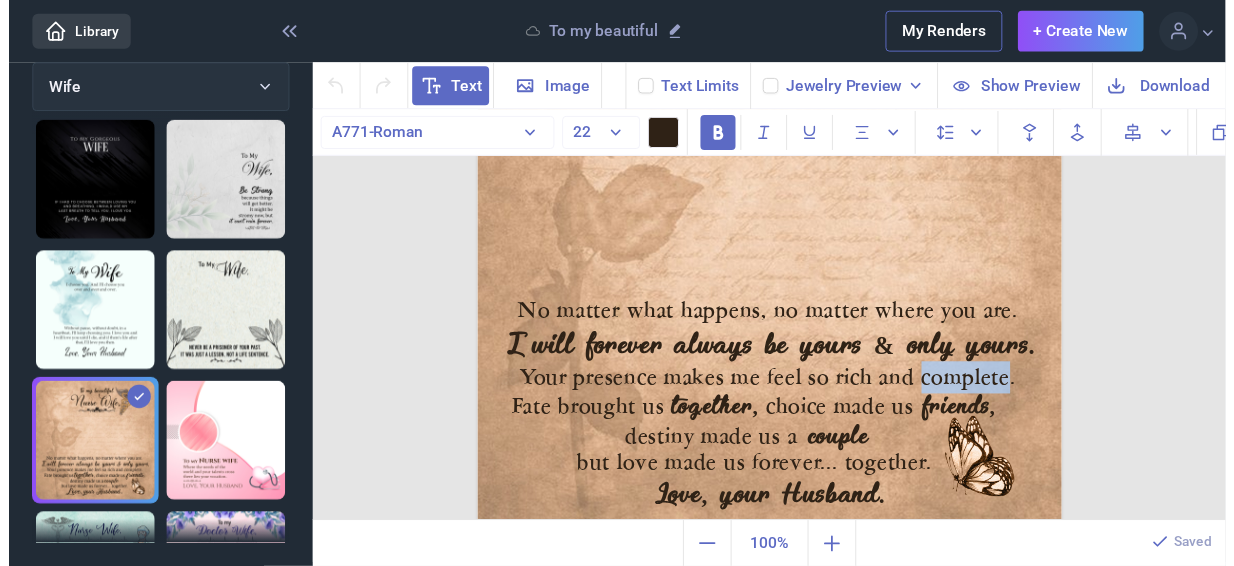 scroll, scrollTop: 699, scrollLeft: 0, axis: vertical 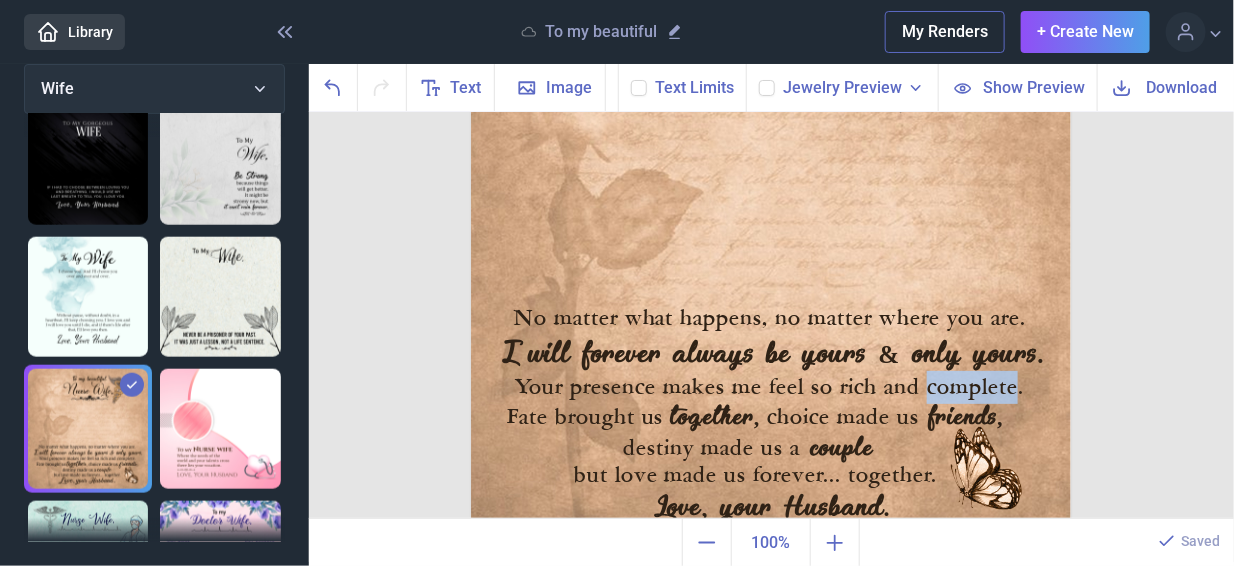 click on "Your presence makes me feel so rich and complete." at bounding box center [769, 388] 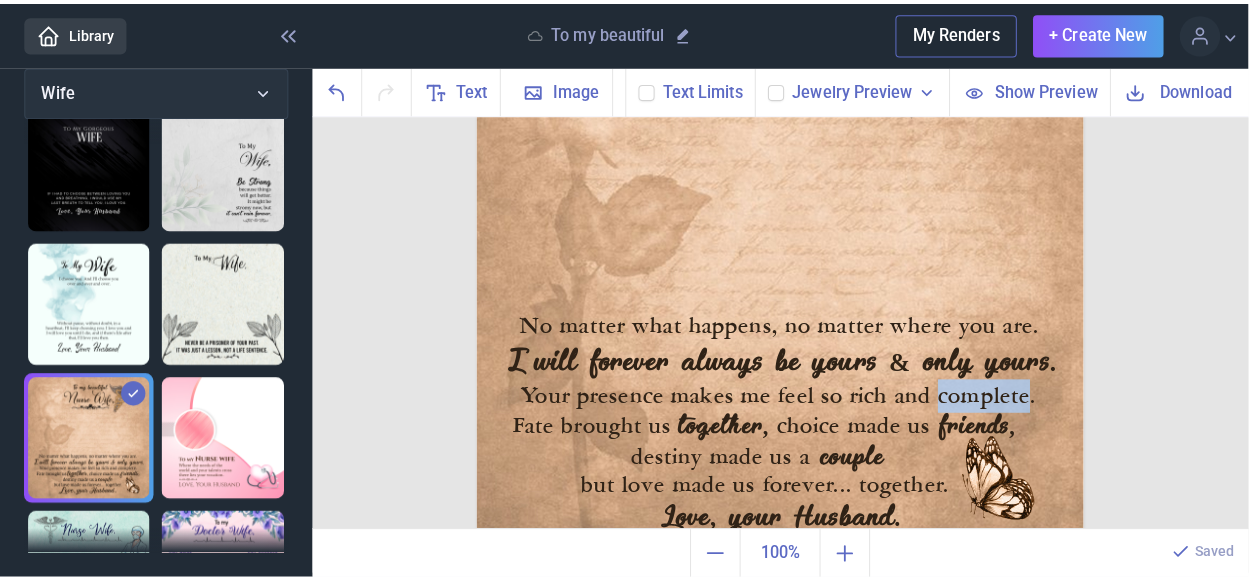 scroll, scrollTop: 690, scrollLeft: 0, axis: vertical 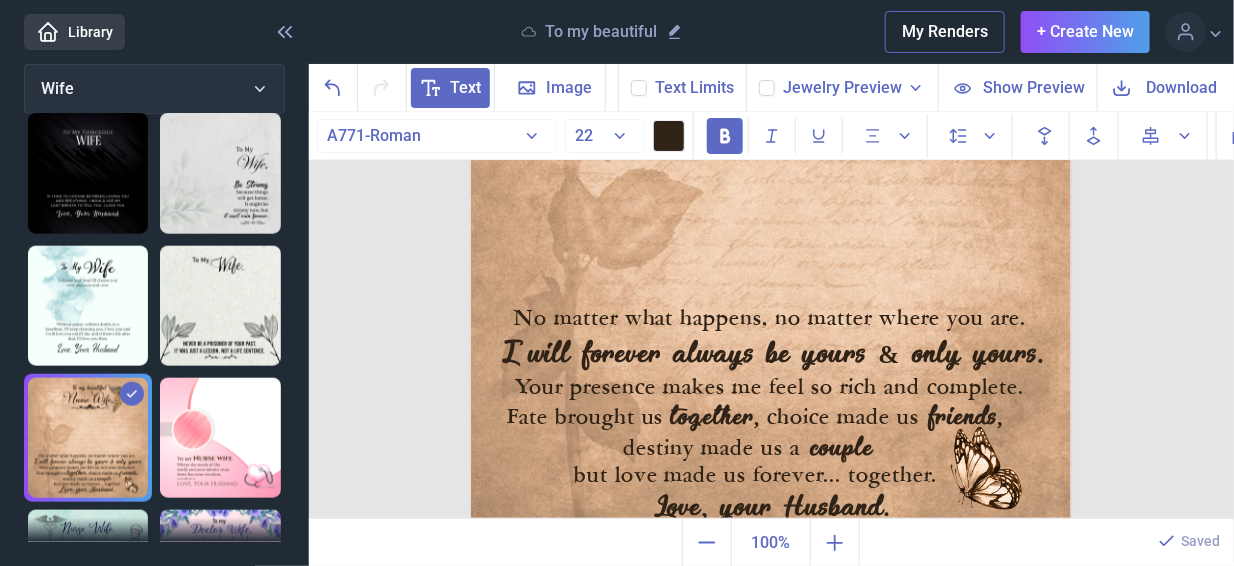type 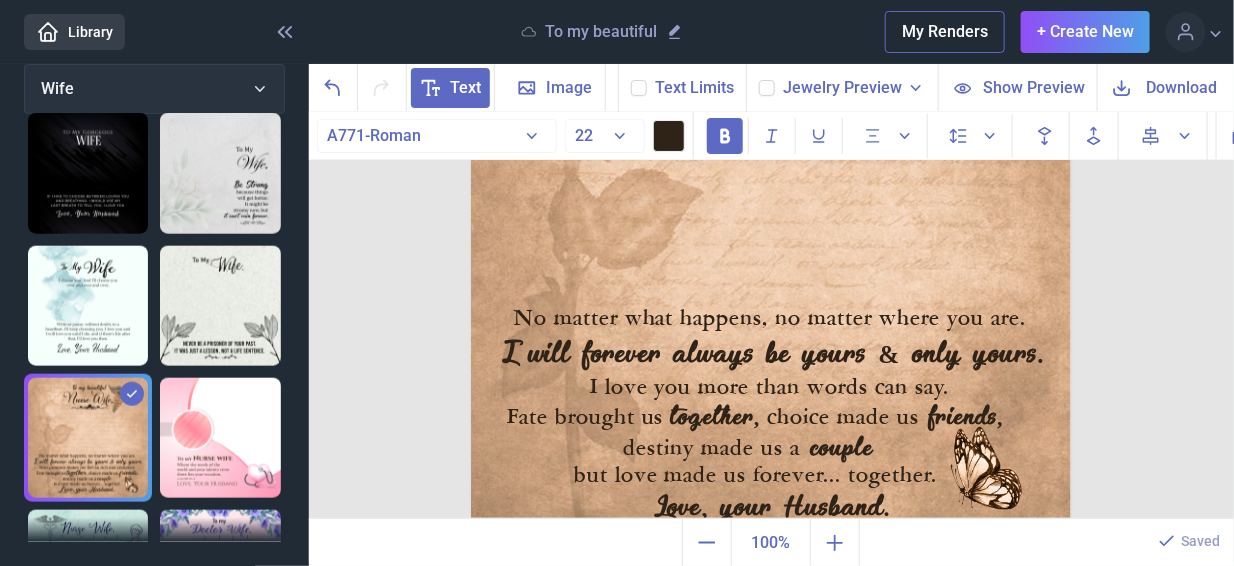 click 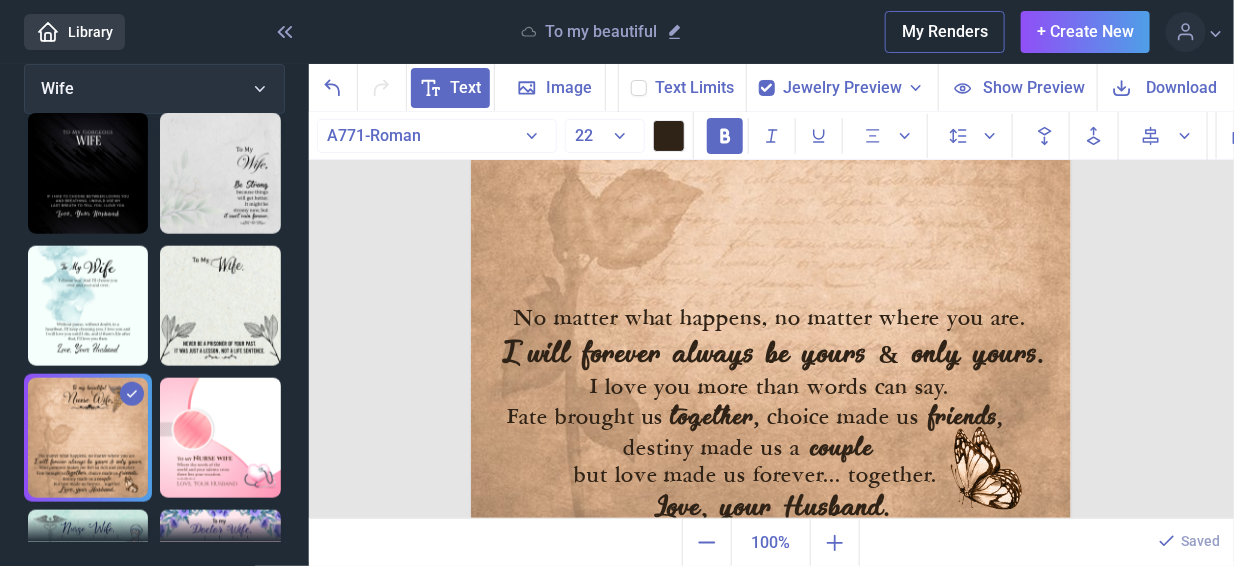 click 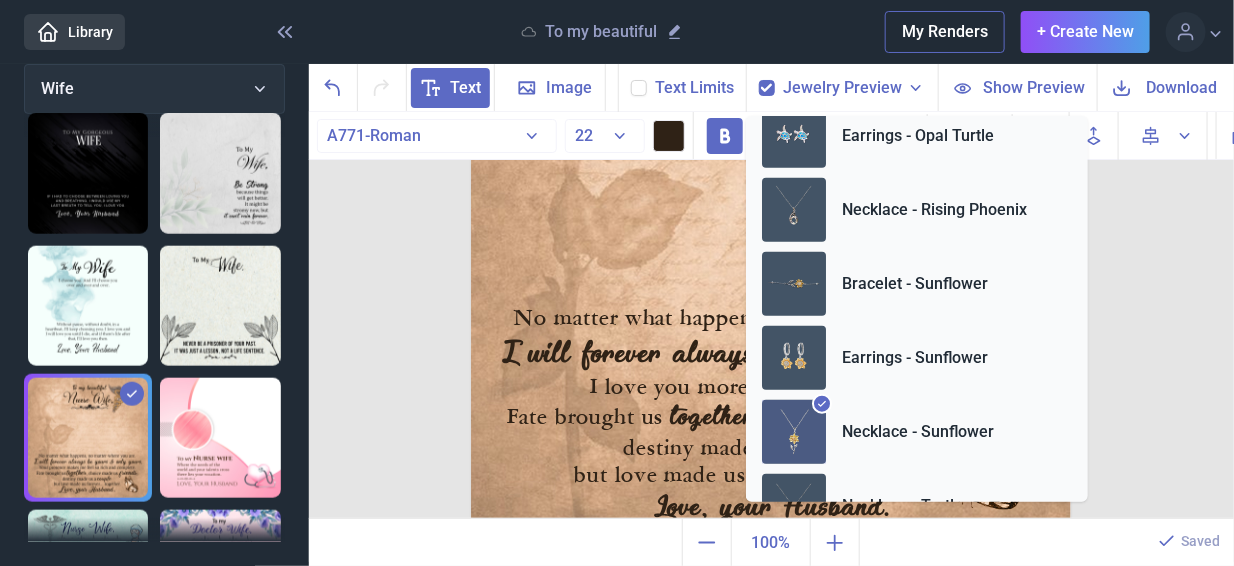 click at bounding box center (794, 432) 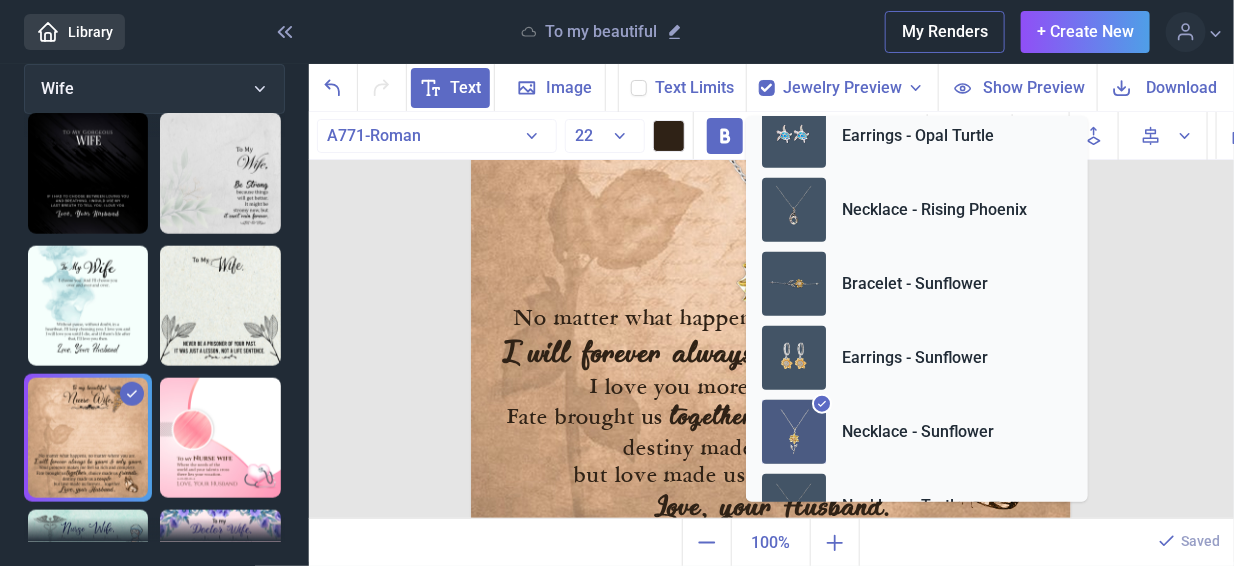 click at bounding box center [771, 236] 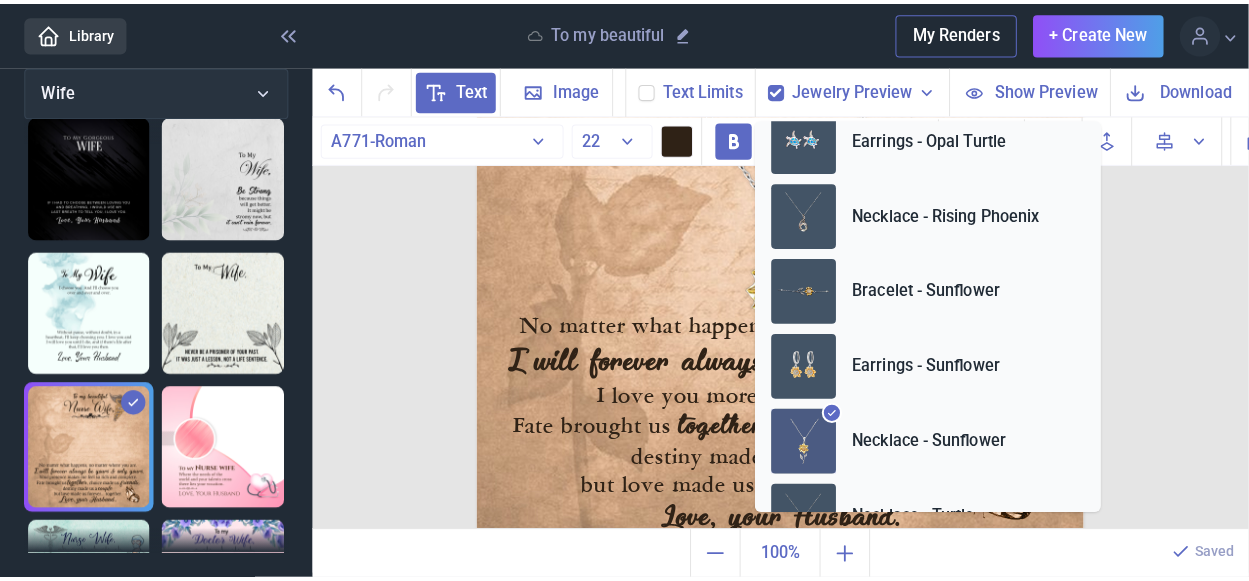 scroll, scrollTop: 699, scrollLeft: 0, axis: vertical 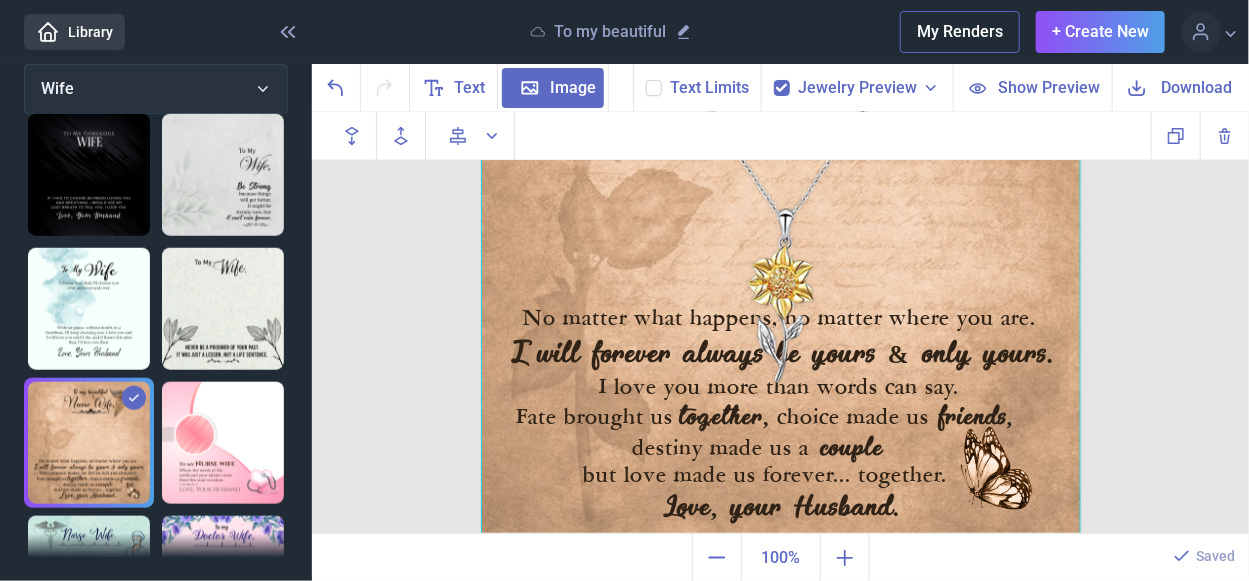 click on "Jewelry Preview" at bounding box center (857, 88) 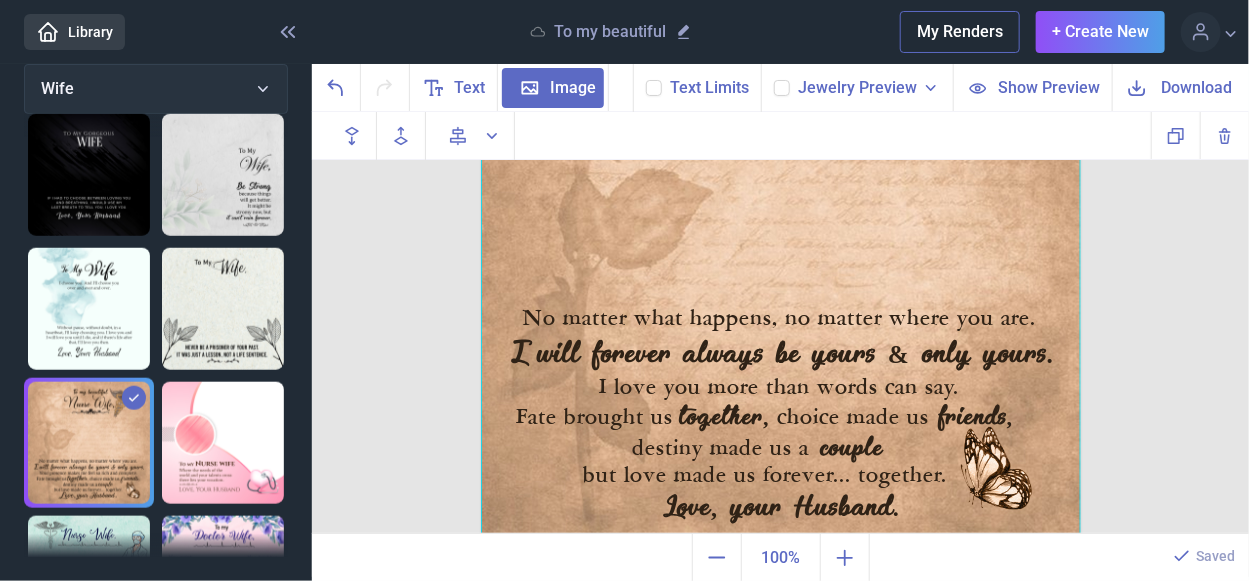 click 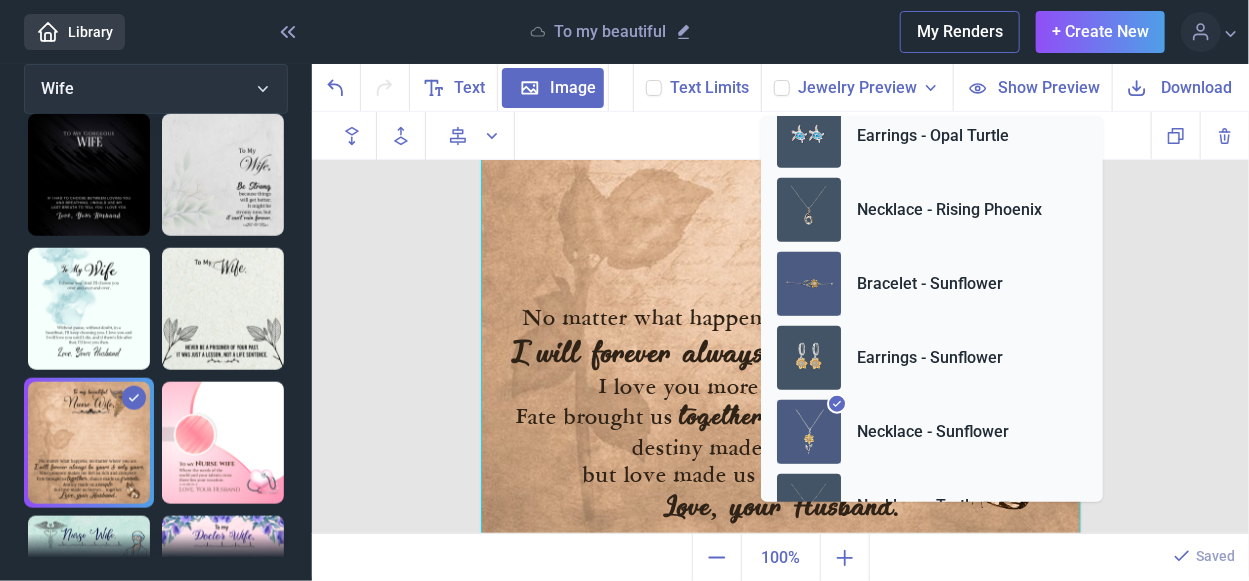 click at bounding box center [809, 284] 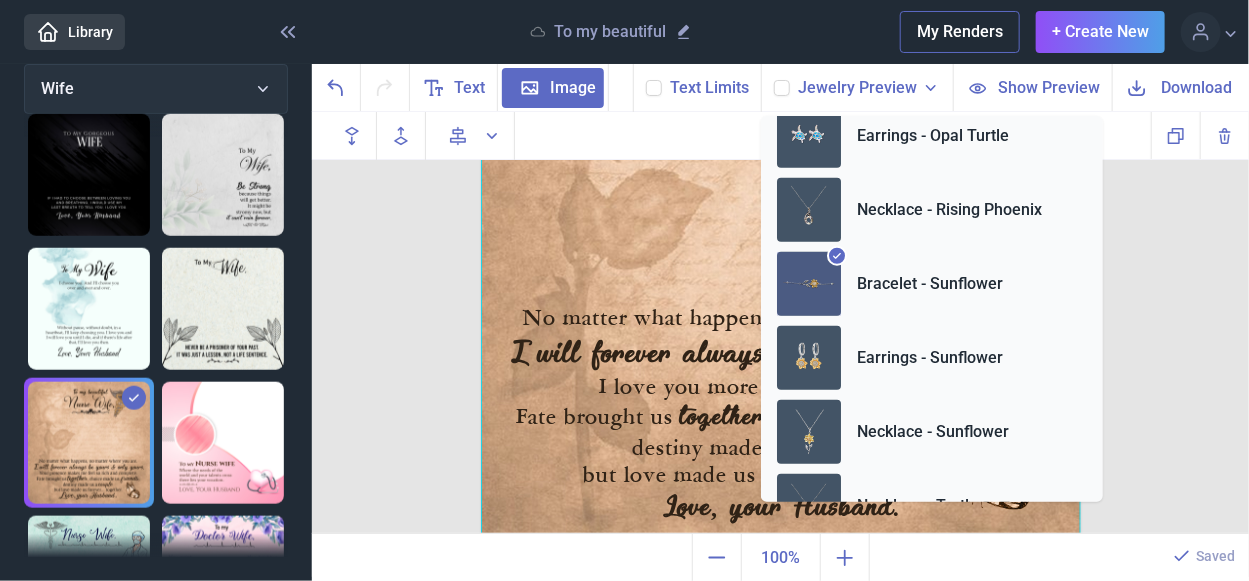 click at bounding box center [781, 236] 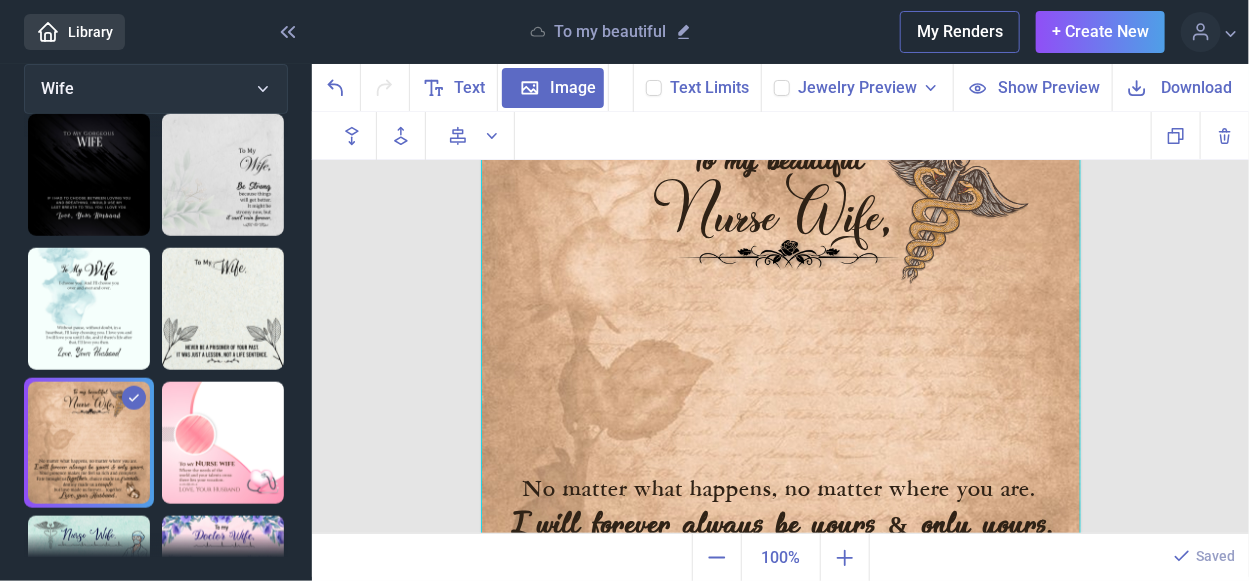 scroll, scrollTop: 46, scrollLeft: 0, axis: vertical 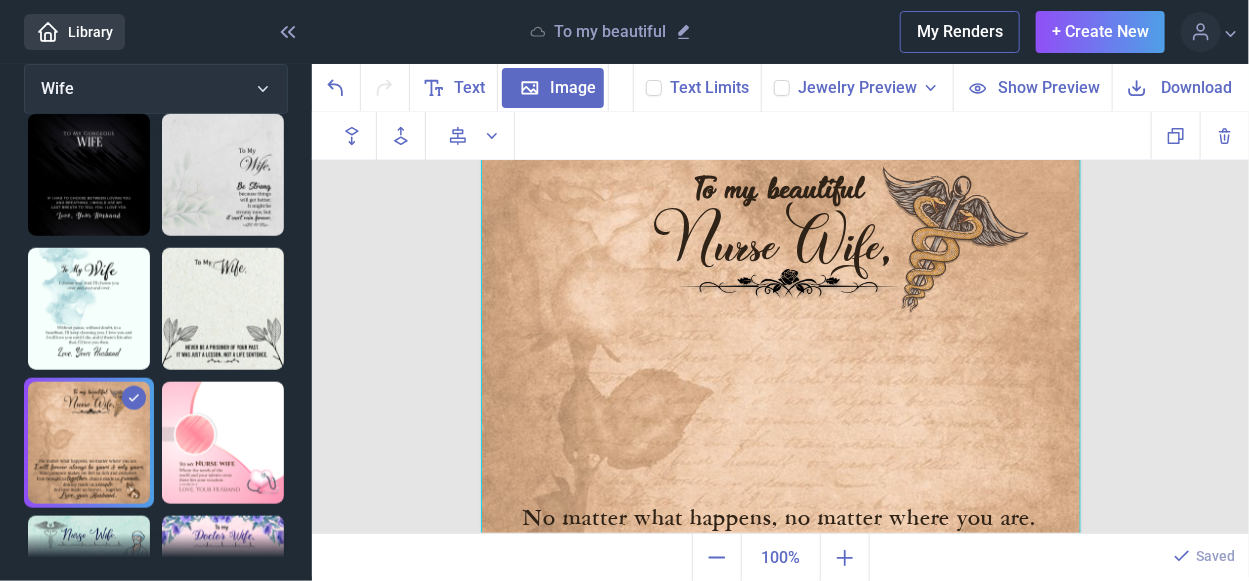 click on "Jewelry Preview" at bounding box center [857, 88] 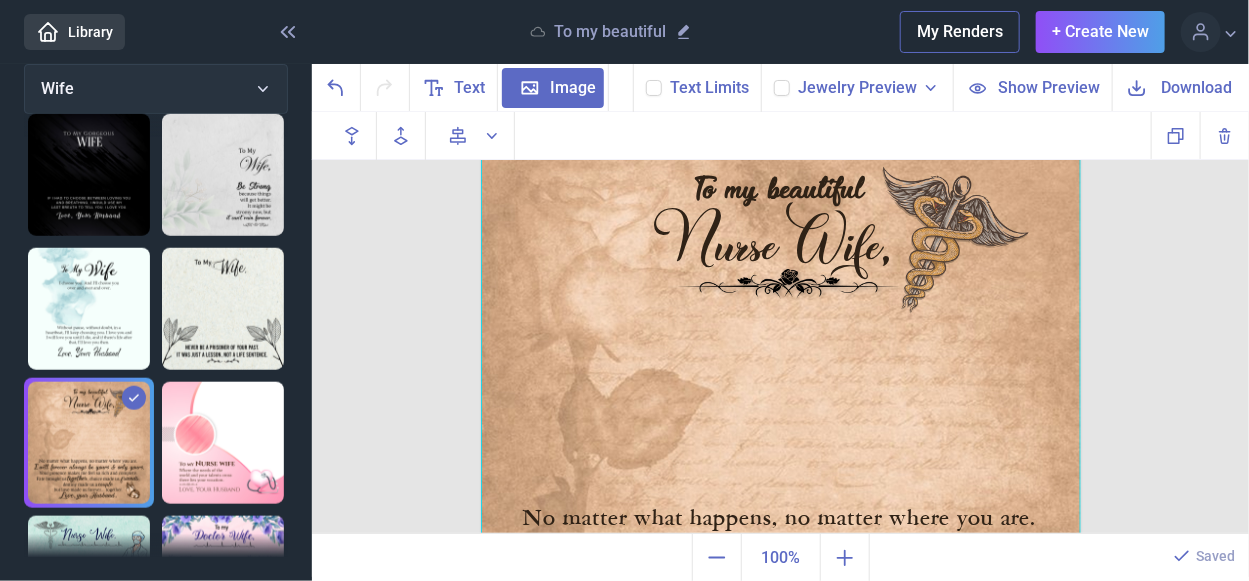click 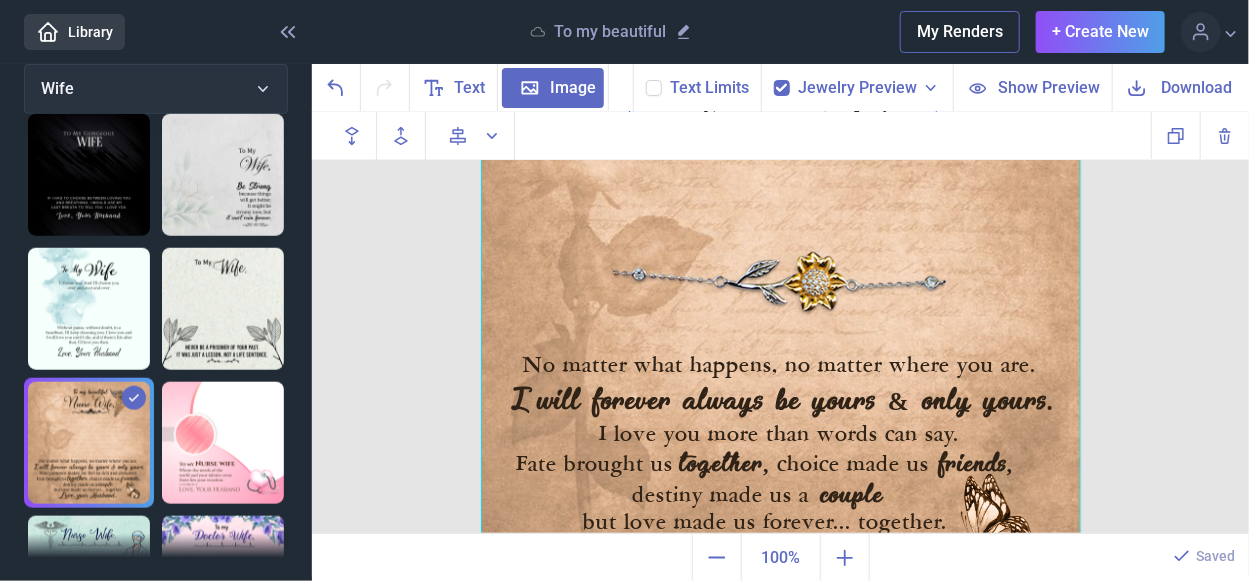 scroll, scrollTop: 200, scrollLeft: 0, axis: vertical 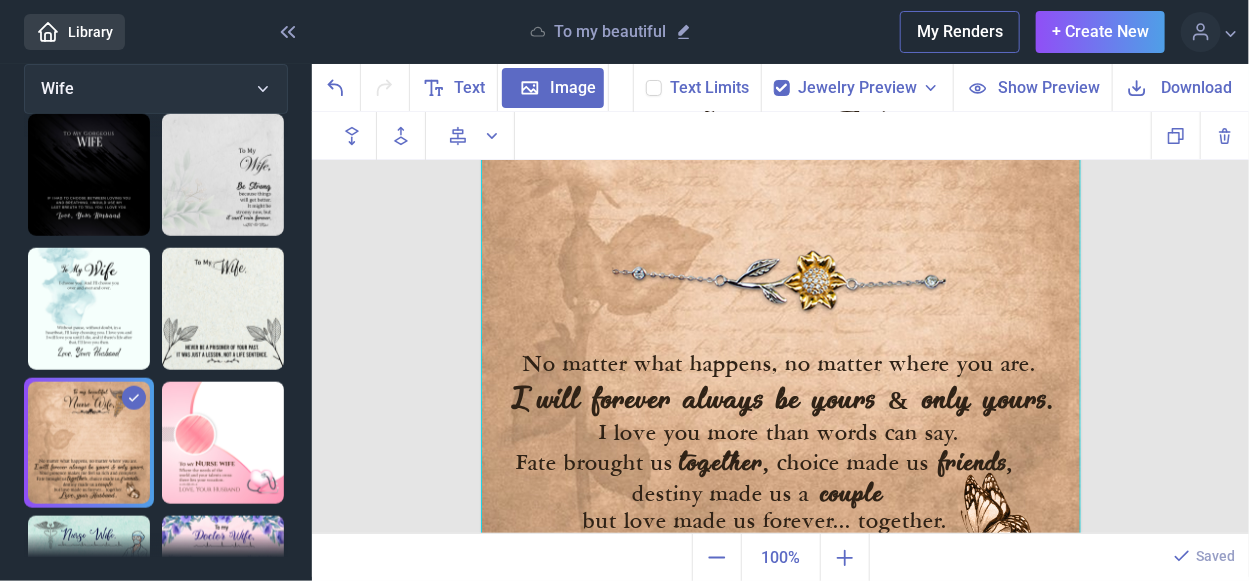 click at bounding box center [782, 88] 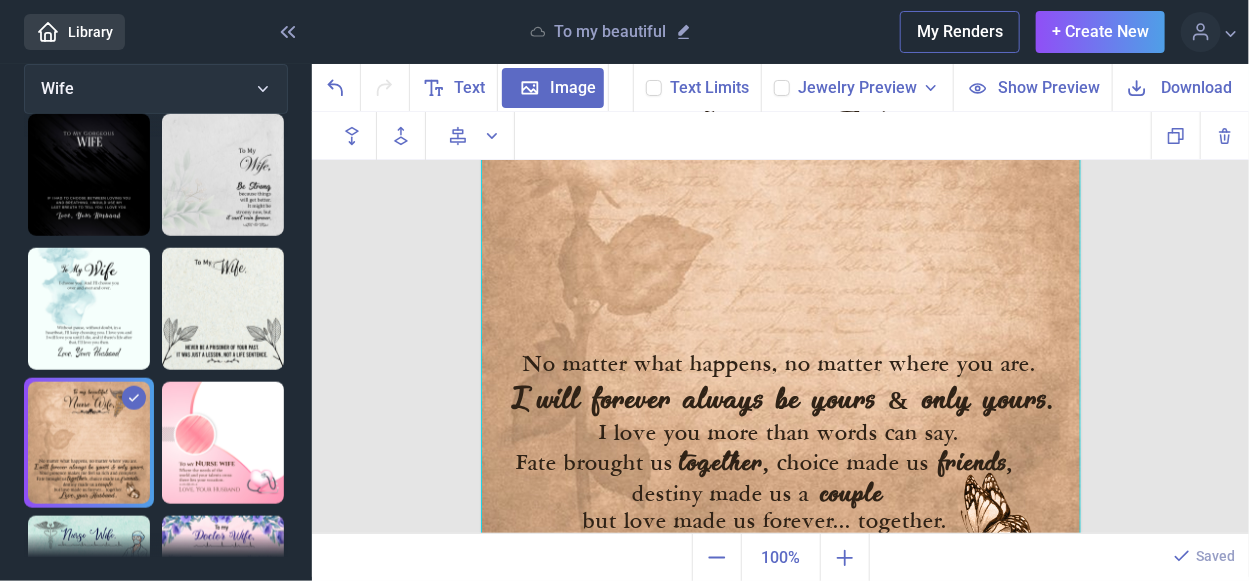 click 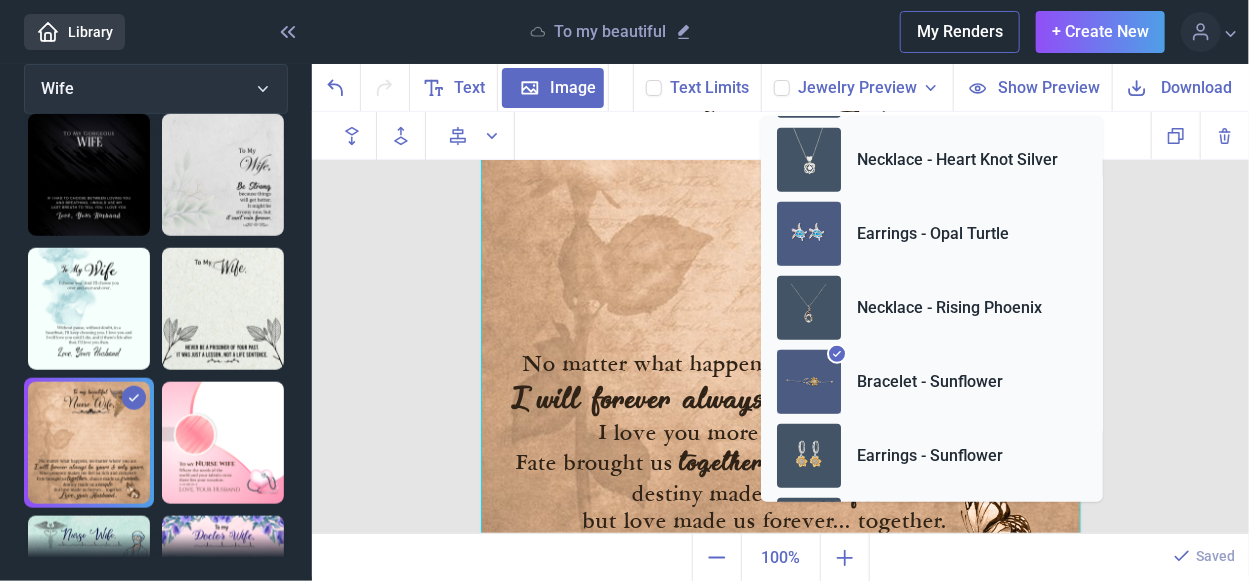 scroll, scrollTop: 446, scrollLeft: 0, axis: vertical 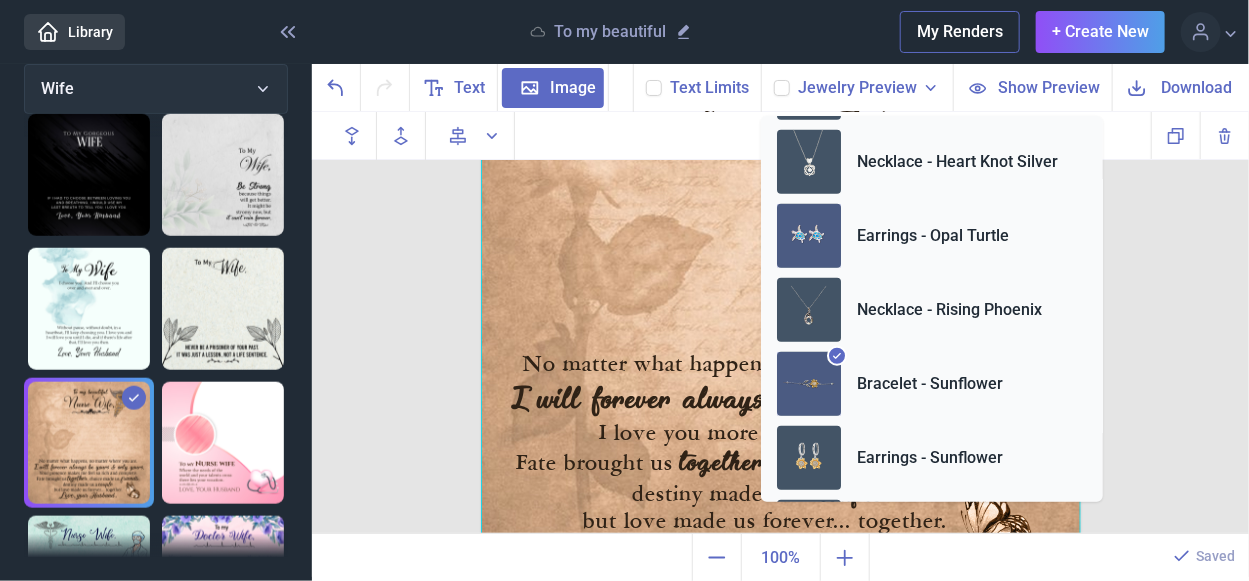 click at bounding box center [809, 162] 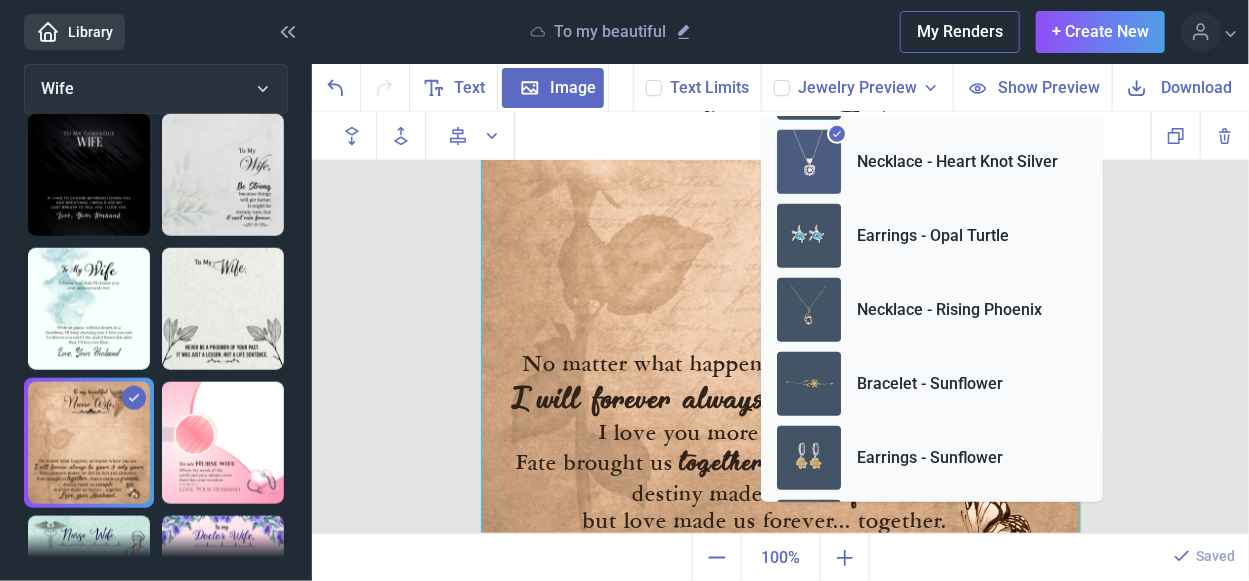 click at bounding box center (781, 282) 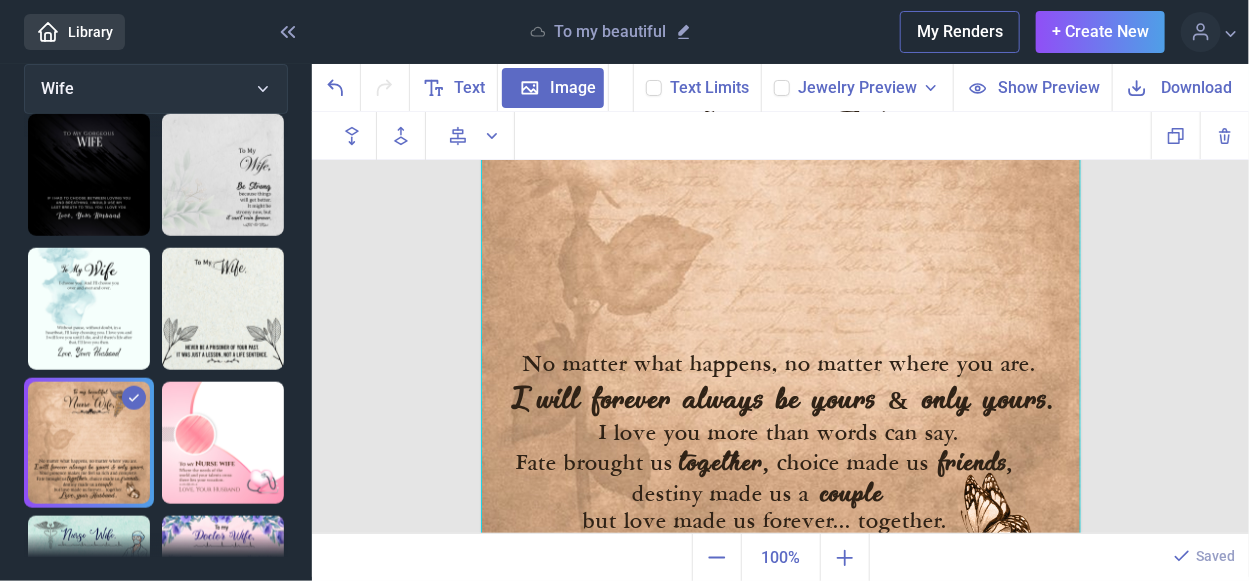click 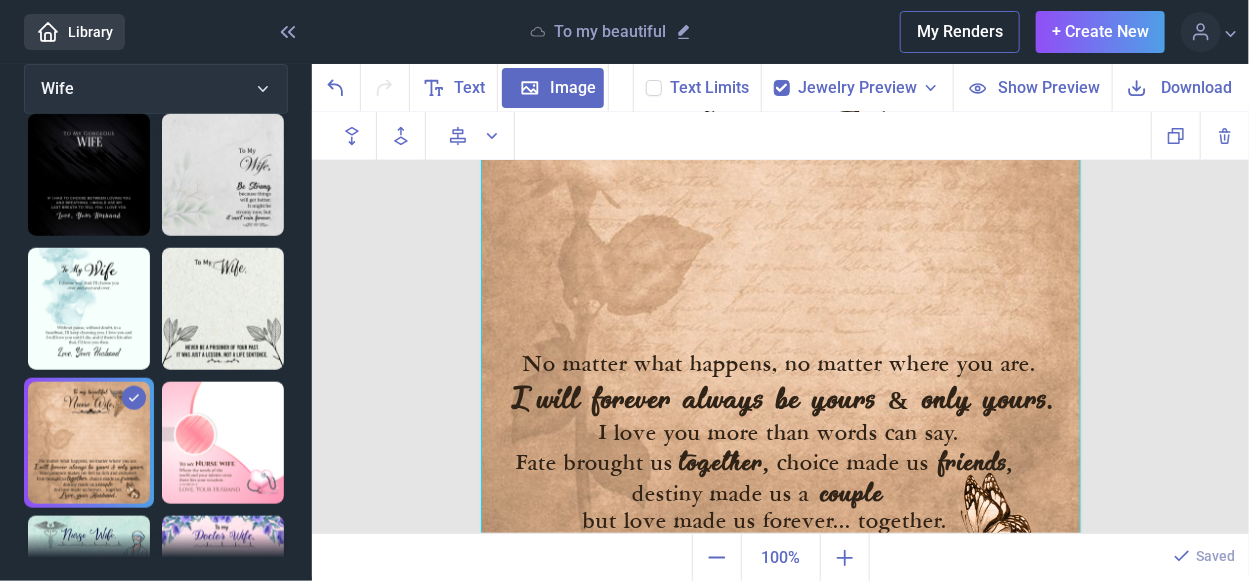 checkbox on "true" 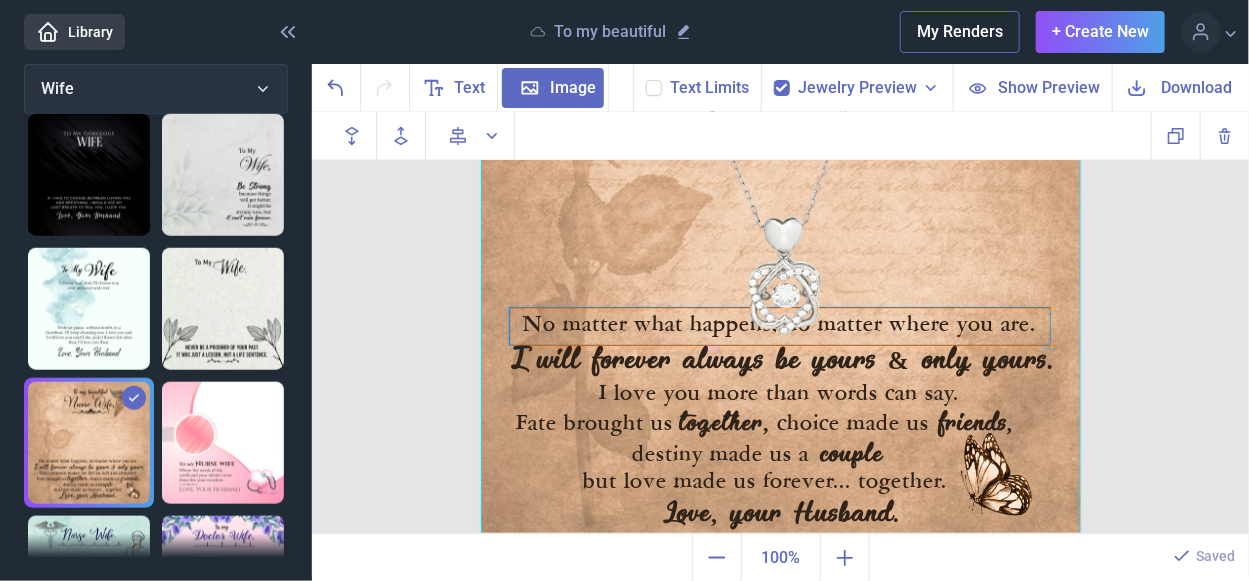 scroll, scrollTop: 246, scrollLeft: 0, axis: vertical 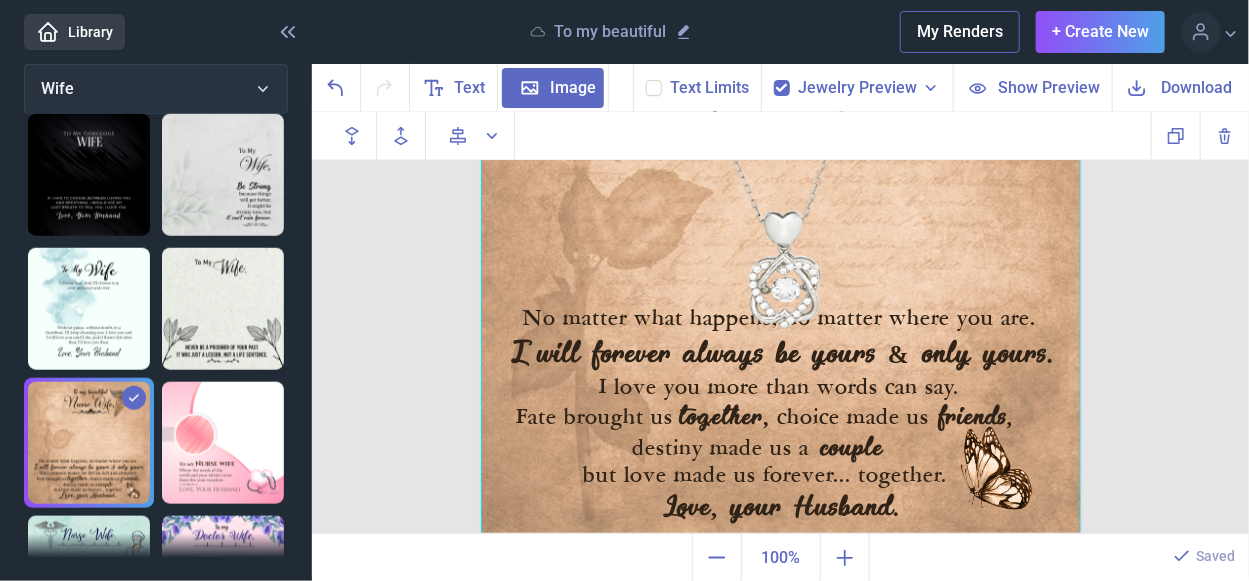 click 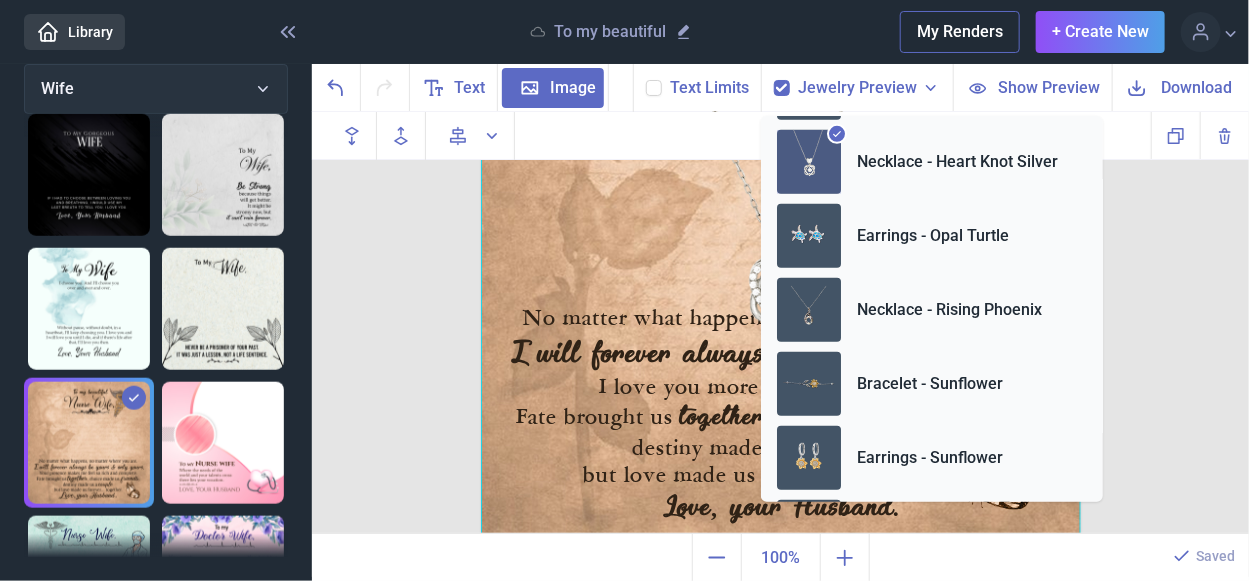 click 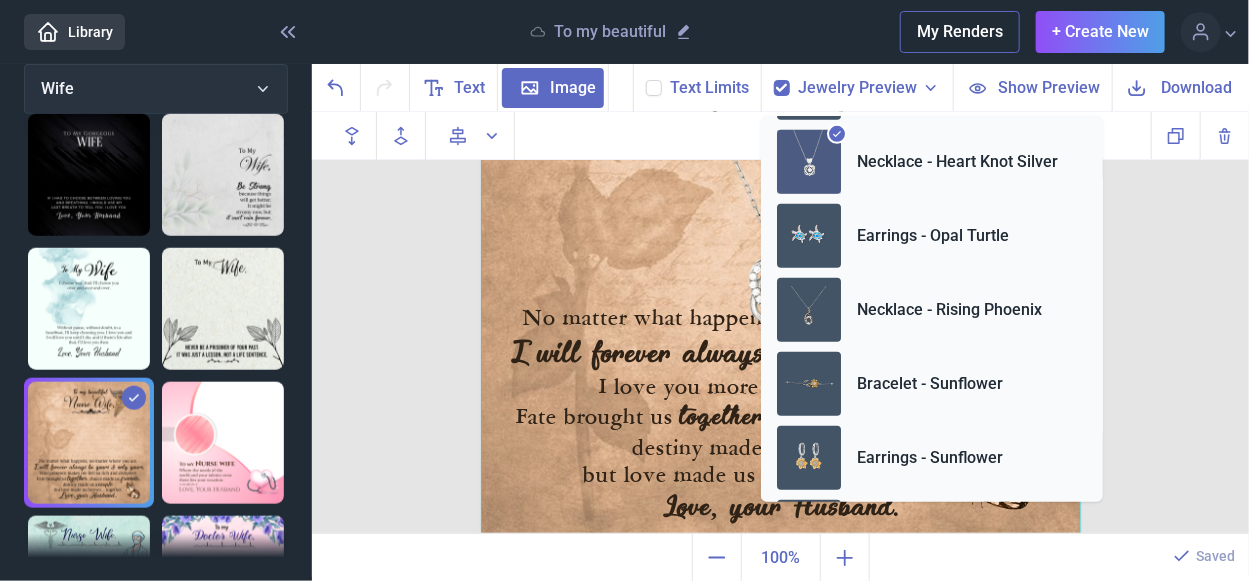 click at bounding box center [781, 236] 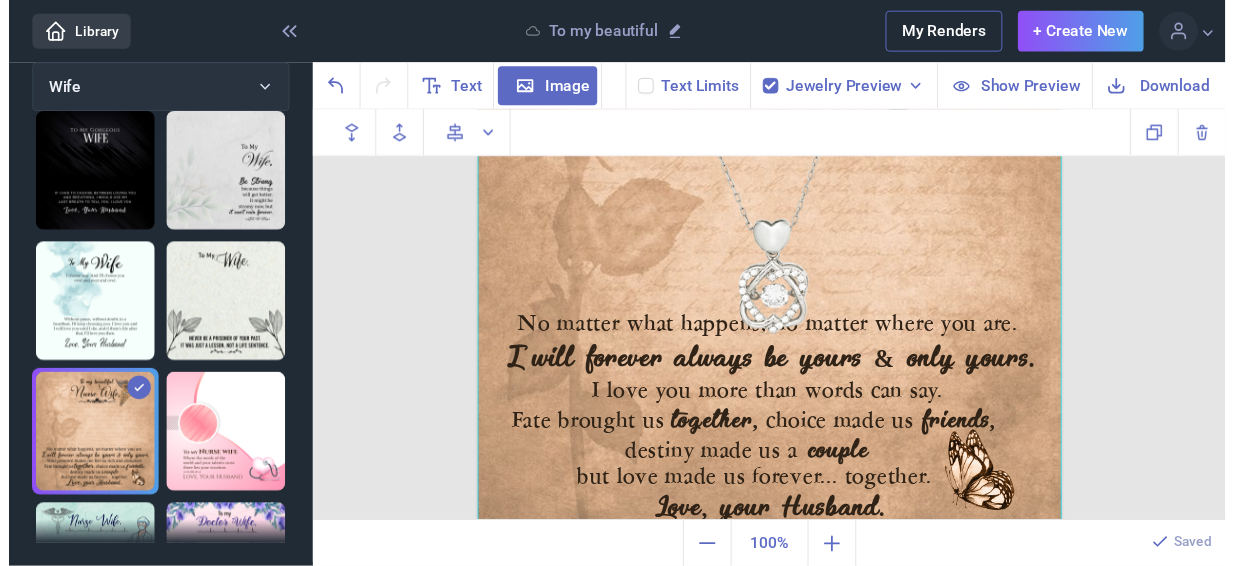 scroll, scrollTop: 246, scrollLeft: 0, axis: vertical 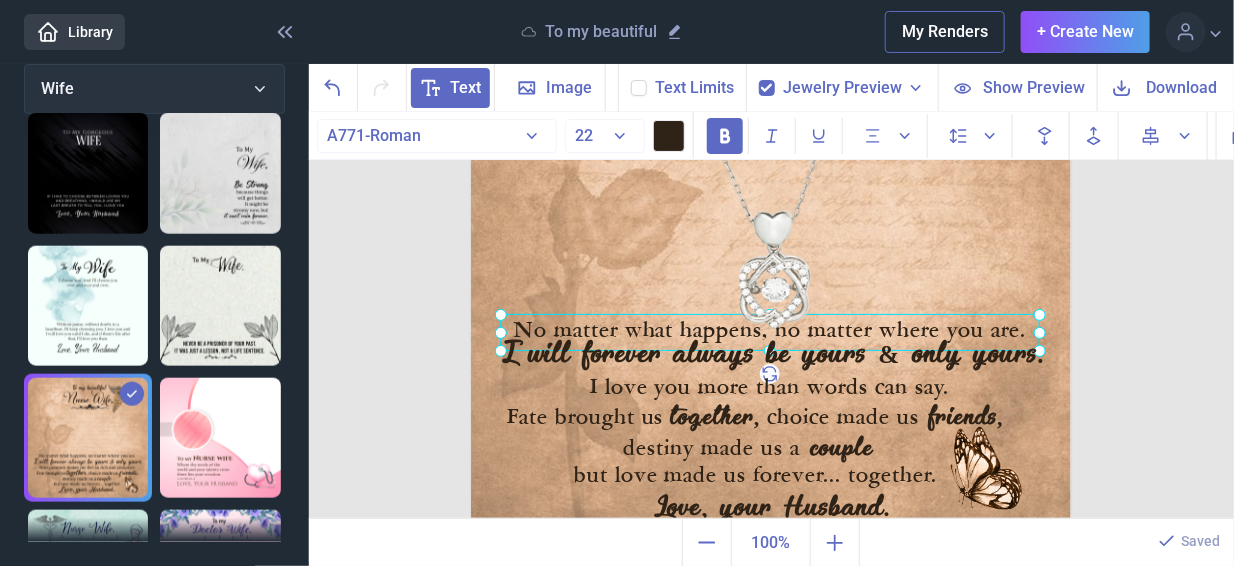 drag, startPoint x: 877, startPoint y: 306, endPoint x: 877, endPoint y: 318, distance: 12 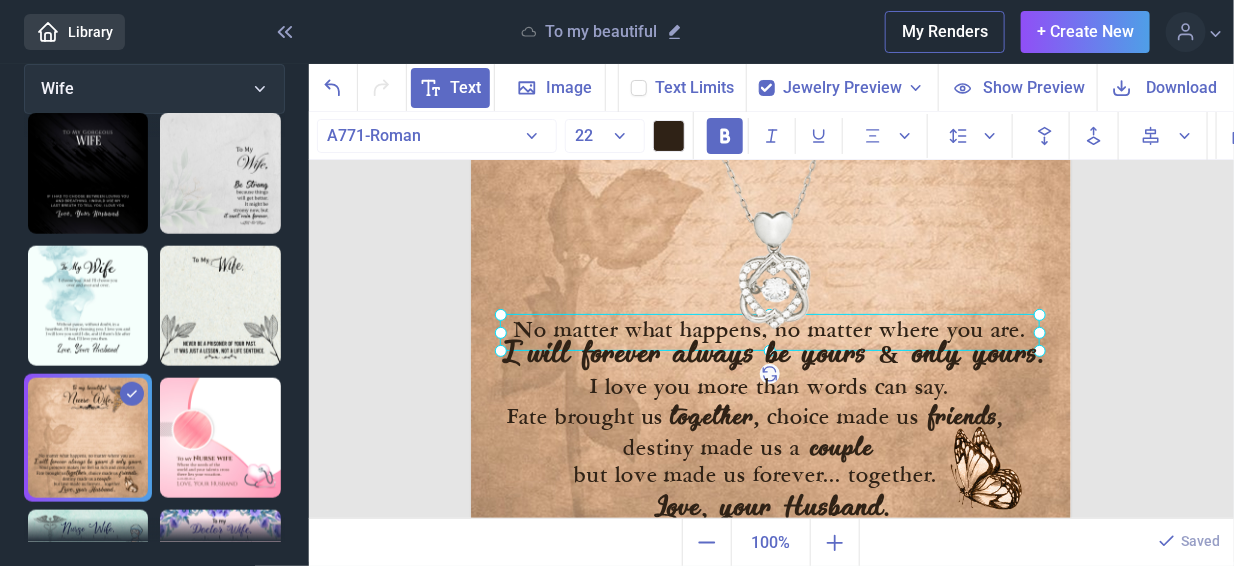 click on "No matter what happens, no matter where you are." at bounding box center (471, -64) 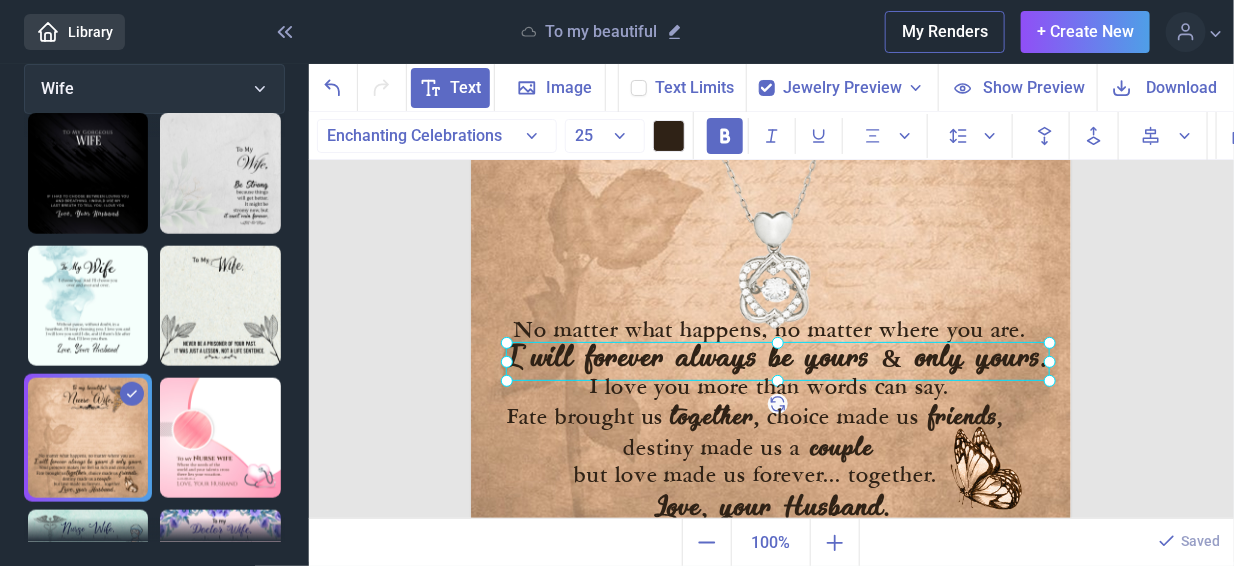 click on "I will forever always be yours & only yours." at bounding box center (471, -64) 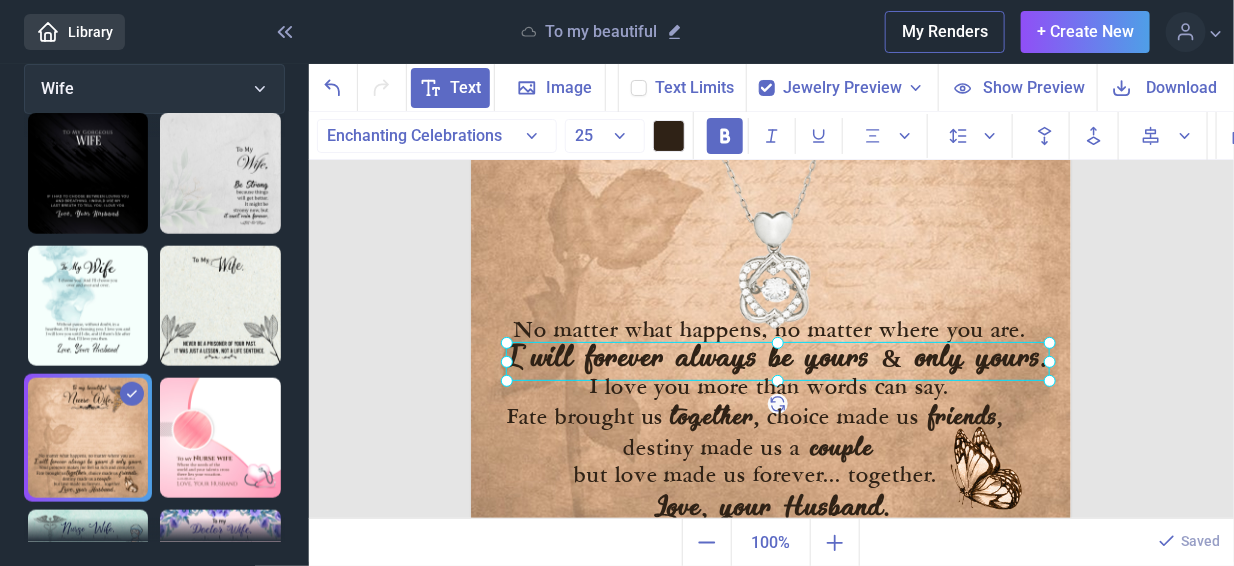 click at bounding box center [630, 79] 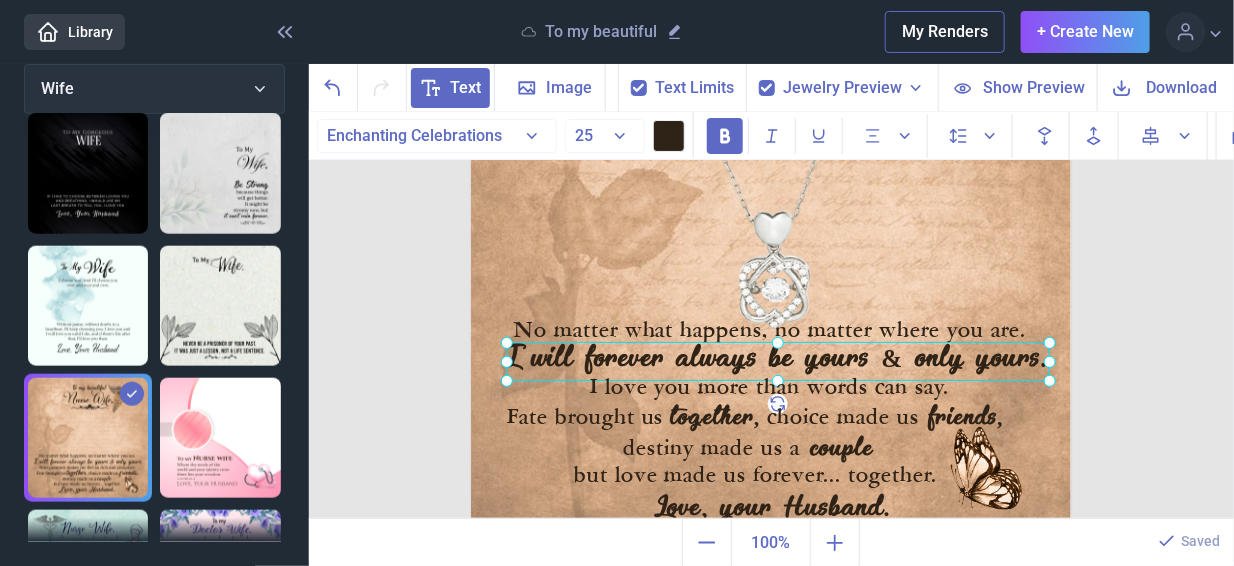 click 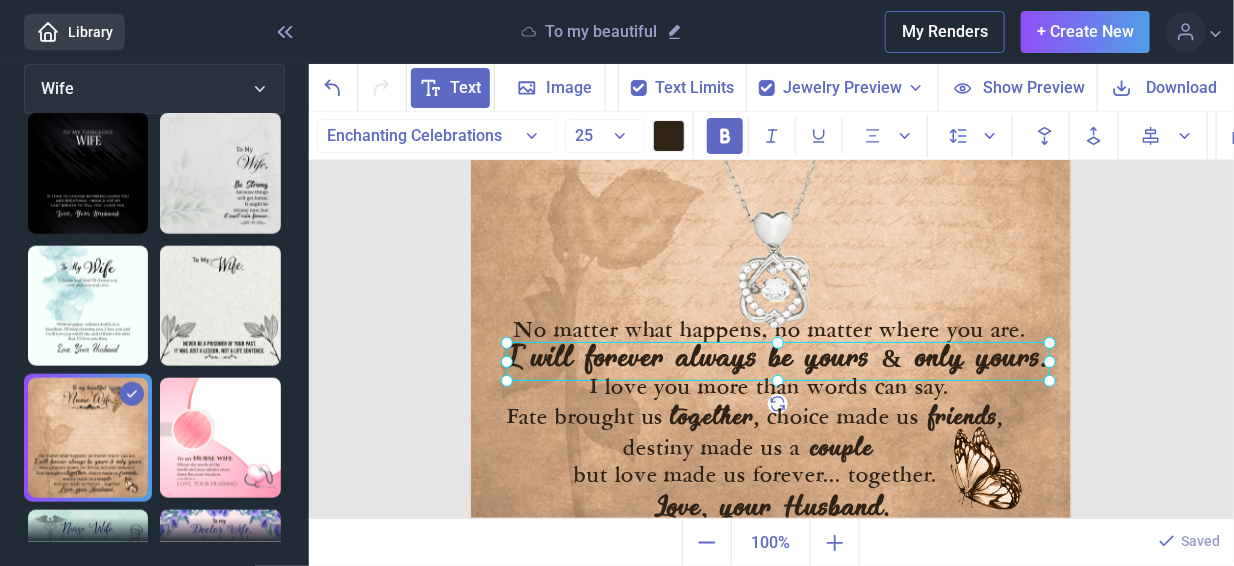 click at bounding box center [630, 79] 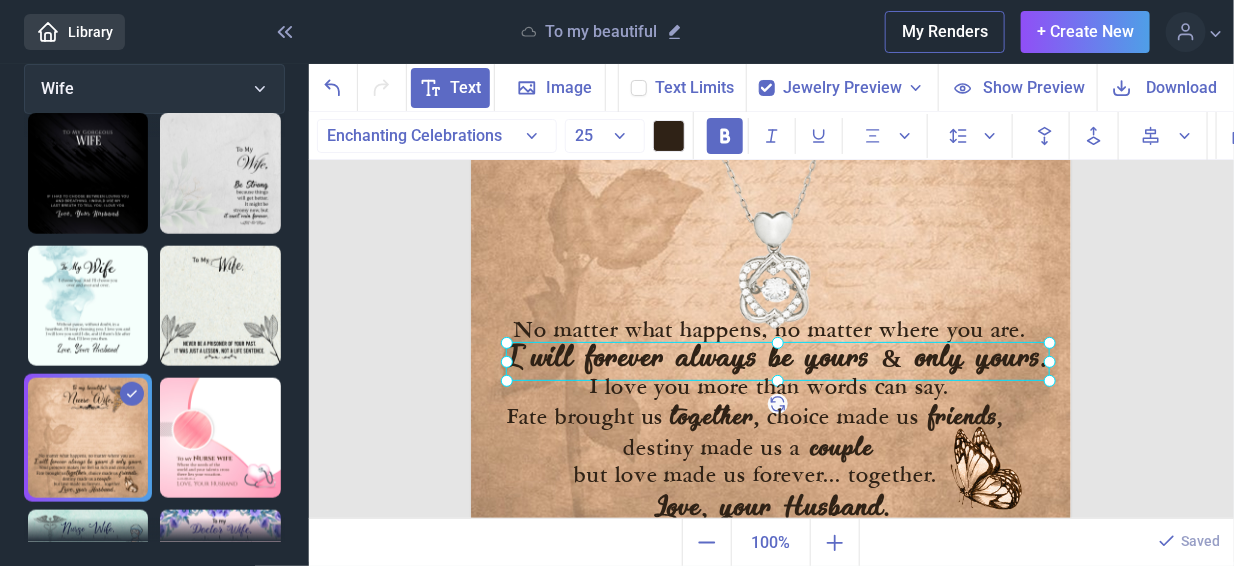click 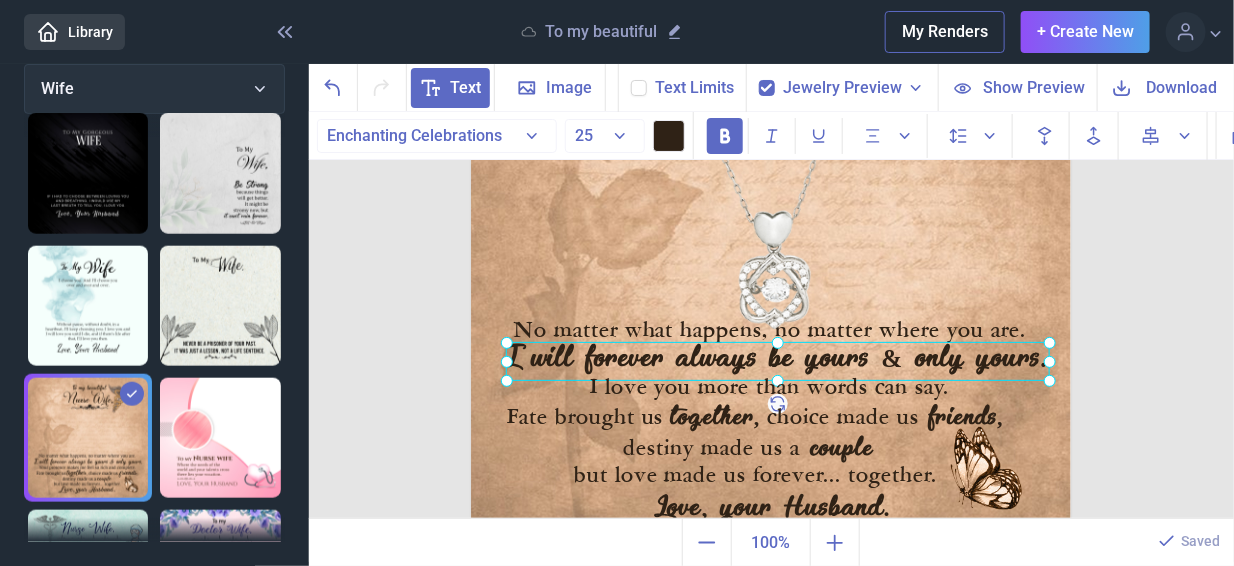 click at bounding box center [630, 79] 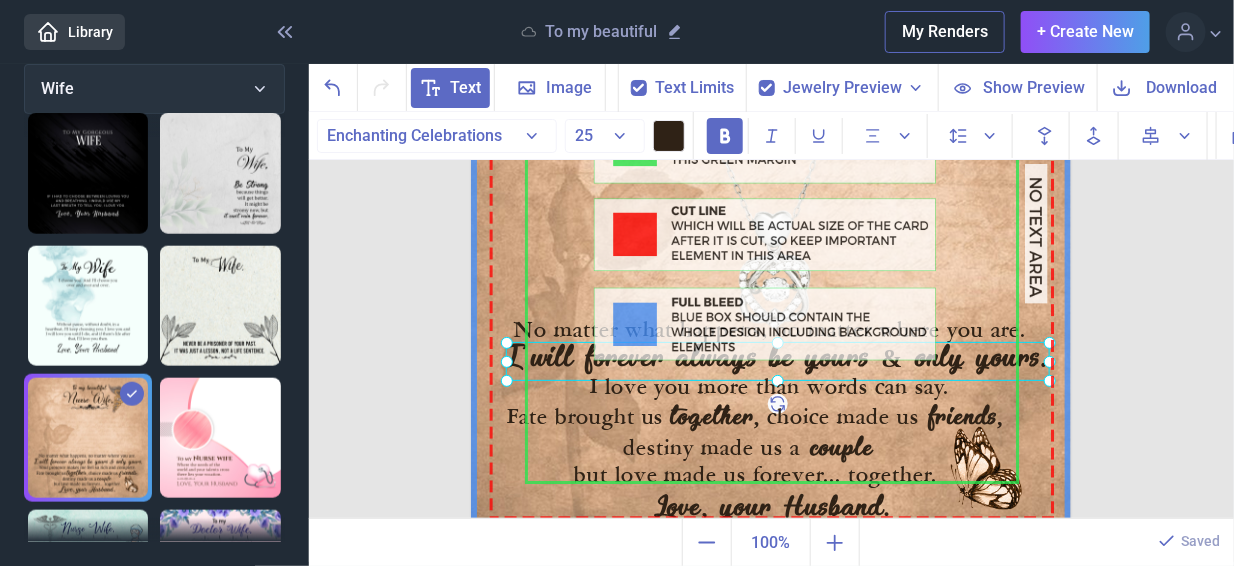 click 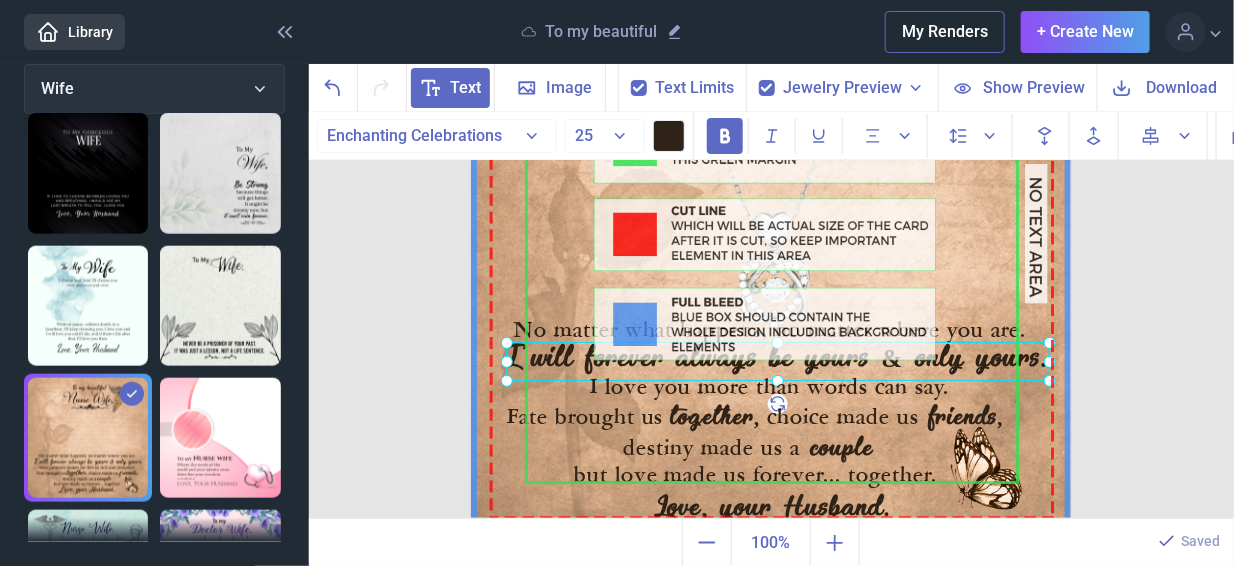 click at bounding box center (630, 79) 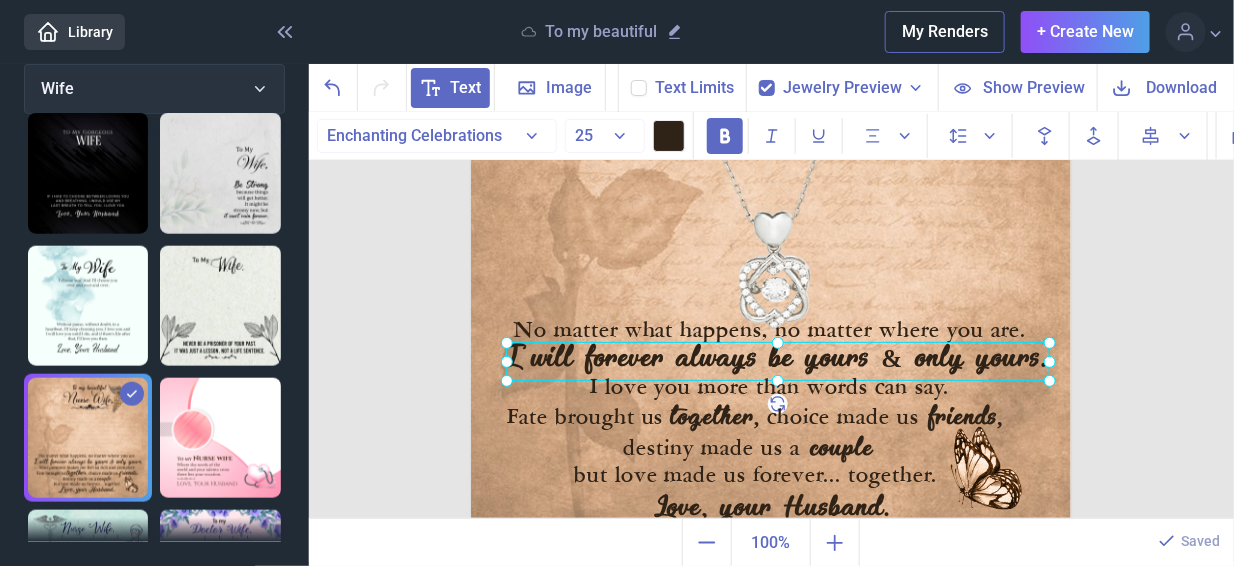 click 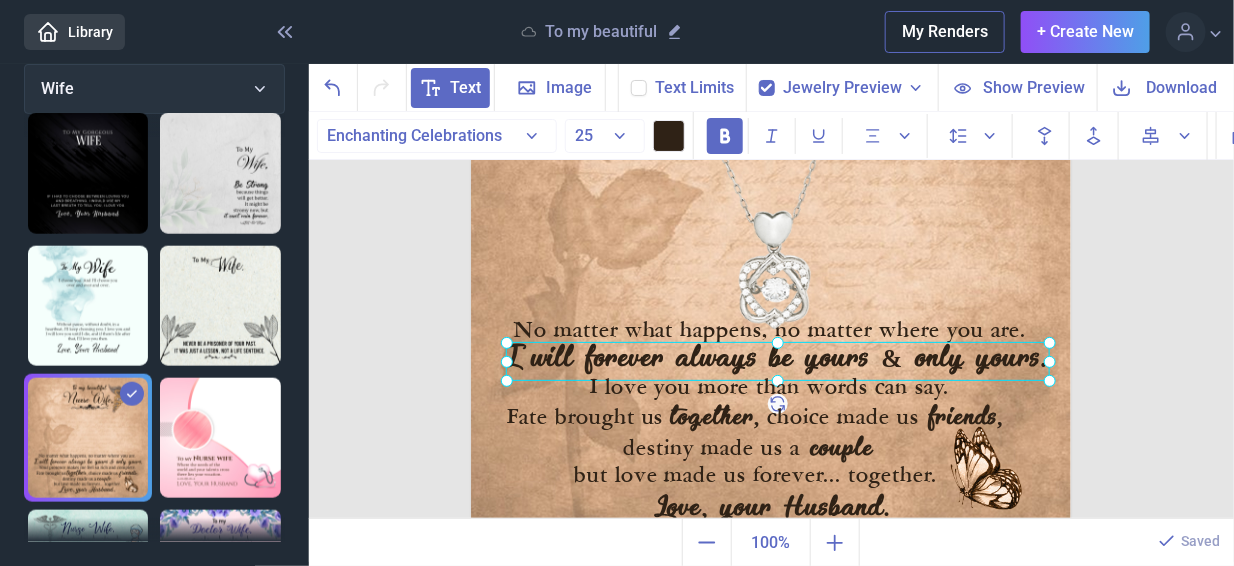 click at bounding box center (630, 79) 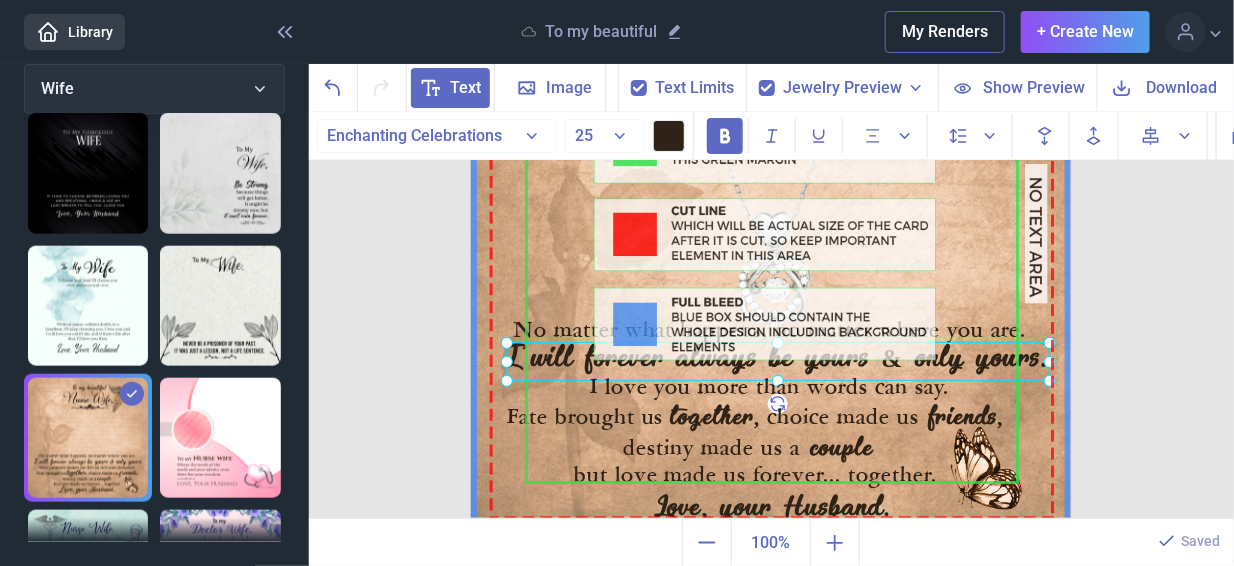 scroll, scrollTop: 14, scrollLeft: 0, axis: vertical 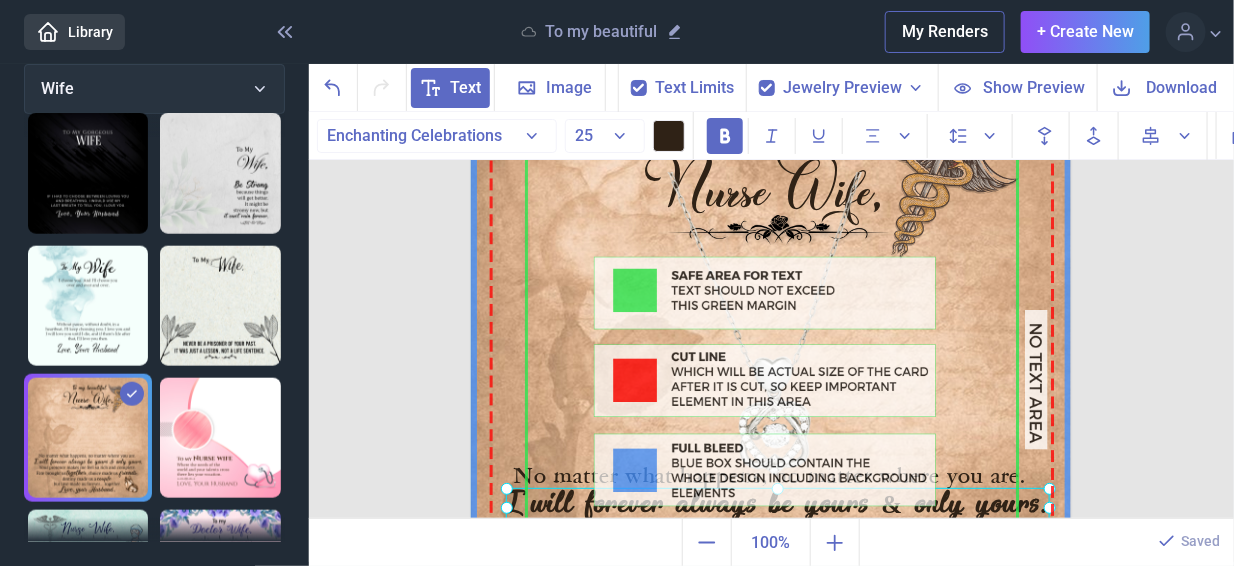 click at bounding box center [771, 382] 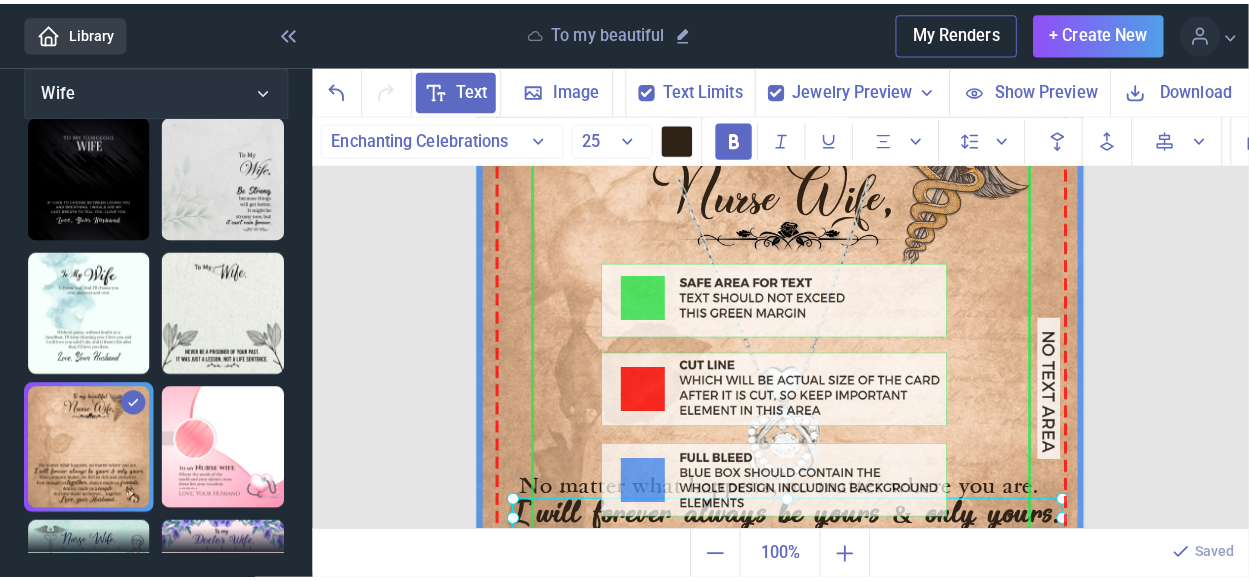 scroll, scrollTop: 0, scrollLeft: 0, axis: both 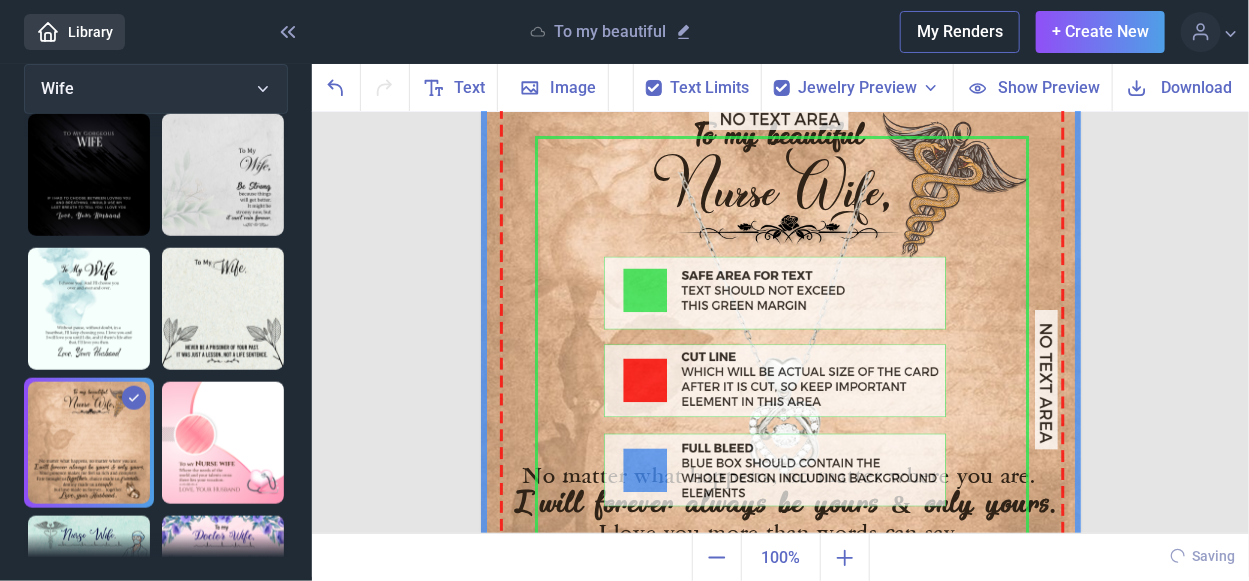 click 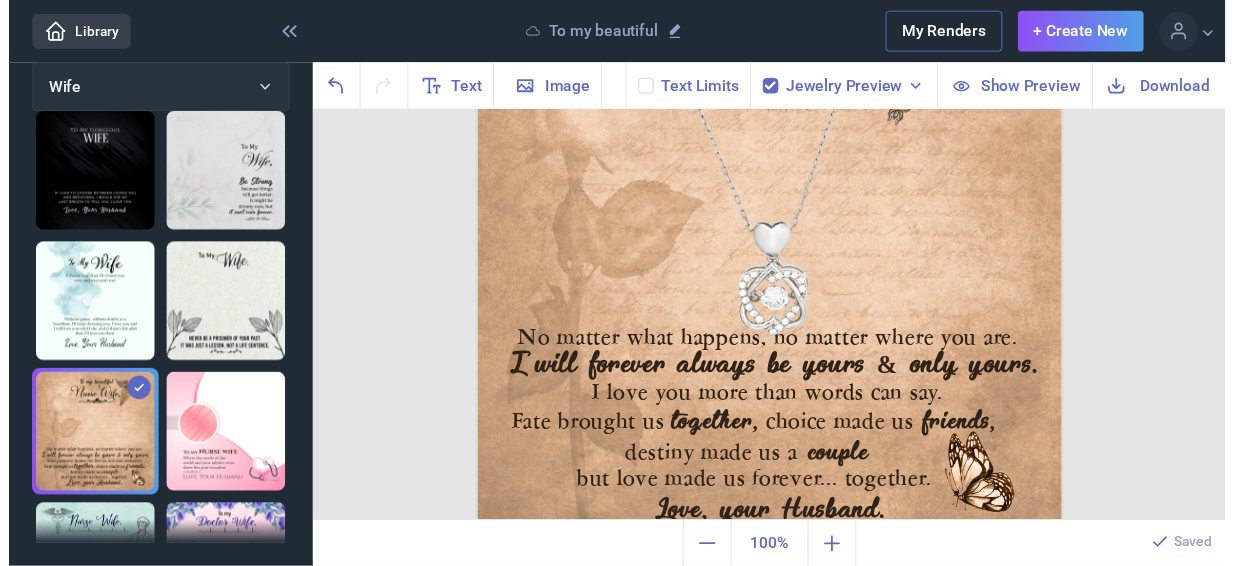 scroll, scrollTop: 246, scrollLeft: 0, axis: vertical 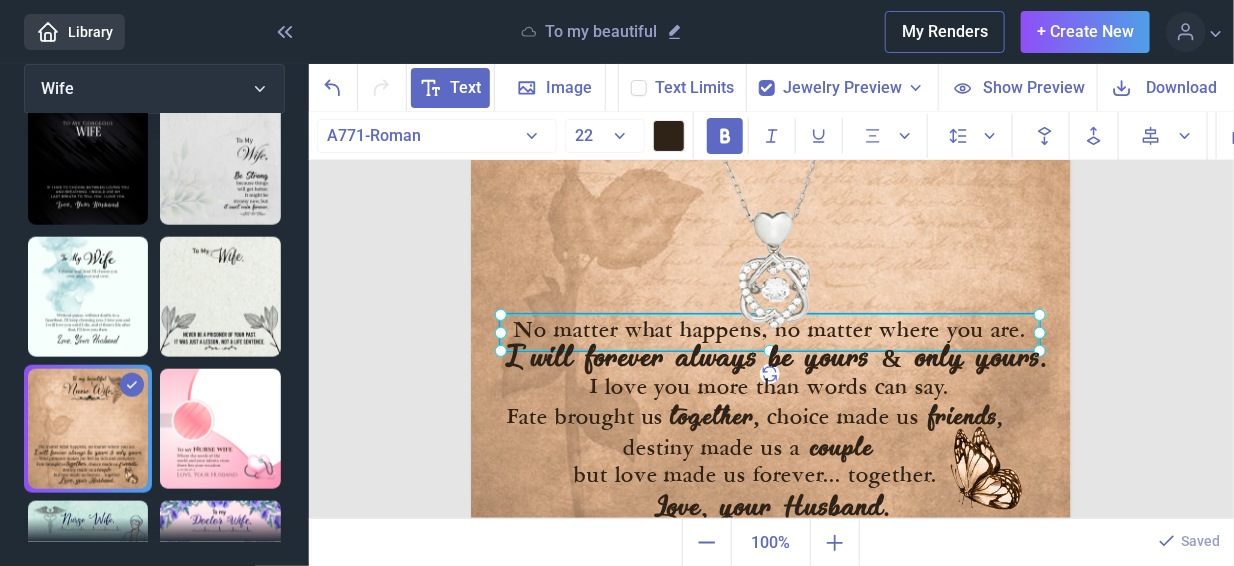 click on "No matter what happens, no matter where you are." at bounding box center [471, -64] 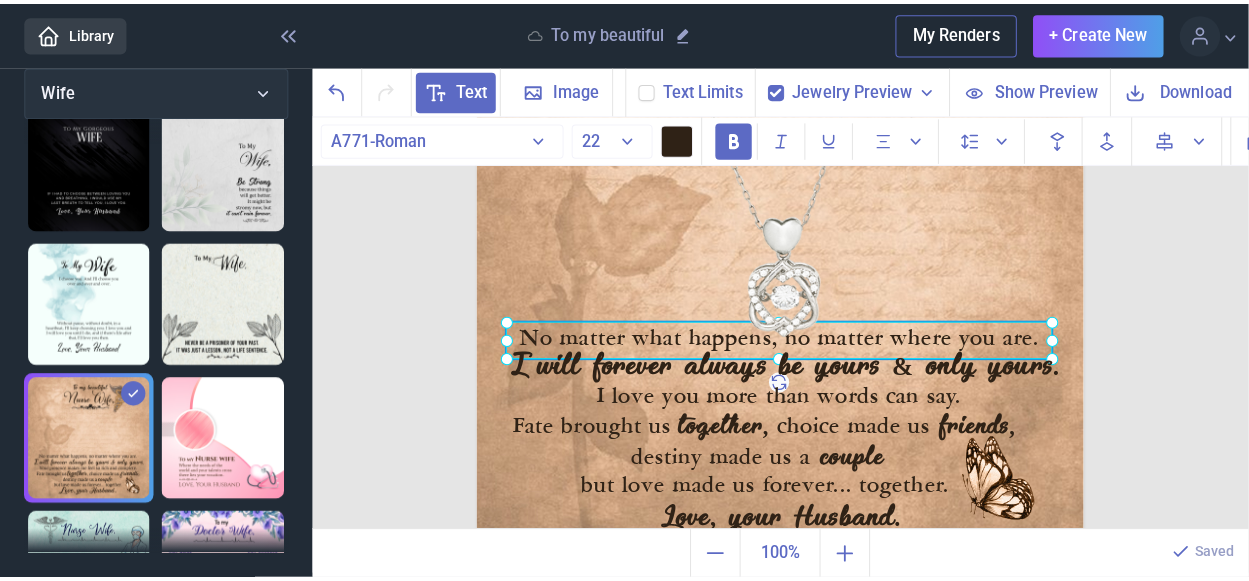 scroll, scrollTop: 690, scrollLeft: 0, axis: vertical 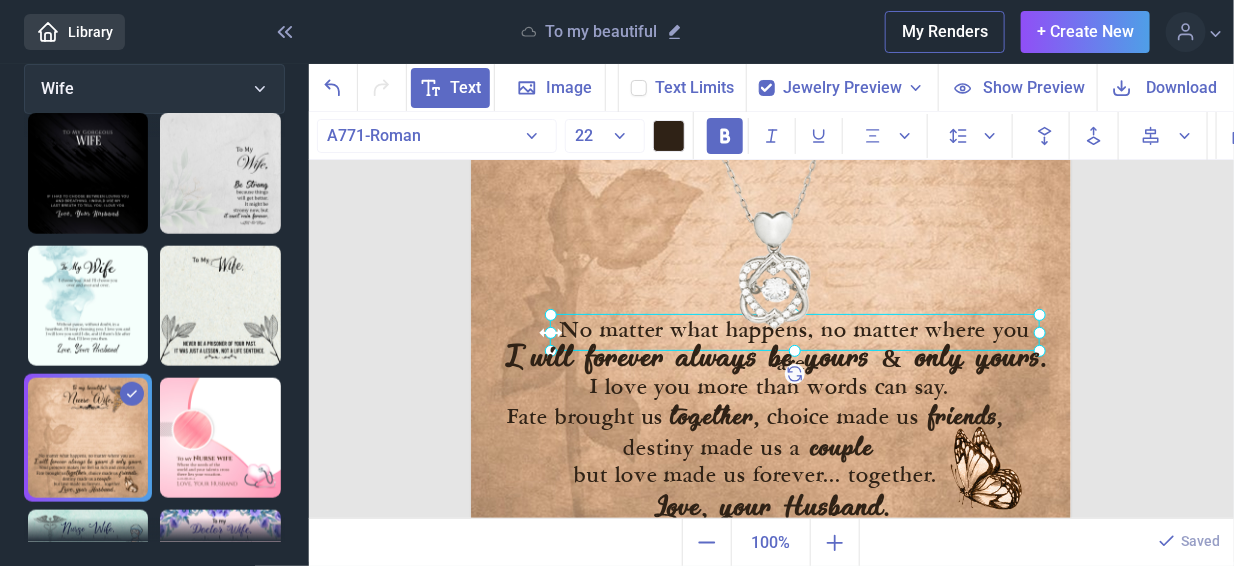 drag, startPoint x: 494, startPoint y: 329, endPoint x: 544, endPoint y: 340, distance: 51.1957 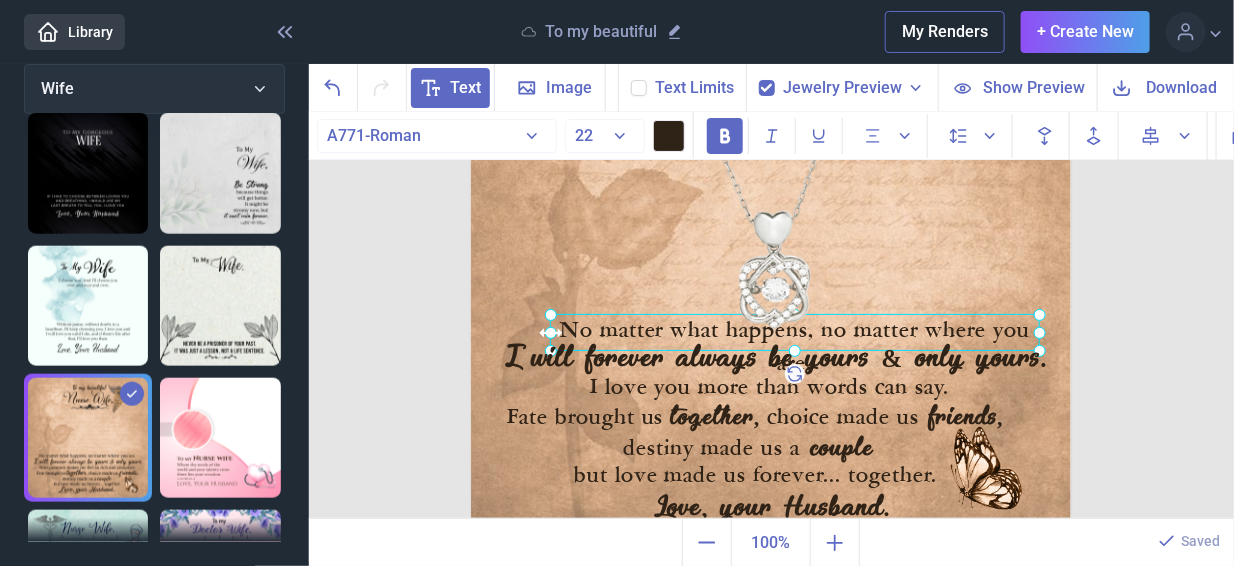 click 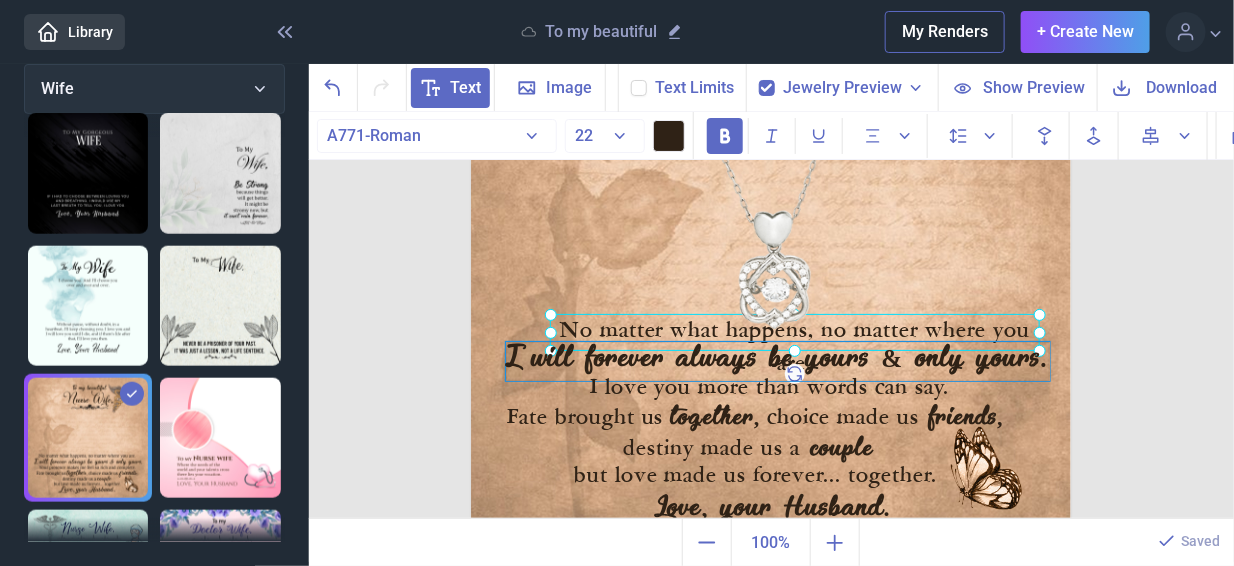 click on "I will forever always be yours & only yours." at bounding box center (771, -64) 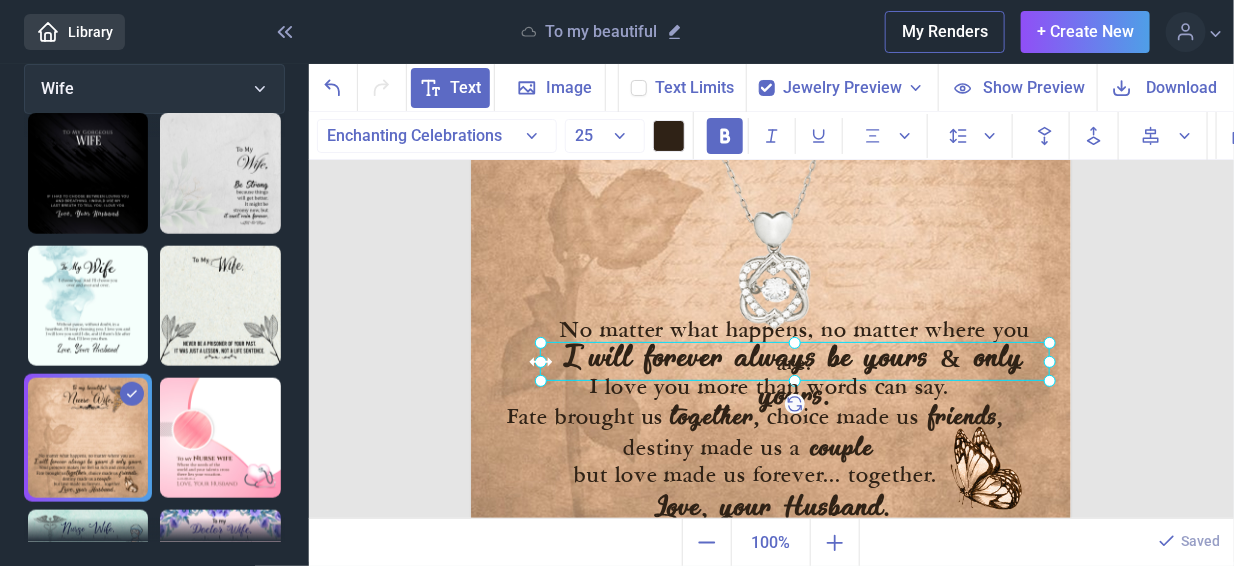 drag, startPoint x: 498, startPoint y: 360, endPoint x: 532, endPoint y: 360, distance: 34 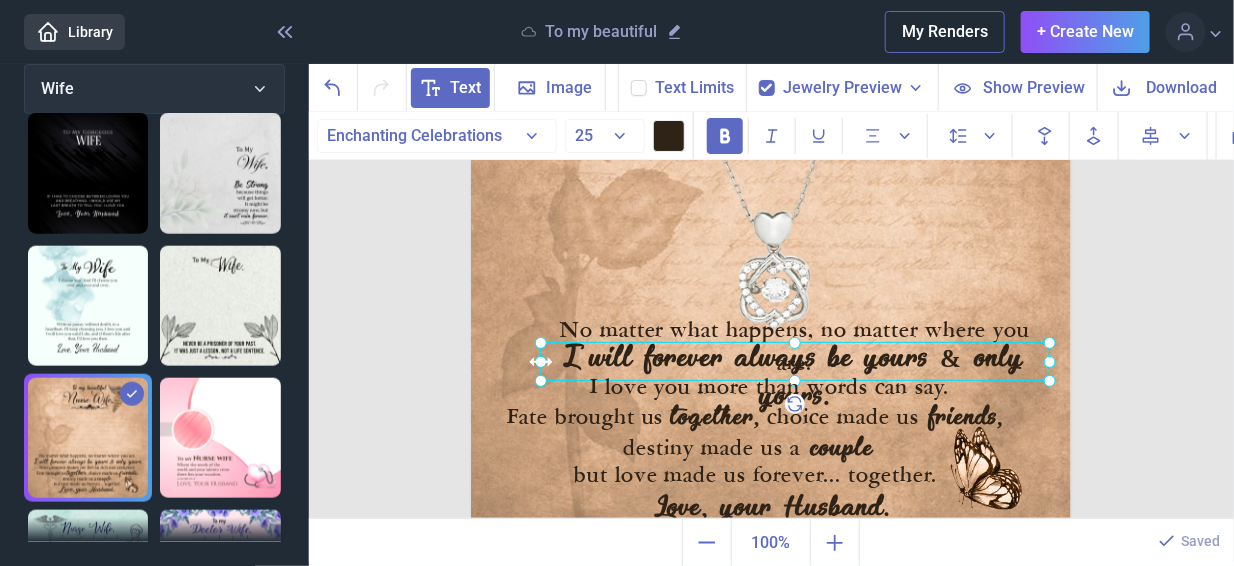 click 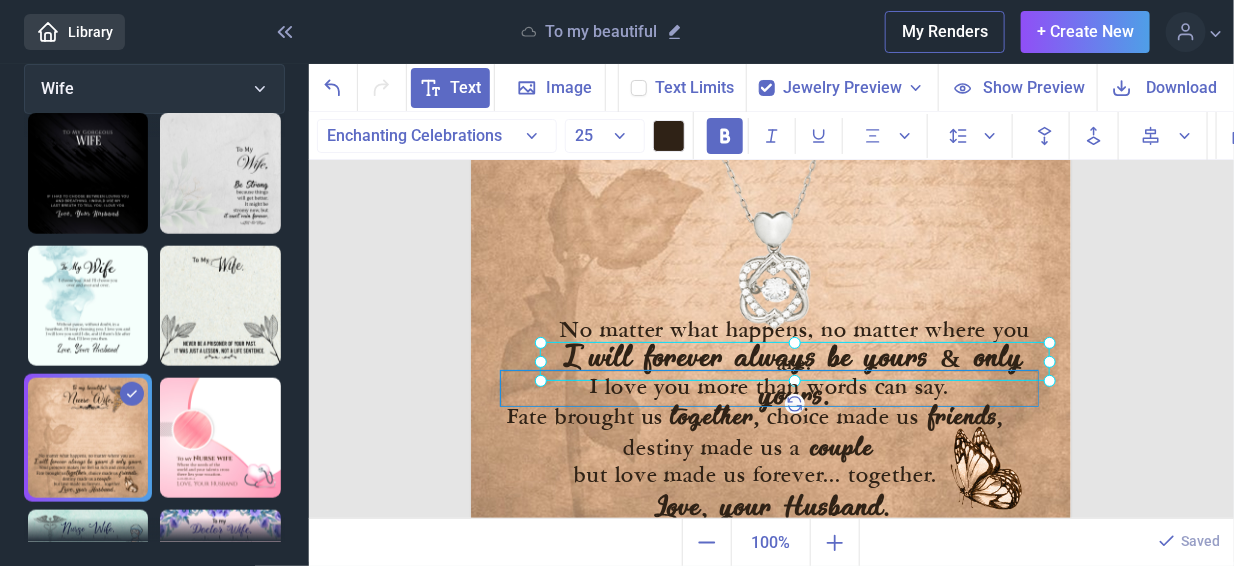 click on "I love you more than words can say." at bounding box center (771, -64) 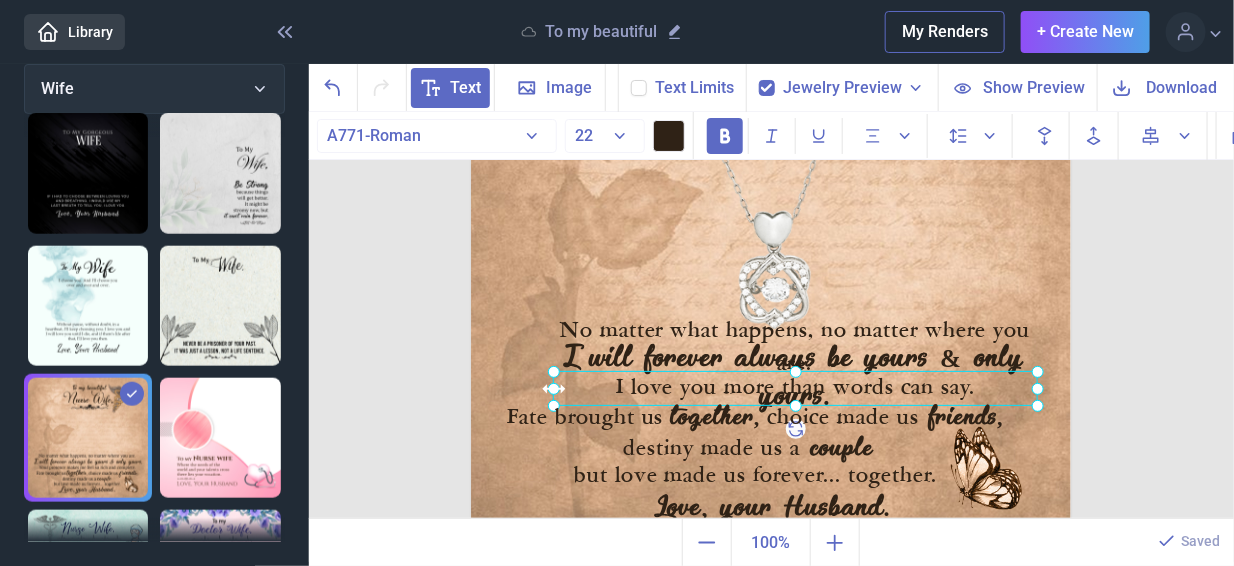 drag, startPoint x: 491, startPoint y: 383, endPoint x: 543, endPoint y: 392, distance: 52.773098 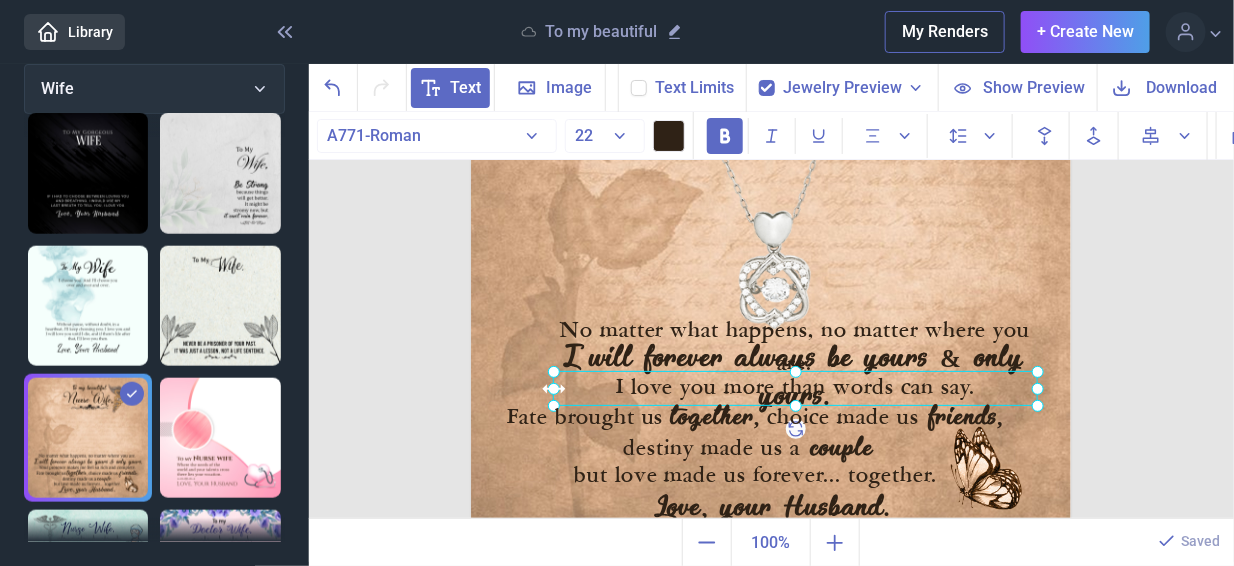 click 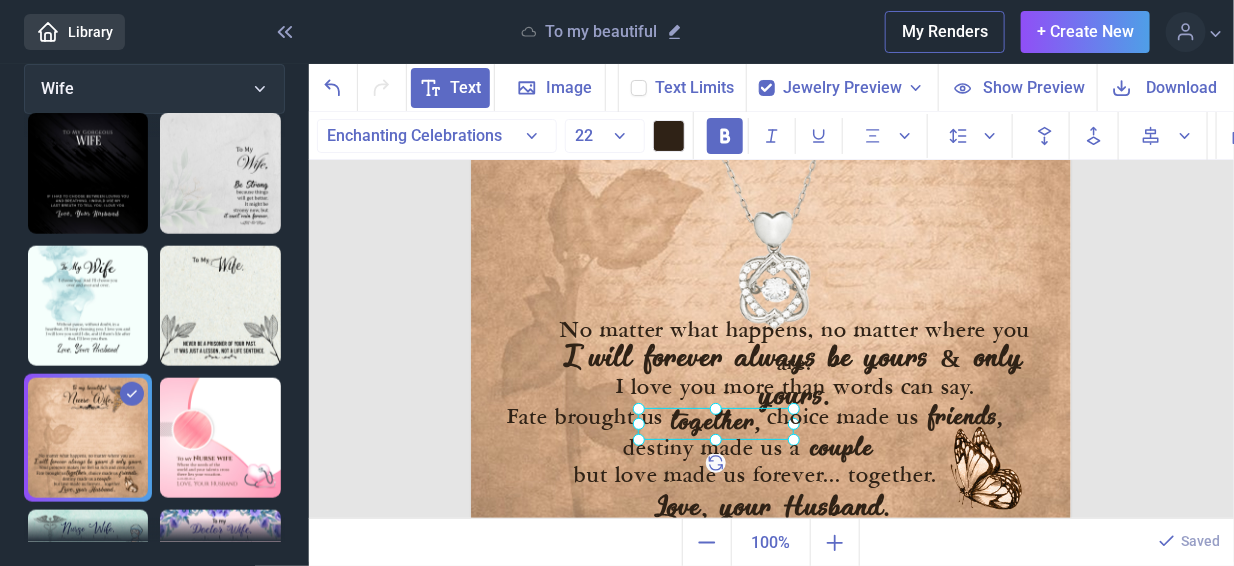 click on "together," at bounding box center (471, -64) 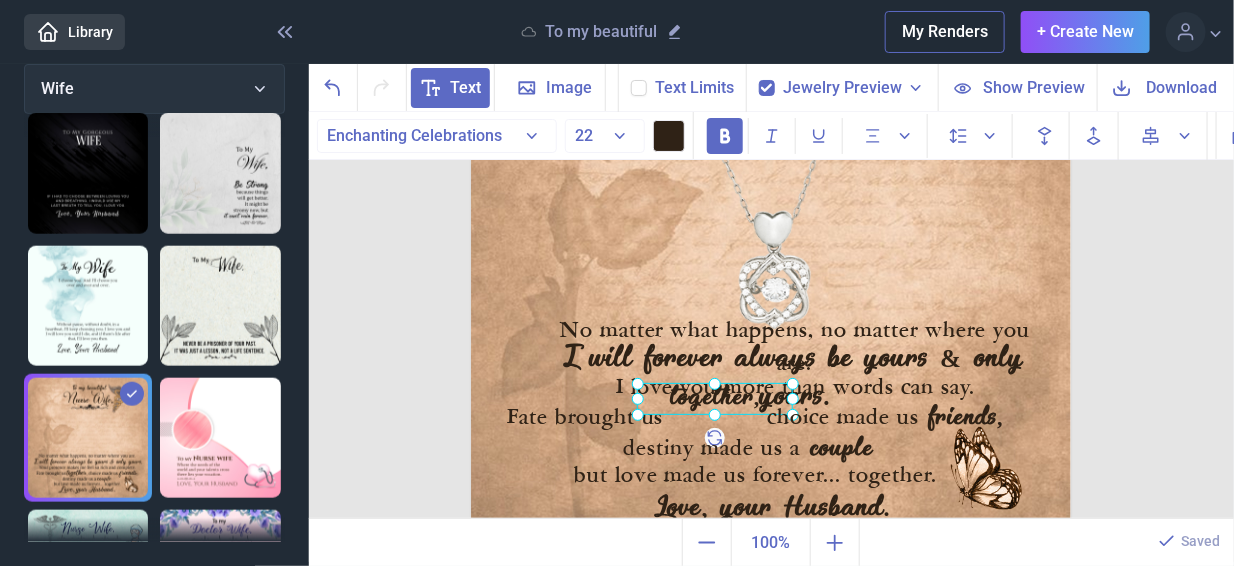 drag, startPoint x: 665, startPoint y: 425, endPoint x: 664, endPoint y: 400, distance: 25.019993 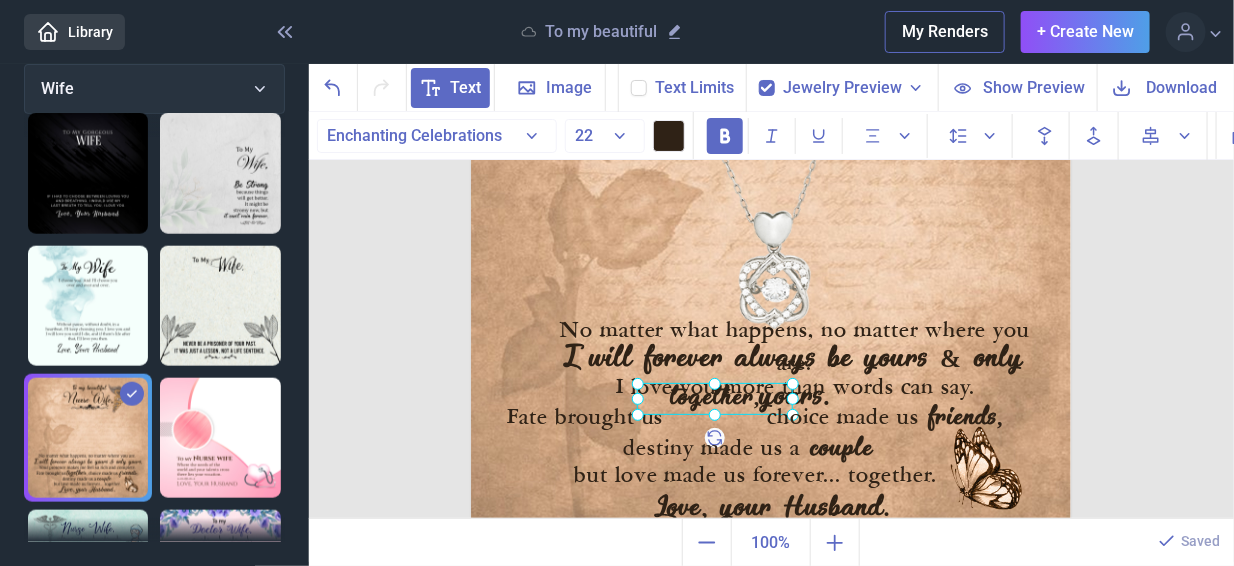 click at bounding box center [715, 399] 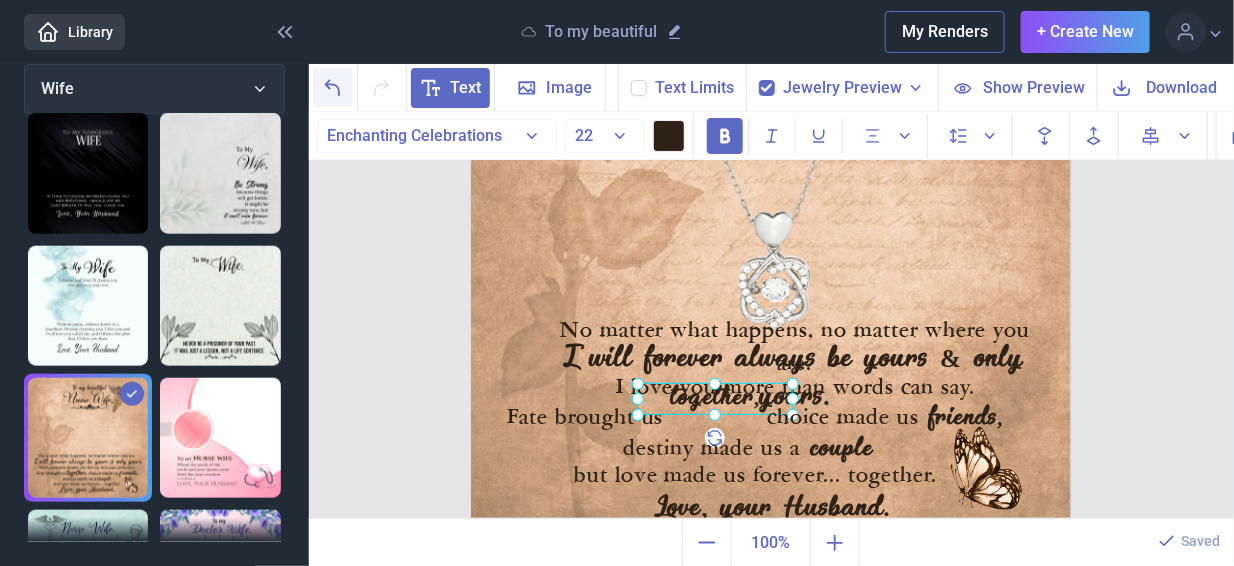 click 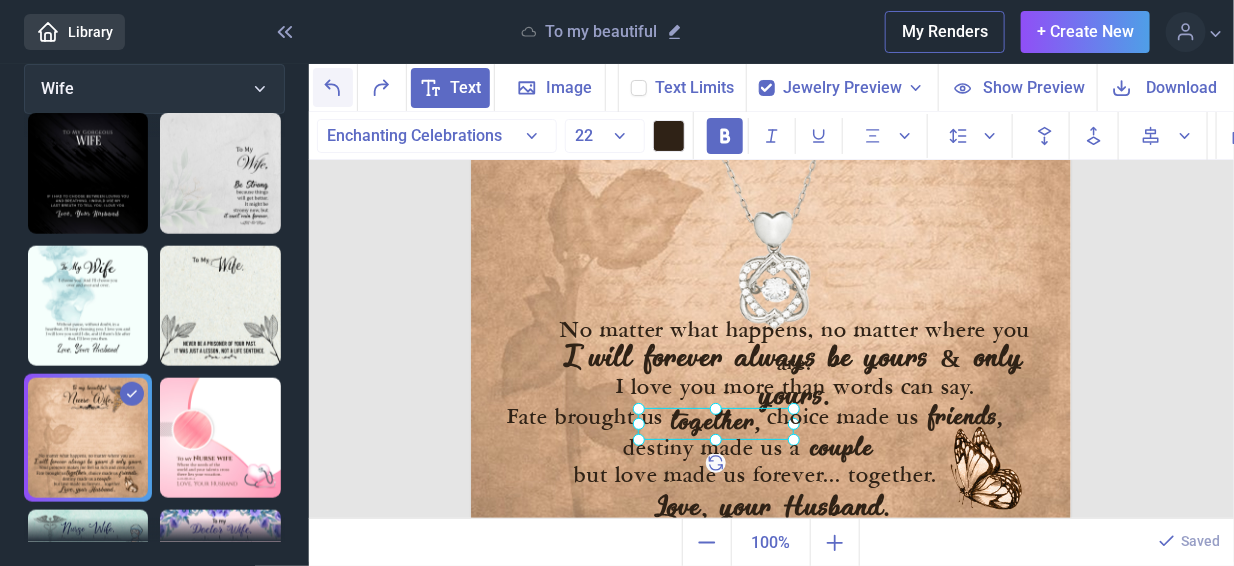 click 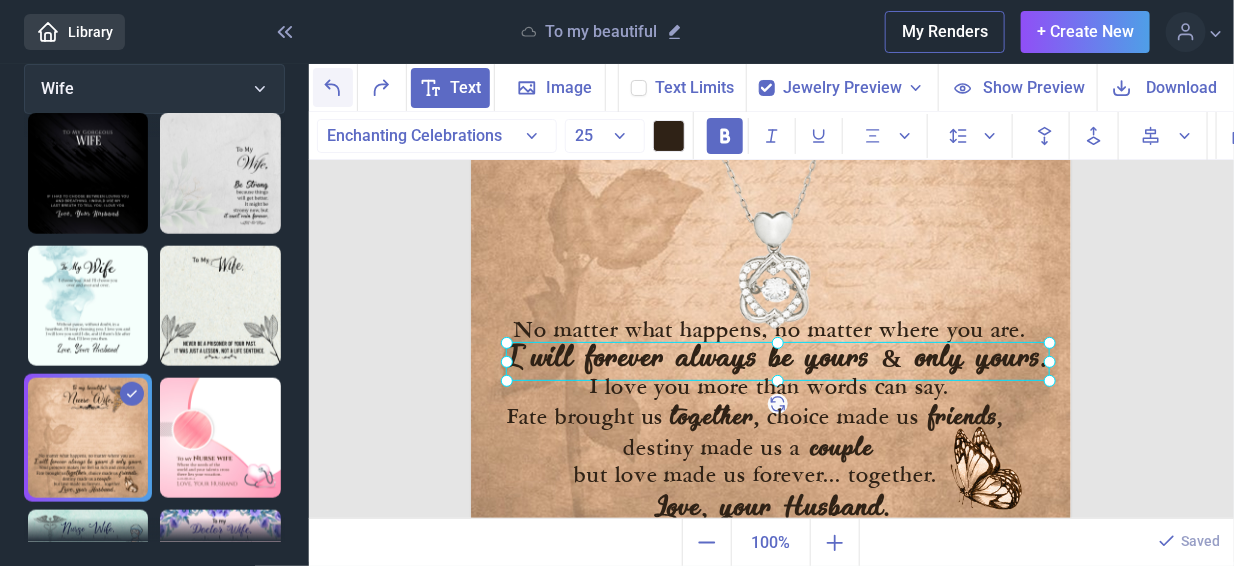 click 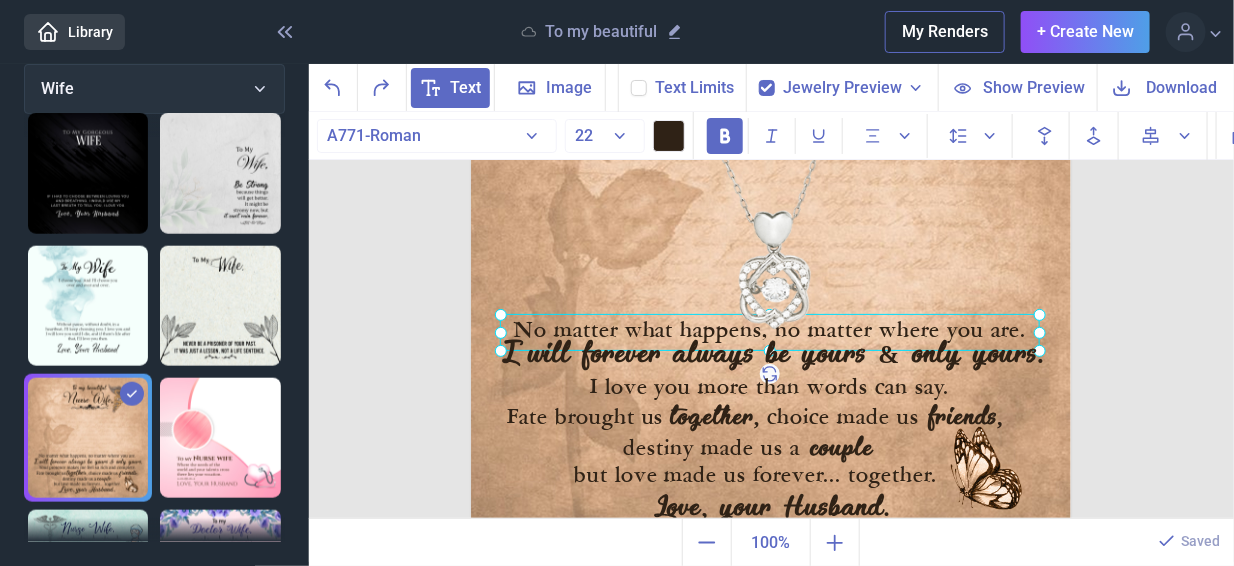 click at bounding box center (771, 236) 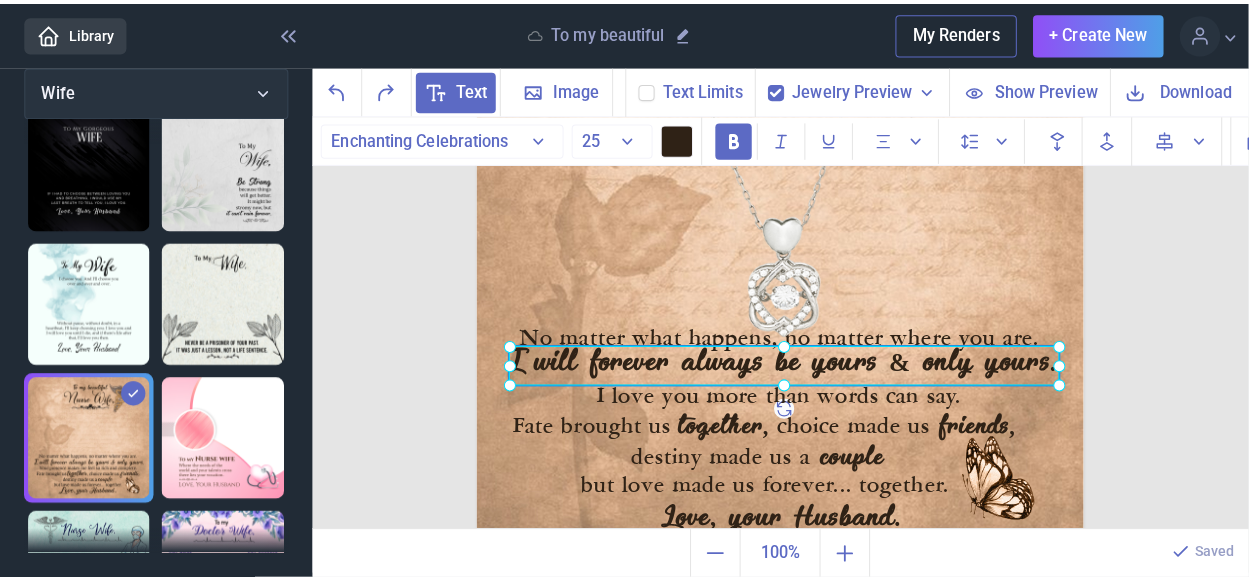 scroll, scrollTop: 690, scrollLeft: 0, axis: vertical 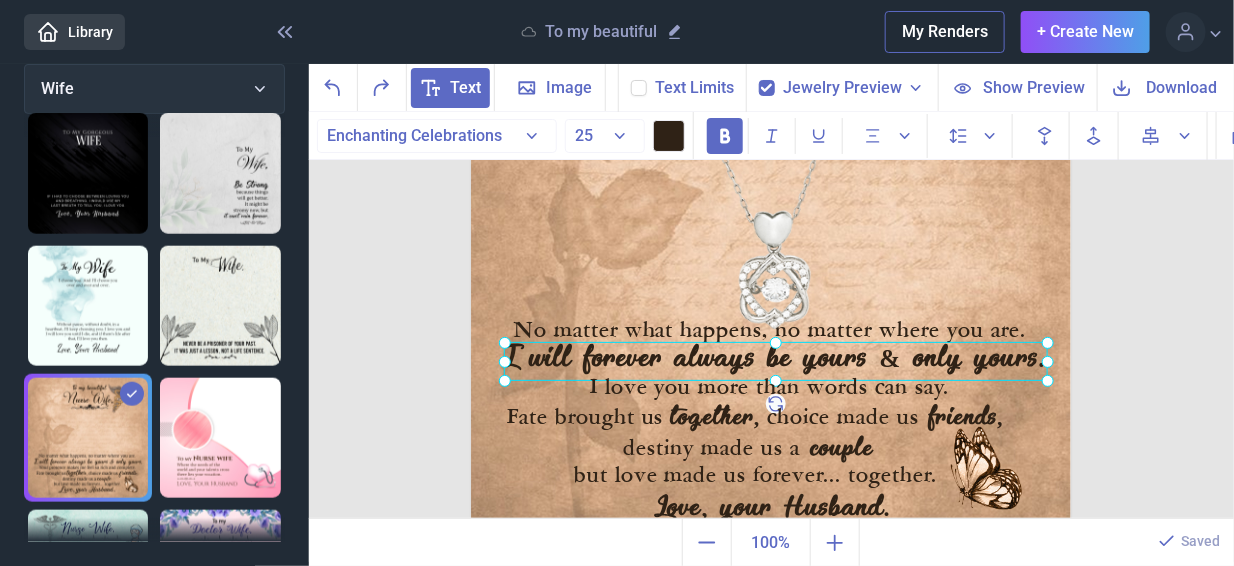 click on "I will forever always be yours & only yours." at bounding box center (471, -64) 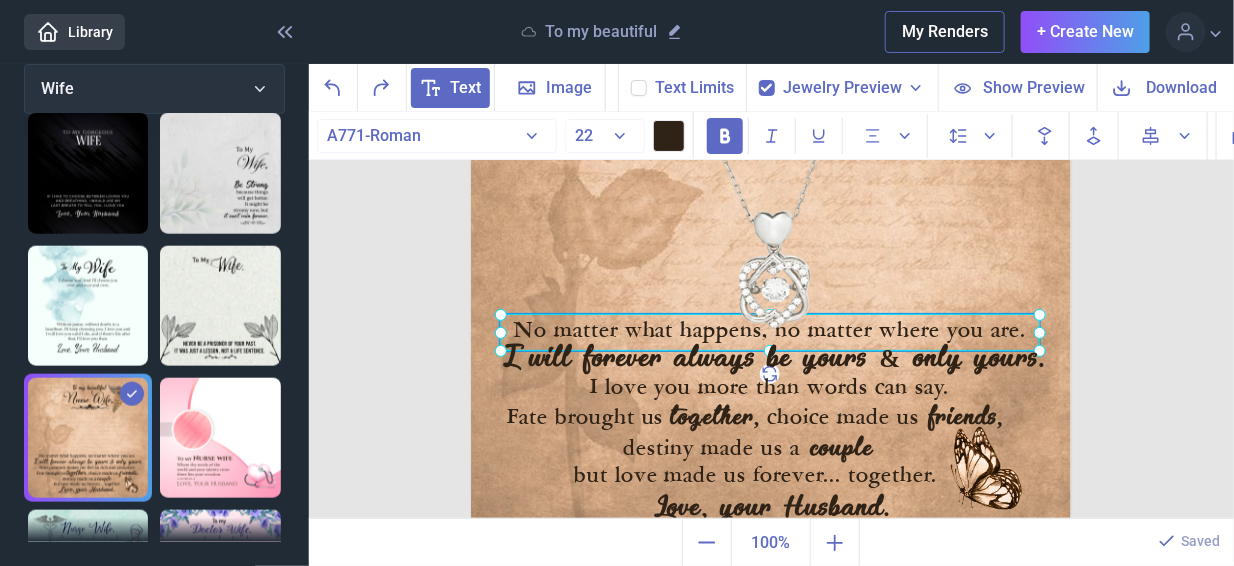 click on "No matter what happens, no matter where you are." at bounding box center [471, -64] 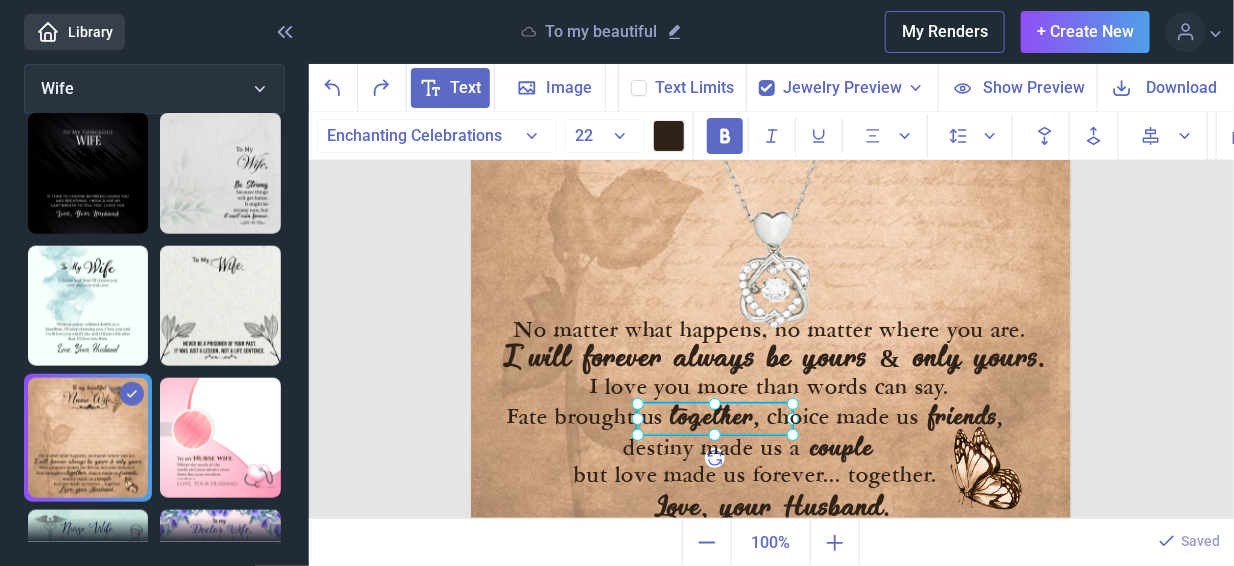 click on "together," at bounding box center (471, -64) 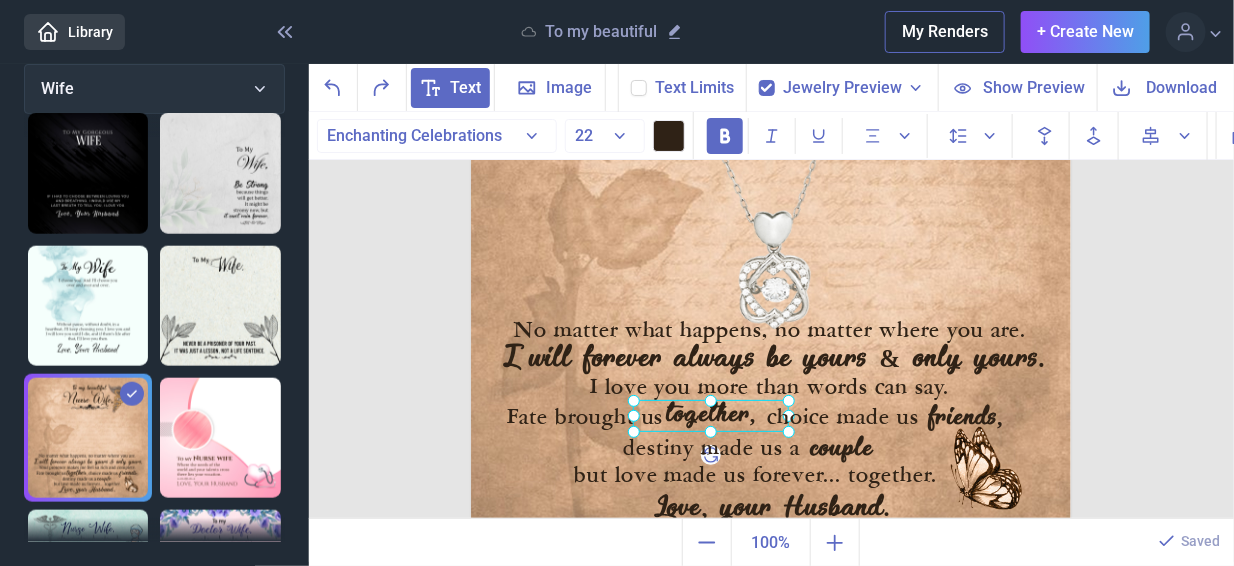 click at bounding box center (711, 416) 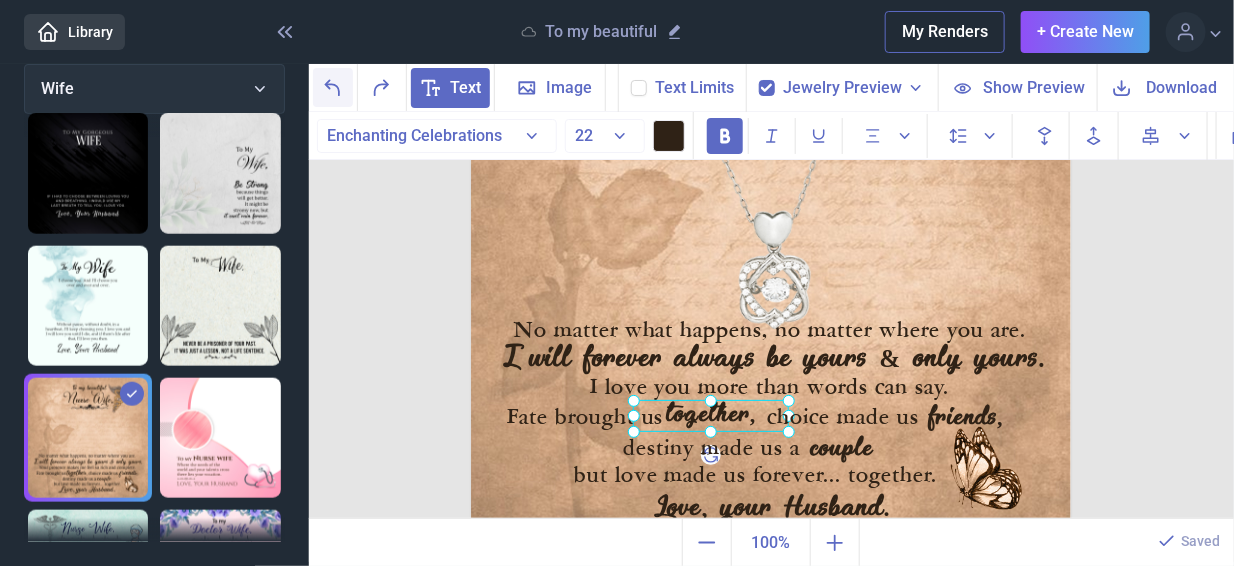 click 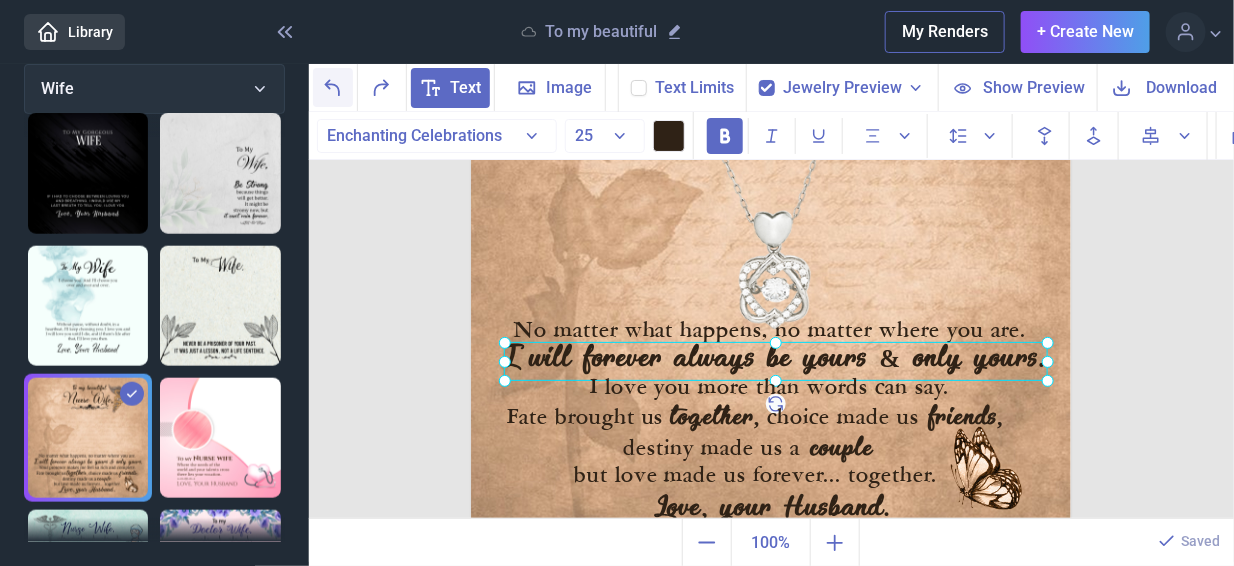 click 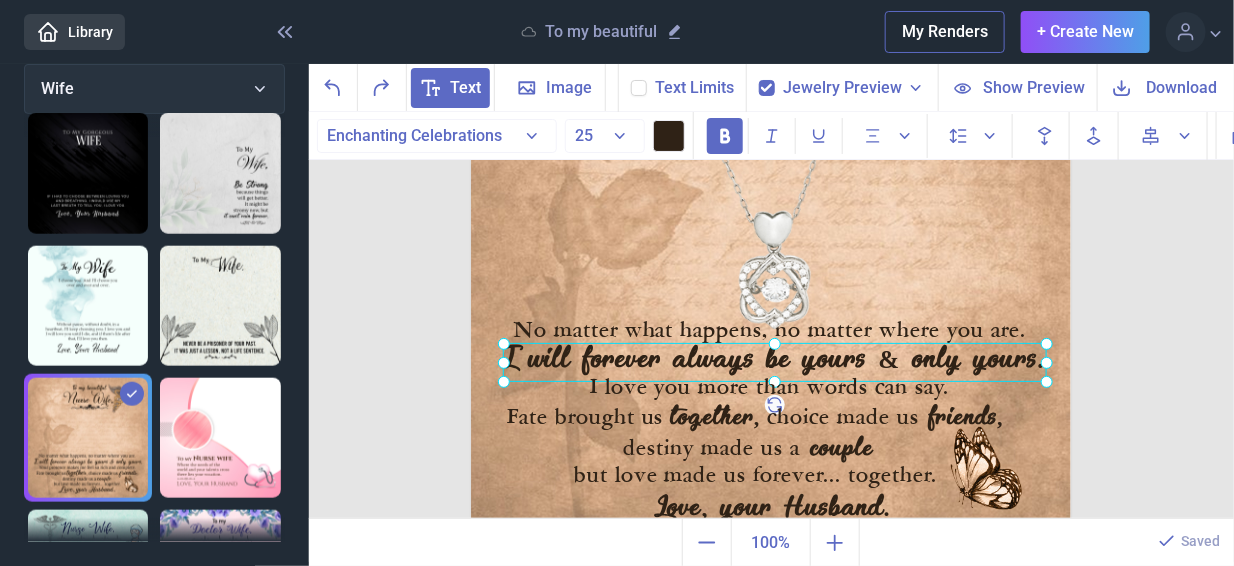 click on "I will forever always be yours & only yours." at bounding box center (471, -64) 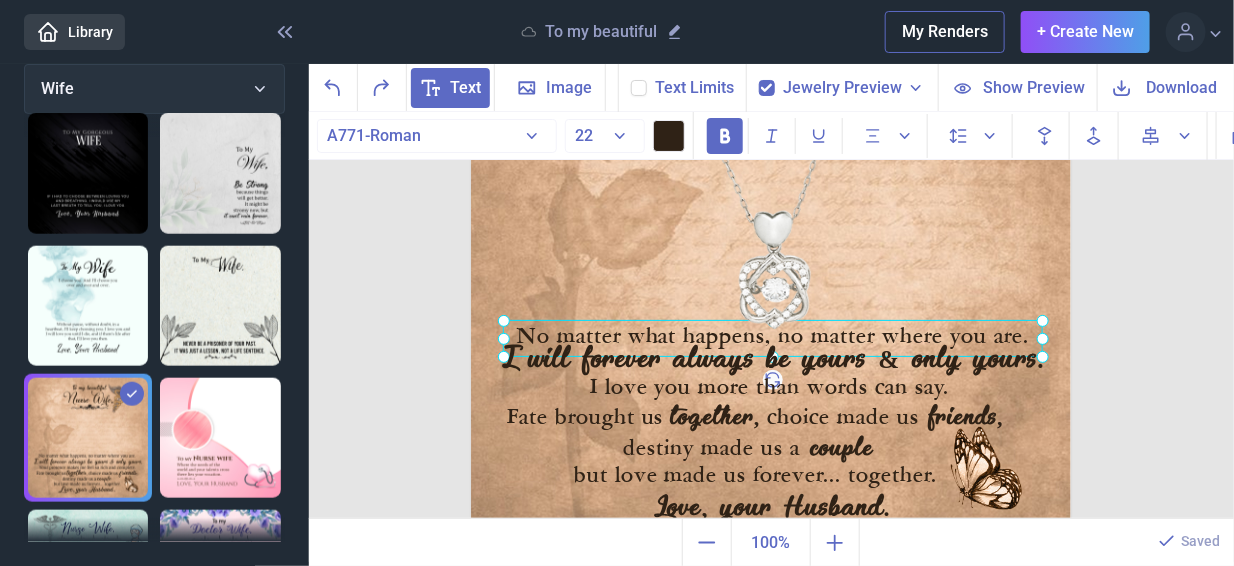 click on "No matter what happens, no matter where you are." at bounding box center (471, -64) 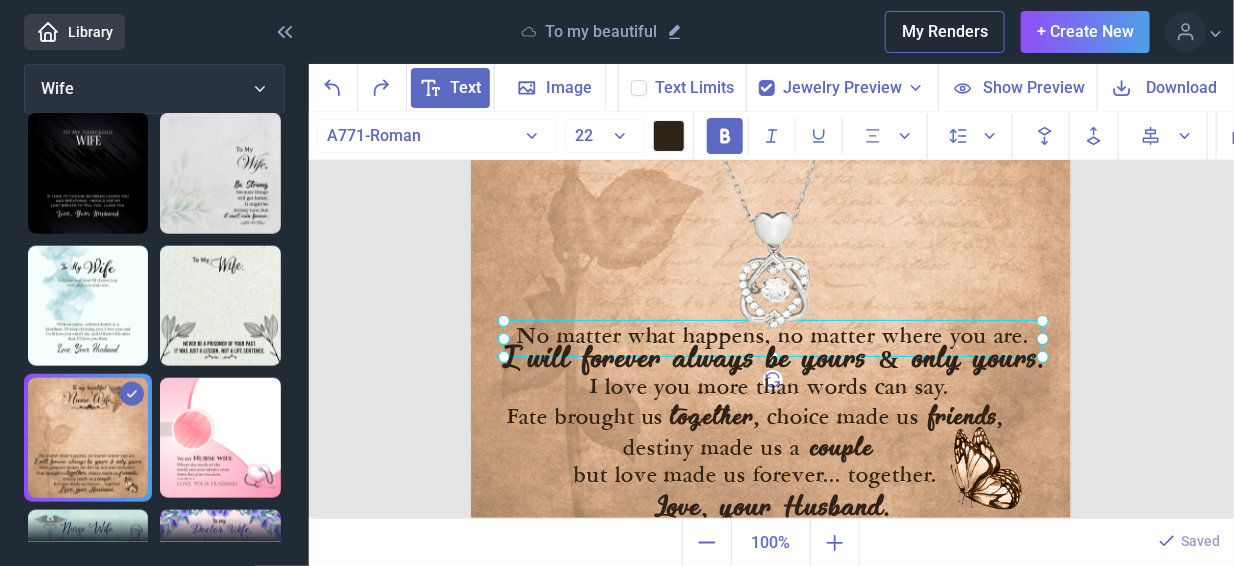 click at bounding box center (771, 236) 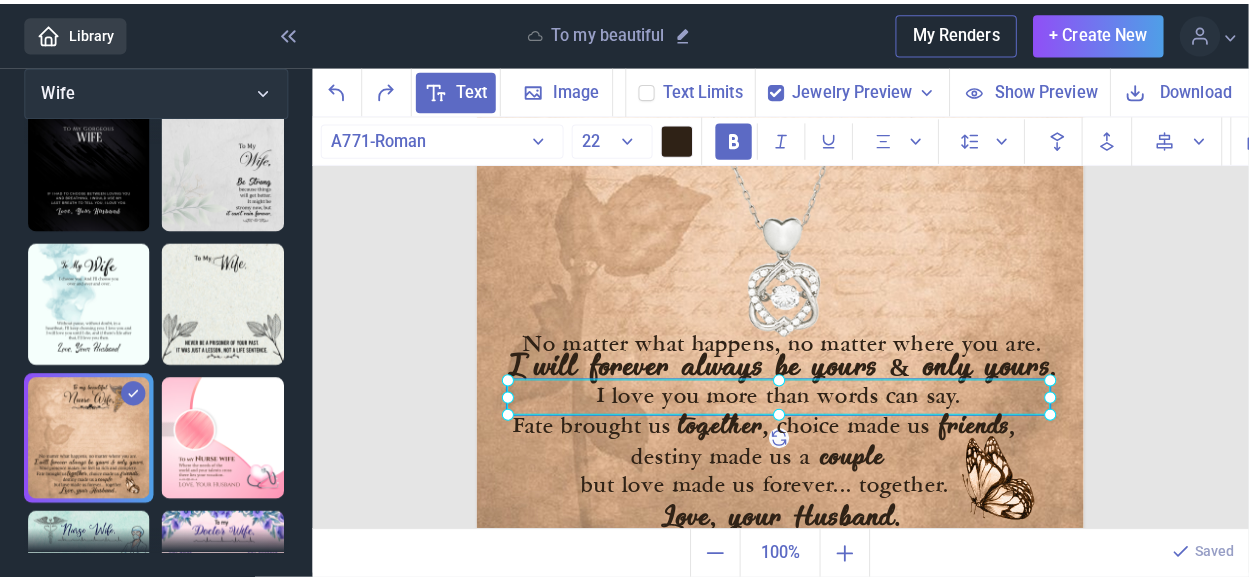 scroll, scrollTop: 690, scrollLeft: 0, axis: vertical 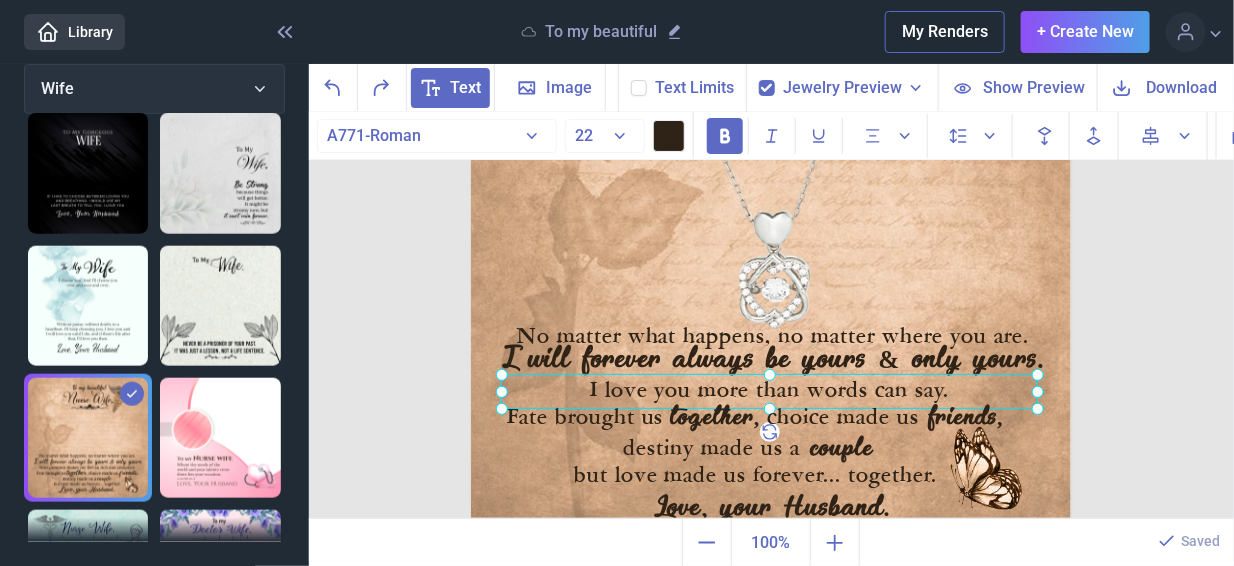 click on "I love you more than words can say." at bounding box center [471, -64] 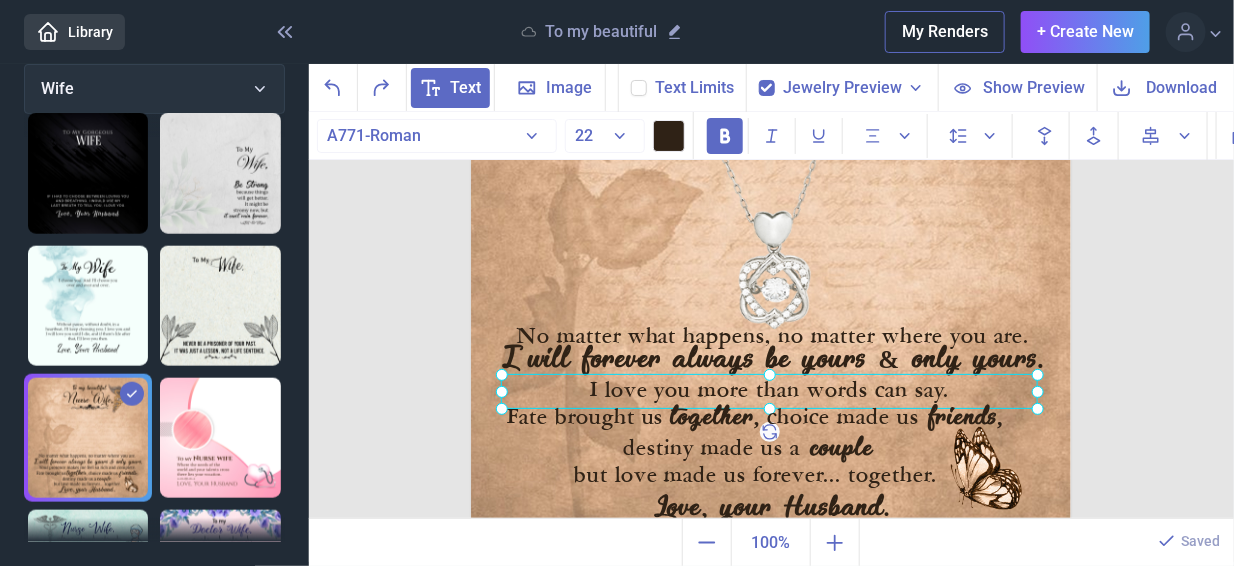 click at bounding box center (630, 79) 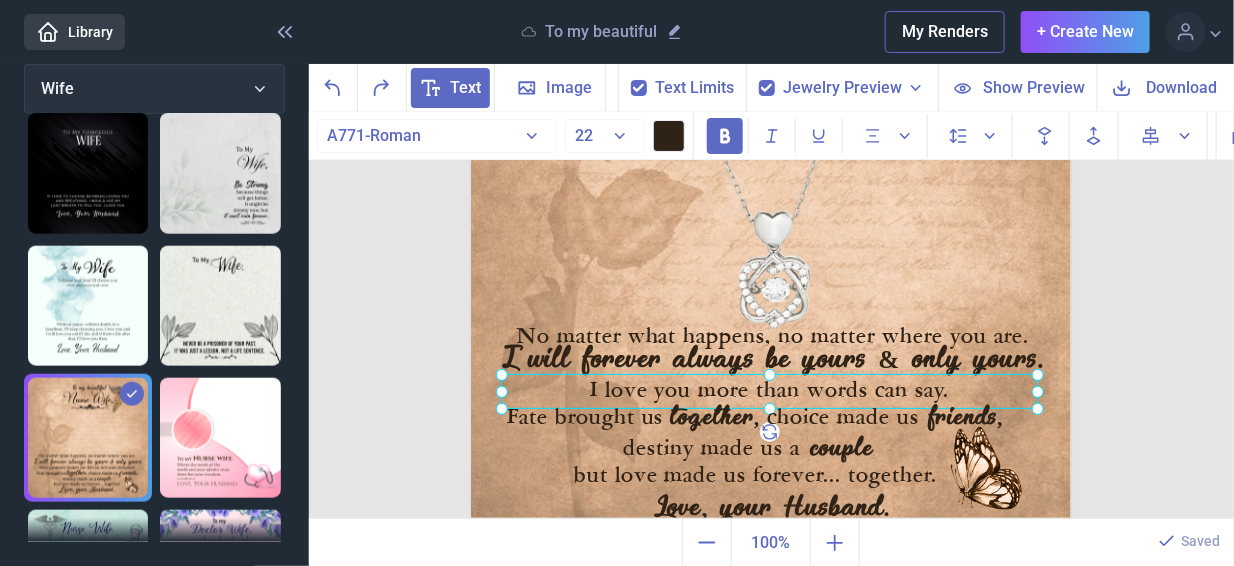 click at bounding box center (639, 88) 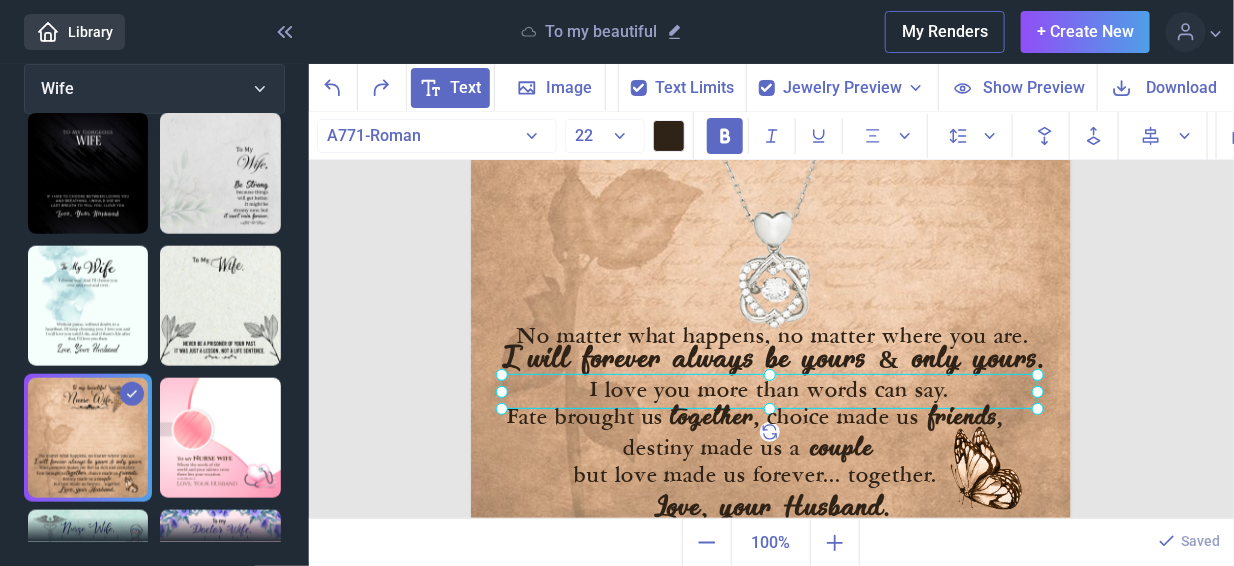 click at bounding box center [630, 79] 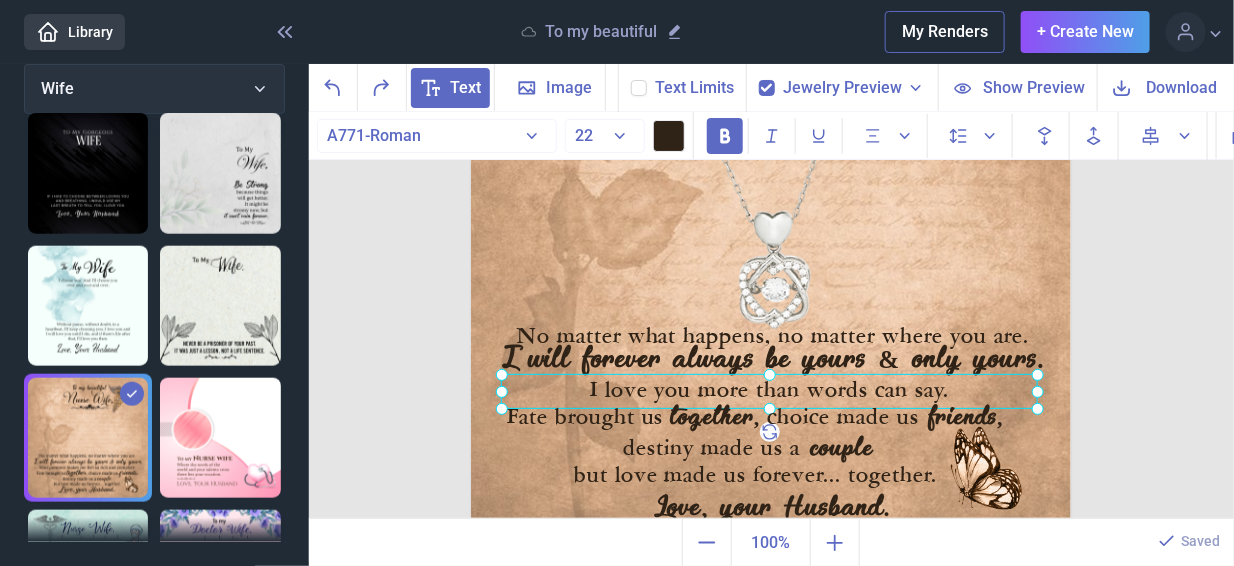 click at bounding box center [639, 88] 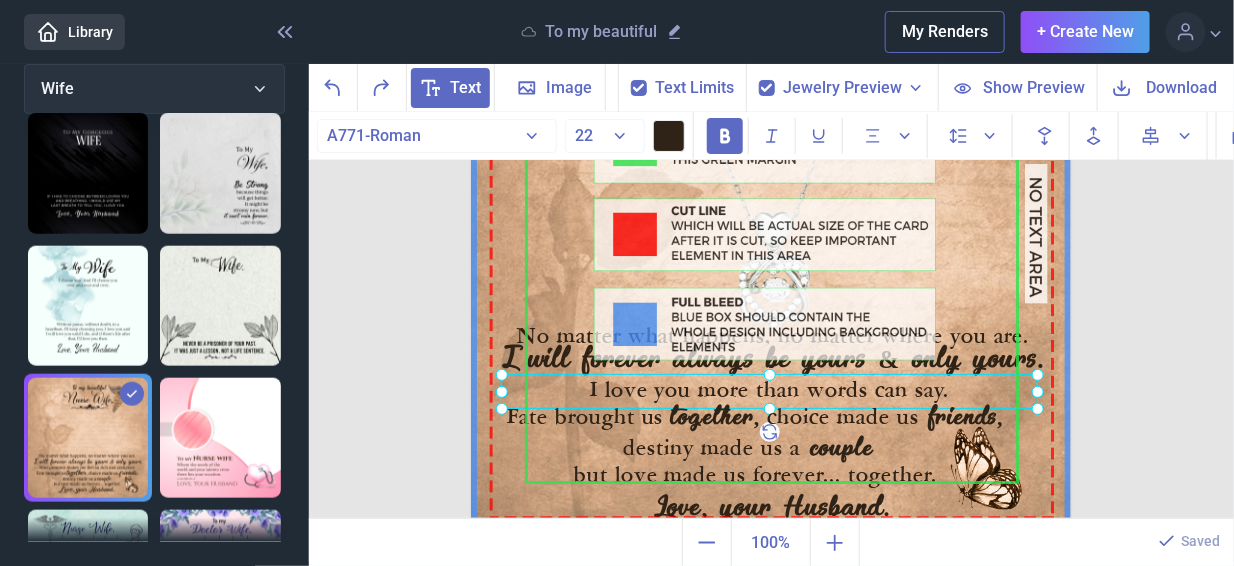 click at bounding box center (639, 88) 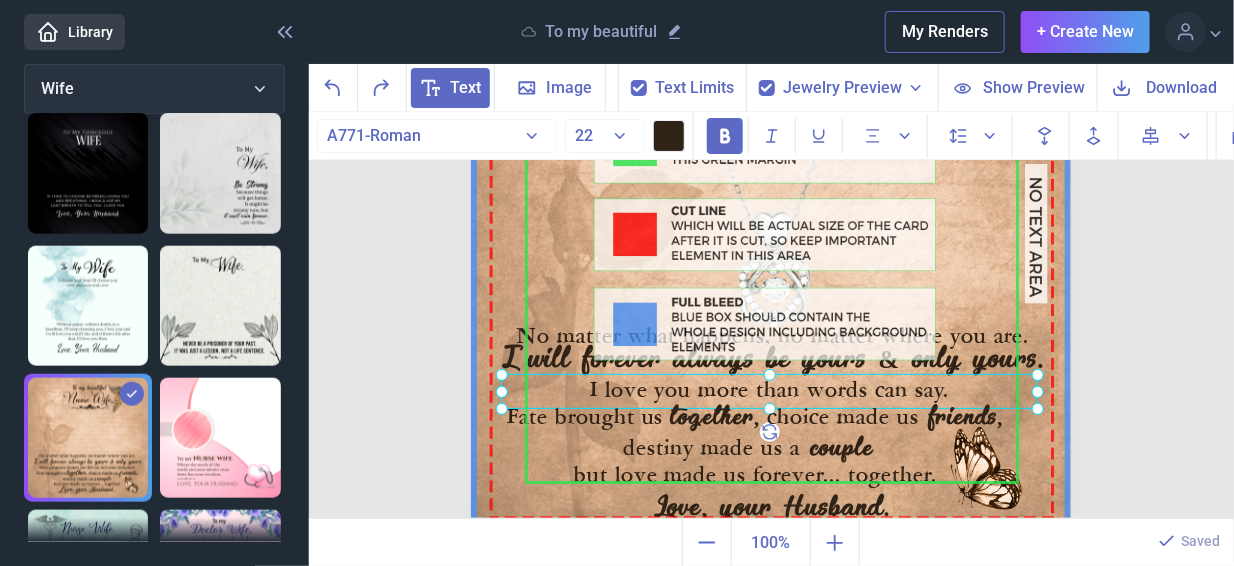 click at bounding box center (630, 79) 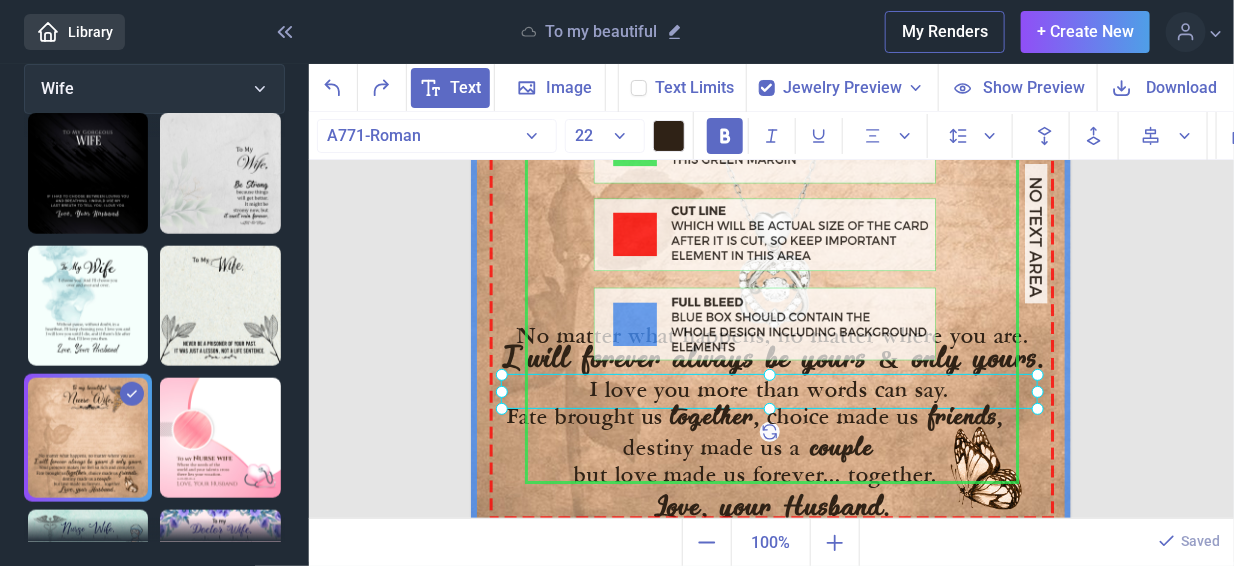 checkbox on "false" 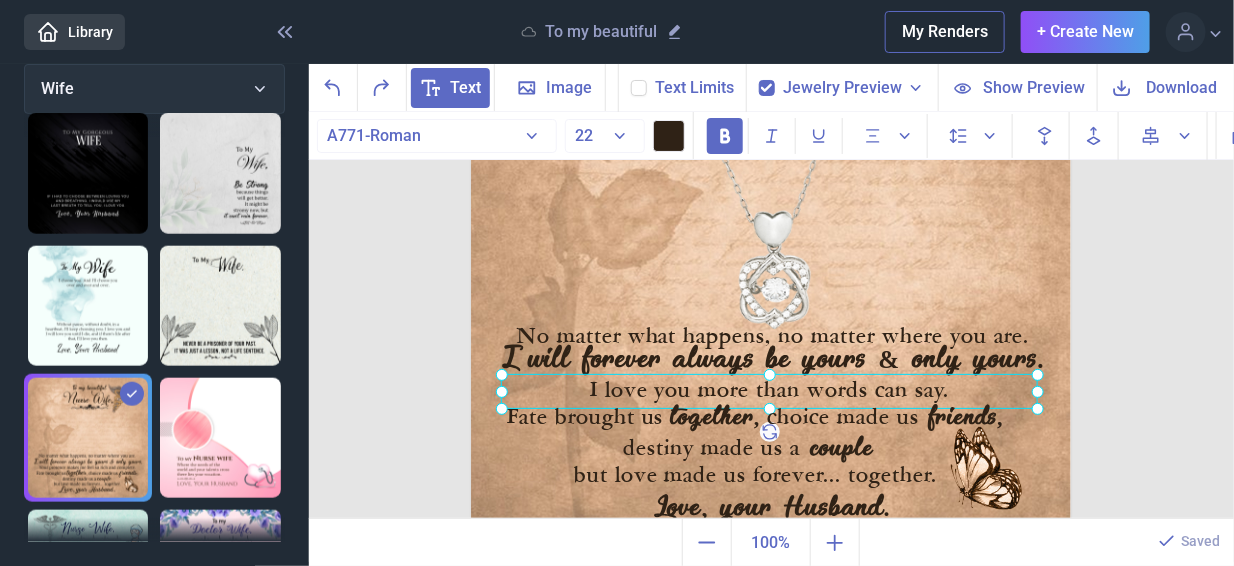 click at bounding box center (771, 236) 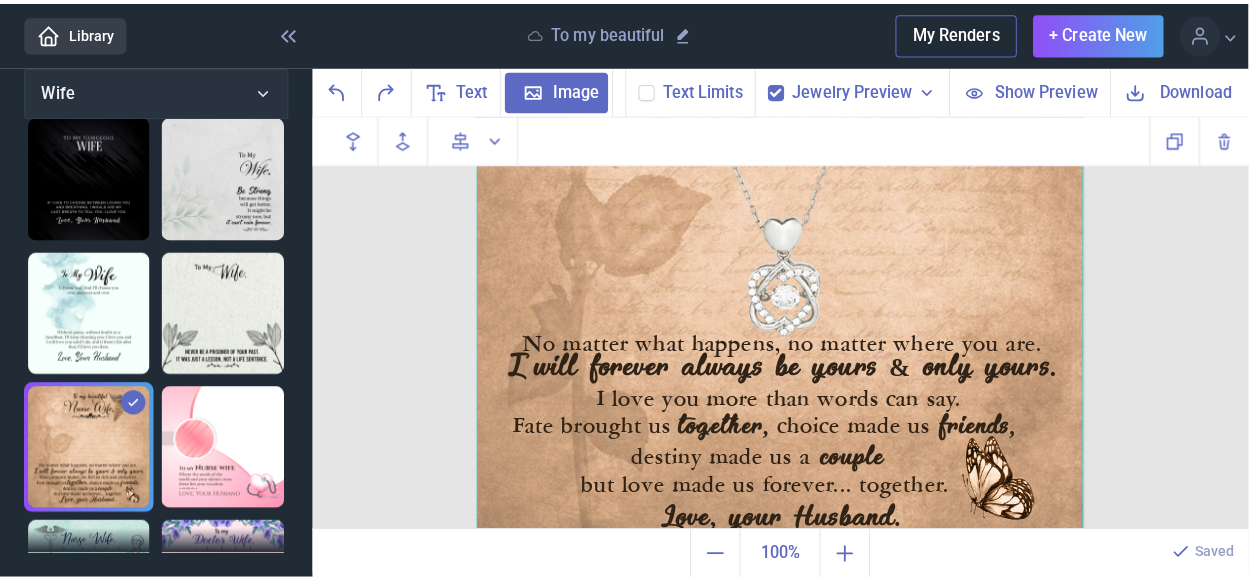 scroll, scrollTop: 699, scrollLeft: 0, axis: vertical 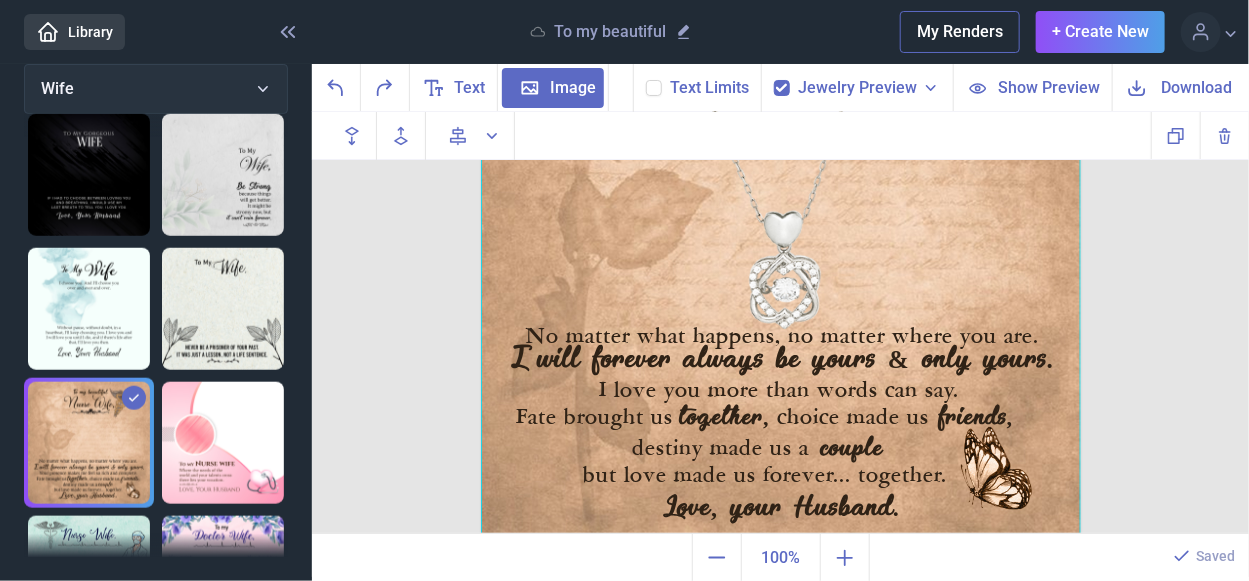 click 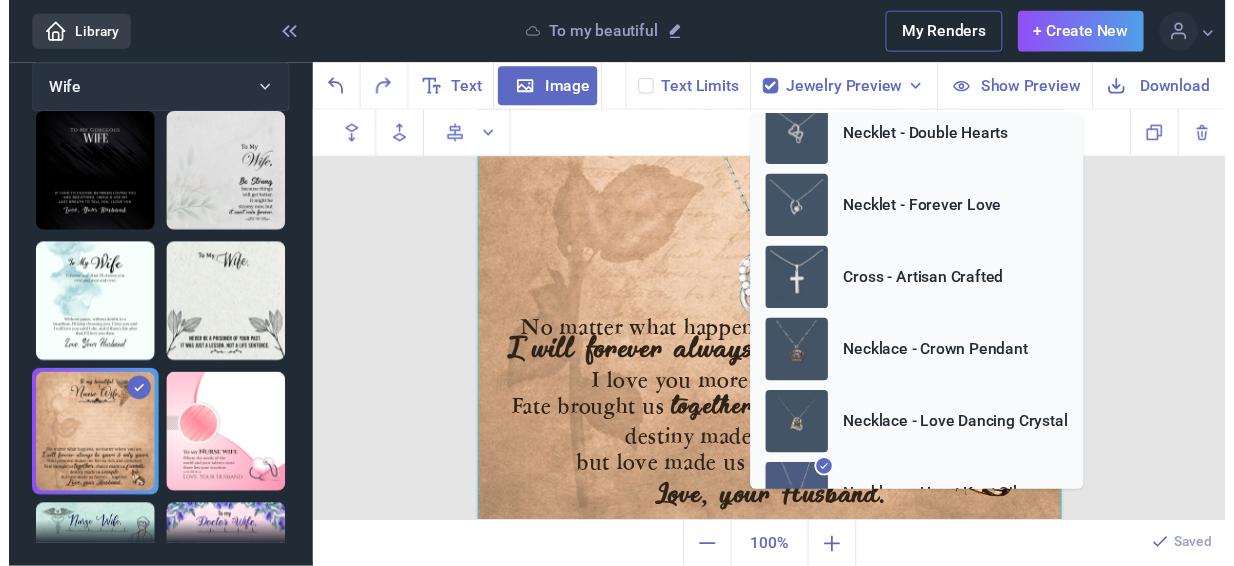 scroll, scrollTop: 100, scrollLeft: 0, axis: vertical 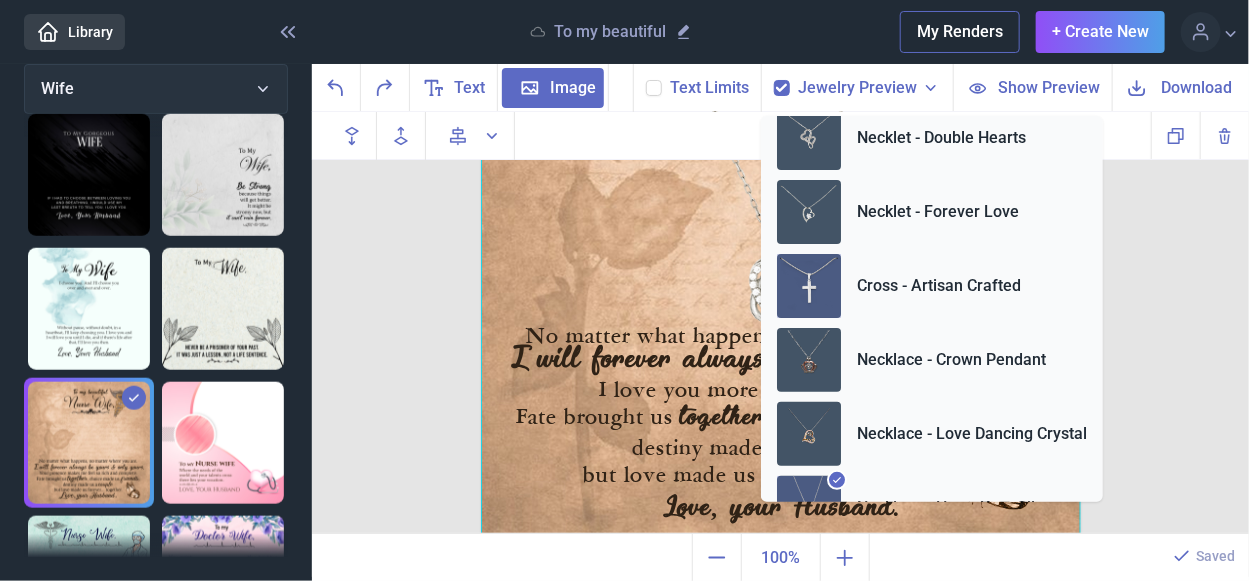 click at bounding box center (809, 286) 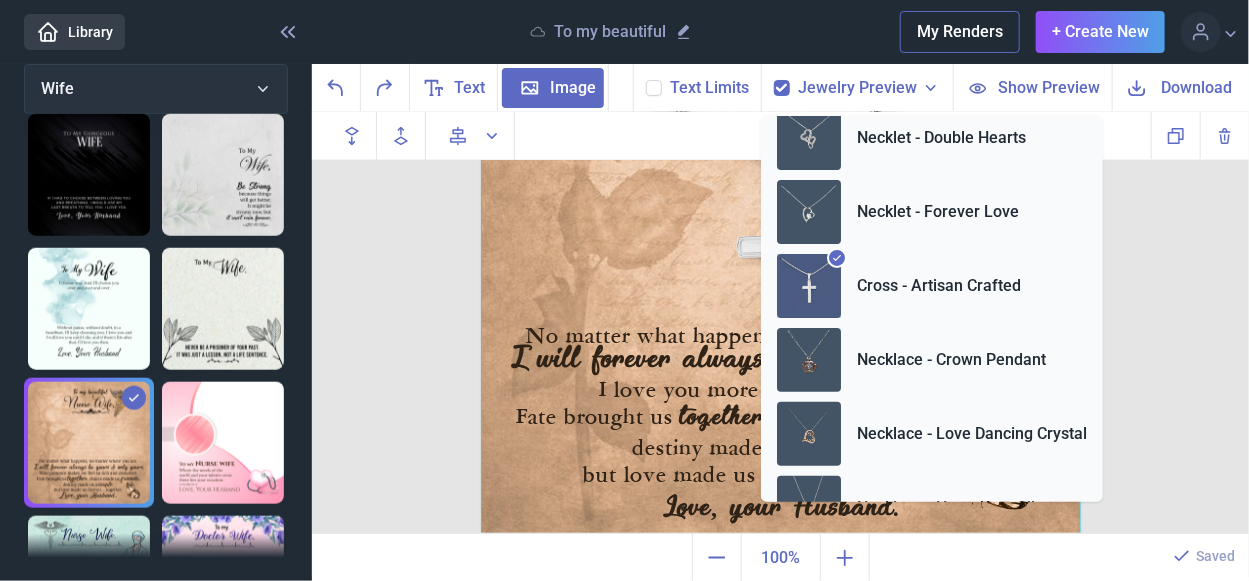 click at bounding box center [781, 236] 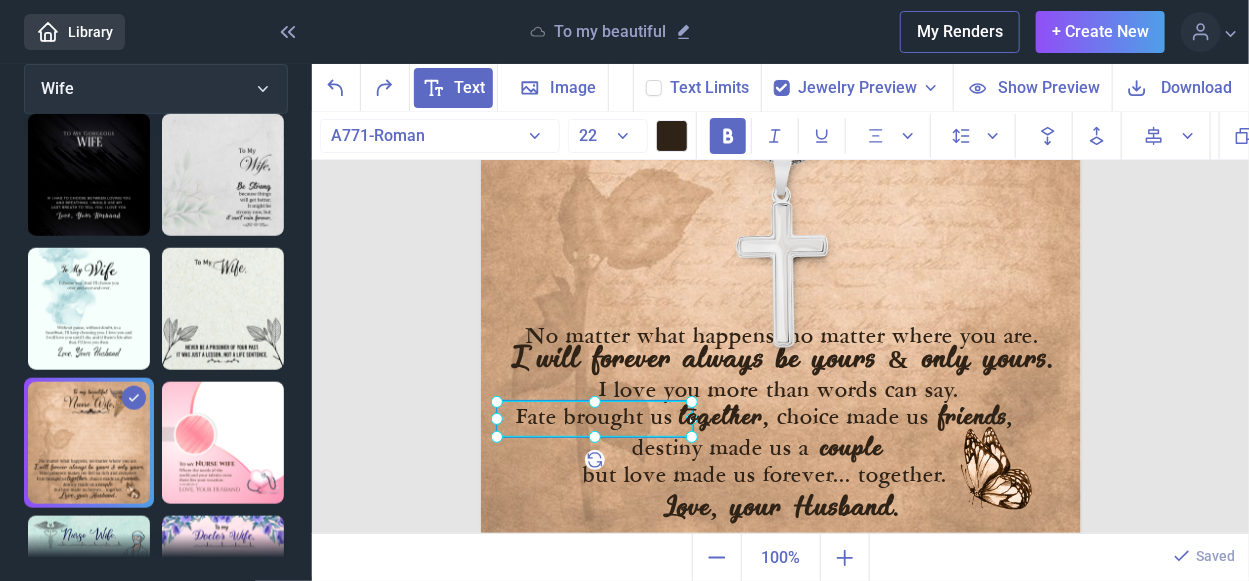 click on "Fate brought us" at bounding box center (481, -64) 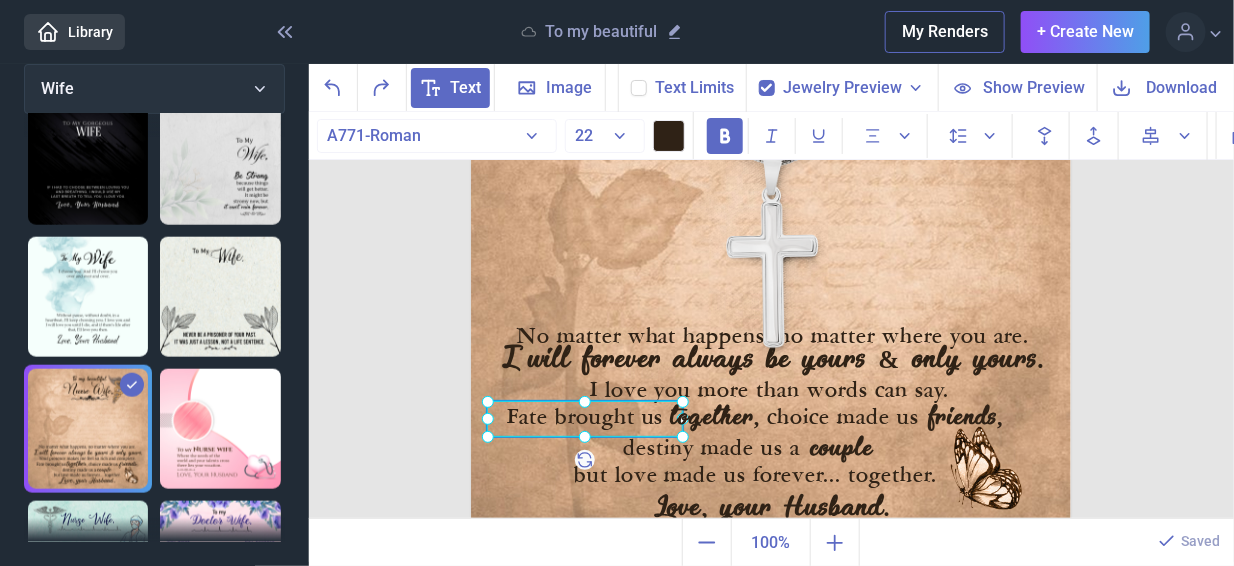 scroll, scrollTop: 690, scrollLeft: 0, axis: vertical 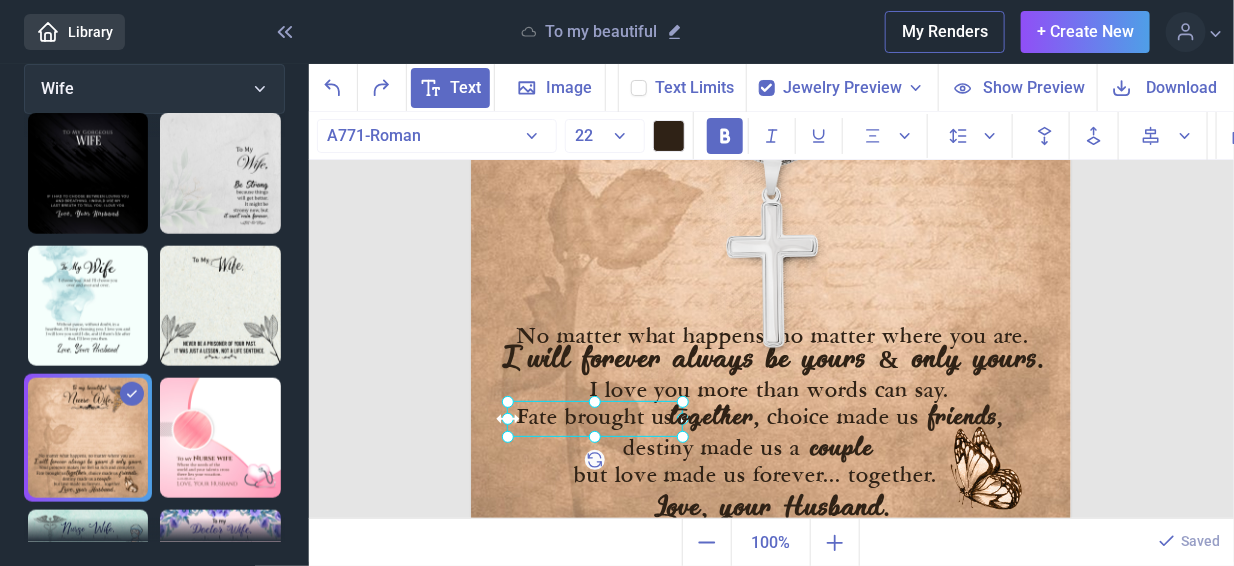 drag, startPoint x: 476, startPoint y: 412, endPoint x: 496, endPoint y: 414, distance: 20.09975 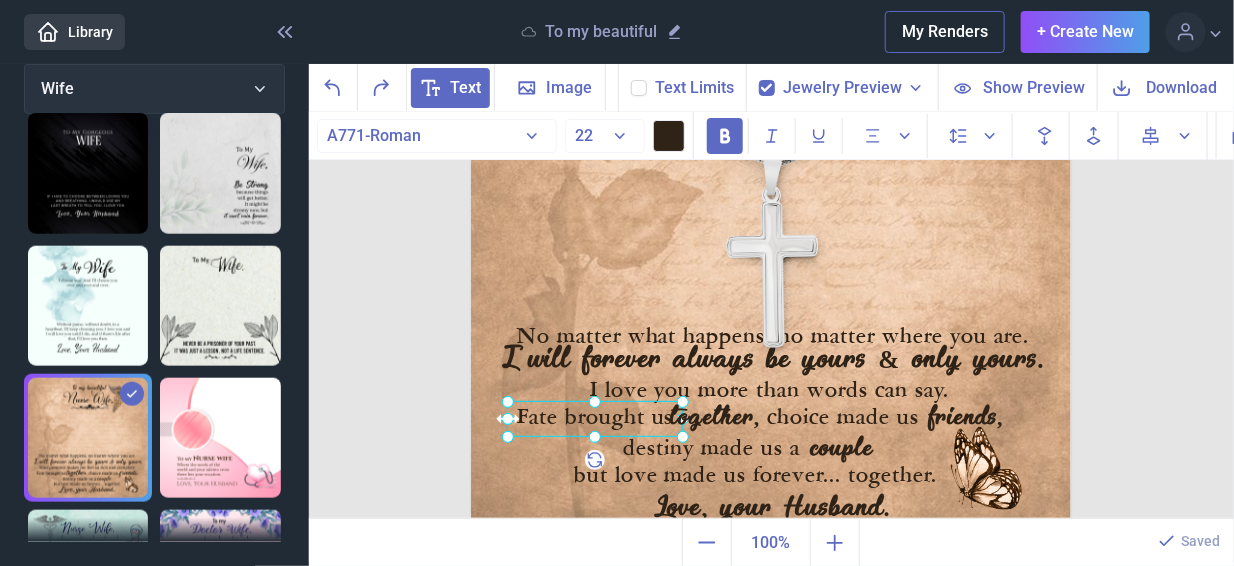click 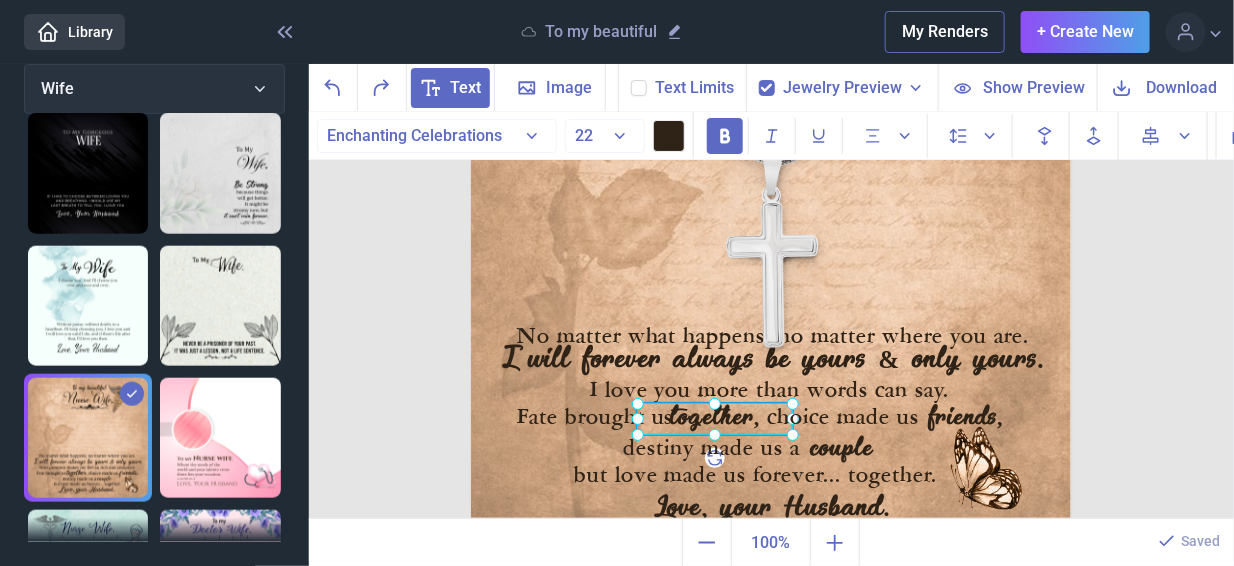 click on "together," at bounding box center (471, -64) 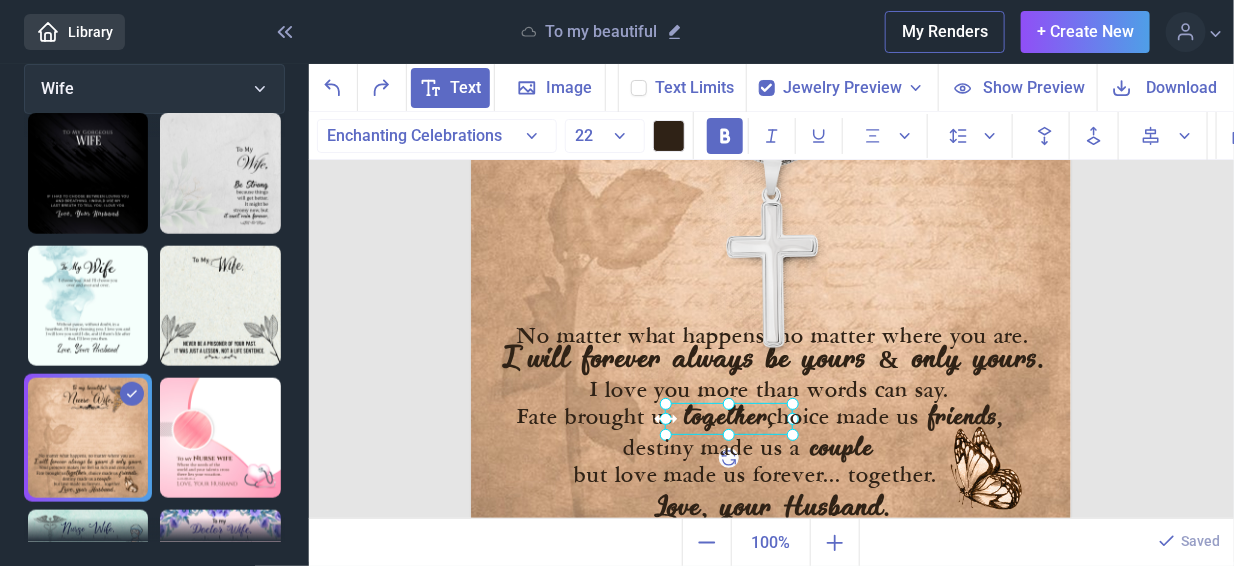 drag, startPoint x: 628, startPoint y: 421, endPoint x: 656, endPoint y: 420, distance: 28.01785 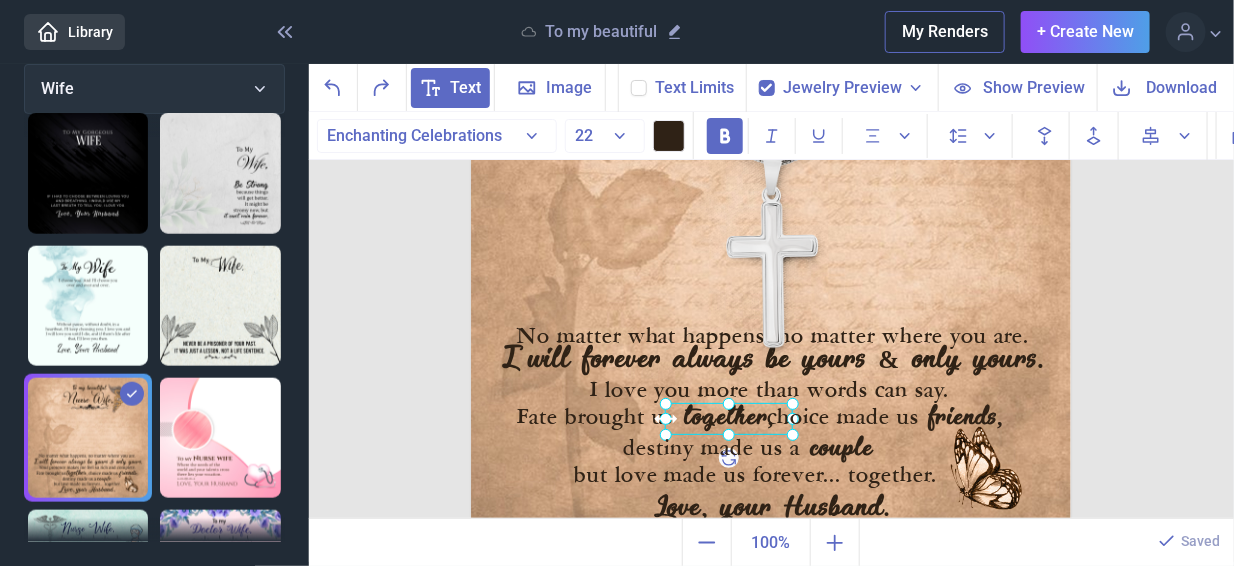 click 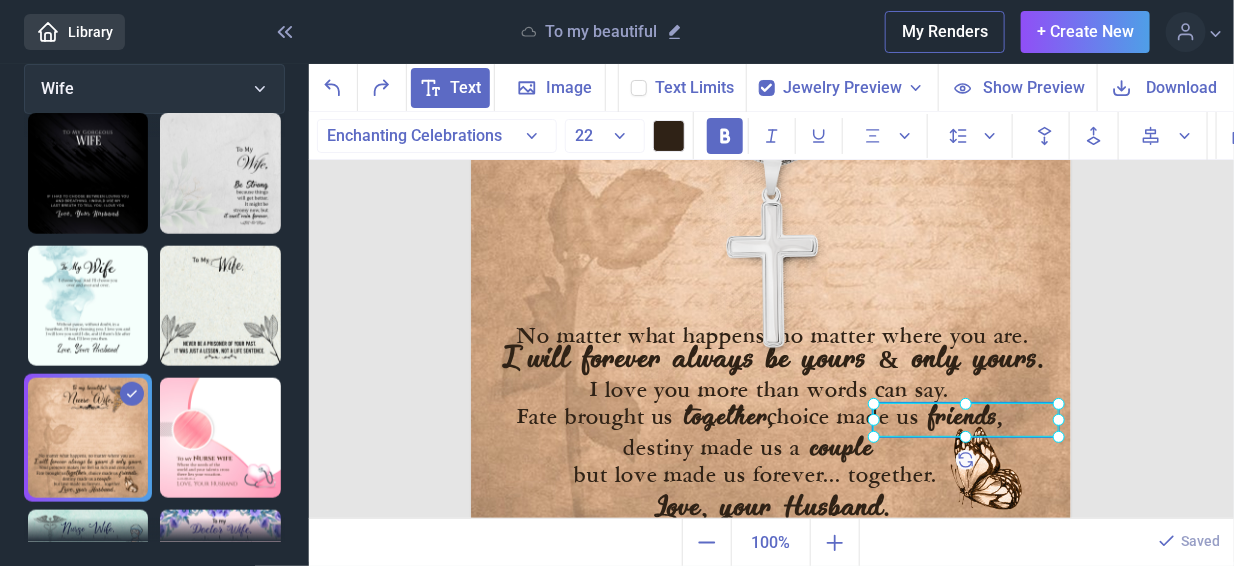click on "friends," at bounding box center [471, -64] 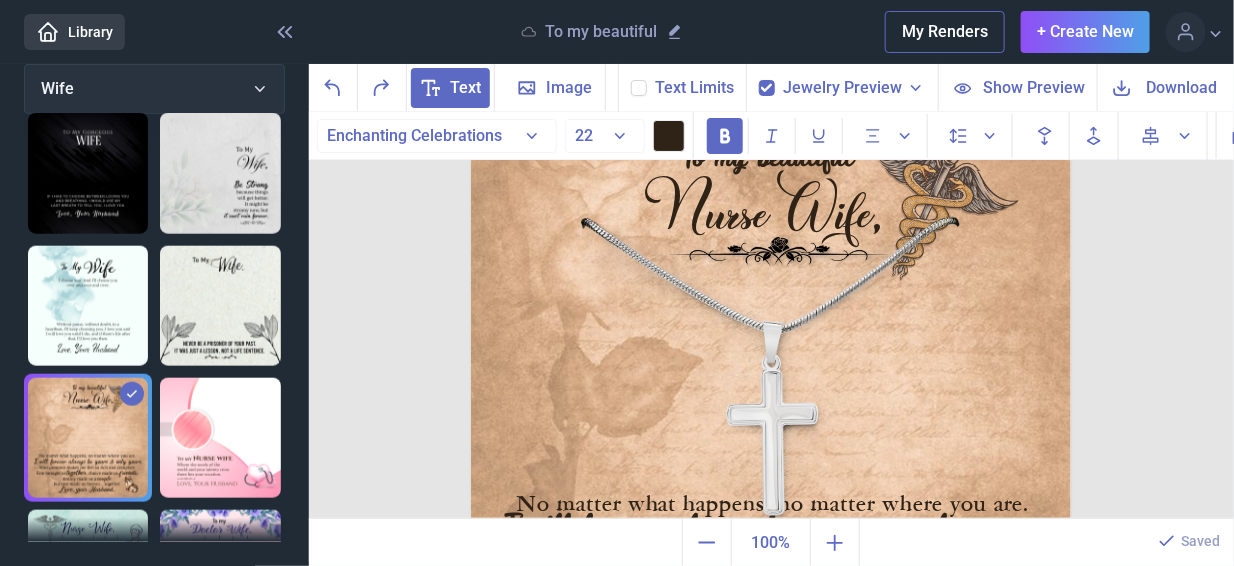 scroll, scrollTop: 0, scrollLeft: 0, axis: both 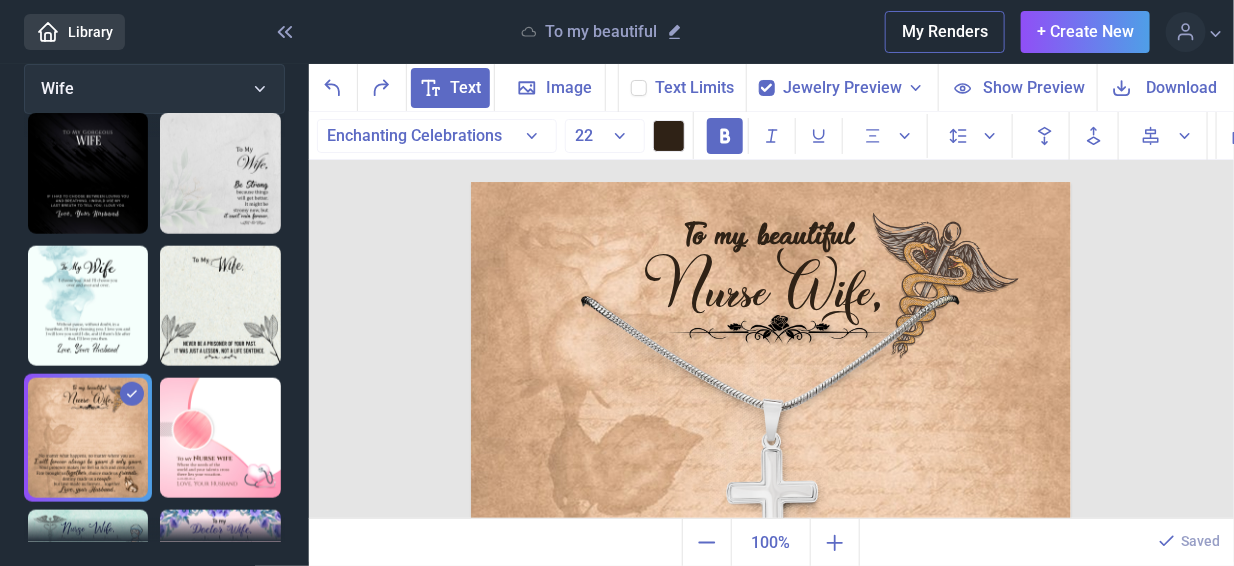 click 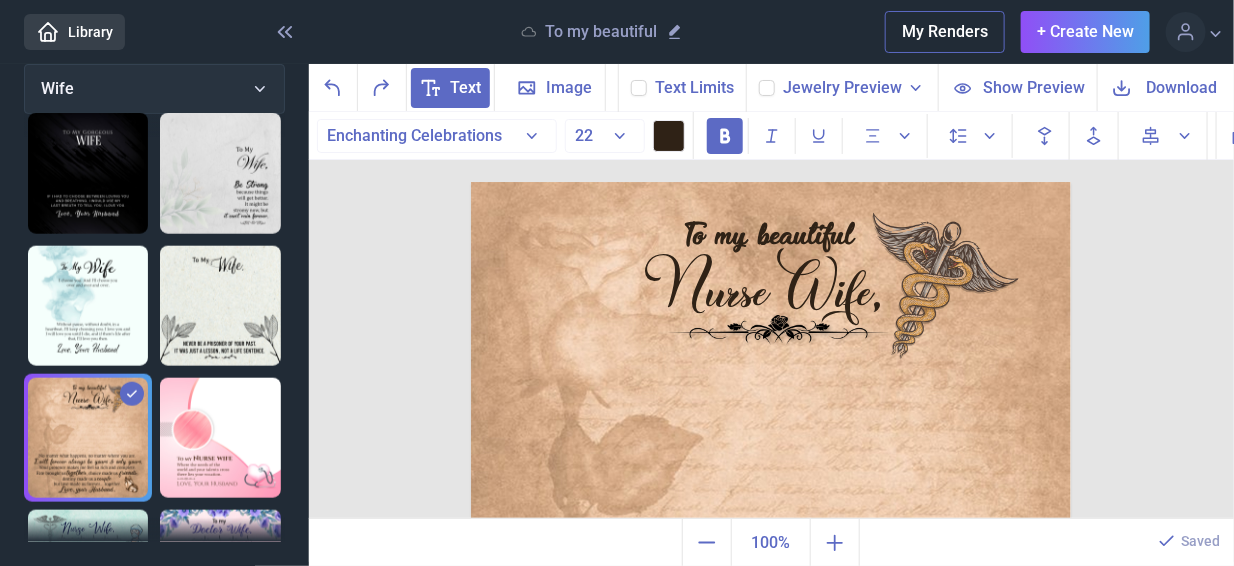 click 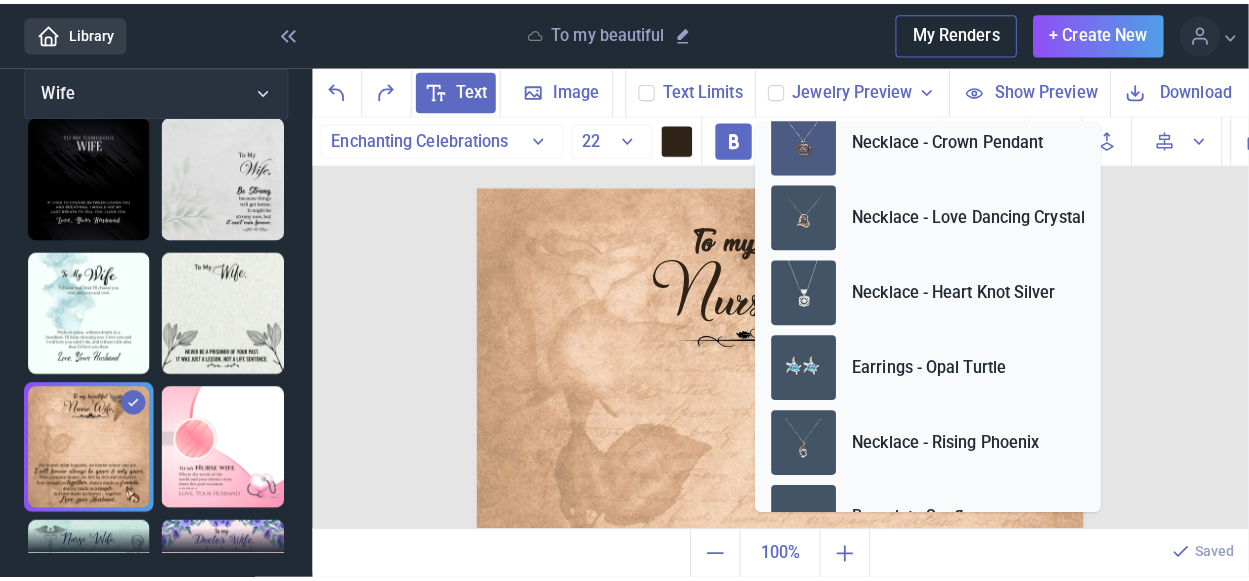 scroll, scrollTop: 0, scrollLeft: 0, axis: both 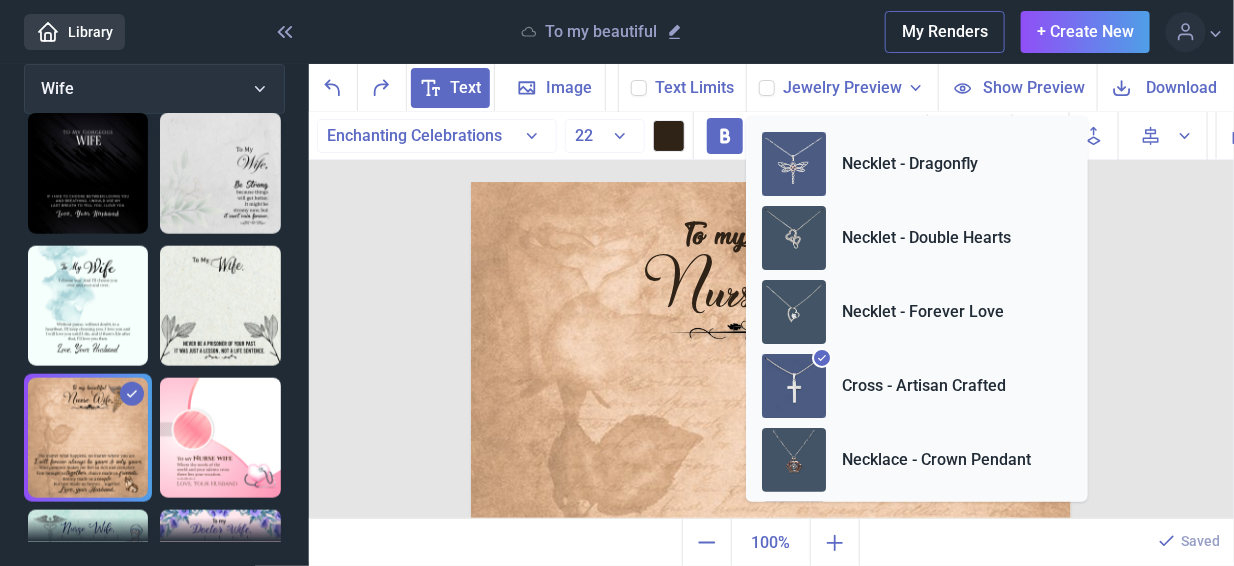 click at bounding box center [794, 164] 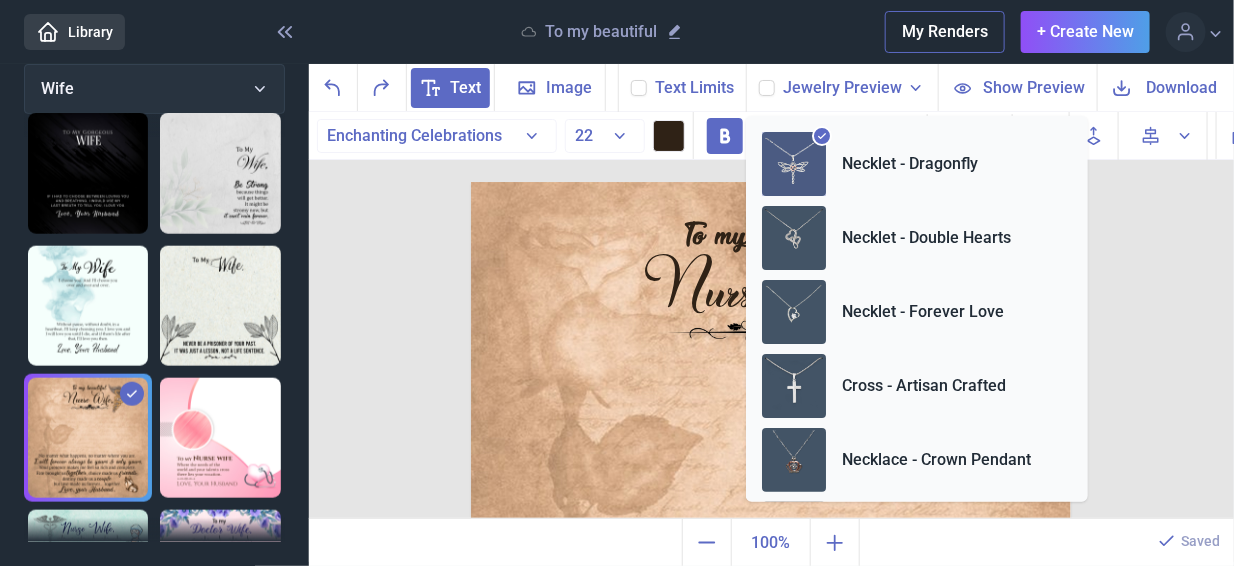 click at bounding box center [794, 164] 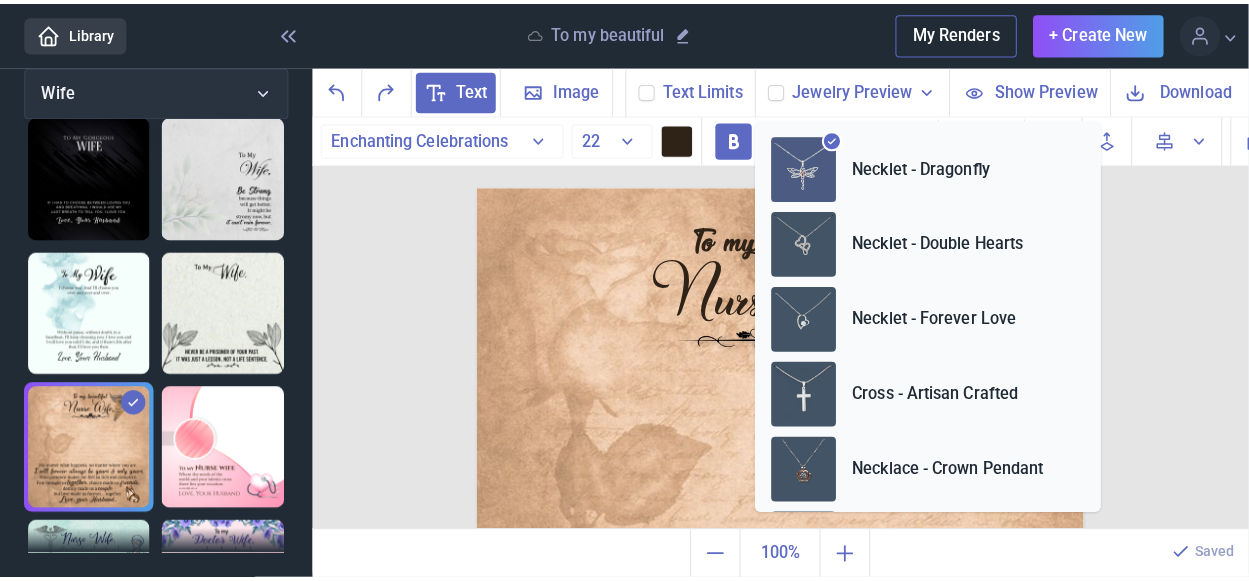 scroll, scrollTop: 699, scrollLeft: 0, axis: vertical 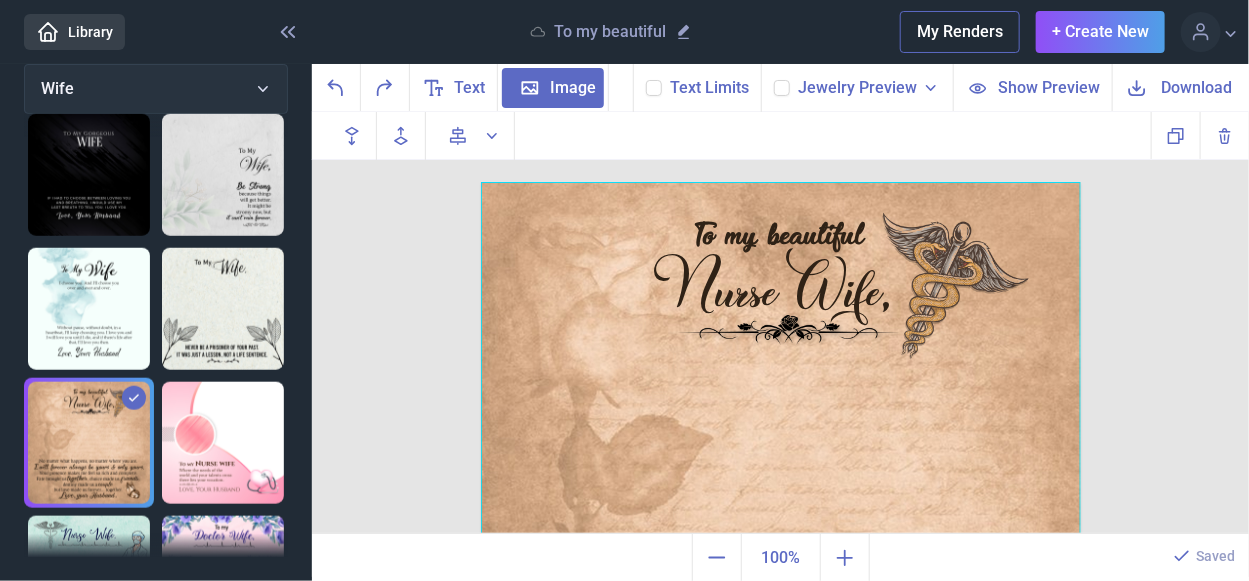 click on "Jewelry Preview" at bounding box center (857, 88) 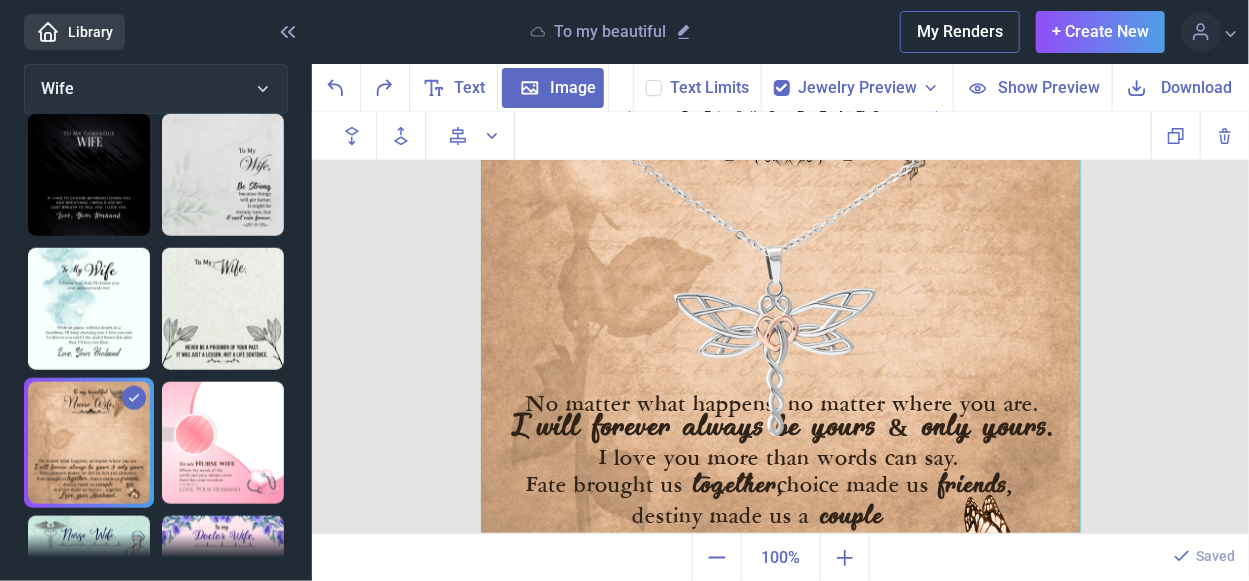 scroll, scrollTop: 200, scrollLeft: 0, axis: vertical 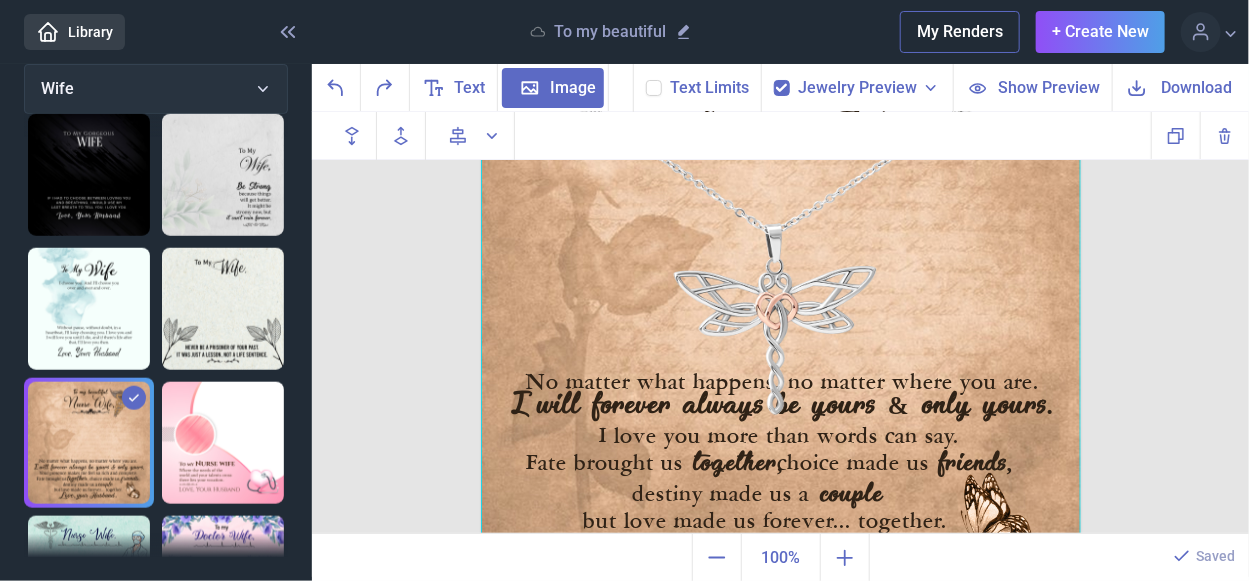click at bounding box center (781, 282) 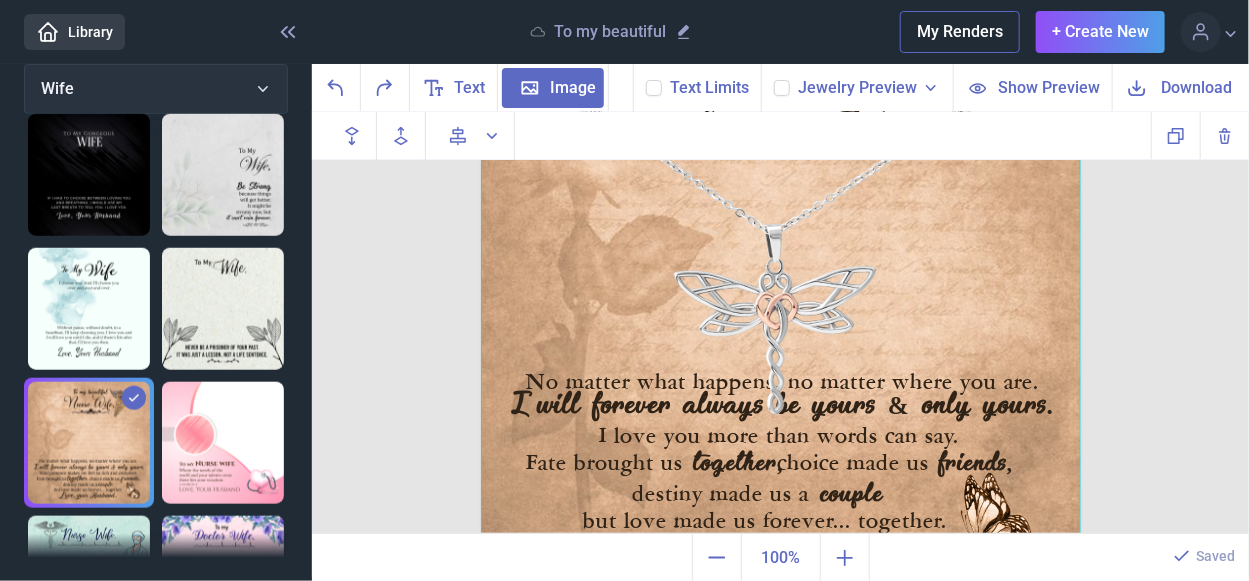 checkbox on "false" 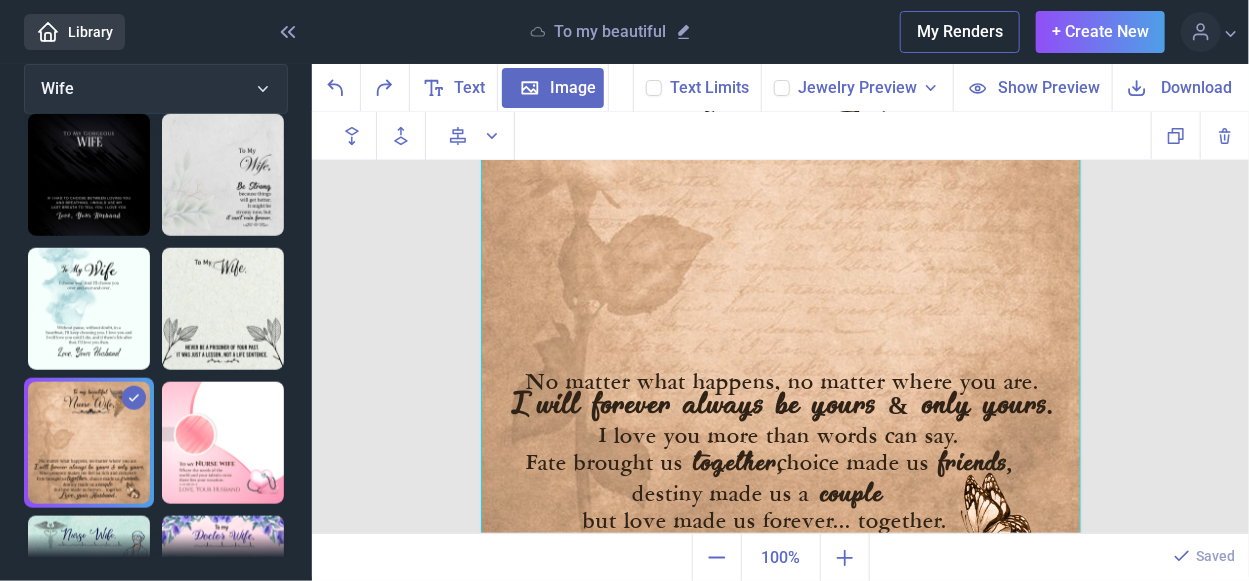 click at bounding box center [654, 88] 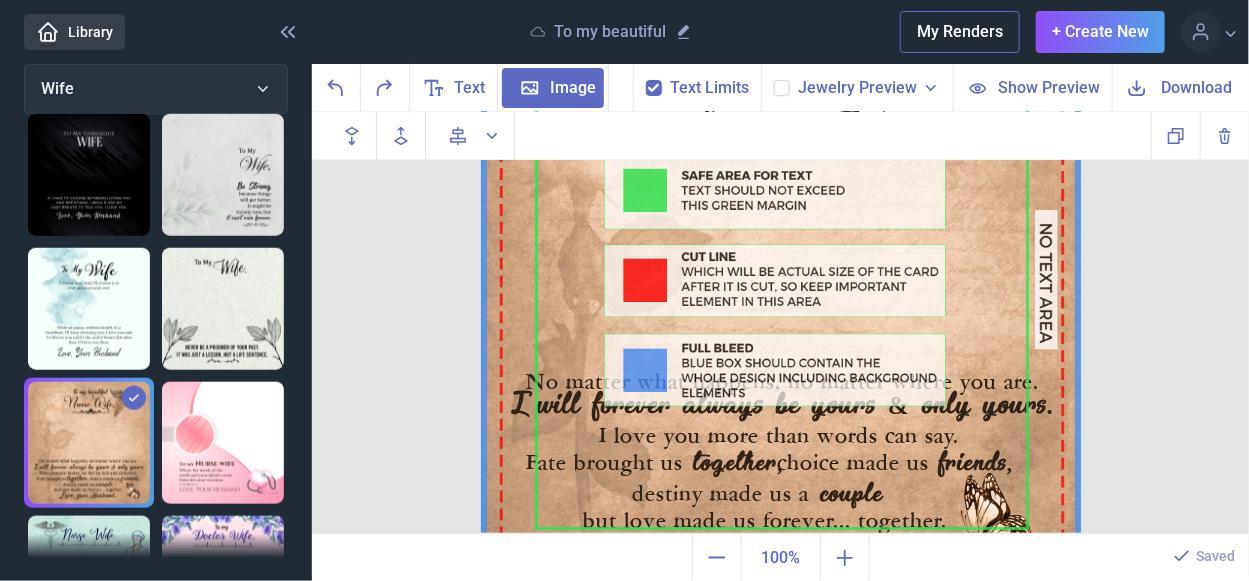 scroll, scrollTop: 246, scrollLeft: 0, axis: vertical 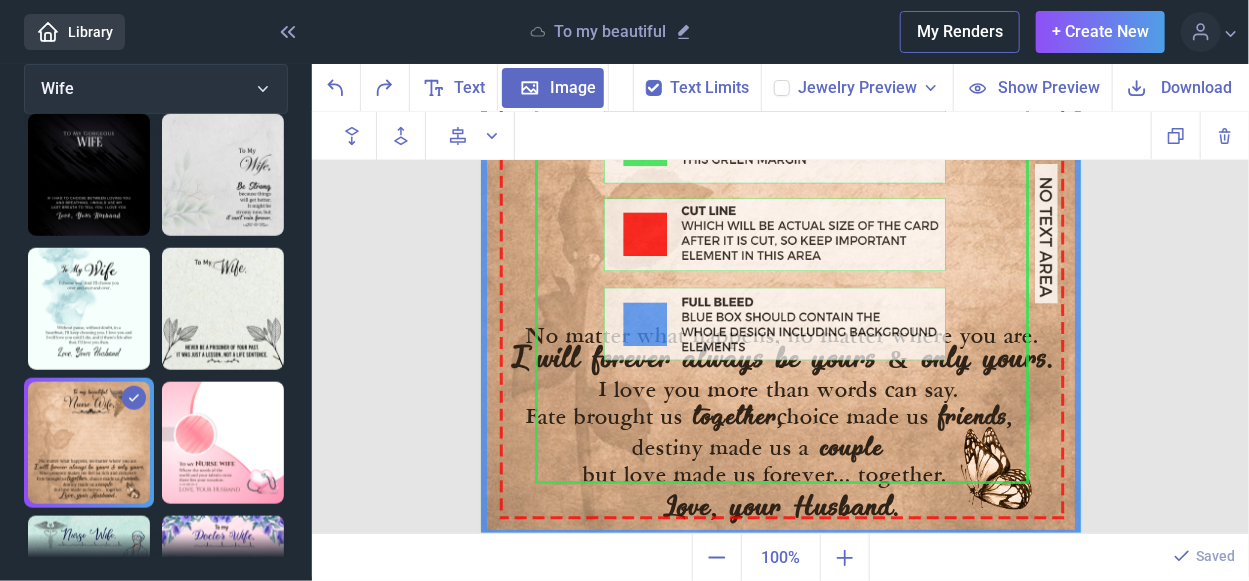 click at bounding box center (654, 88) 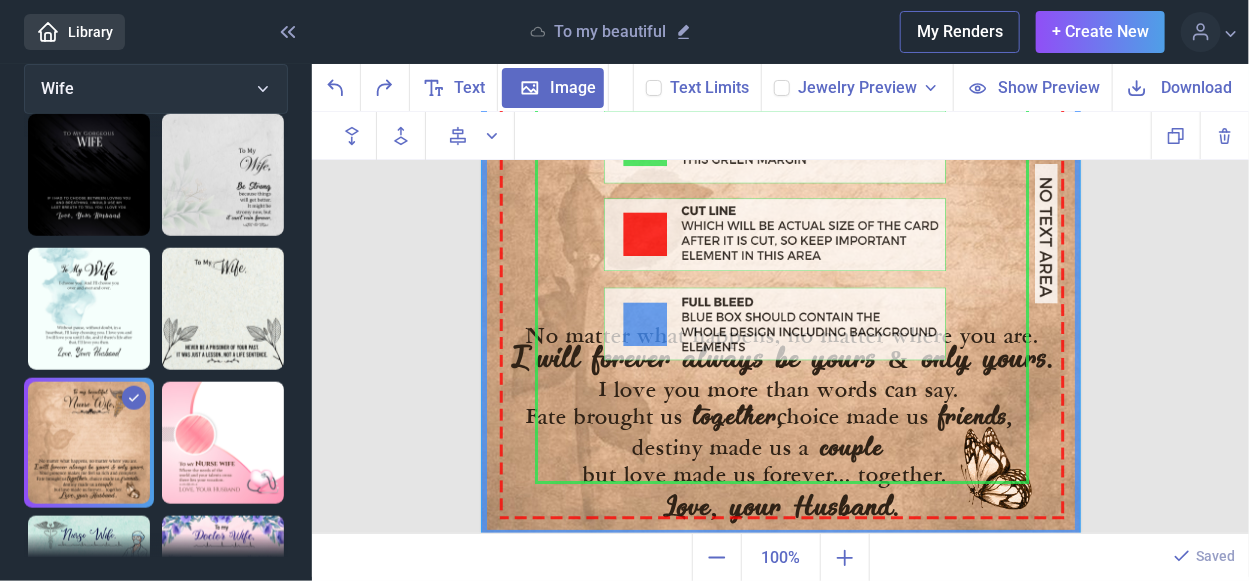 checkbox on "false" 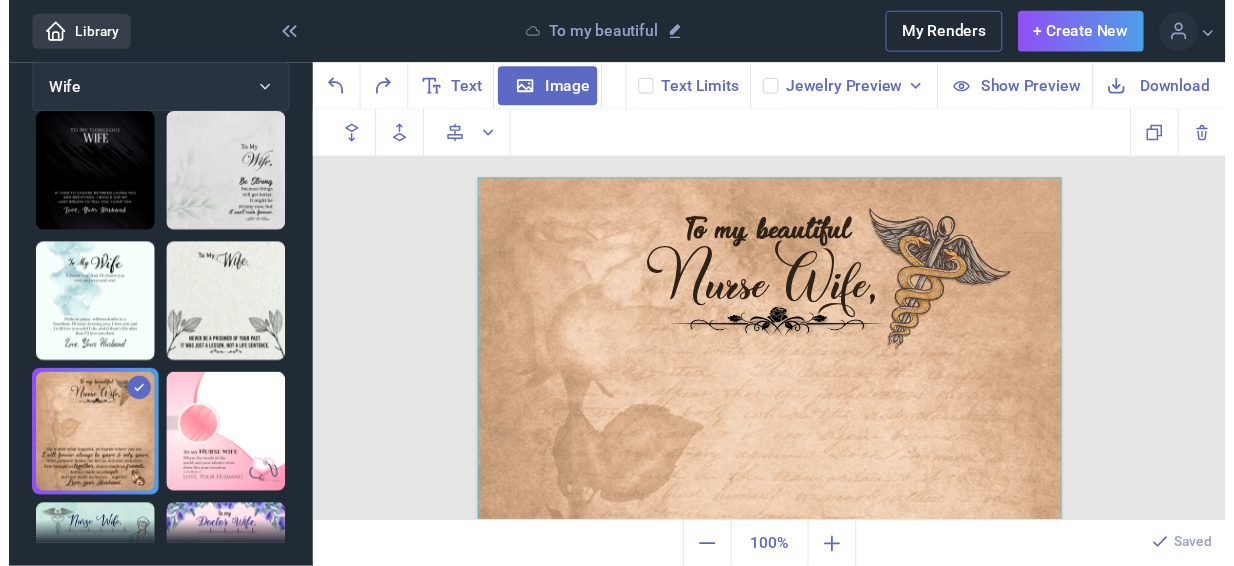 scroll, scrollTop: 246, scrollLeft: 0, axis: vertical 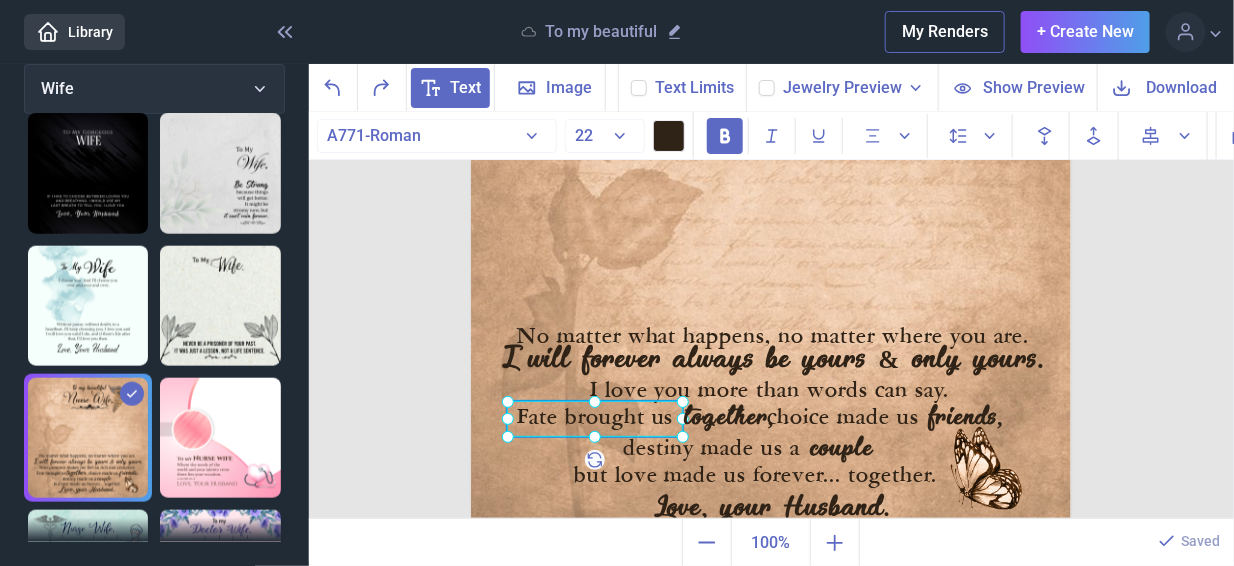 click on "Fate brought us" at bounding box center [471, -64] 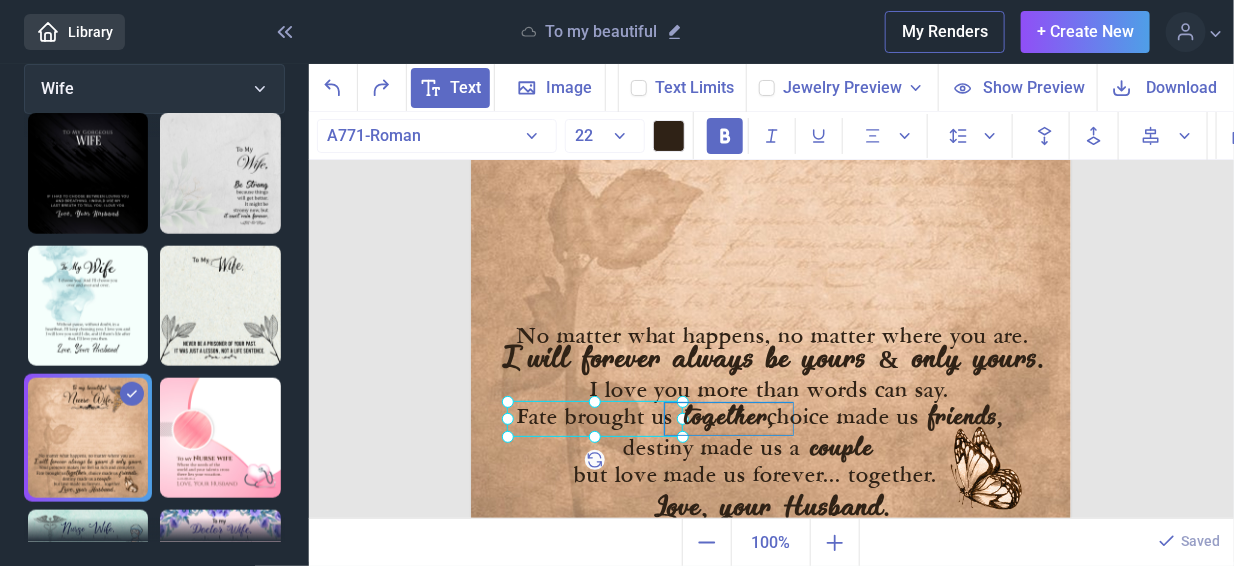 click on "together," at bounding box center [771, -64] 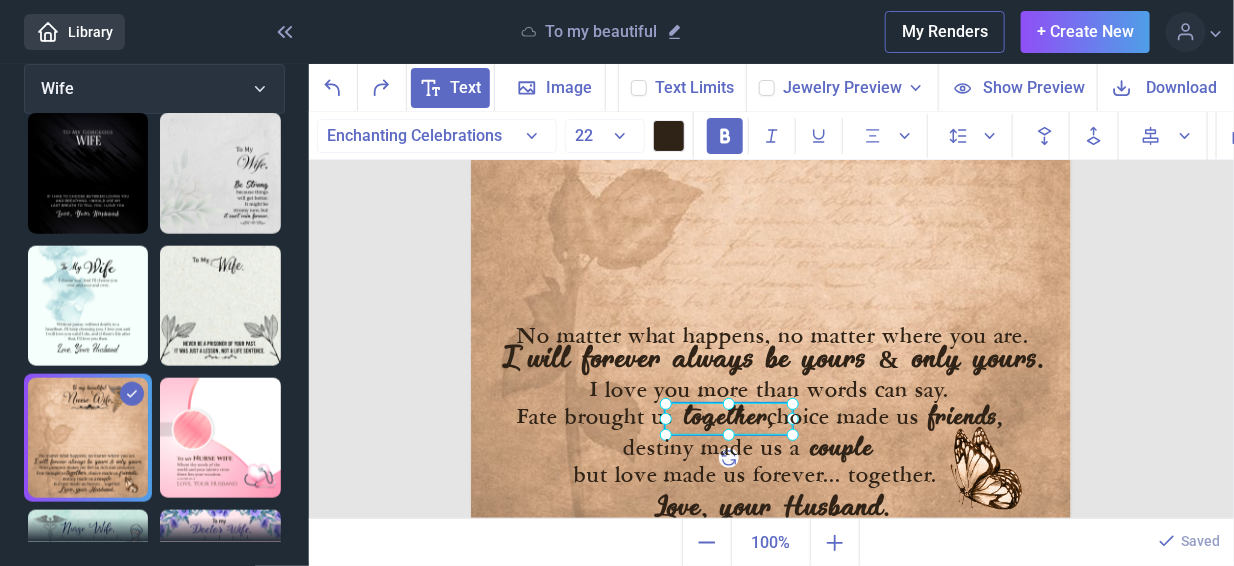 click 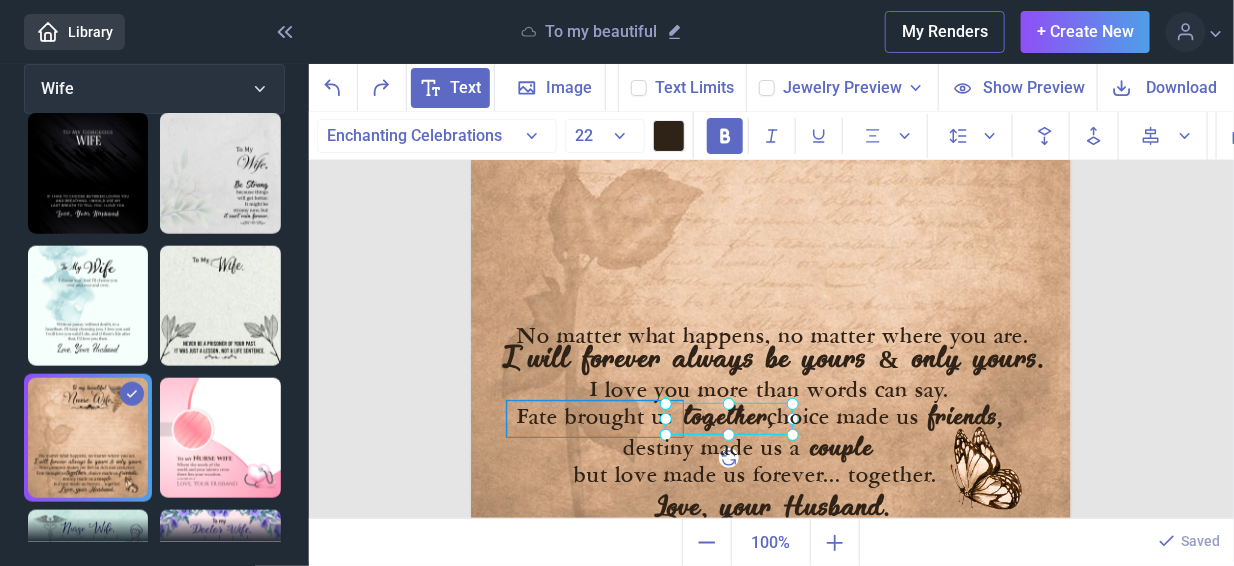 click on "Fate brought us" at bounding box center [771, -64] 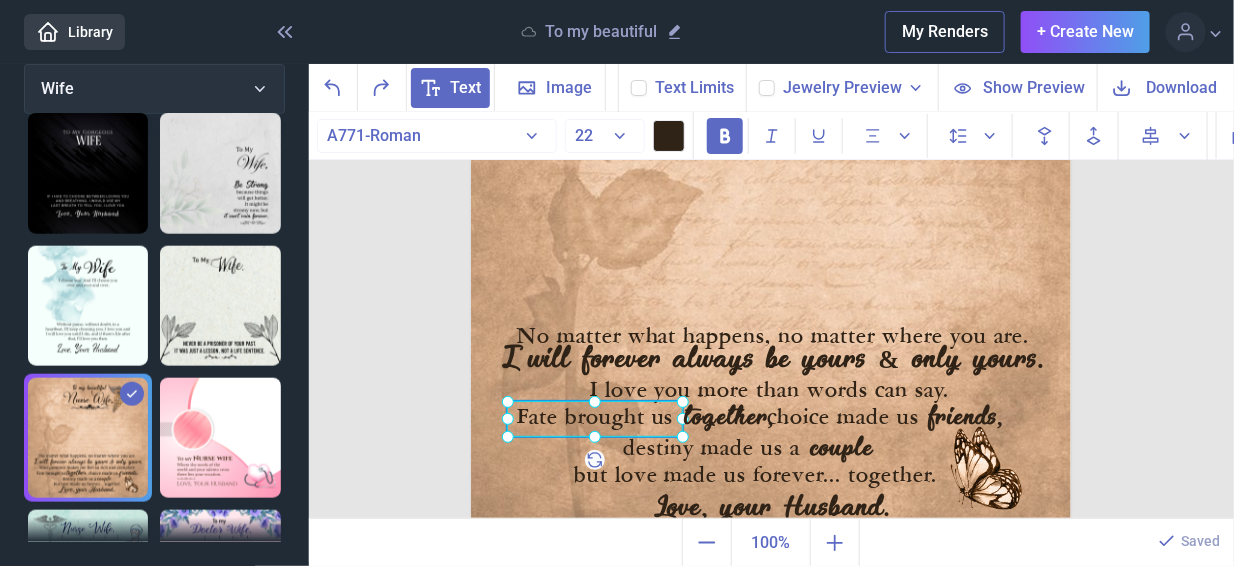 click at bounding box center (595, 419) 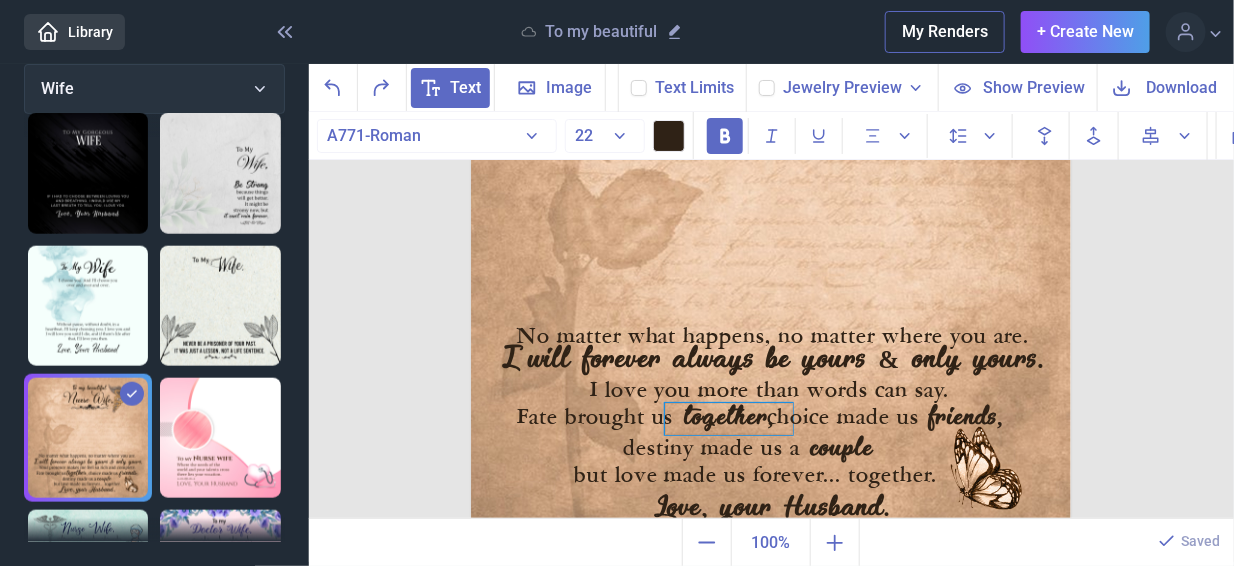 click on "together," at bounding box center [771, -64] 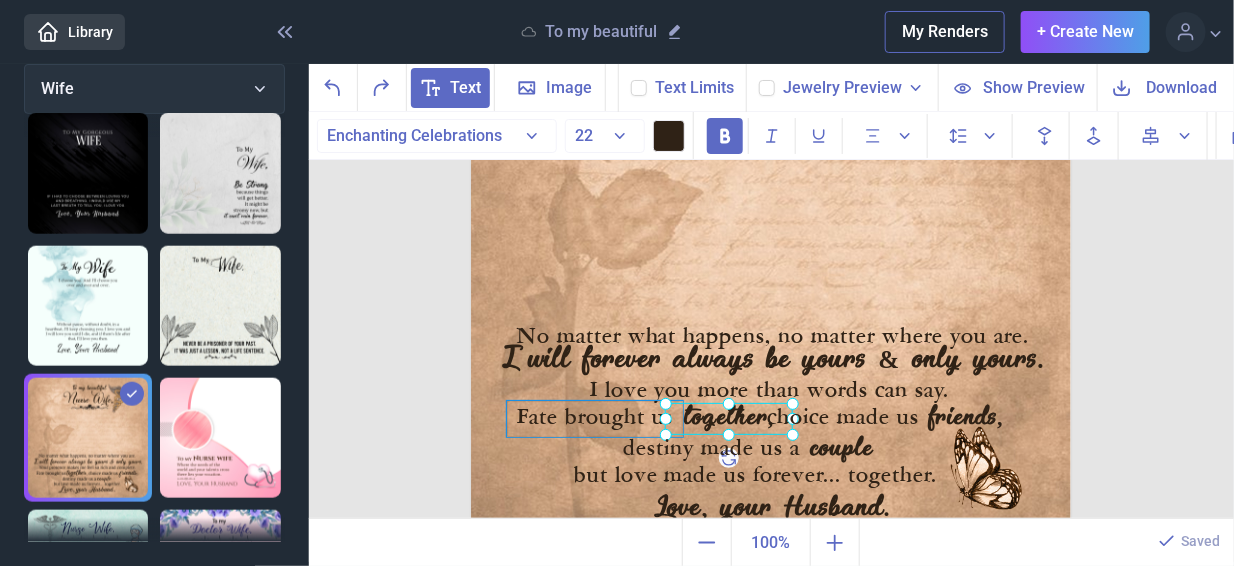 click on "Fate brought us" at bounding box center [595, 419] 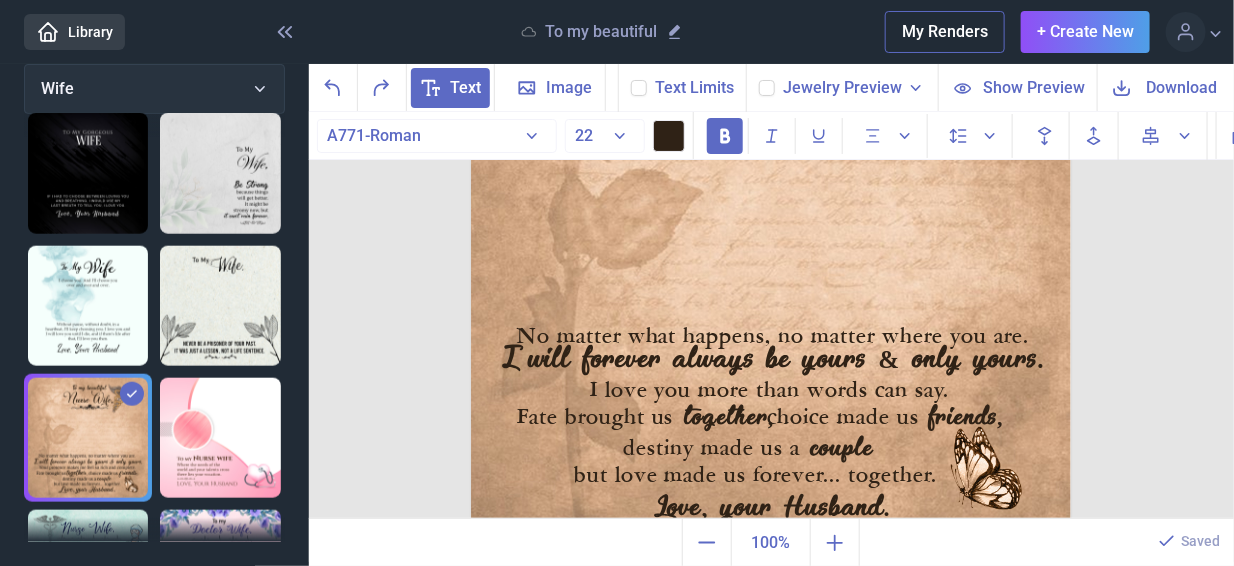 click at bounding box center (0, 0) 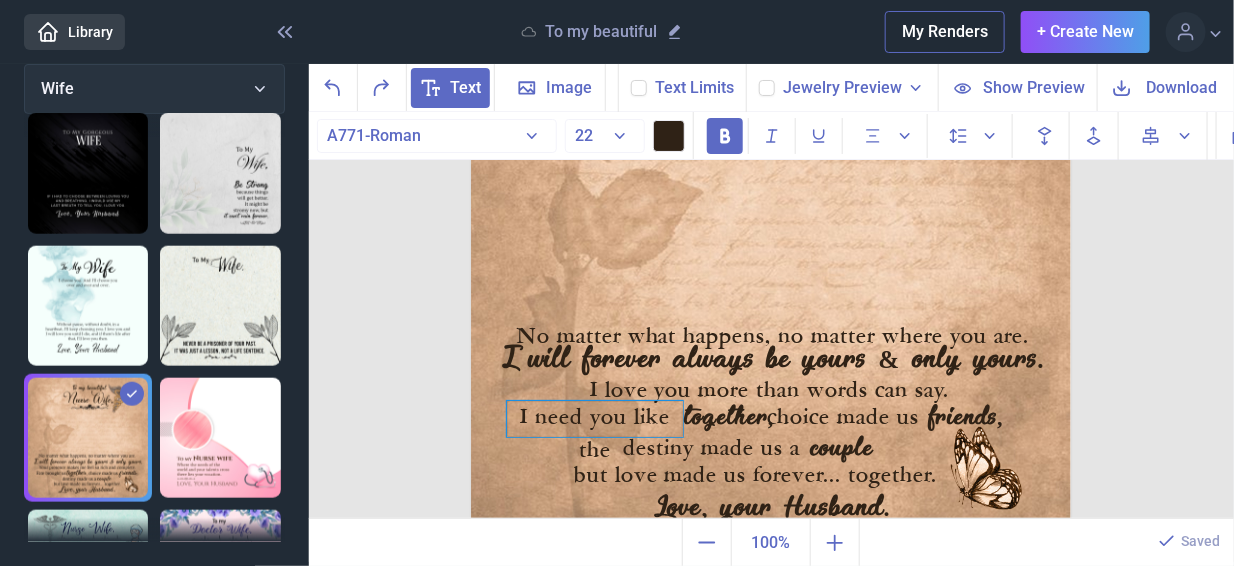 click on "I need you like the" at bounding box center (595, 419) 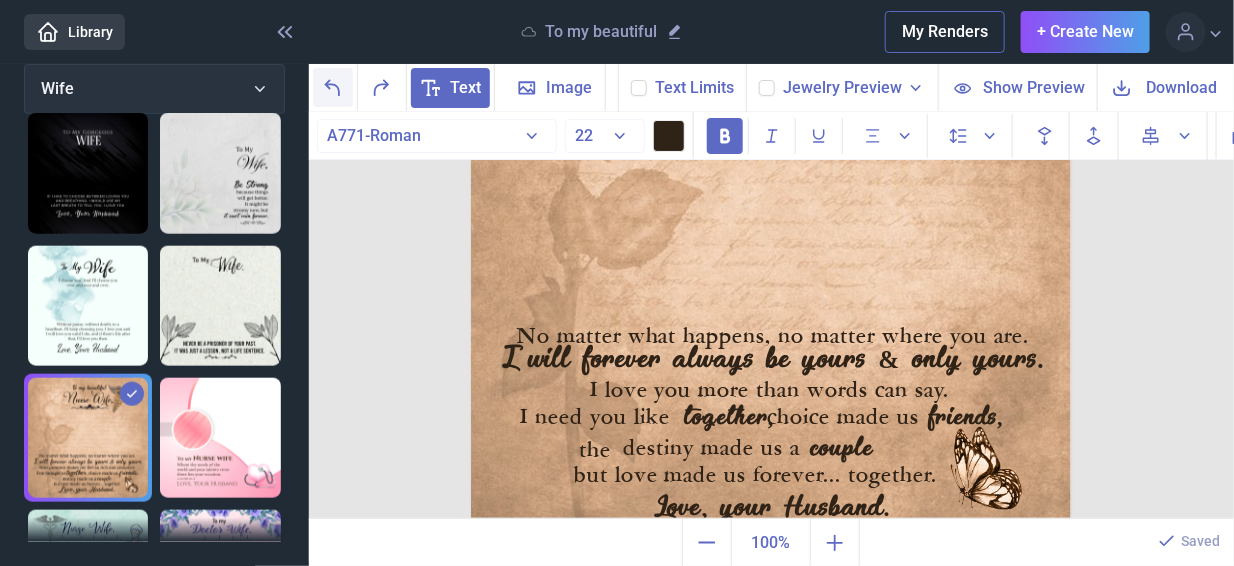 click 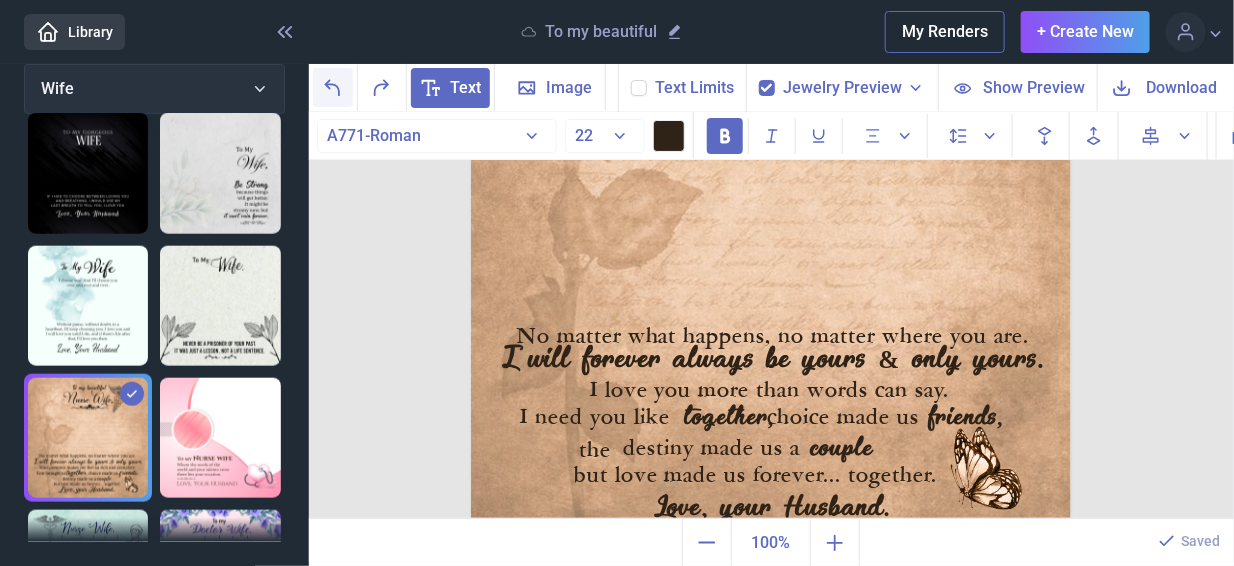 checkbox on "true" 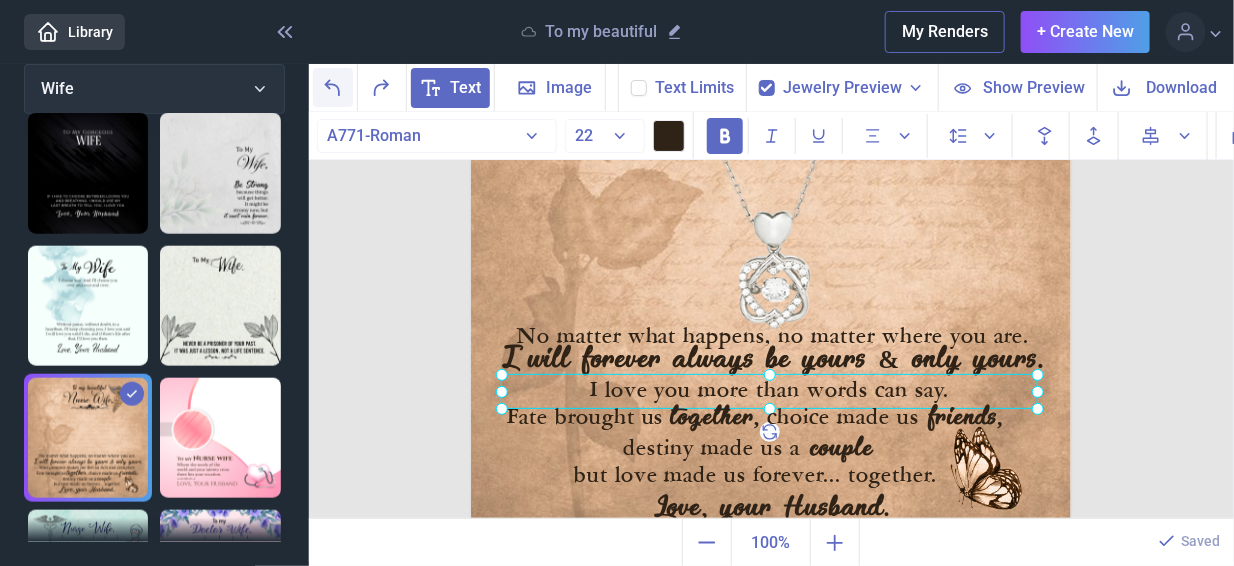 click 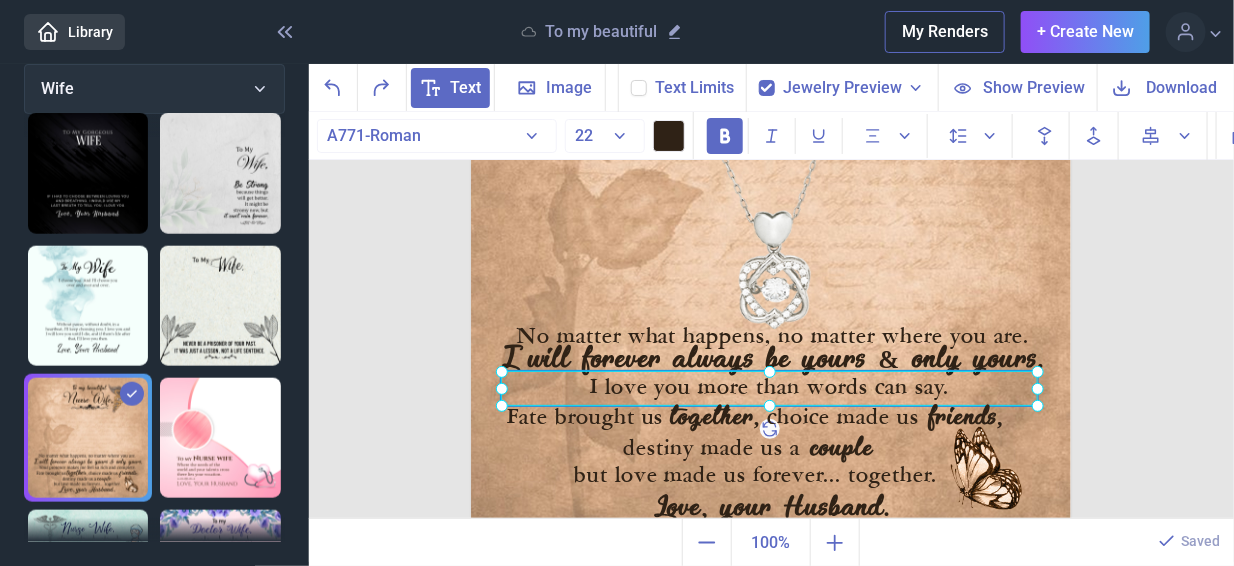 click on "I love you more than words can say." at bounding box center [471, -64] 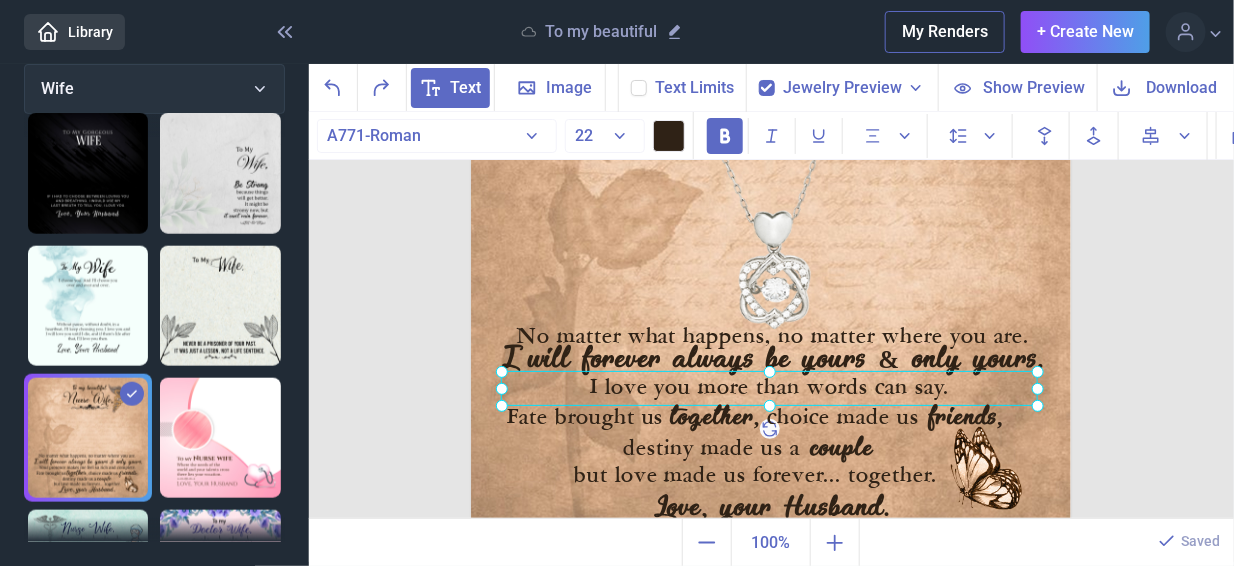 click at bounding box center [769, 388] 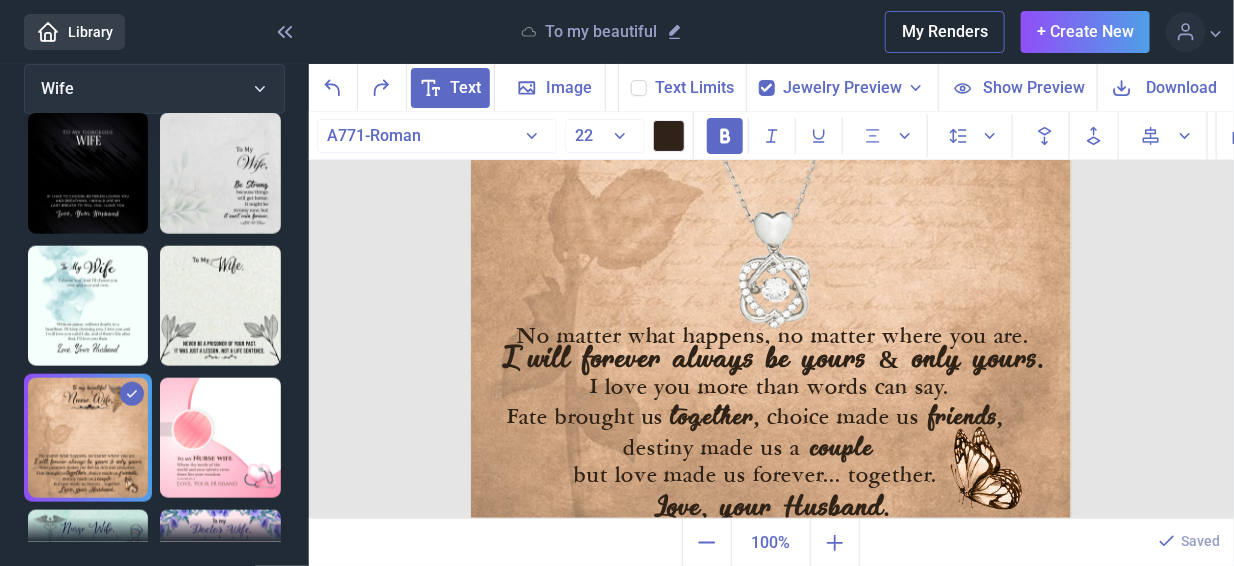 click on "I love you more than words can say." at bounding box center [769, 388] 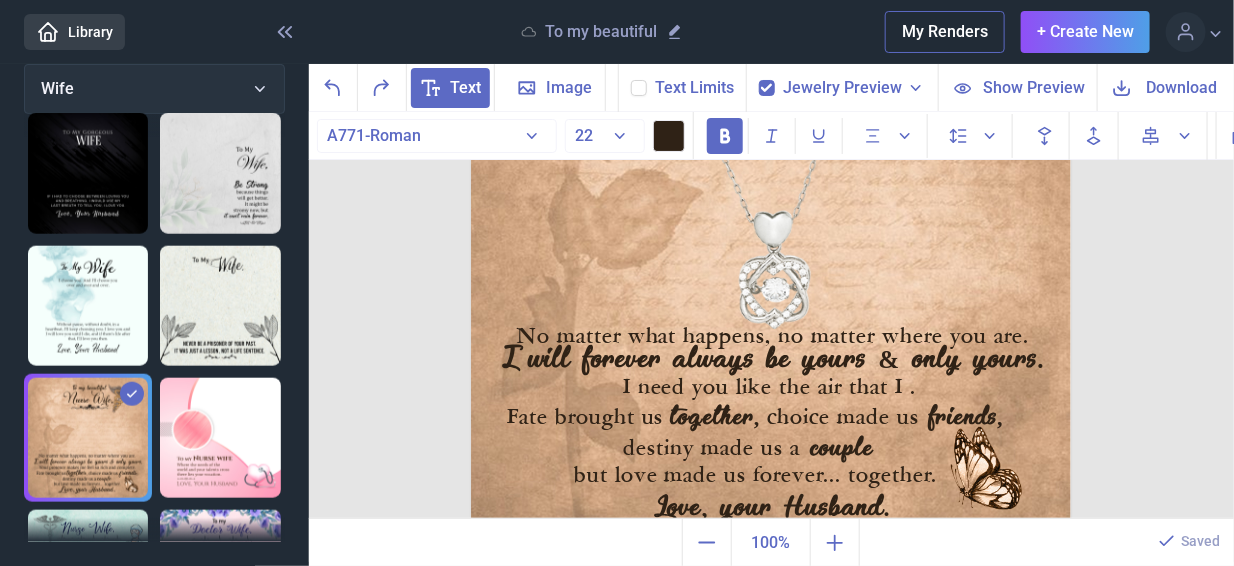 click on "100%   20% 40% 60% 80% 100% 120% 140% 160% 180% 200% 220% 240% 260% 280% 300%         Saved" at bounding box center [772, 542] 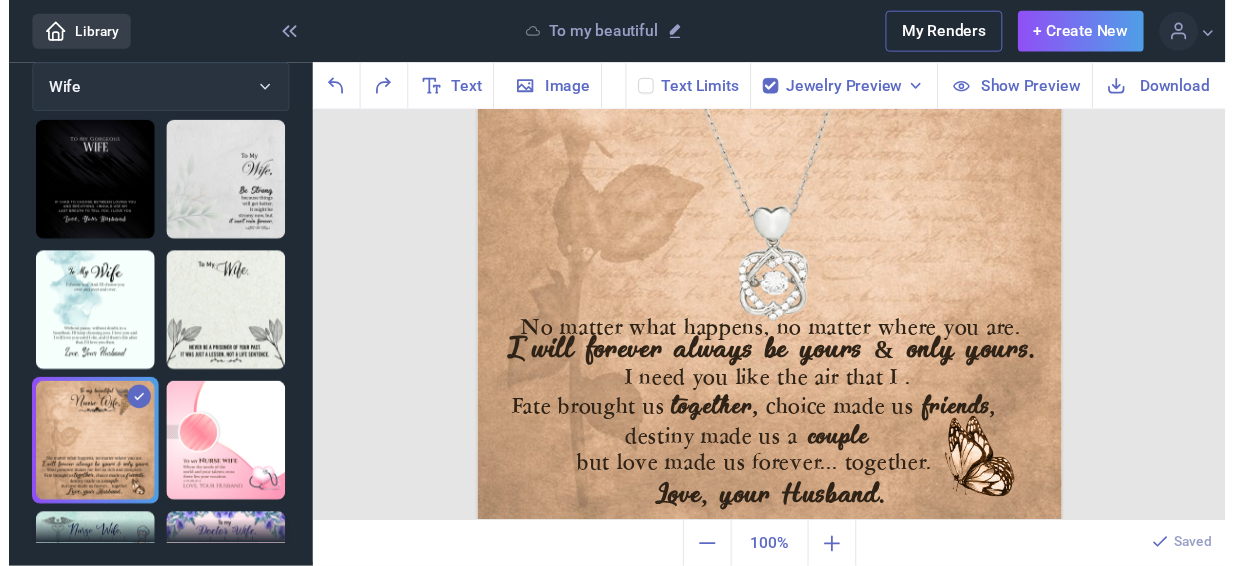 scroll, scrollTop: 699, scrollLeft: 0, axis: vertical 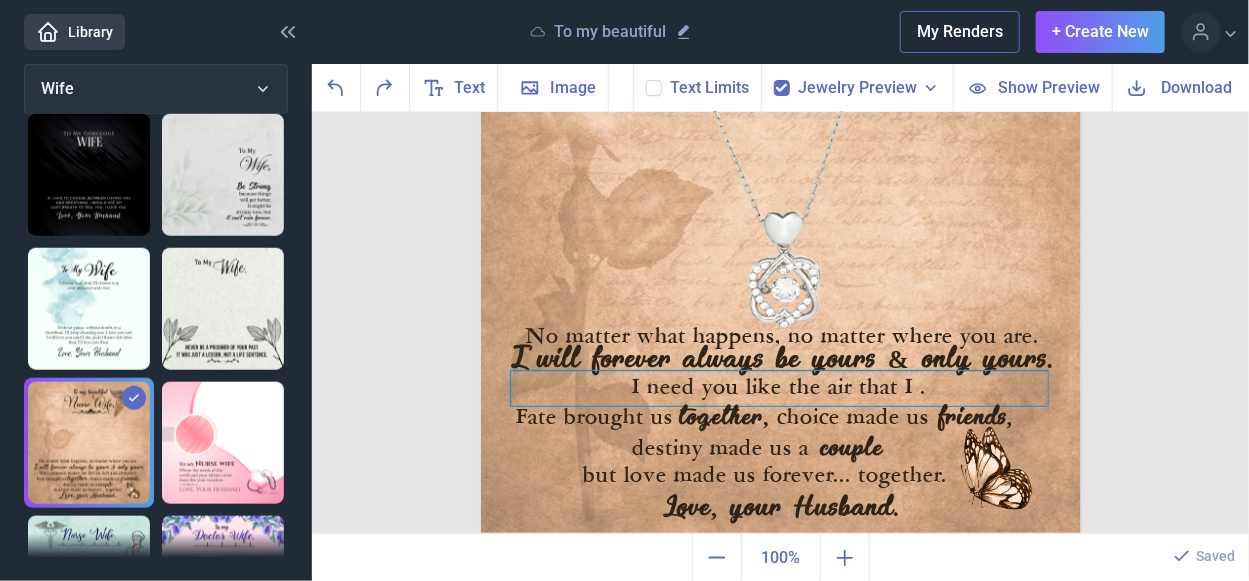 click on "I need you like the air that I ." at bounding box center (781, -64) 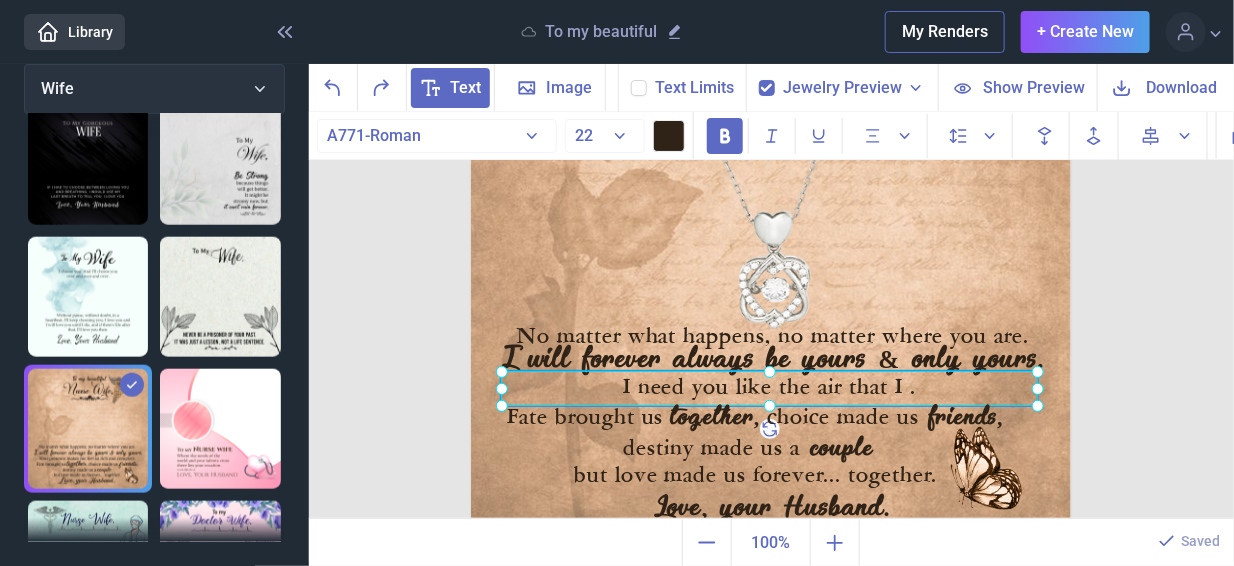 scroll, scrollTop: 690, scrollLeft: 0, axis: vertical 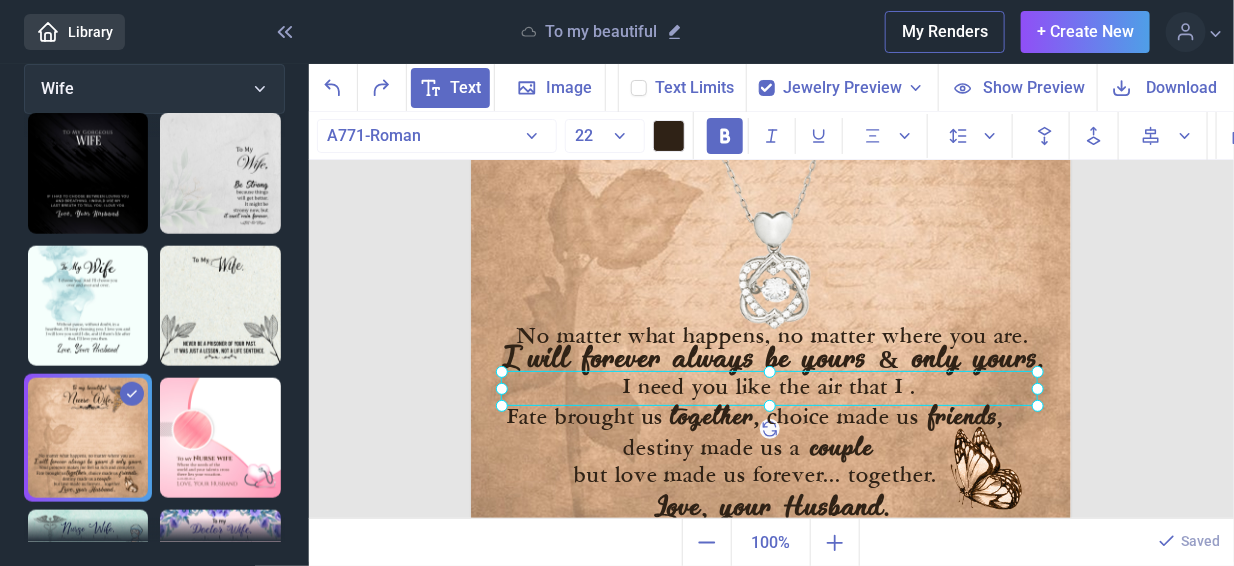 click at bounding box center (769, 388) 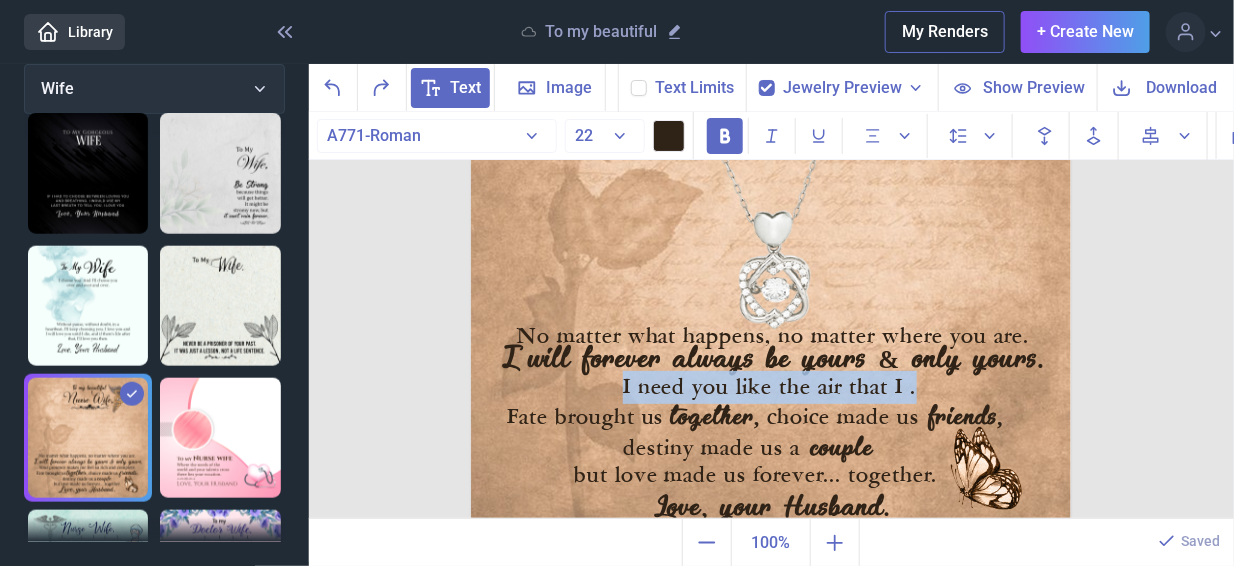 click on "I need you like the air that I ." at bounding box center [769, 388] 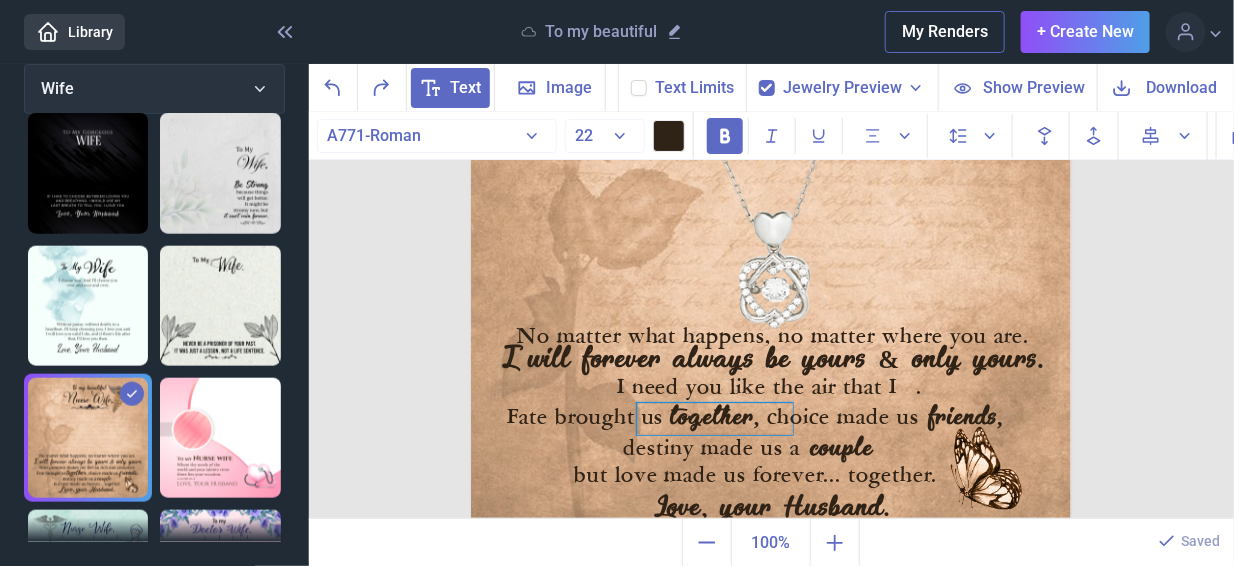 click on "together," at bounding box center (771, -64) 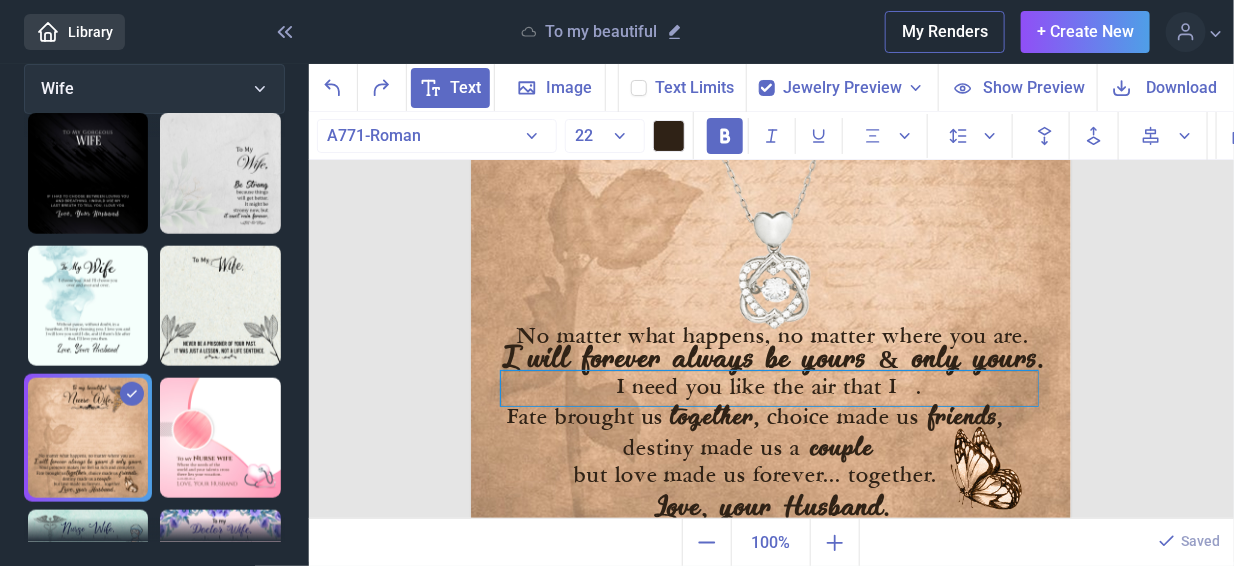 click on "I need you like the air that I  ." at bounding box center [769, 388] 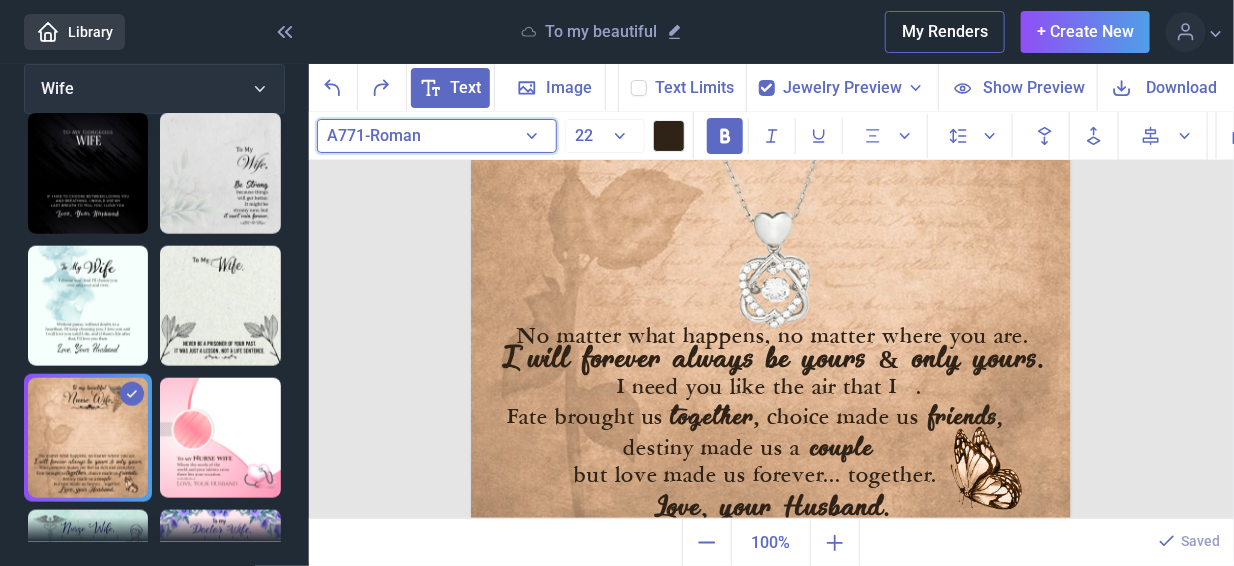 click on "A771-Roman" at bounding box center [437, 136] 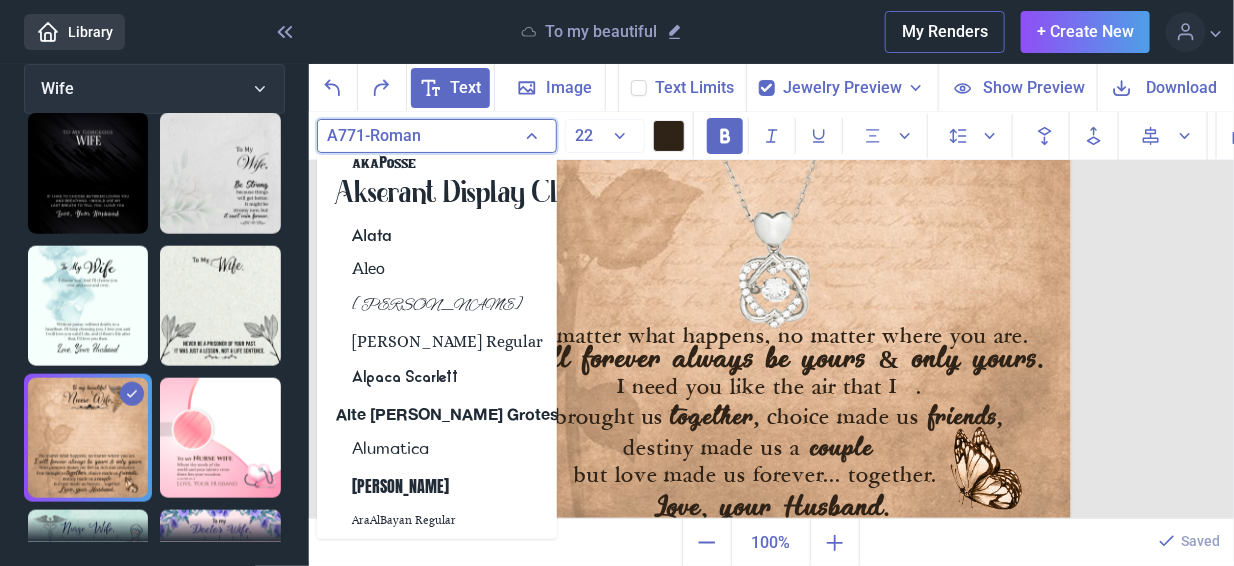 scroll, scrollTop: 400, scrollLeft: 0, axis: vertical 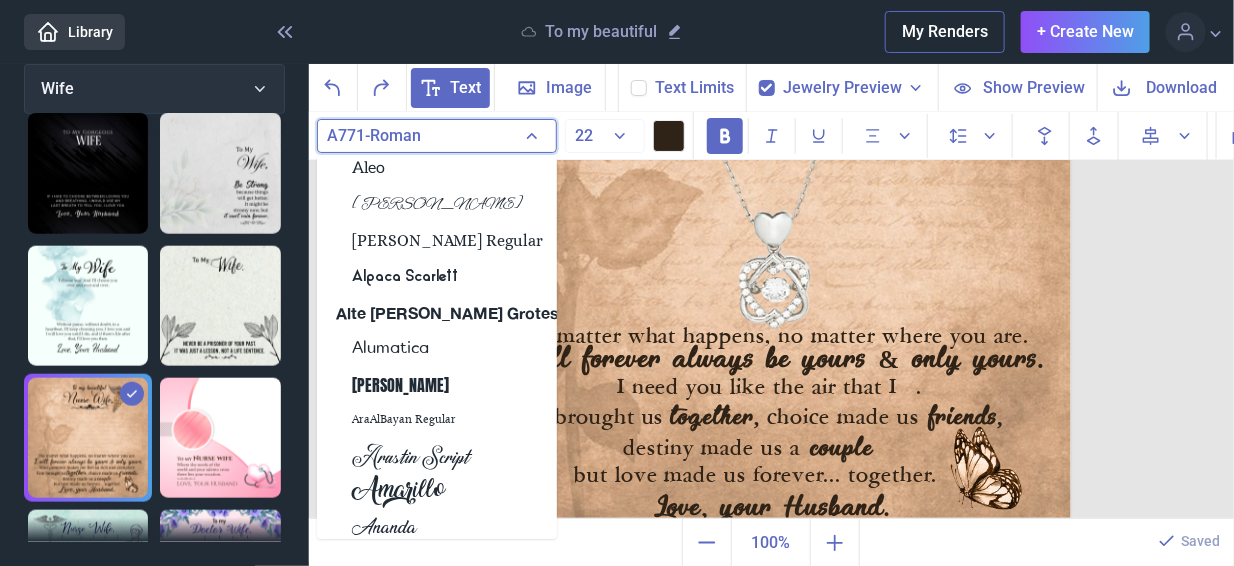 type 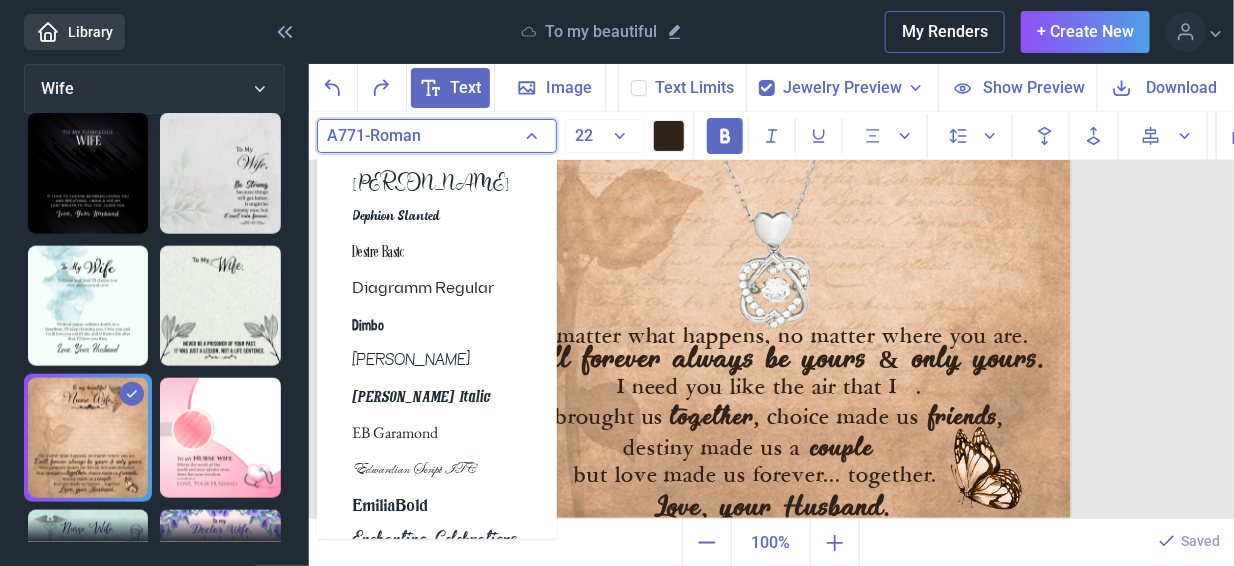 scroll, scrollTop: 2900, scrollLeft: 0, axis: vertical 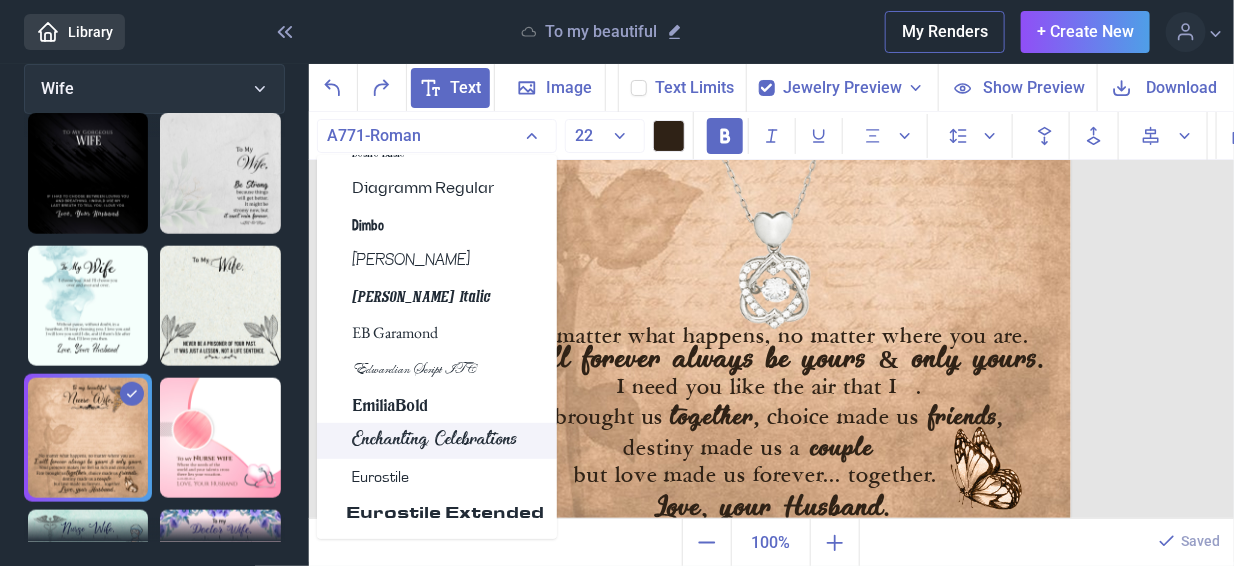 click on "Enchanting Celebrations" at bounding box center [435, 441] 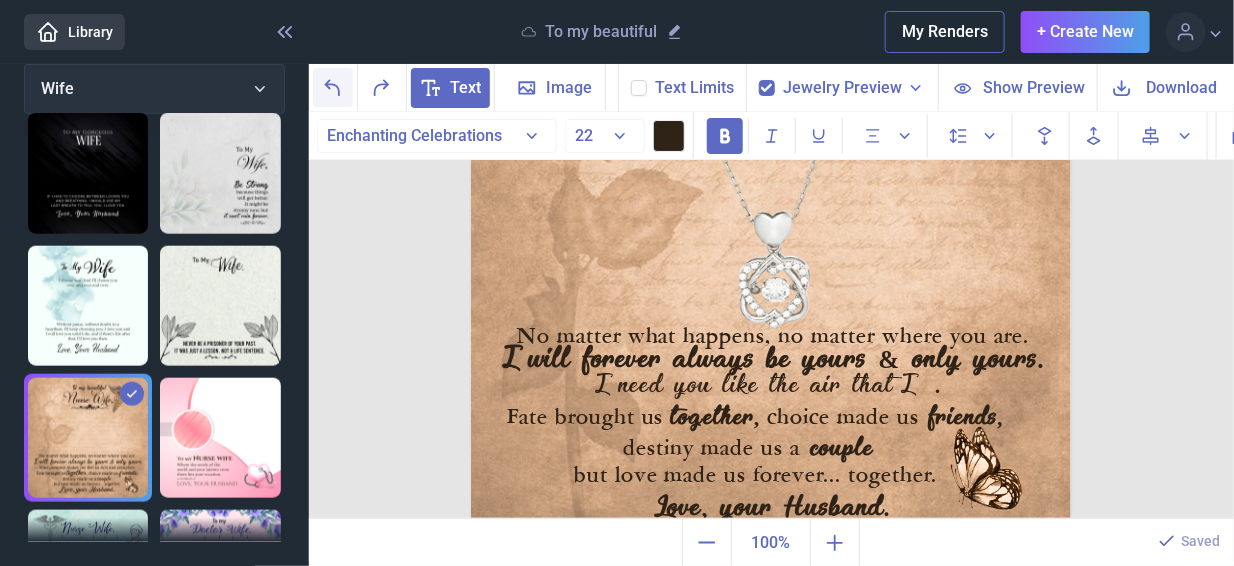 click 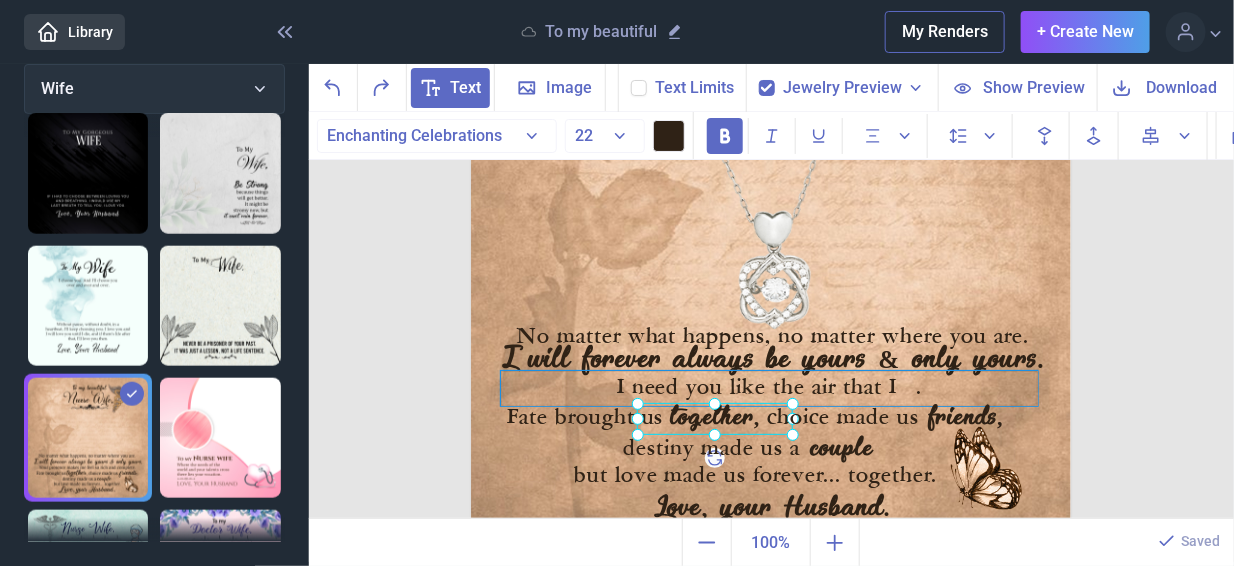 click on "I need you like the air that I  ." at bounding box center [769, 388] 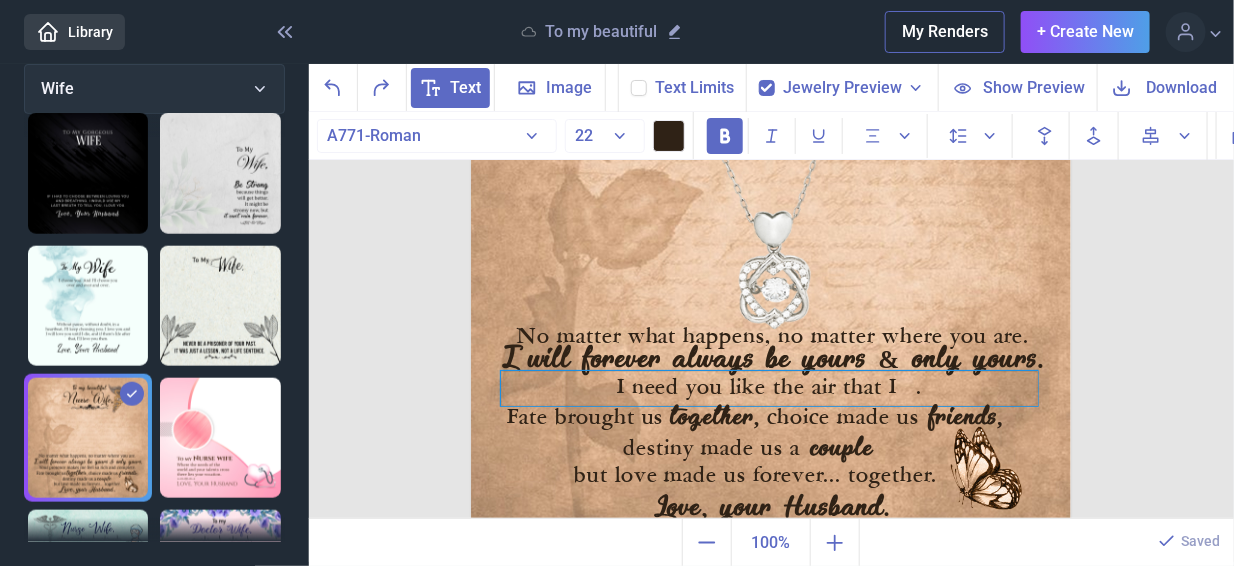 click on "I need you like the air that I  ." at bounding box center [769, 388] 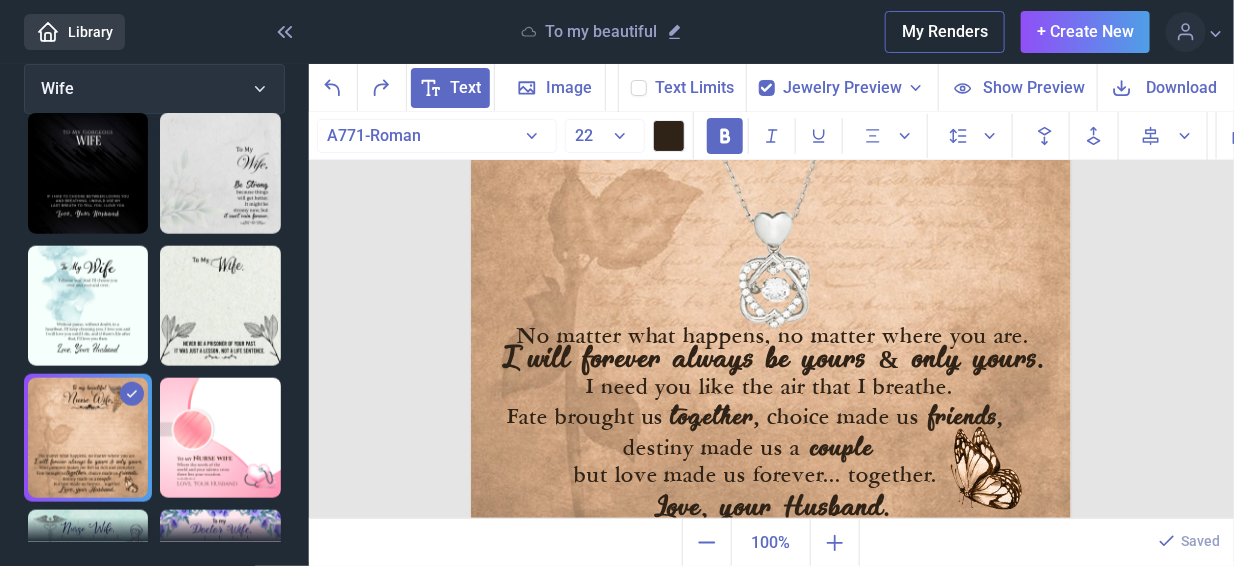 click 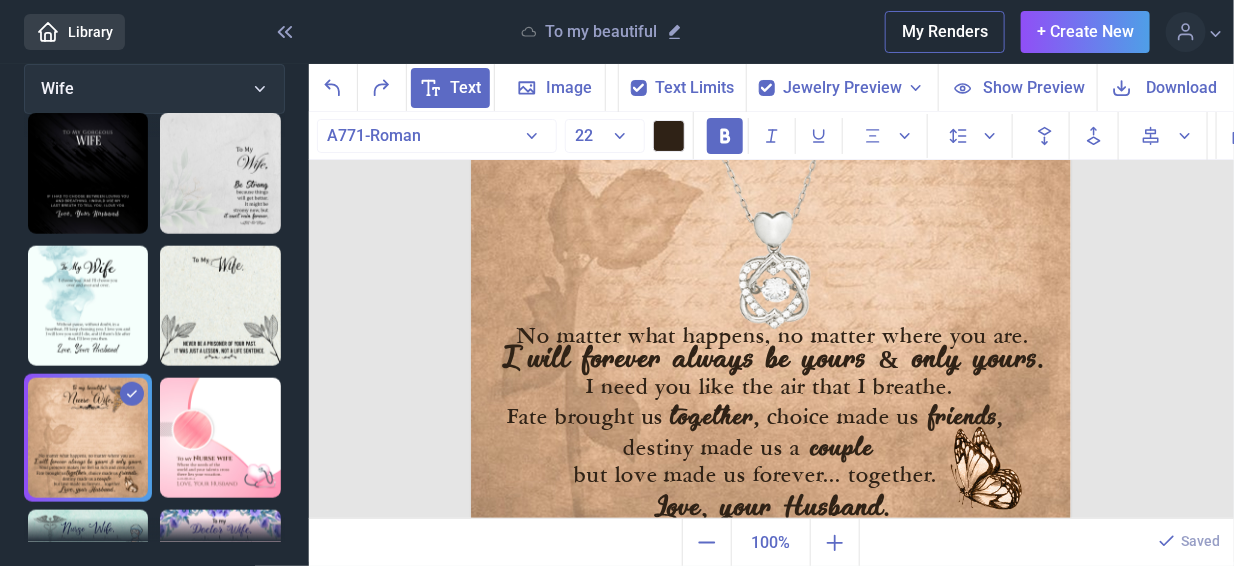 click 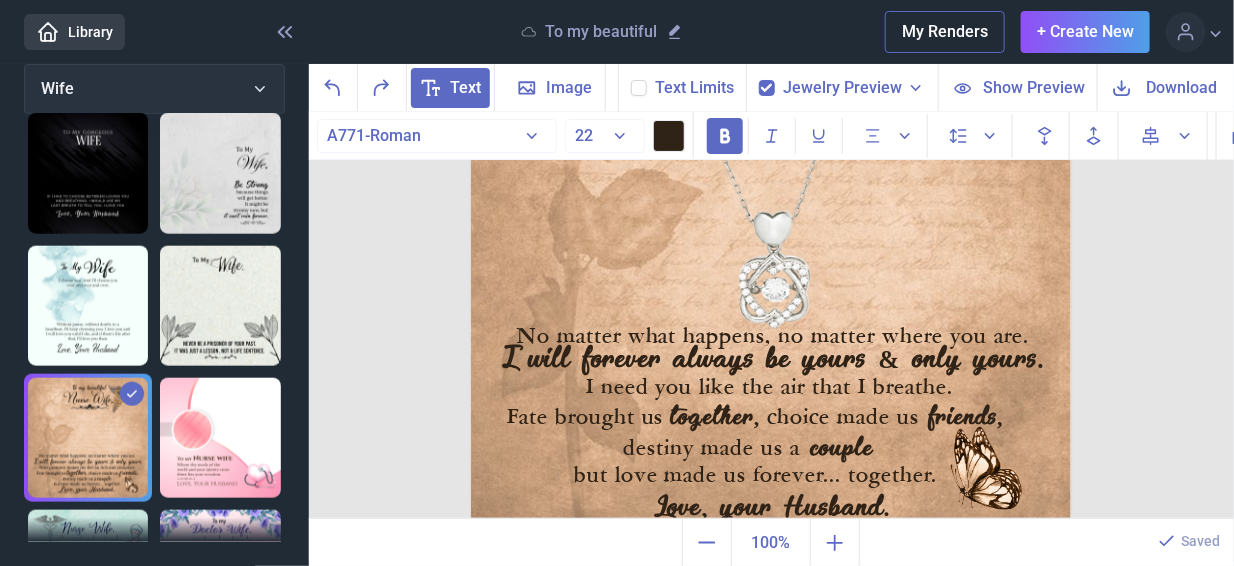 click 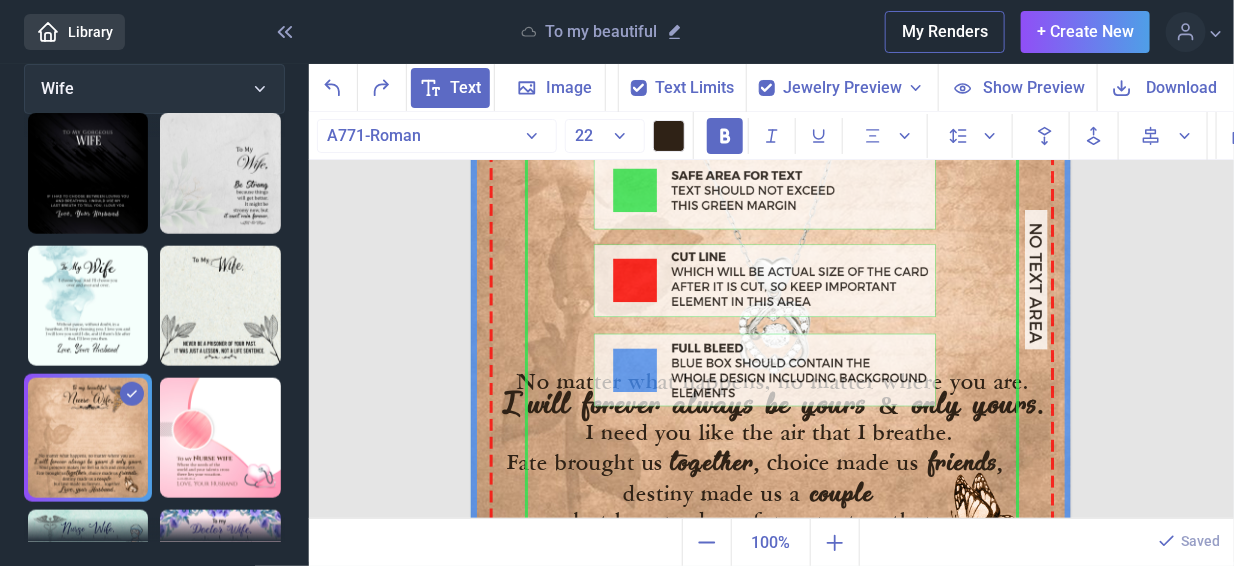 scroll, scrollTop: 0, scrollLeft: 0, axis: both 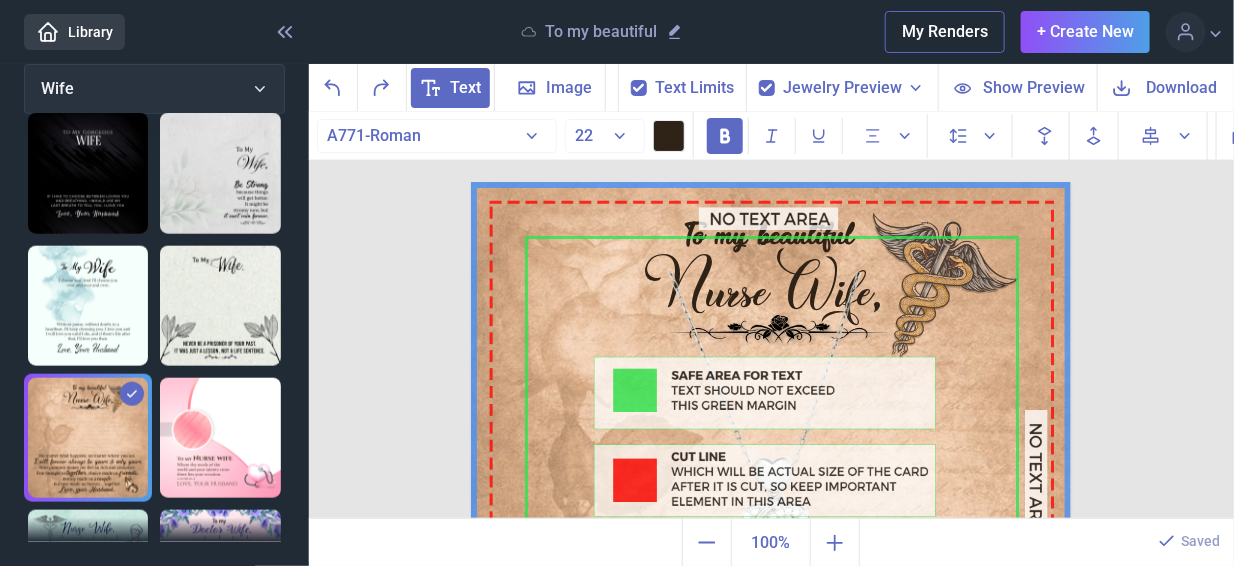click at bounding box center (639, 88) 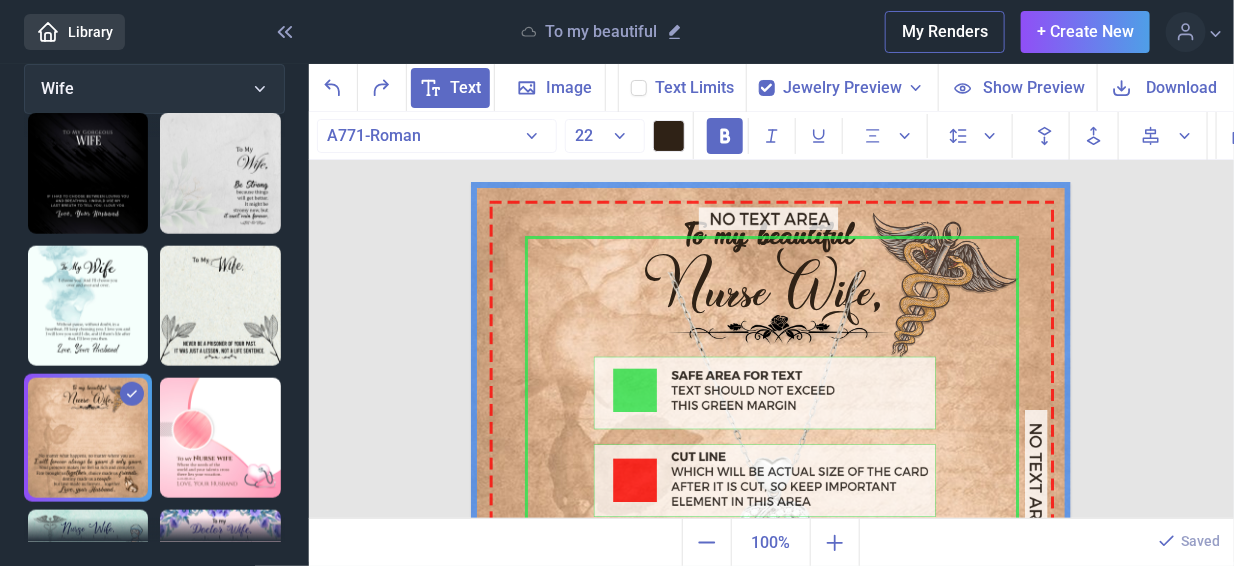 checkbox on "false" 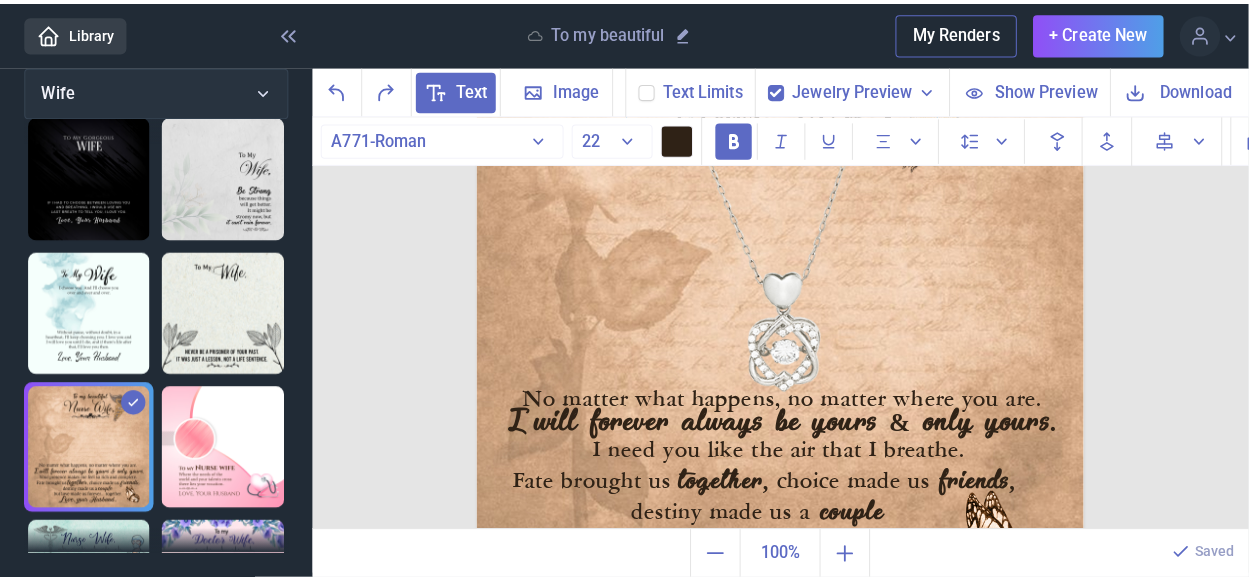 scroll, scrollTop: 200, scrollLeft: 0, axis: vertical 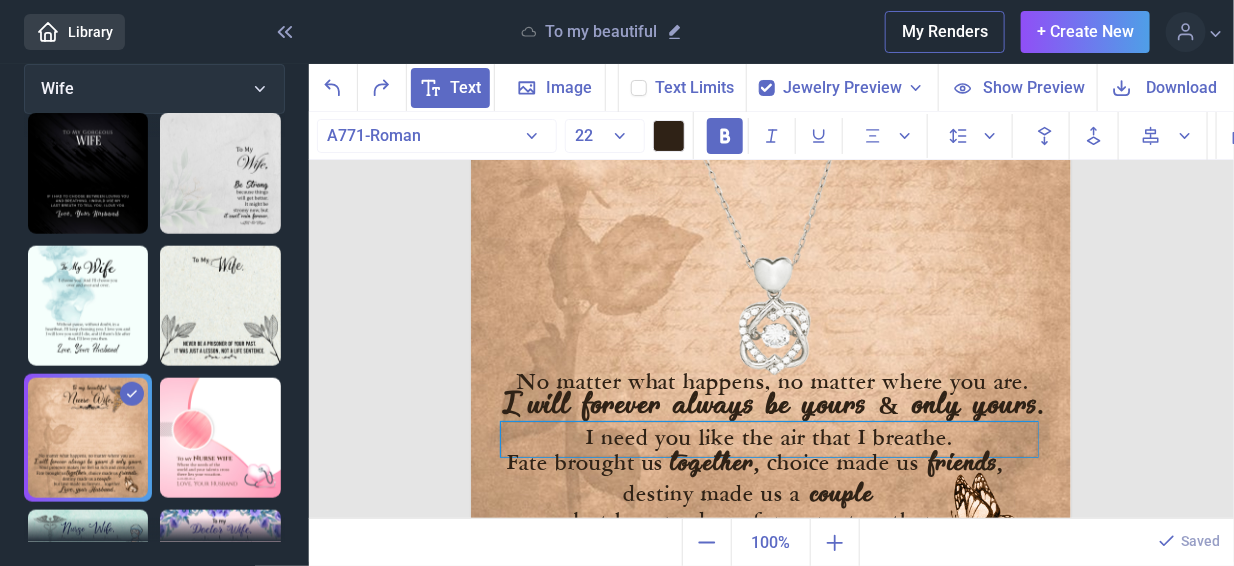 click on "I need you like the air that I breathe." at bounding box center [769, 439] 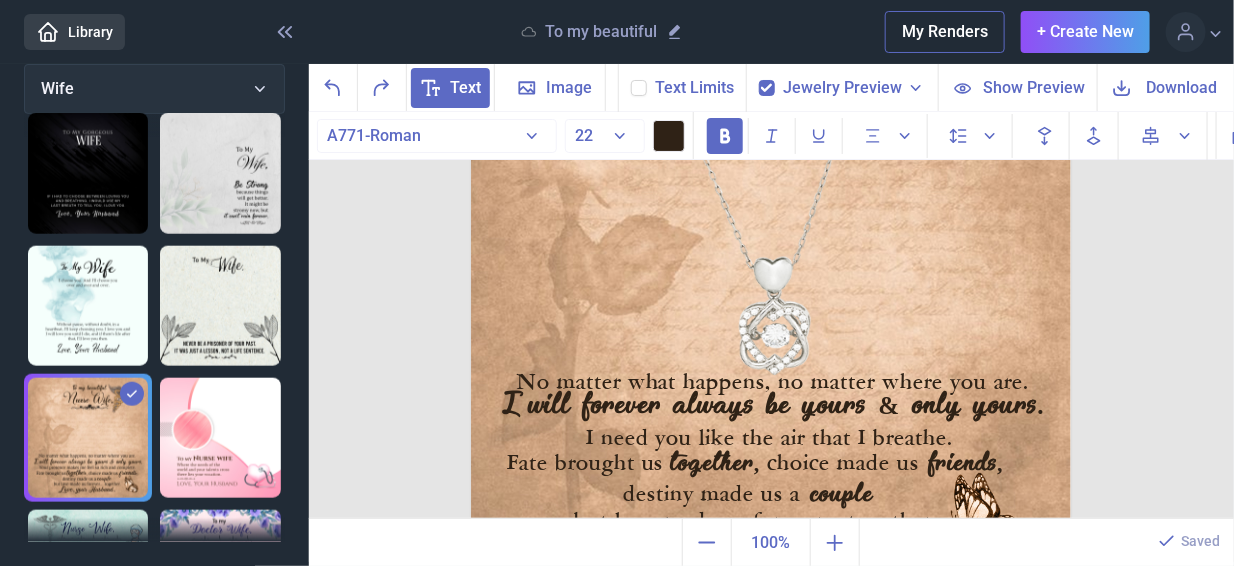 click at bounding box center (771, 282) 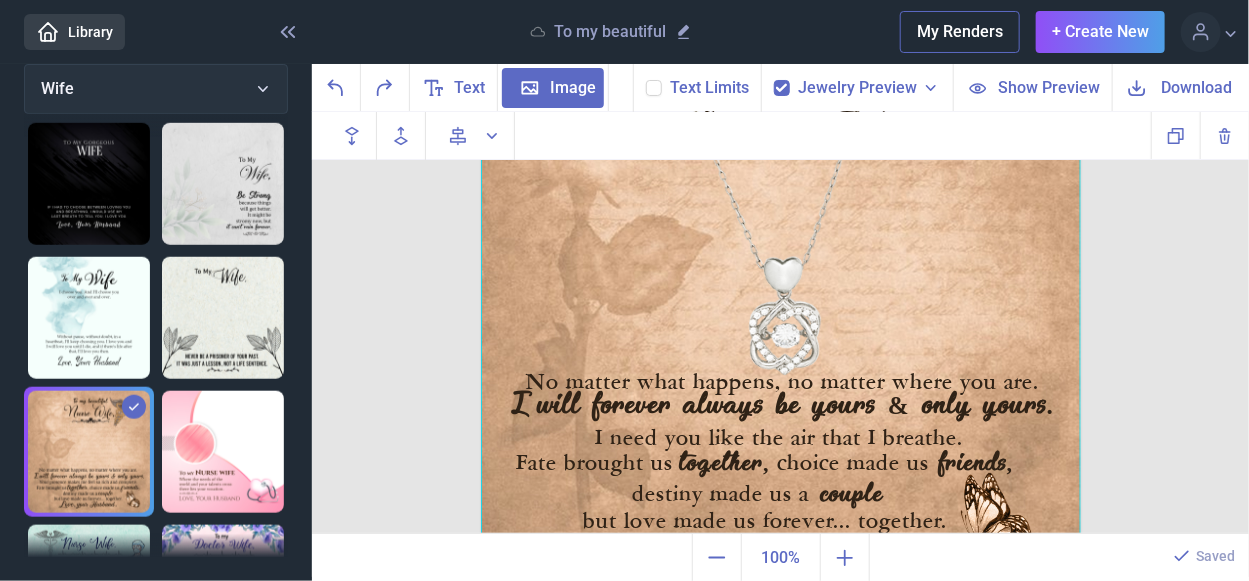 scroll, scrollTop: 699, scrollLeft: 0, axis: vertical 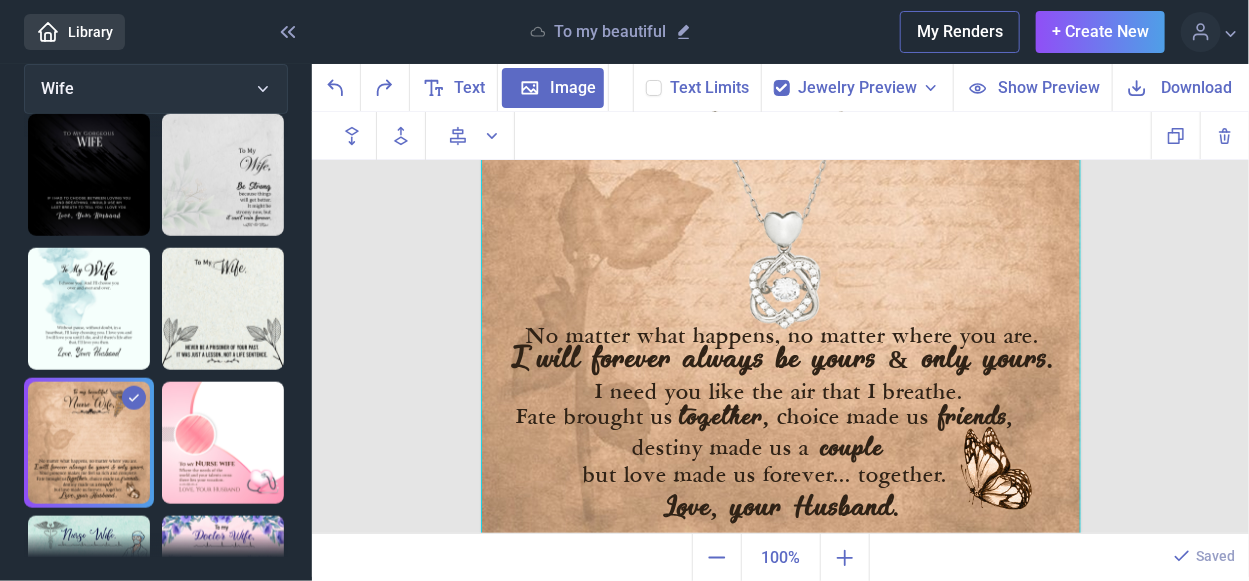 click 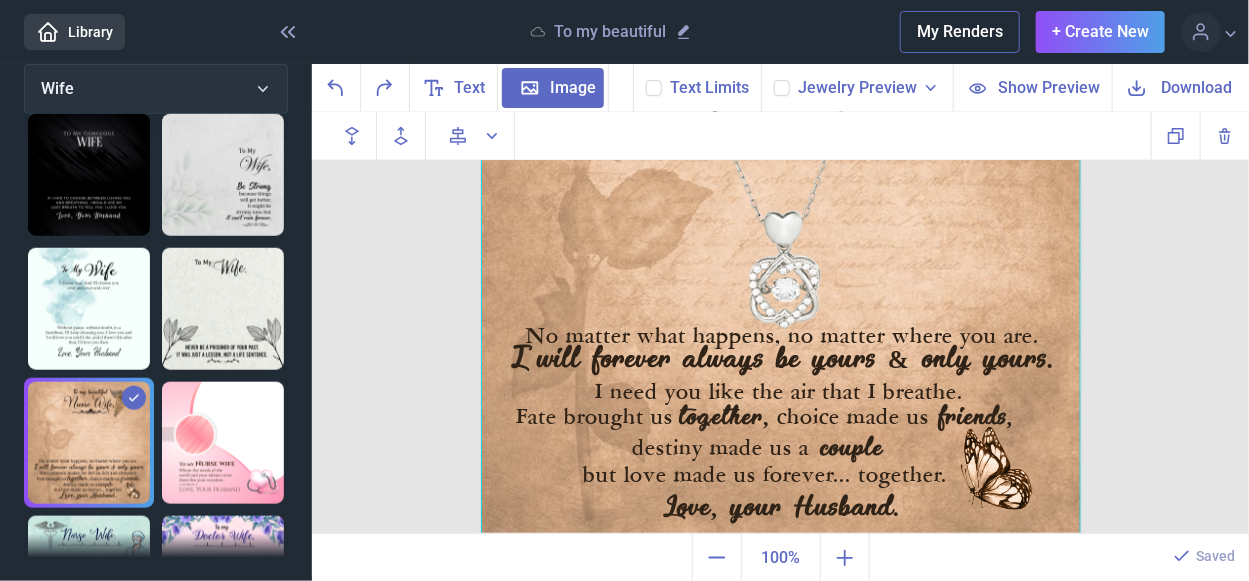 checkbox on "false" 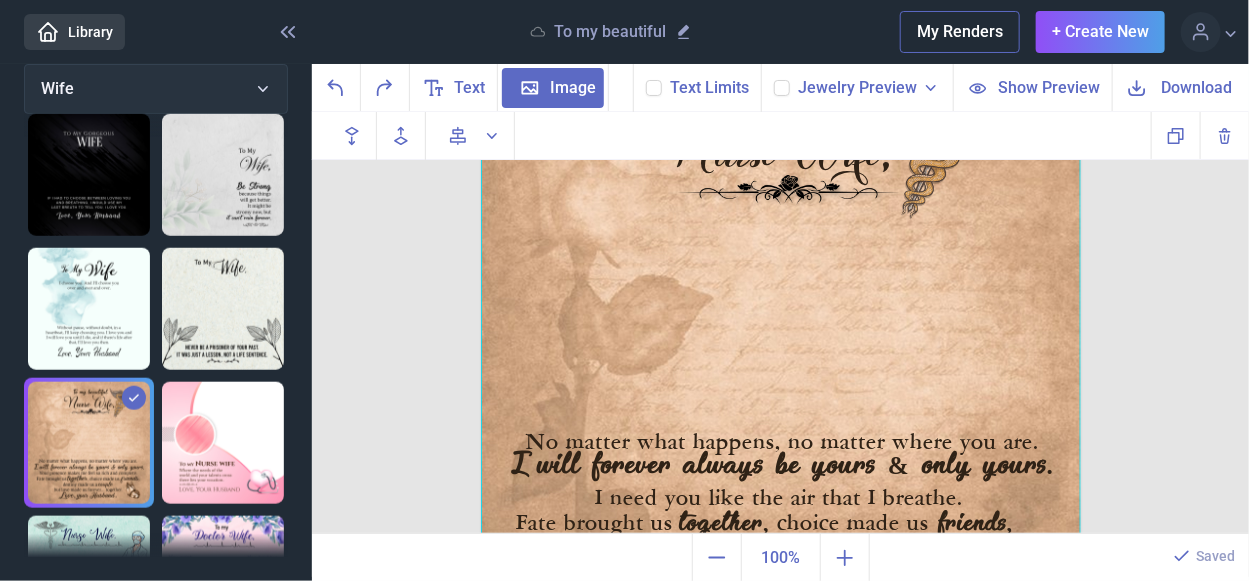 scroll, scrollTop: 246, scrollLeft: 0, axis: vertical 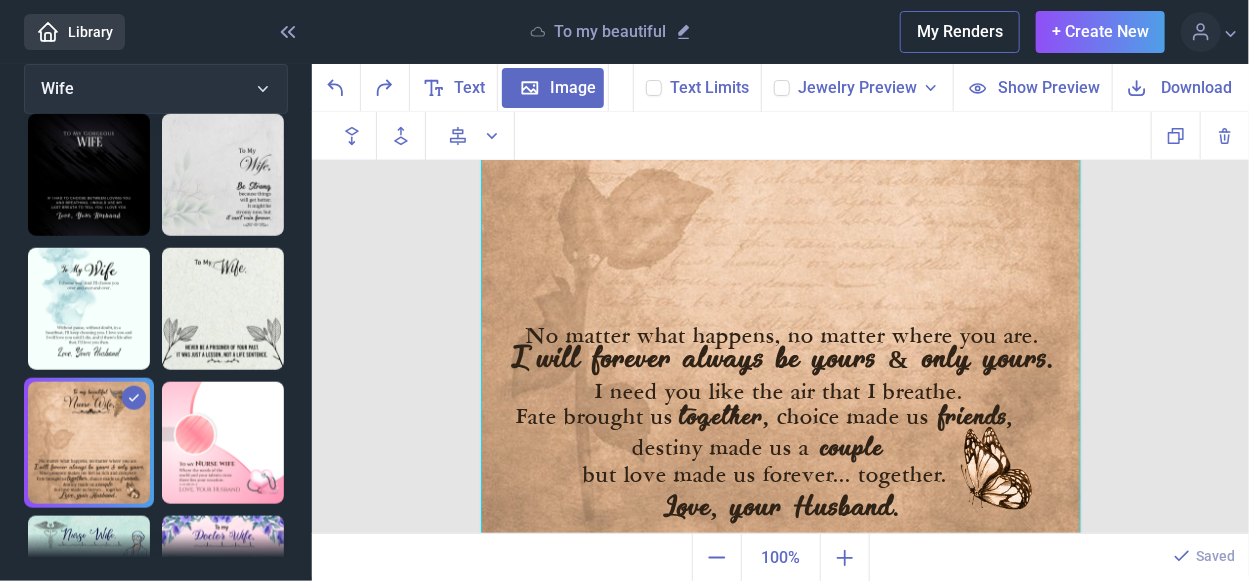 click 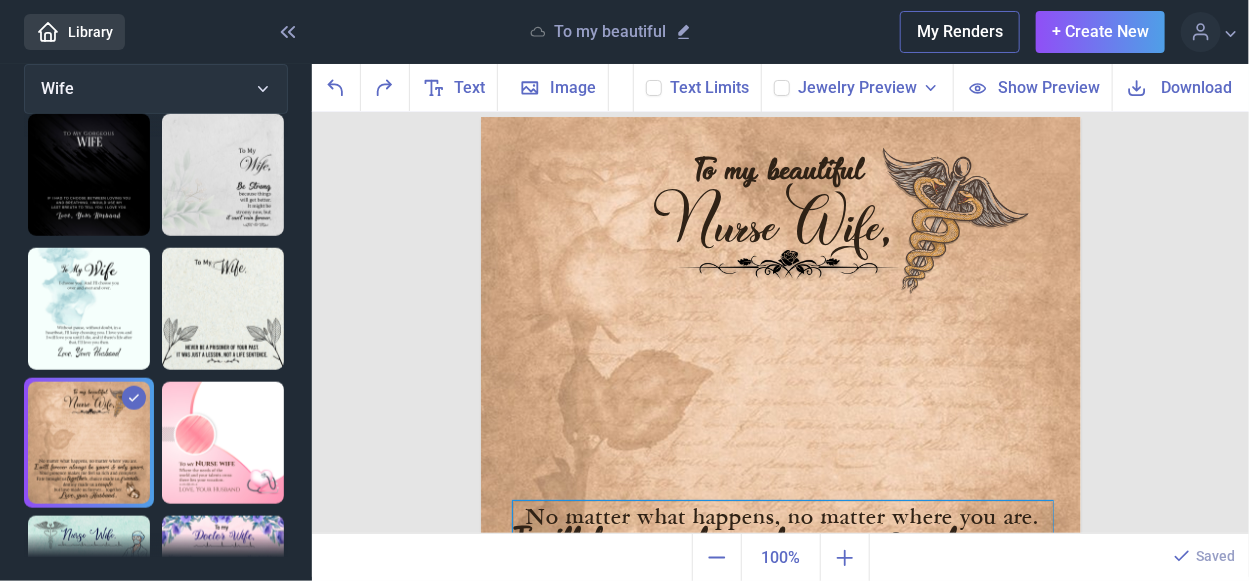 scroll, scrollTop: 100, scrollLeft: 0, axis: vertical 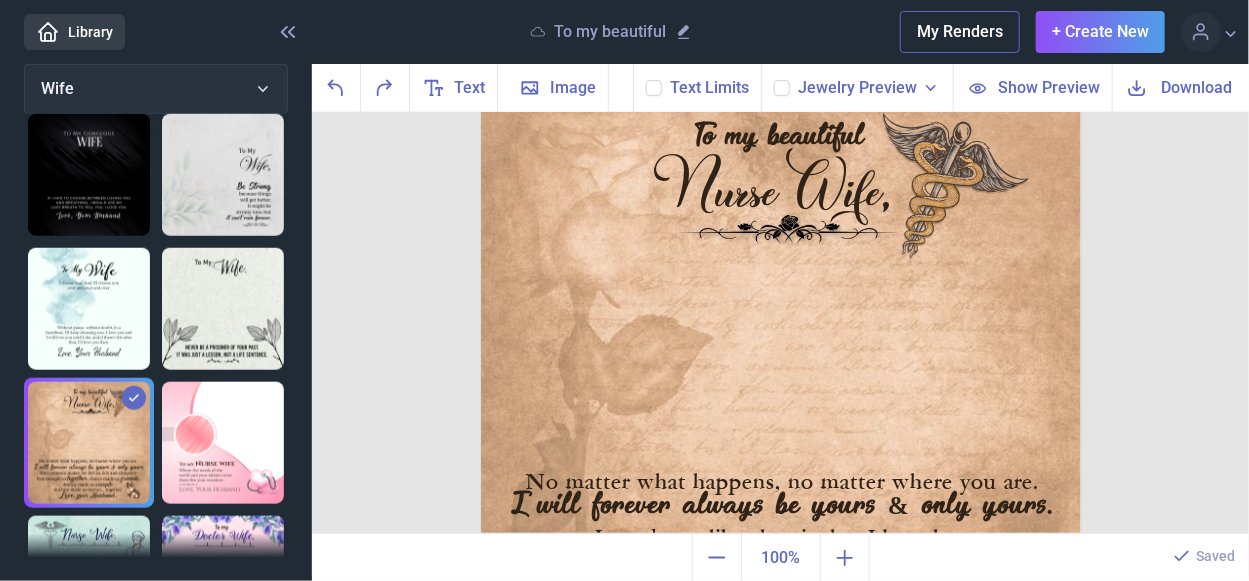 click at bounding box center (781, 382) 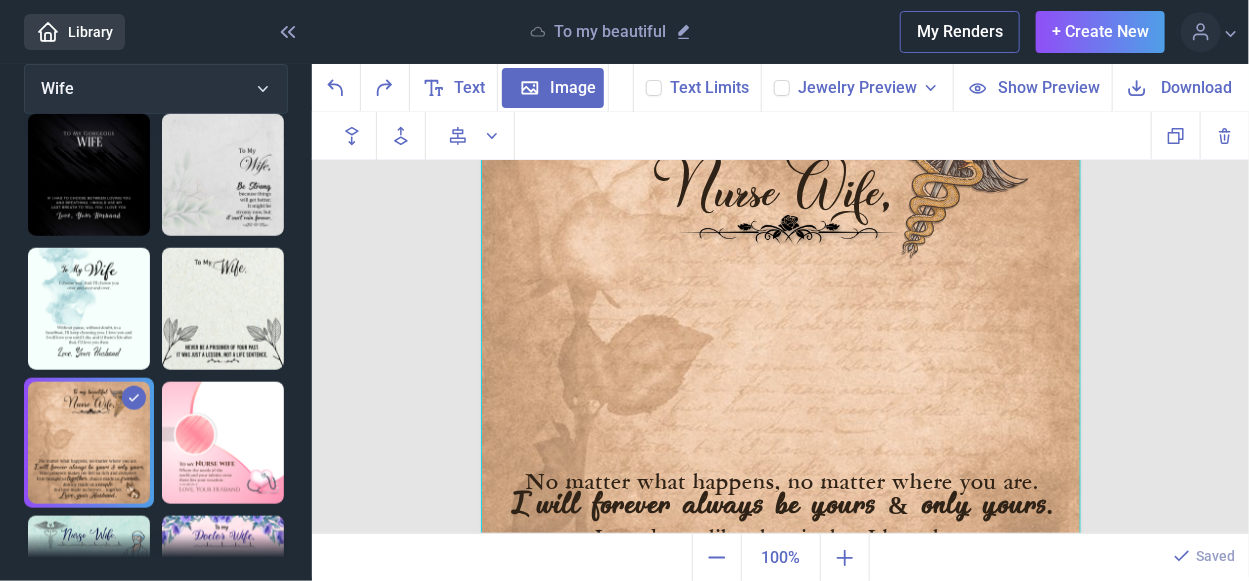 click at bounding box center [781, 382] 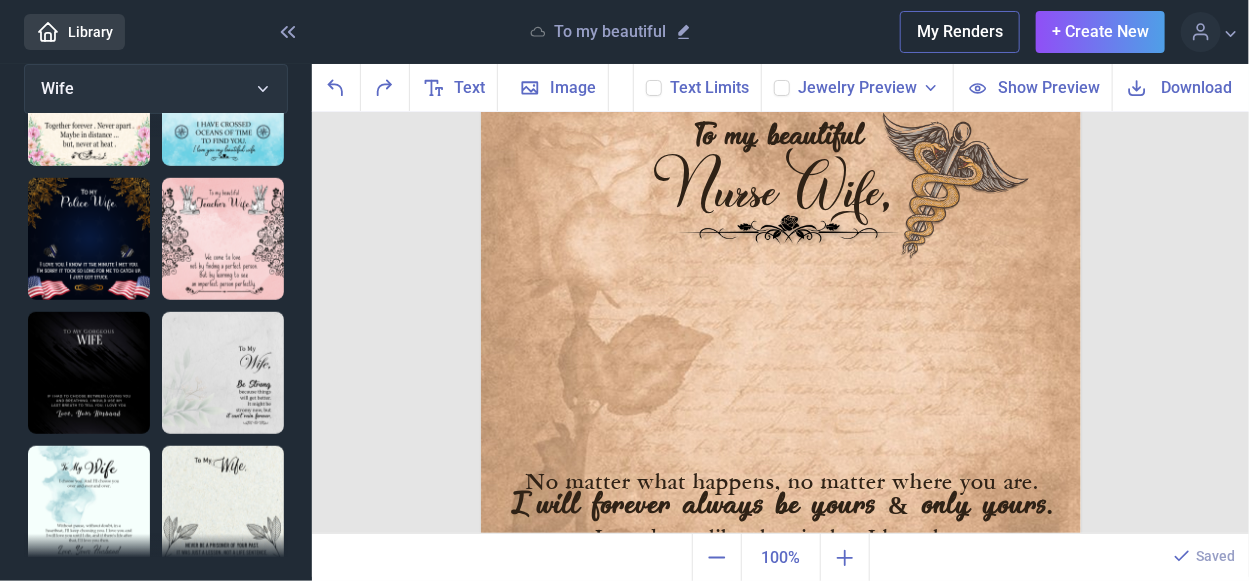 scroll, scrollTop: 500, scrollLeft: 0, axis: vertical 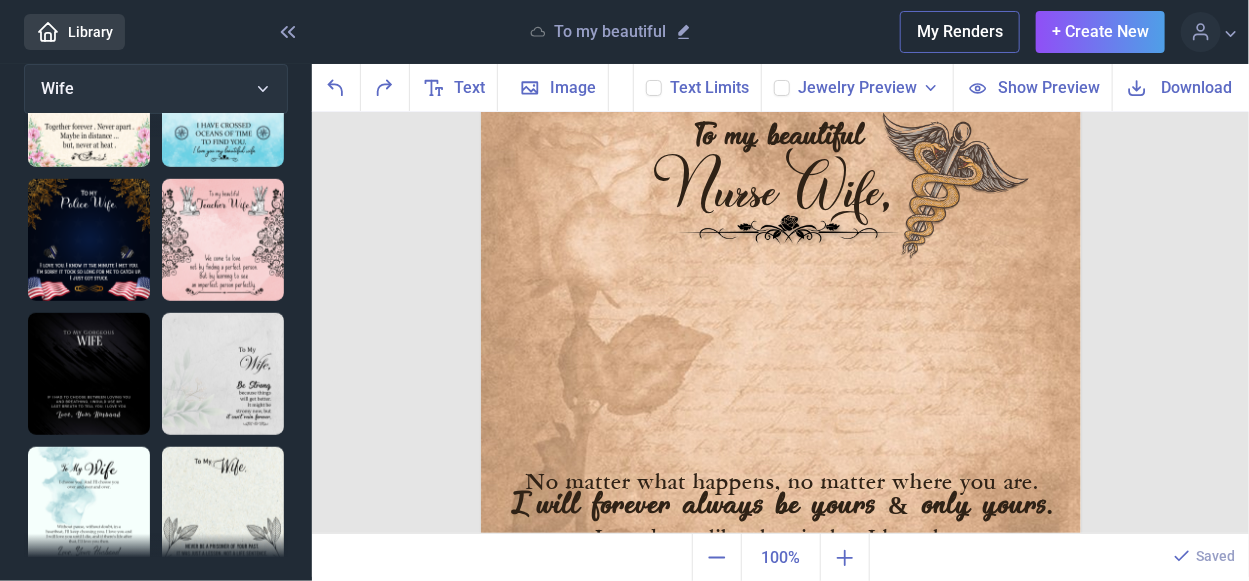 click at bounding box center (89, 240) 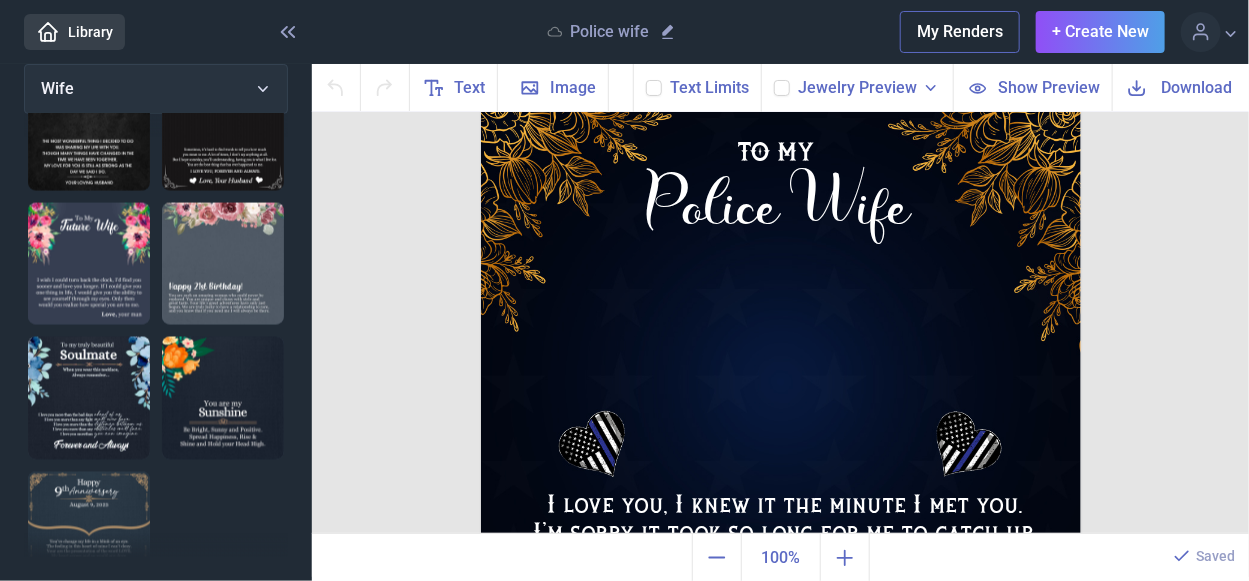 scroll, scrollTop: 1280, scrollLeft: 0, axis: vertical 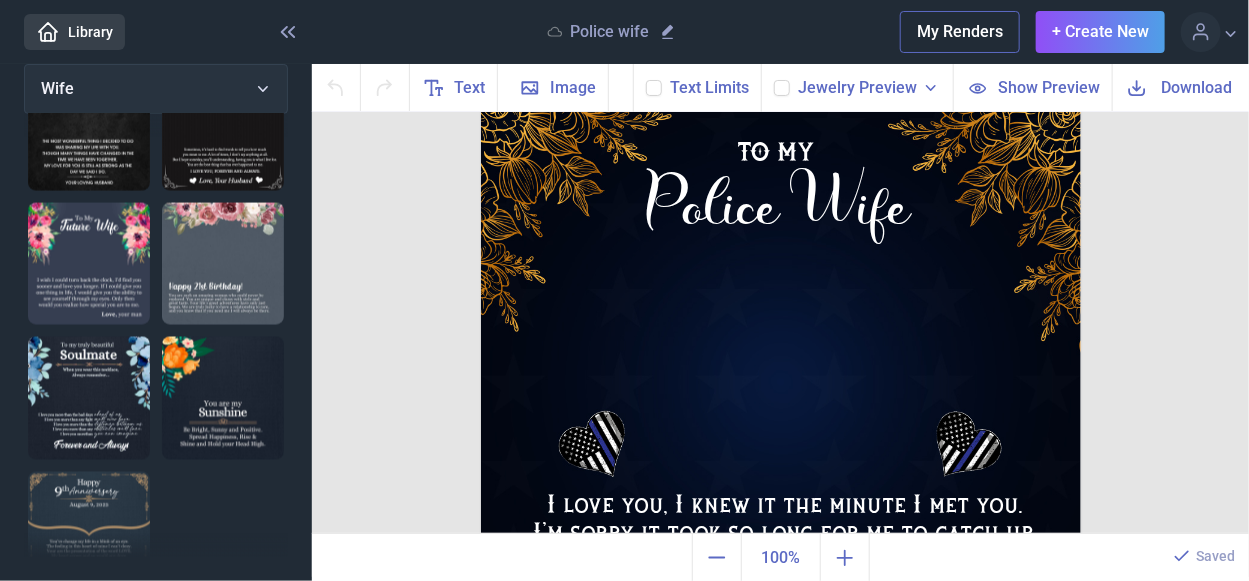 click at bounding box center (89, 398) 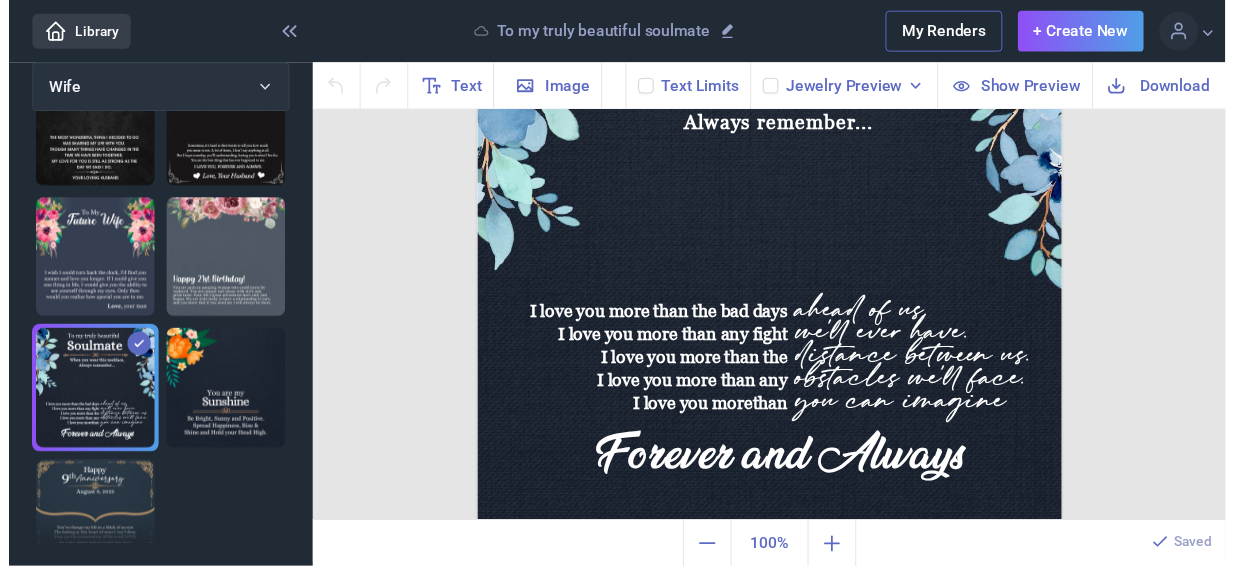 scroll, scrollTop: 246, scrollLeft: 0, axis: vertical 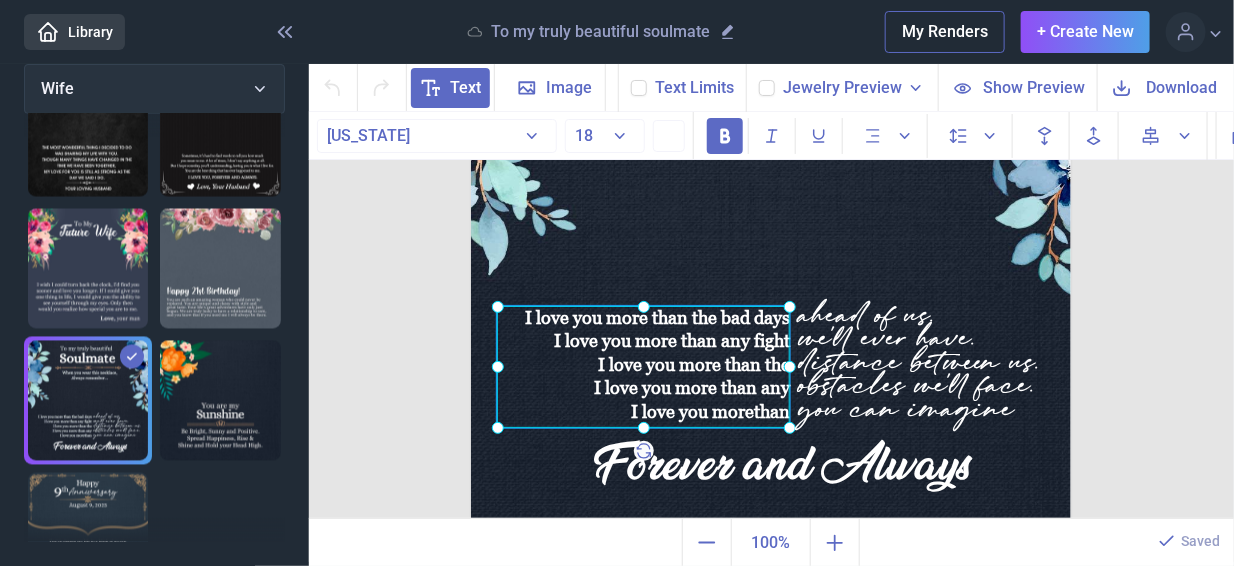 click on "I love you more than the bad days I love you more than any fight I love you more than the I love you more than any I love you morethan" at bounding box center (471, -64) 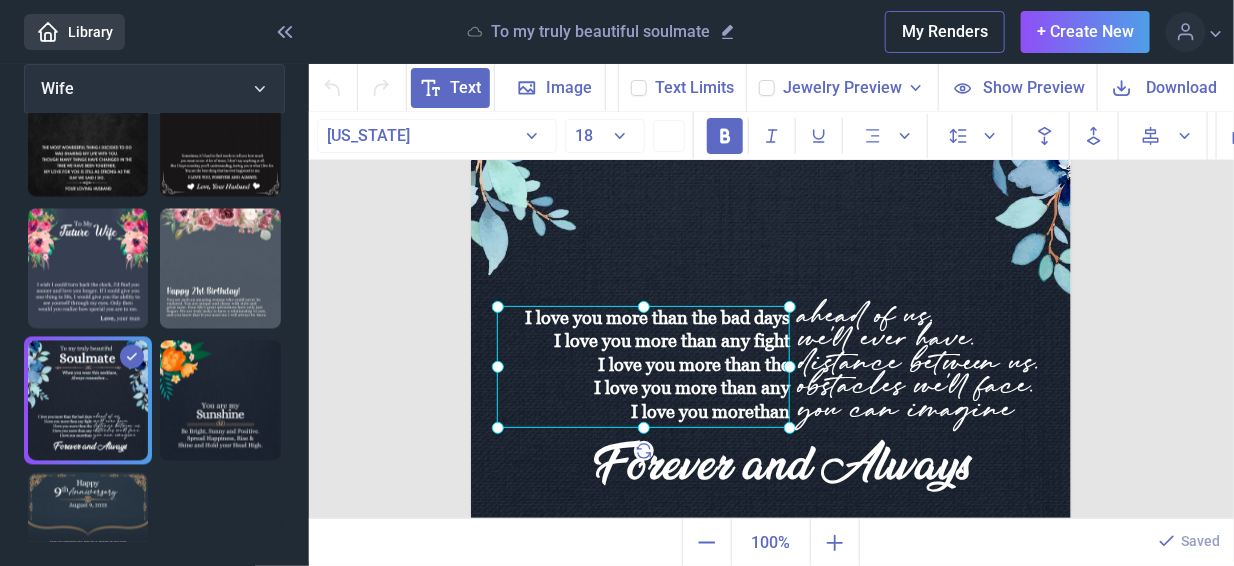 click at bounding box center [771, 236] 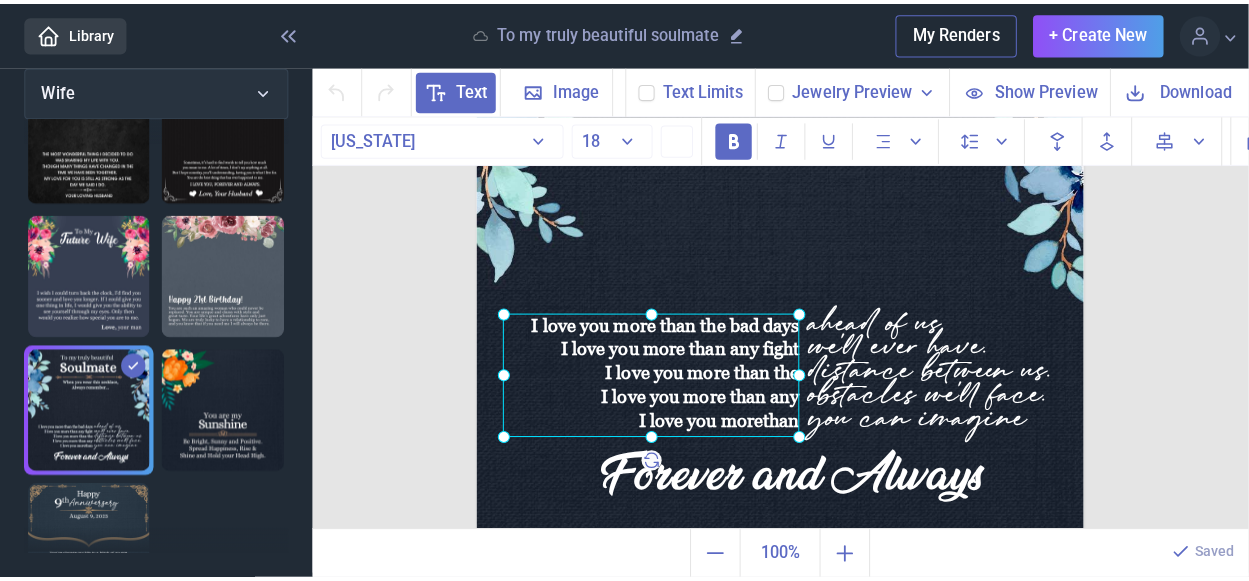 scroll, scrollTop: 1273, scrollLeft: 0, axis: vertical 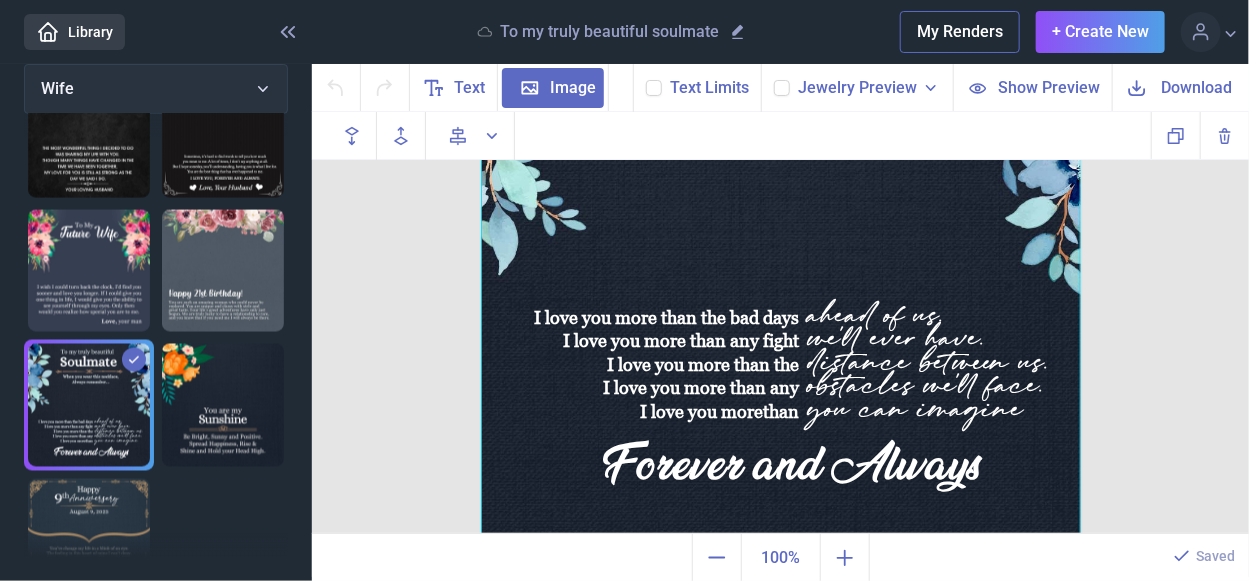 click at bounding box center (89, 540) 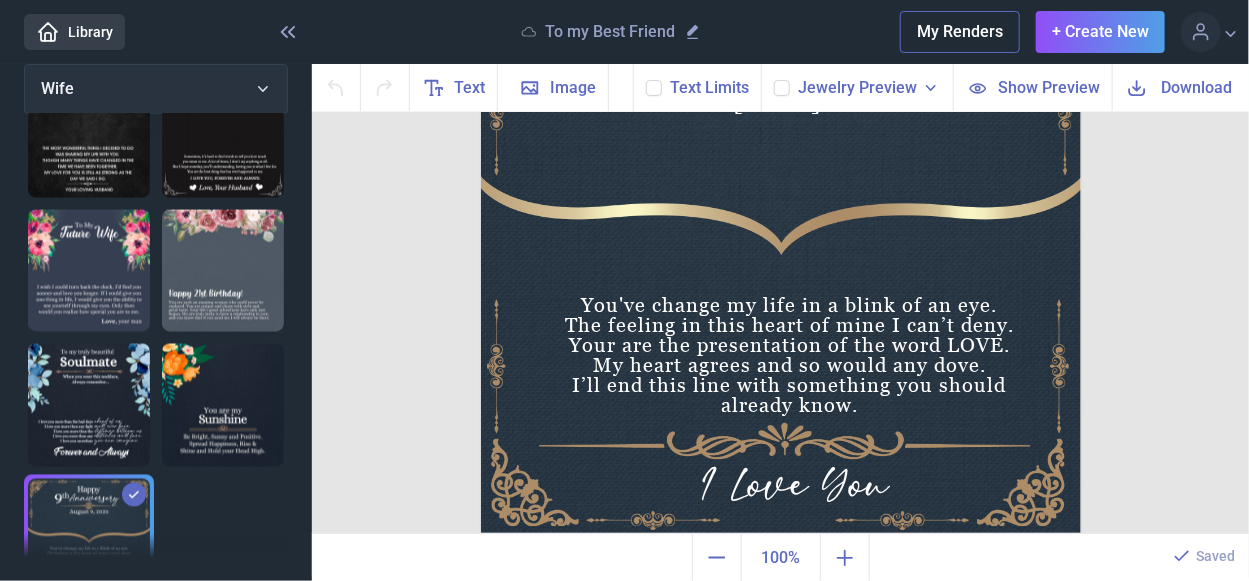 click at bounding box center (89, 271) 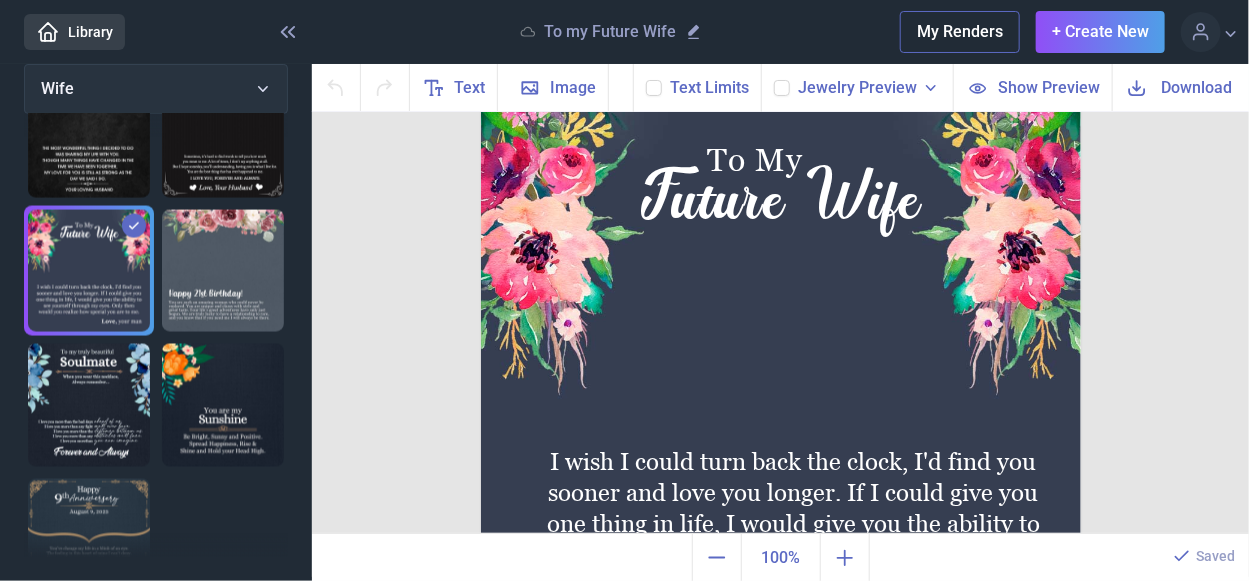 scroll, scrollTop: 246, scrollLeft: 0, axis: vertical 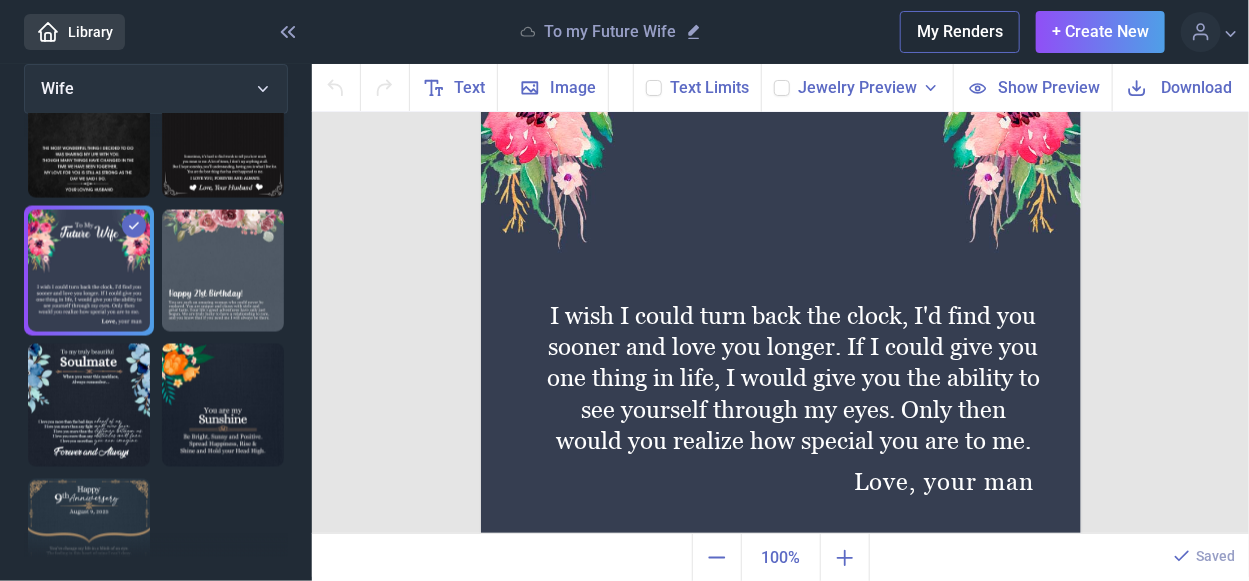 click at bounding box center (223, 271) 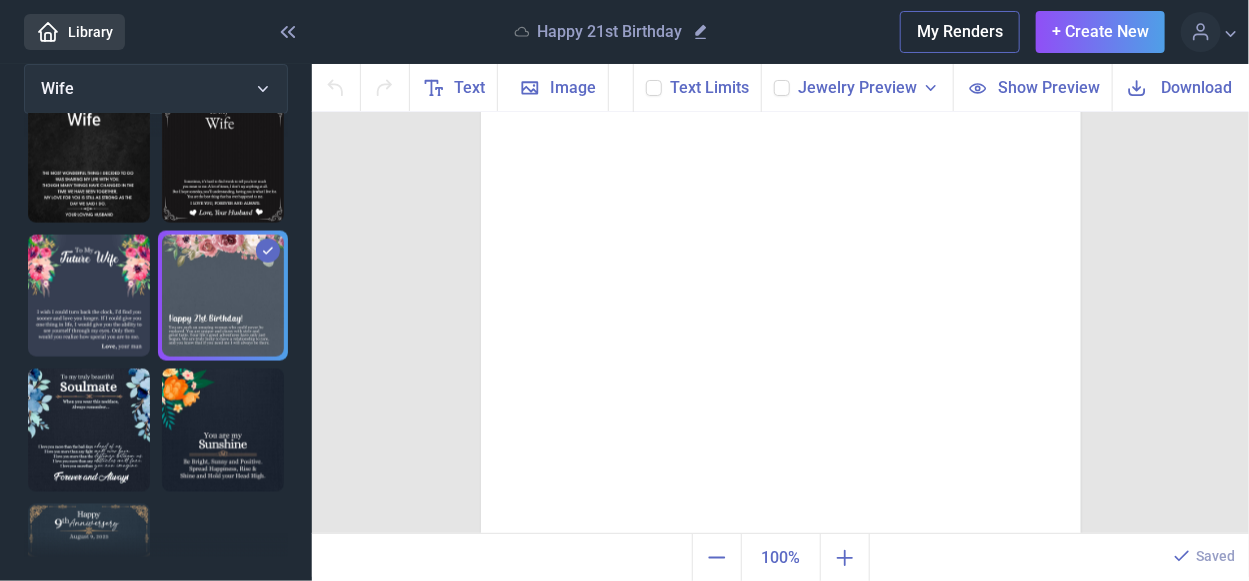 scroll, scrollTop: 880, scrollLeft: 0, axis: vertical 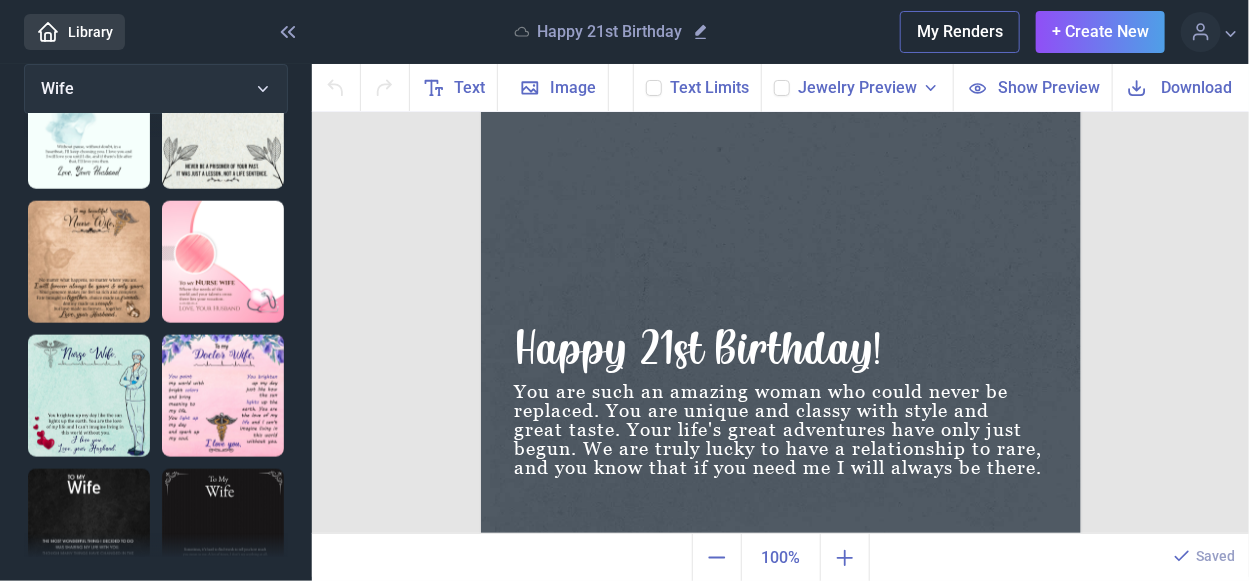 click at bounding box center (223, 530) 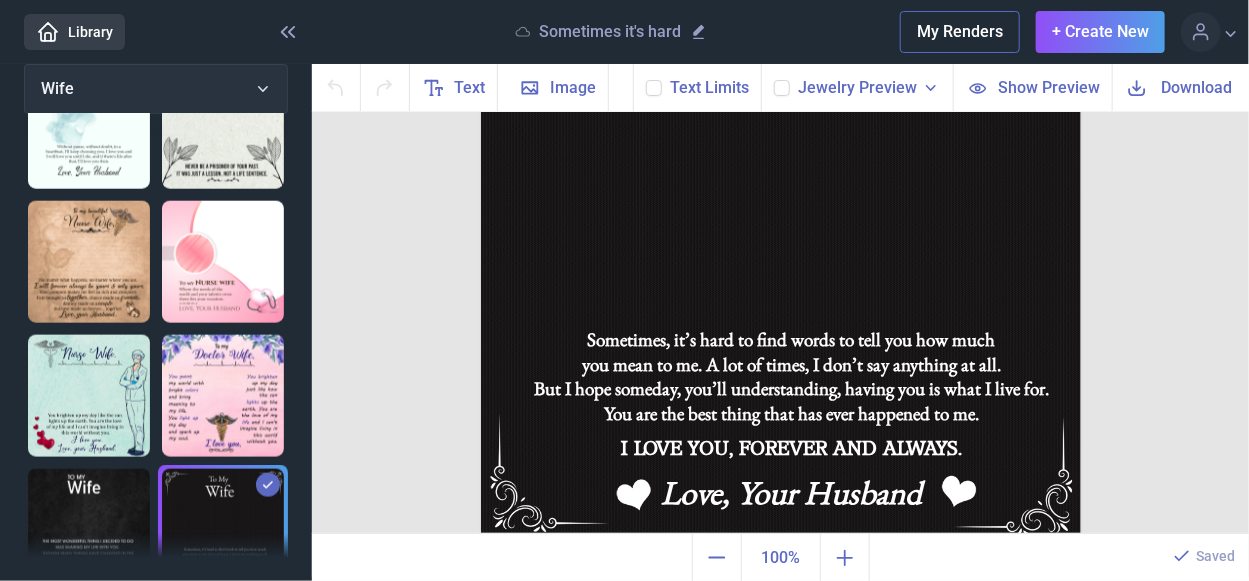 scroll, scrollTop: 246, scrollLeft: 0, axis: vertical 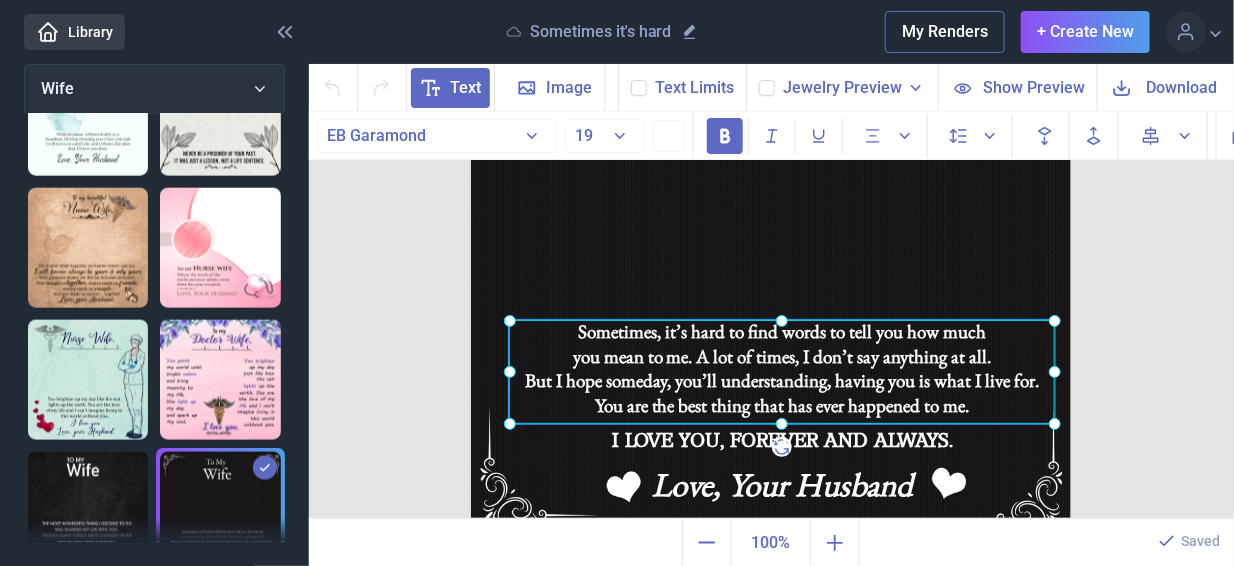 click on "Sometimes, it’s hard to find words to tell you how much you mean to me. A lot of times, I don’t say anything at all. But I hope someday, you’ll understanding, having you is what I live for.  You are the best thing that has ever happened to me." at bounding box center (471, -64) 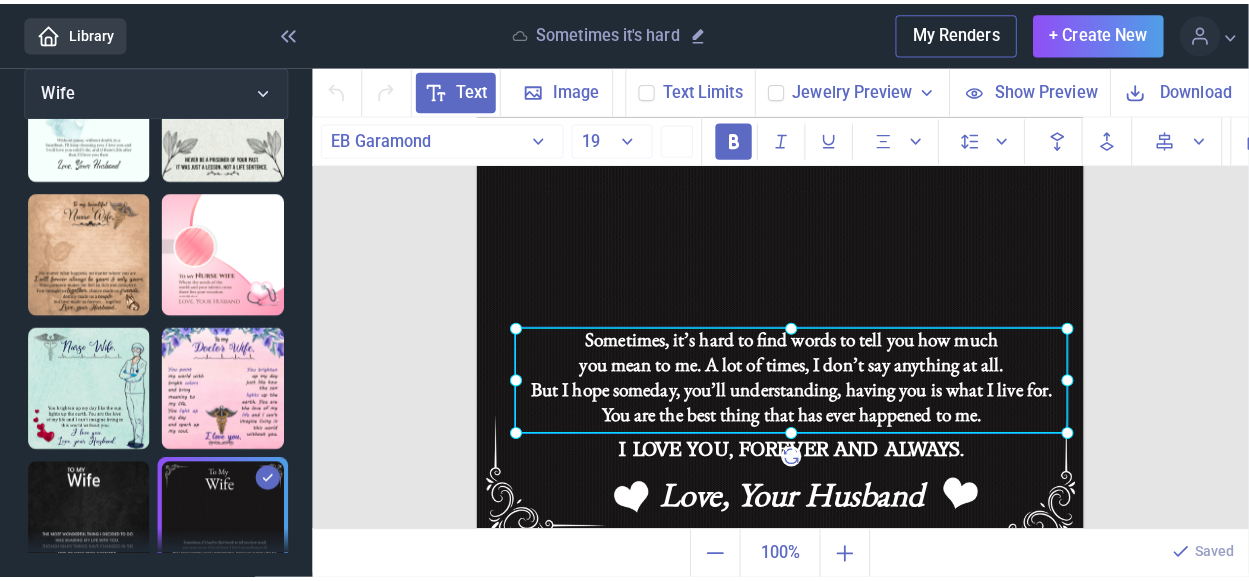 scroll, scrollTop: 869, scrollLeft: 0, axis: vertical 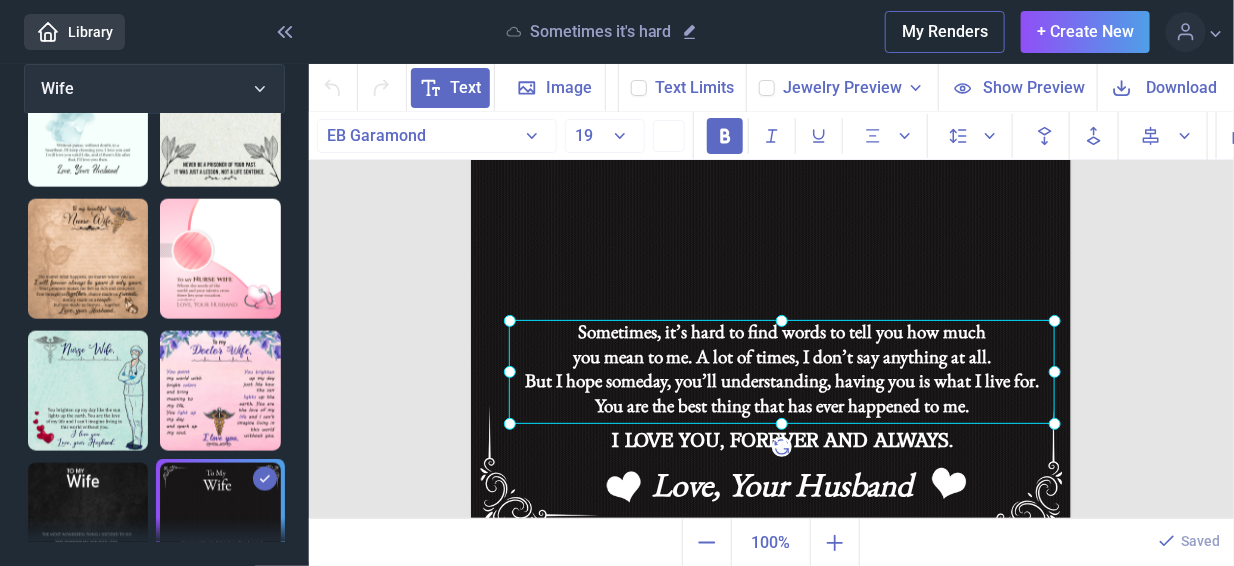 click at bounding box center (782, 372) 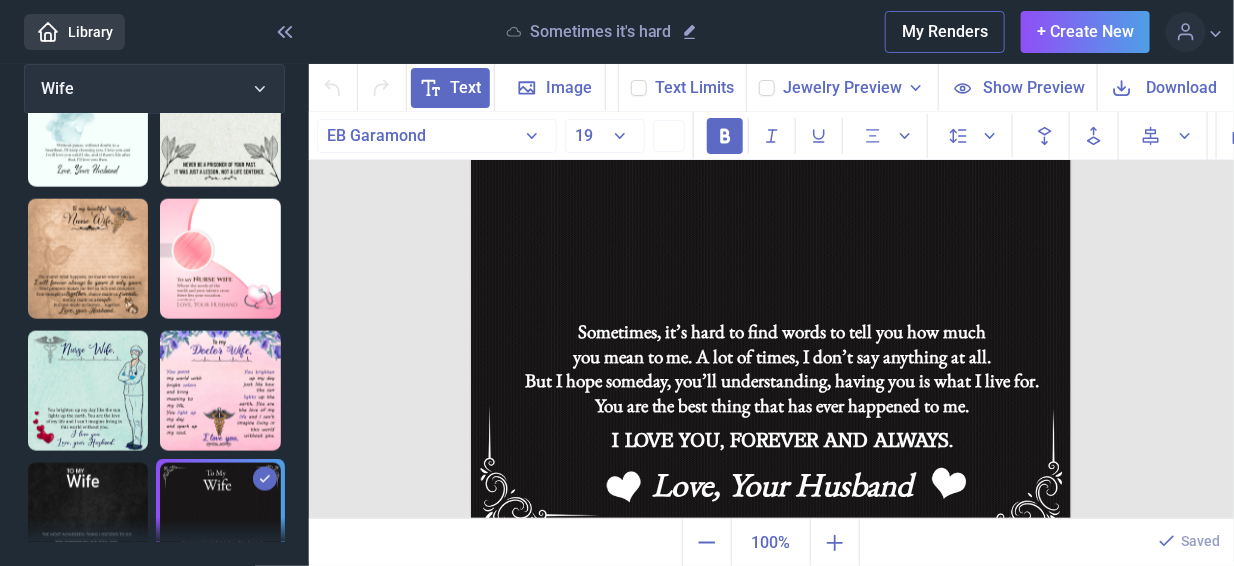 click on "You are the best thing that has ever happened to me." at bounding box center [782, 406] 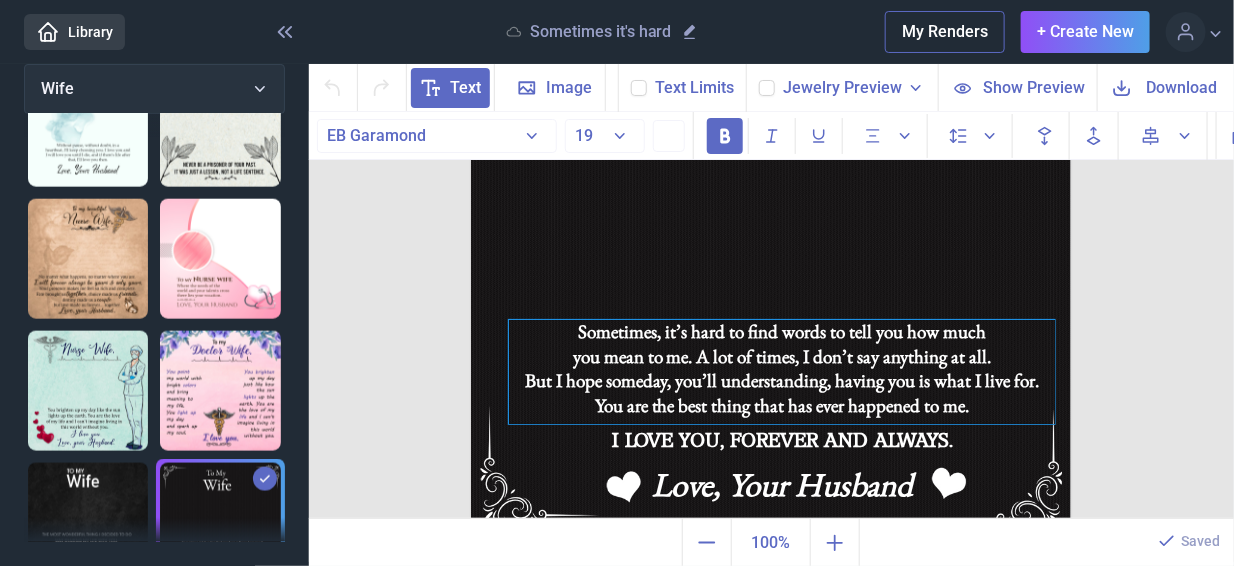type 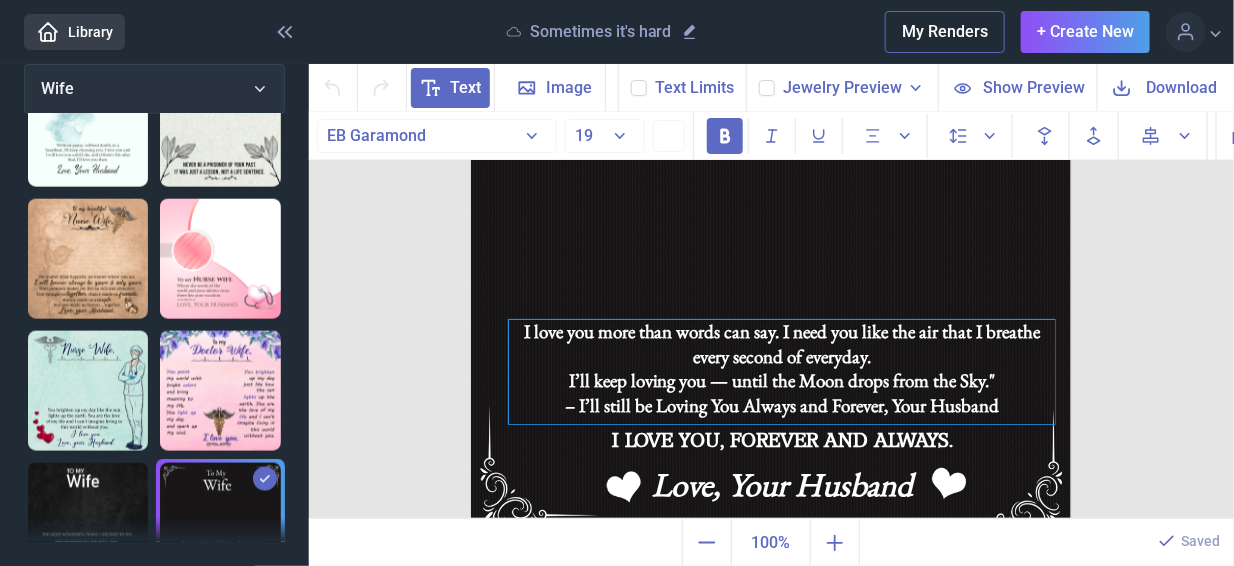 click on "I’ll keep loving you — until the Moon drops from the Sky."" at bounding box center (782, 381) 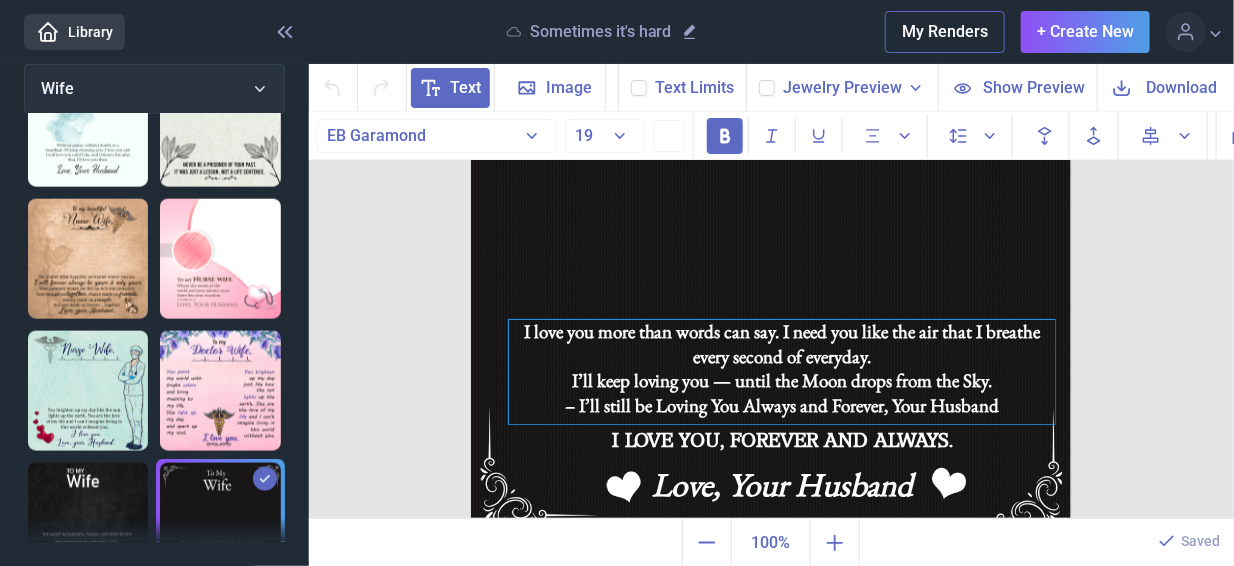 click on "– I’ll still be Loving You Always and Forever, Your Husband" at bounding box center [782, 406] 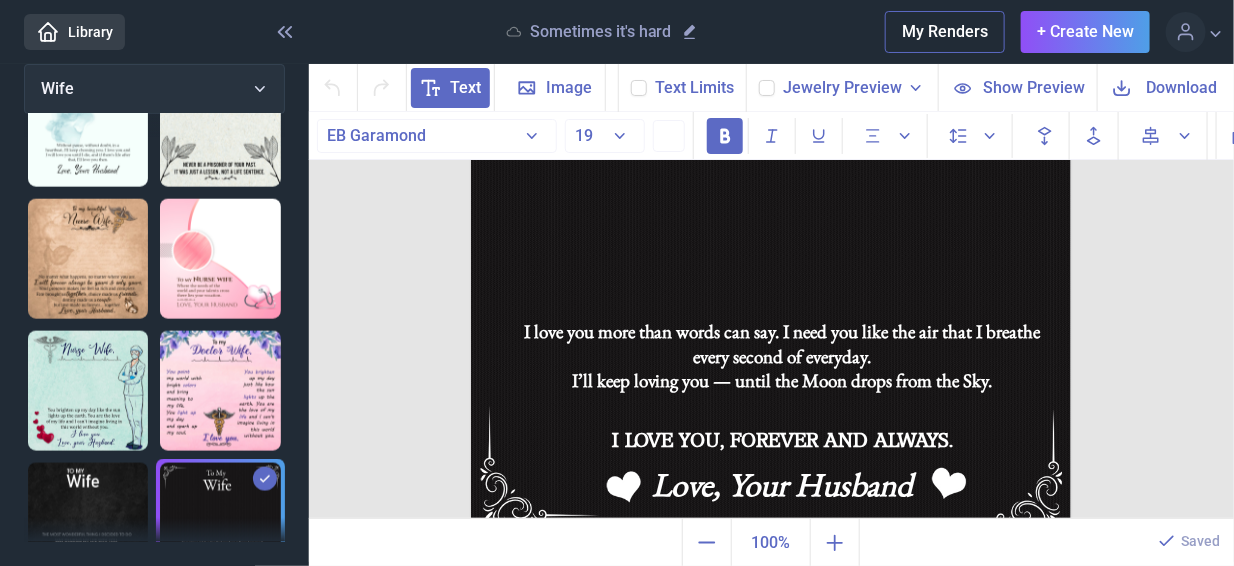click at bounding box center (771, 236) 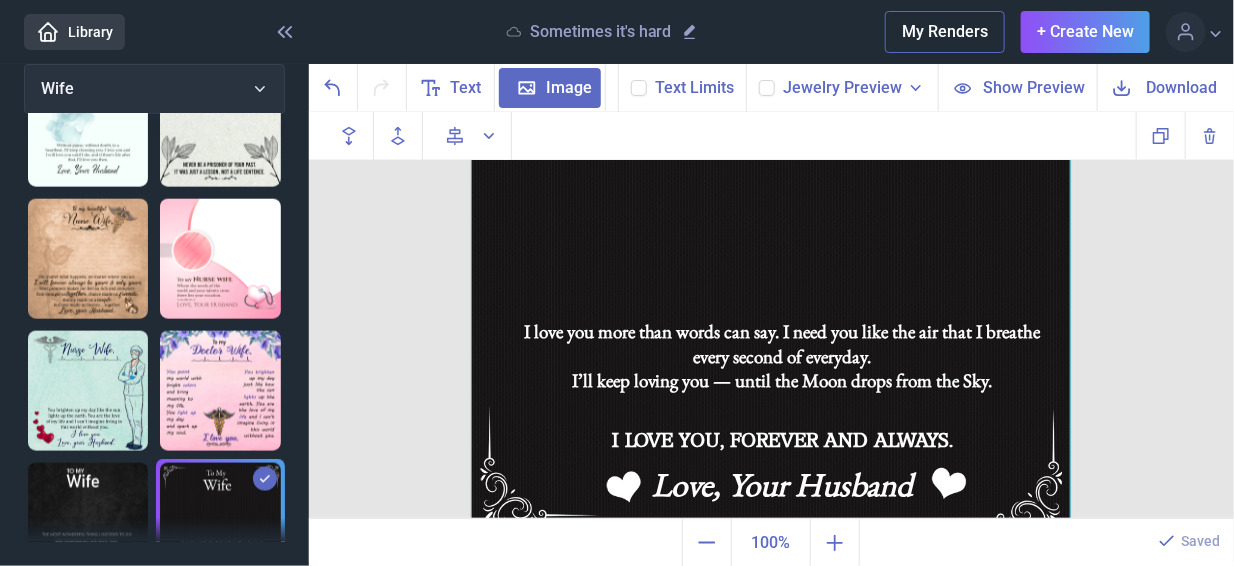 scroll, scrollTop: 880, scrollLeft: 0, axis: vertical 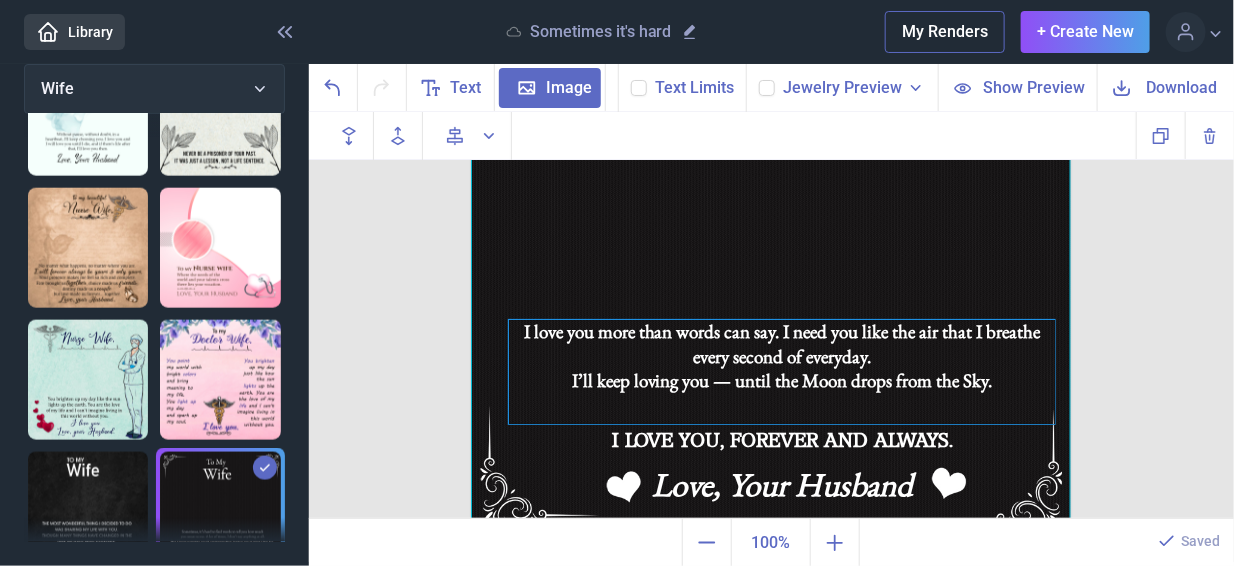 click on "I love you more than words can say. I need you like the air that I breathe every second of everyday.
I’ll keep loving you — until the Moon drops from the Sky." at bounding box center (782, 372) 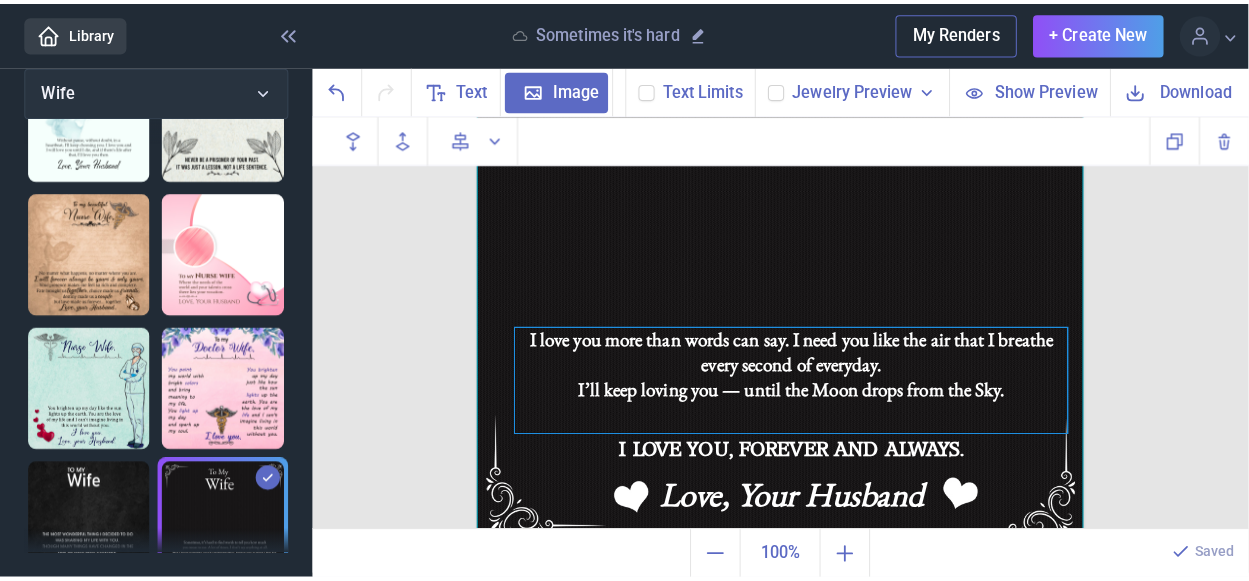 scroll, scrollTop: 869, scrollLeft: 0, axis: vertical 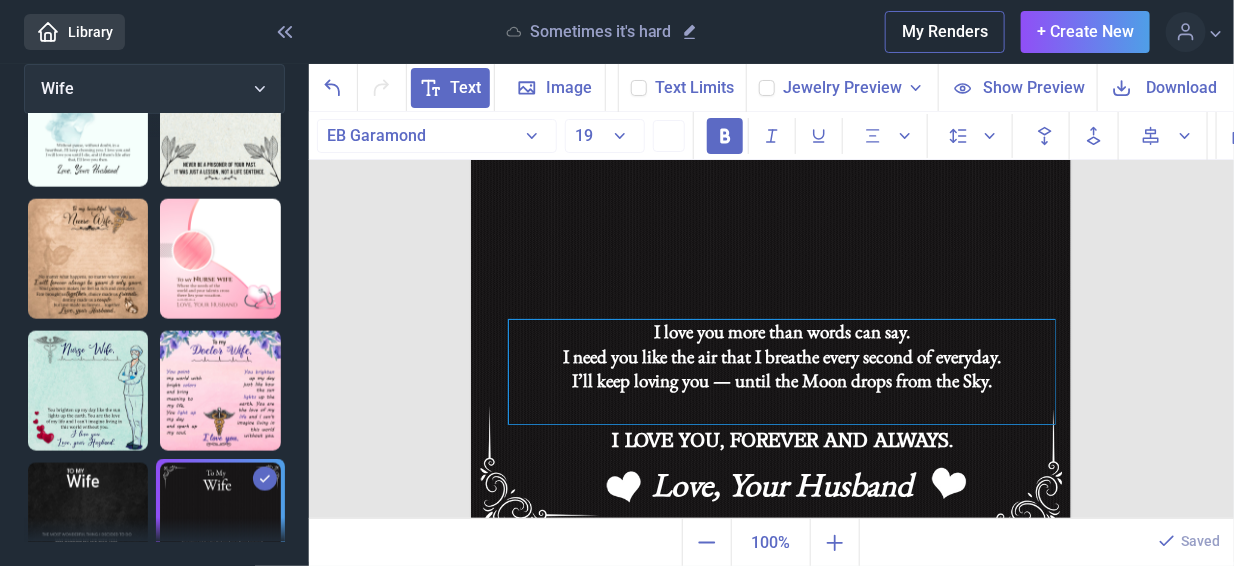 click on "I need you like the air that I breathe every second of everyday.
I’ll keep loving you — until the Moon drops from the Sky." at bounding box center [782, 394] 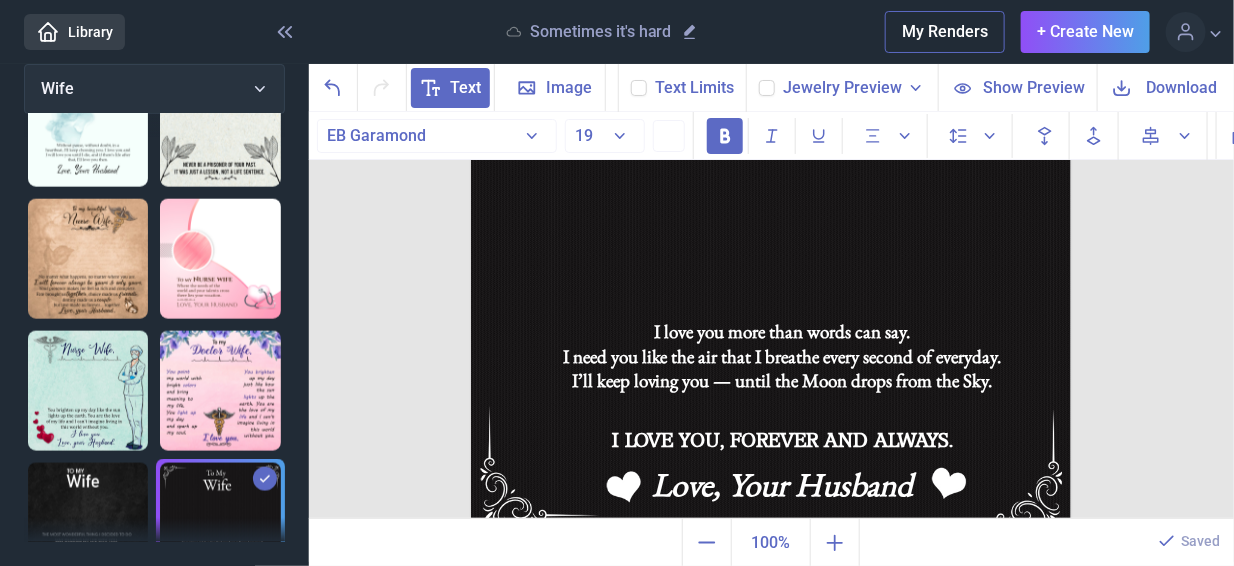click on "Remove Space you   —" at bounding box center [0, 0] 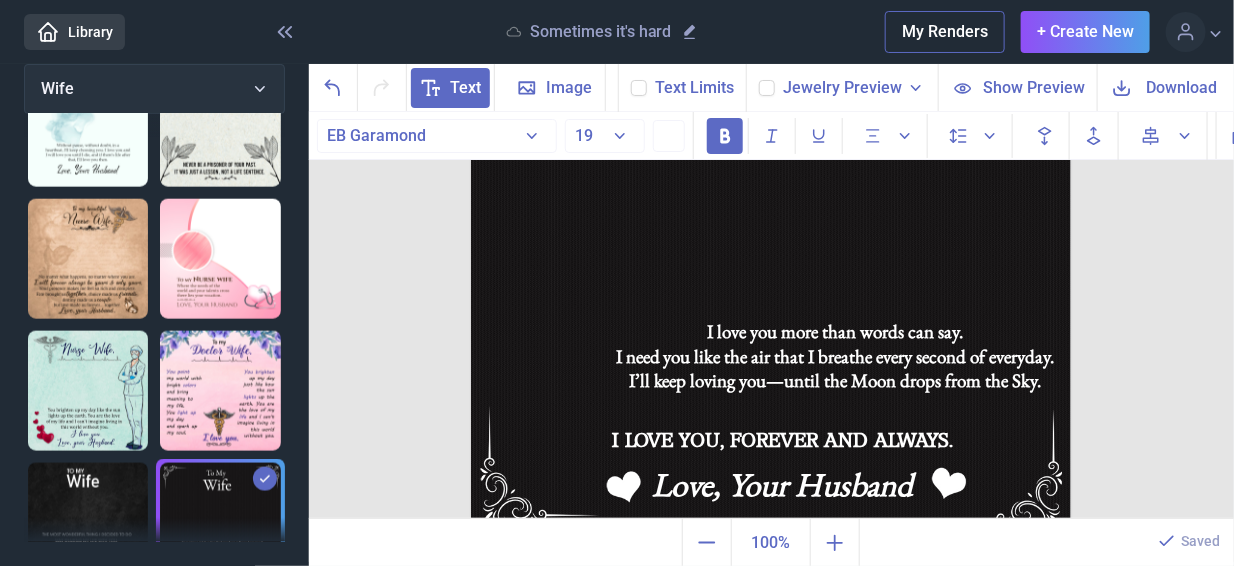 click on "Ignore" at bounding box center [0, 0] 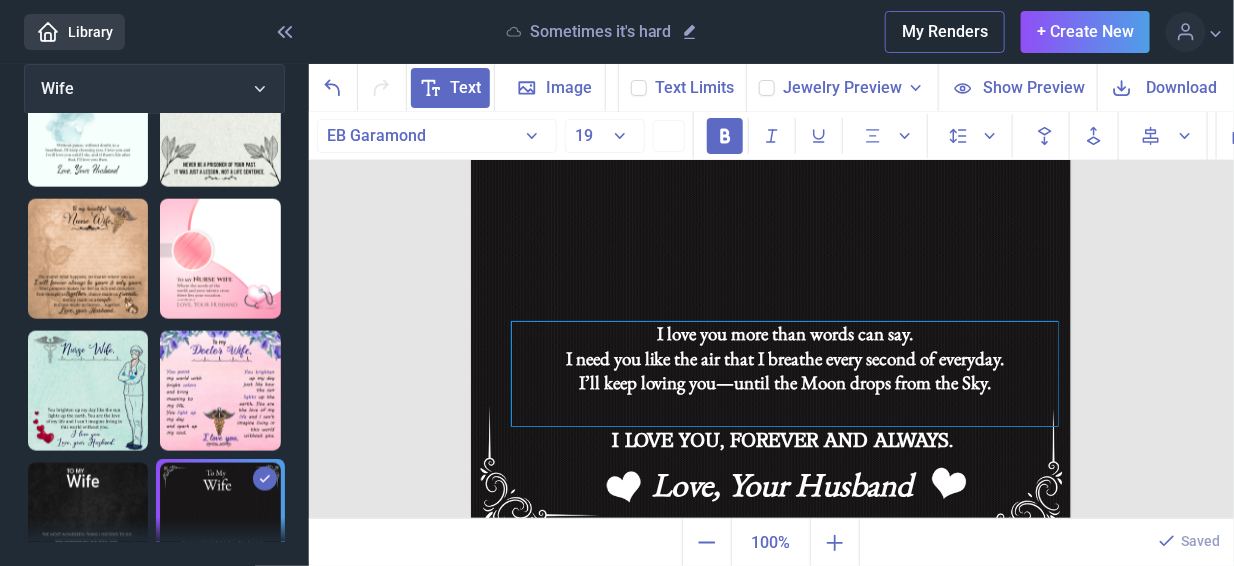 drag, startPoint x: 916, startPoint y: 372, endPoint x: 866, endPoint y: 374, distance: 50.039986 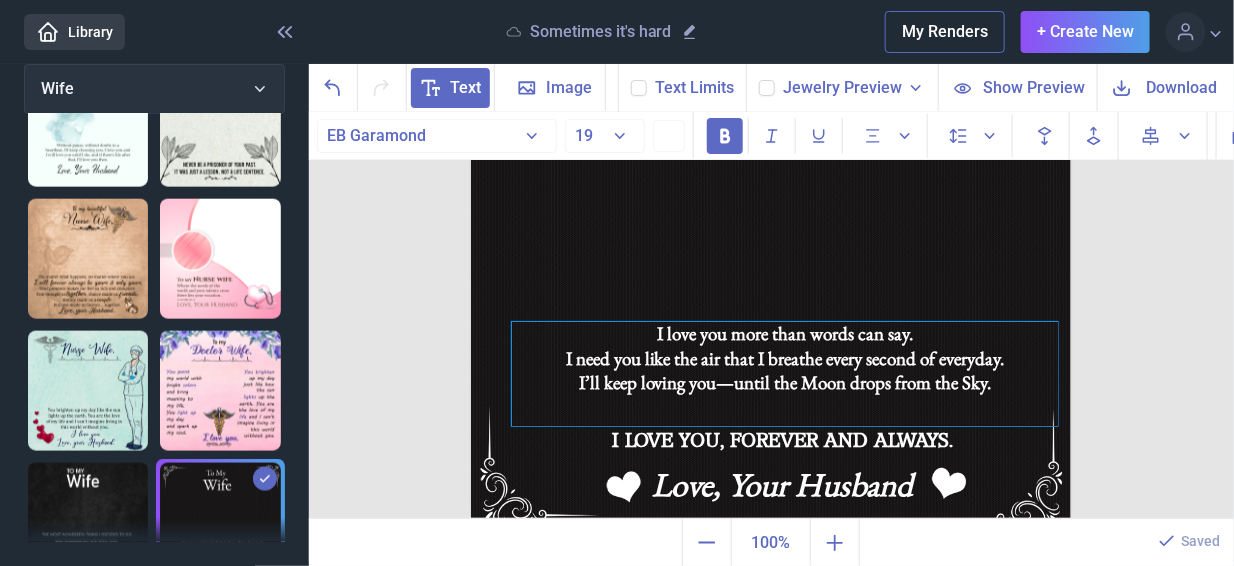 click on "I’ll keep loving you—until the Moon drops from the Sky." at bounding box center [785, 383] 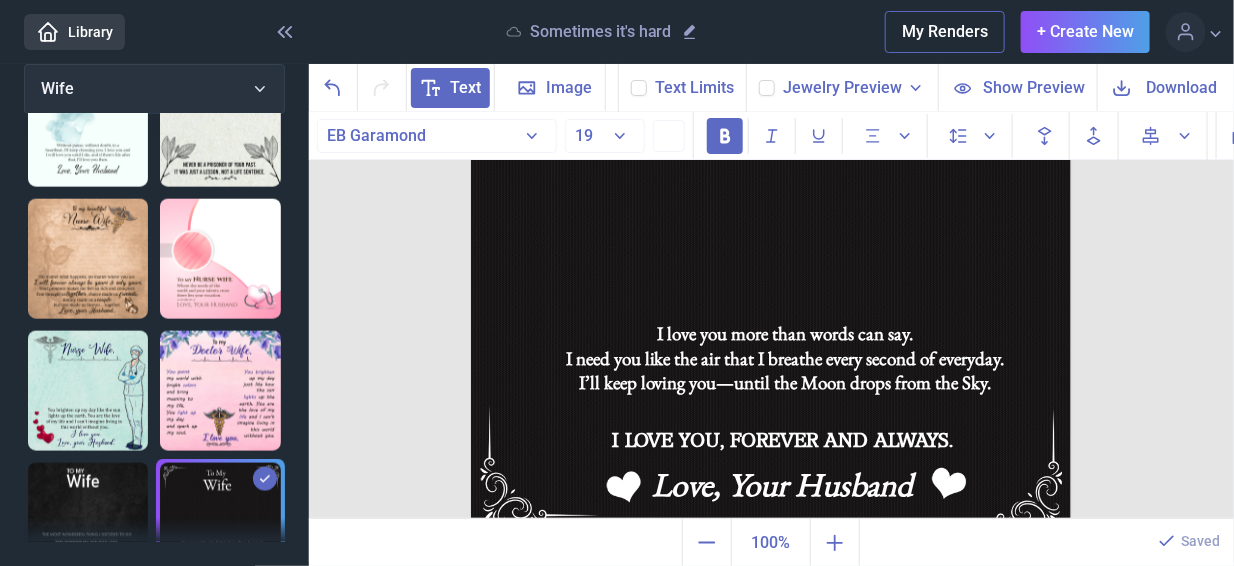 click on "Ignore" at bounding box center [0, 0] 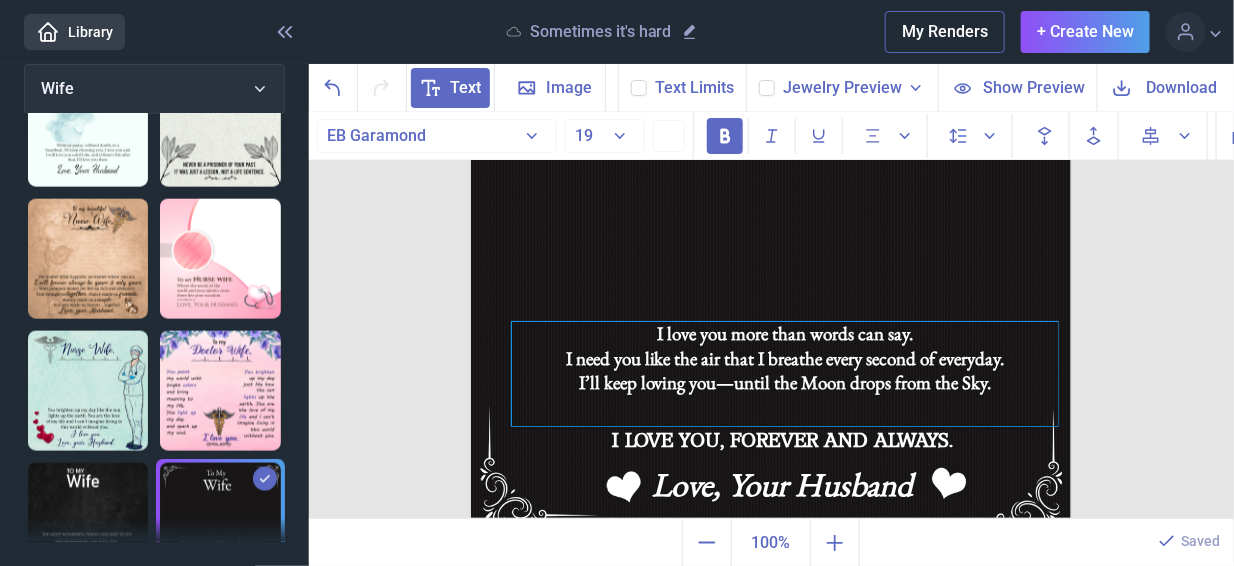 click at bounding box center [785, 408] 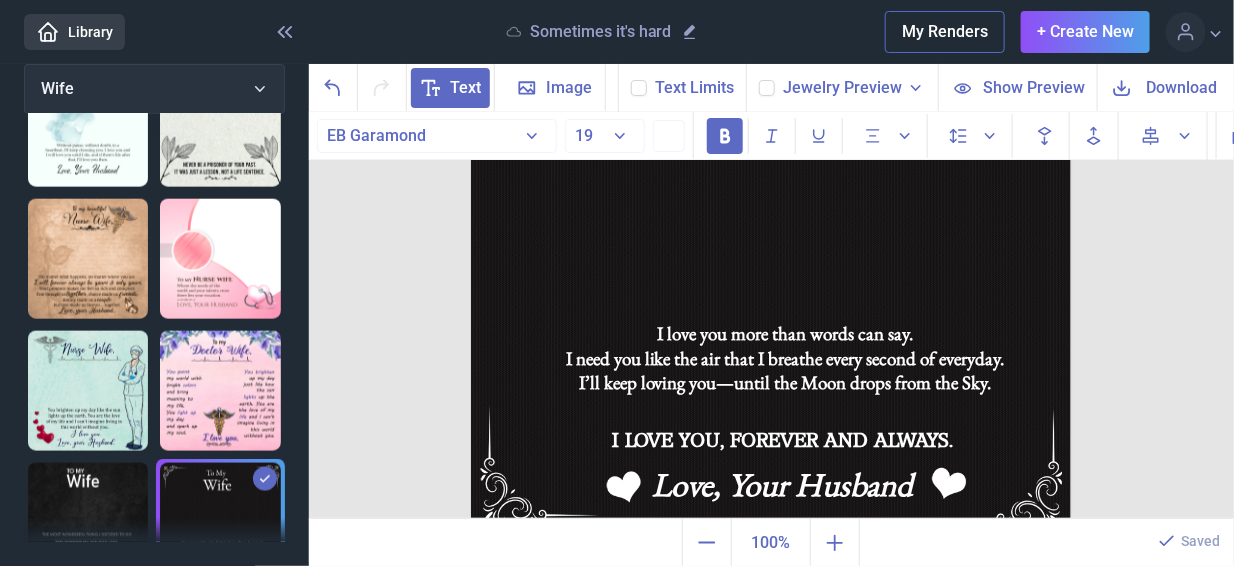 click at bounding box center (771, 236) 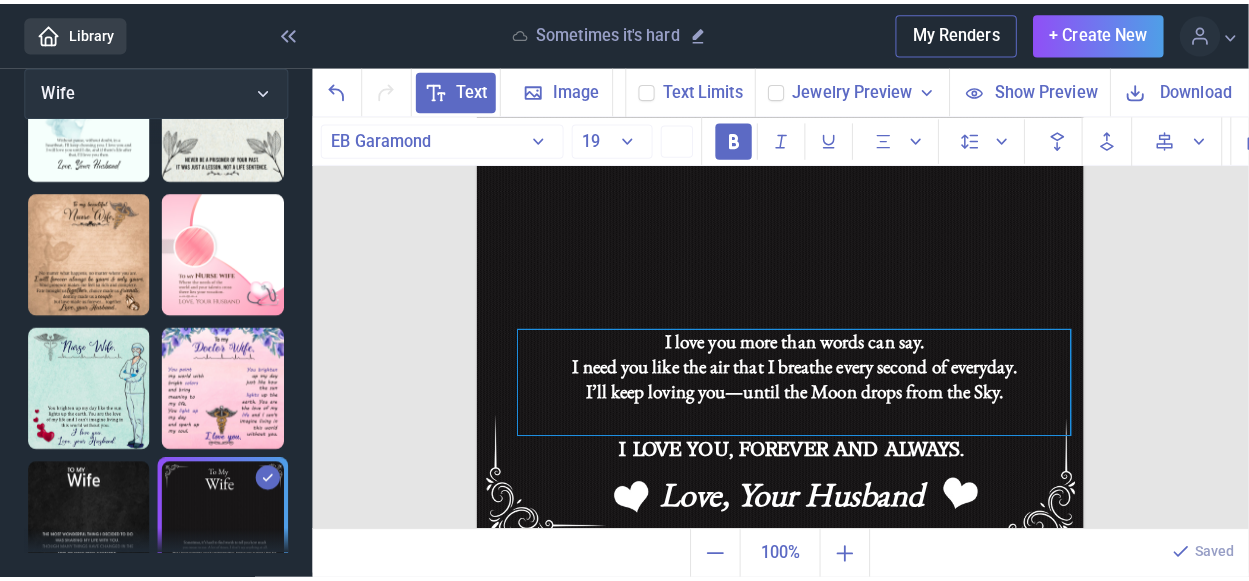 scroll, scrollTop: 869, scrollLeft: 0, axis: vertical 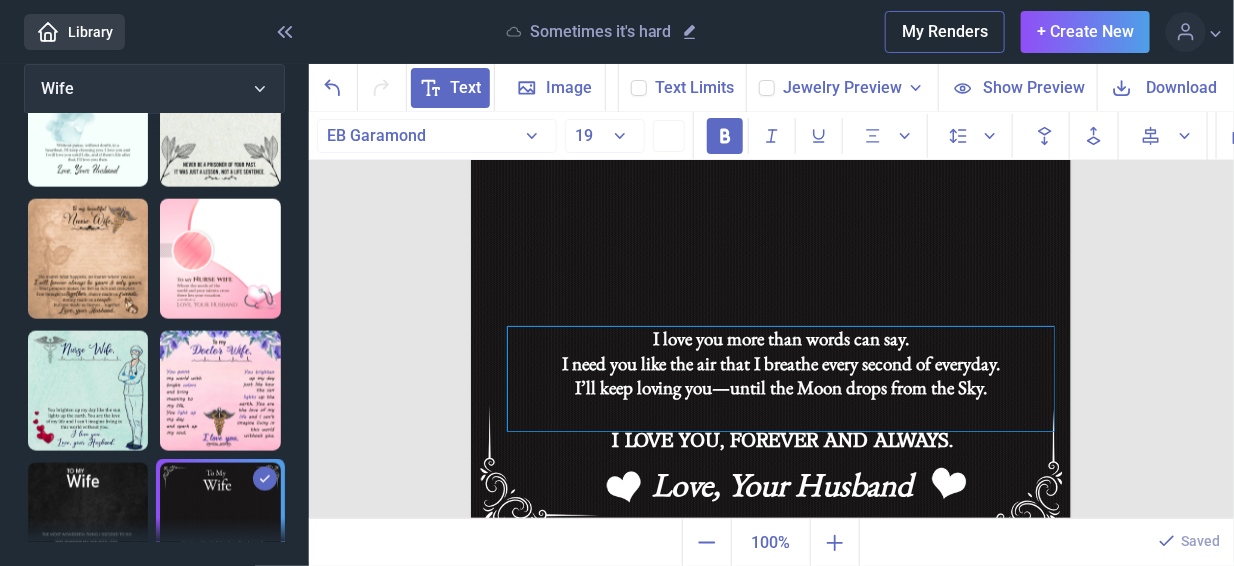 click on "I love you more than words can say.  I need you like the air that I breathe every second of everyday.
I’ll keep loving you—until the Moon drops from the Sky." at bounding box center (781, 379) 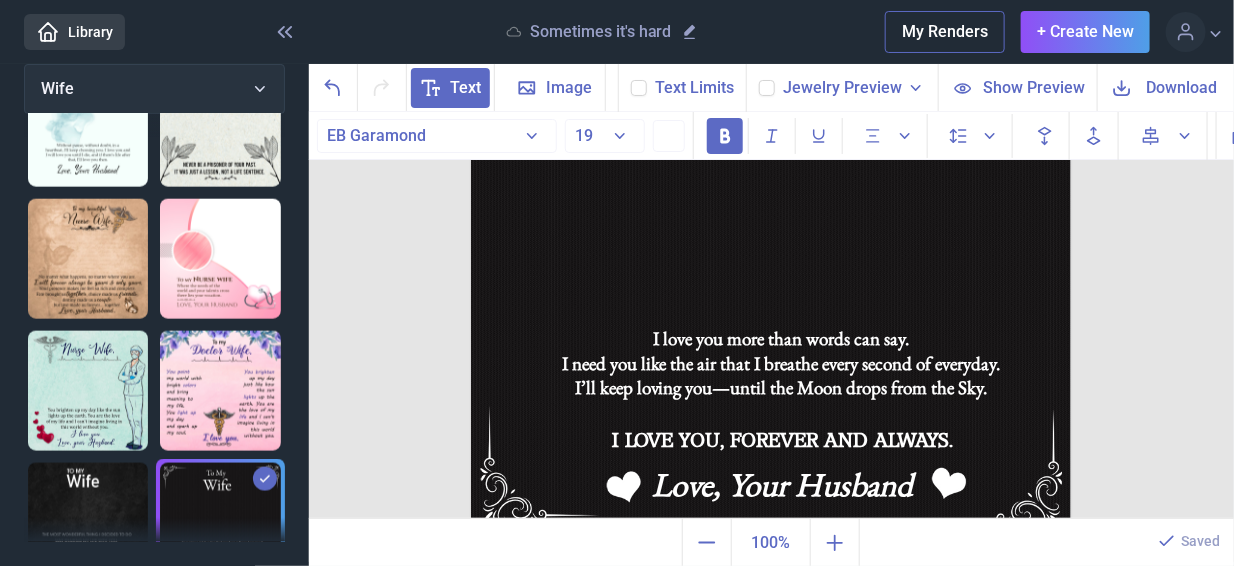 click at bounding box center (771, 236) 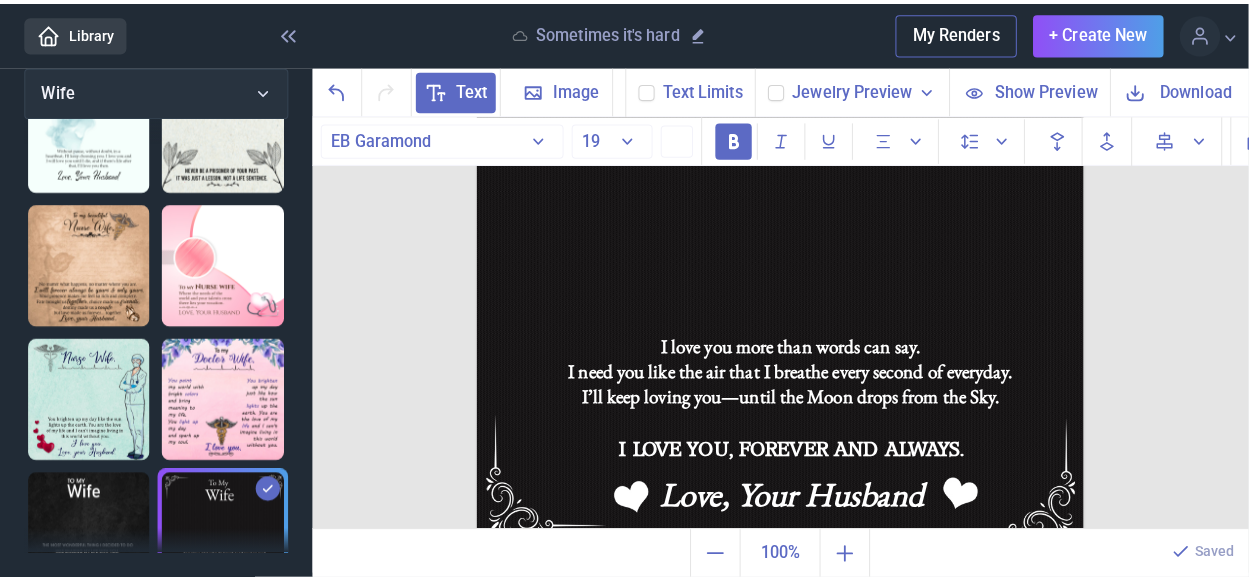 scroll, scrollTop: 880, scrollLeft: 0, axis: vertical 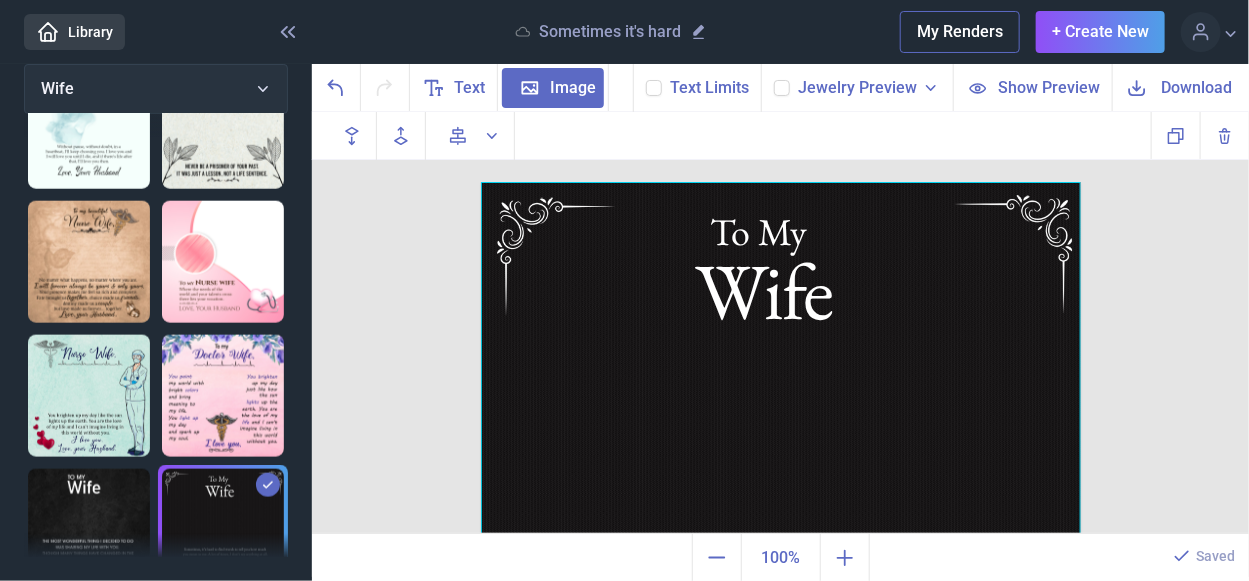 click 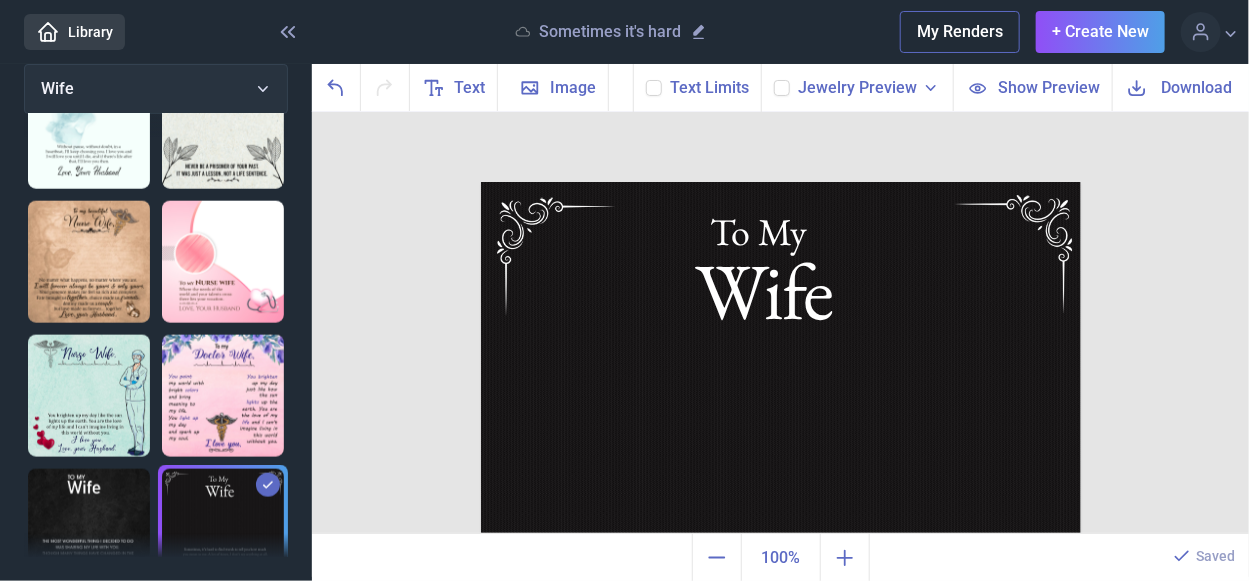 click on "To My       Wife       I love you more than words can say.  I need you like the air that I breathe every second of everyday.
I’ll keep loving you—until the Moon drops from the Sky.         I LOVE YOU, FOREVER AND ALWAYS.       Love, Your Husband           Duplicate     Delete       Backwards   >   Forward" at bounding box center [780, 323] 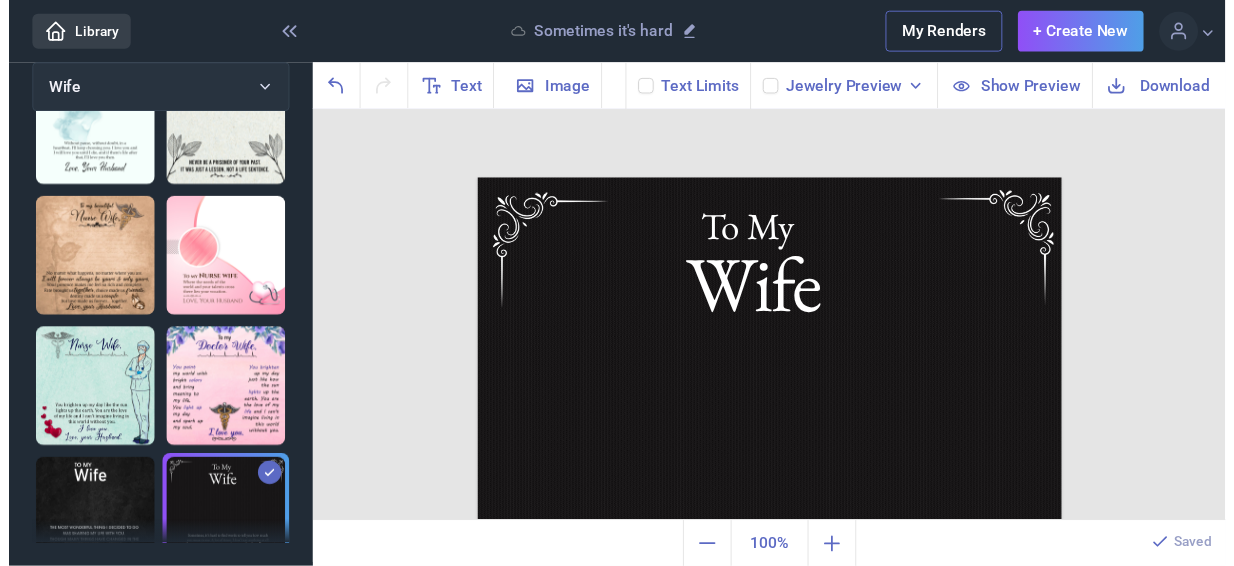 scroll, scrollTop: 246, scrollLeft: 0, axis: vertical 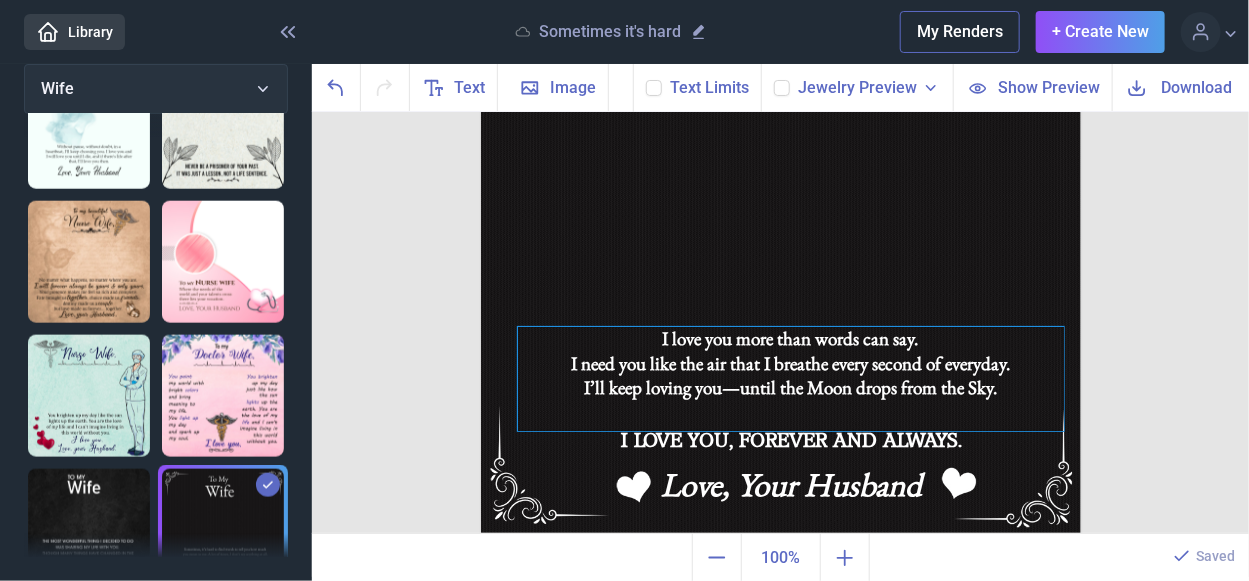 click on "I love you more than words can say.  I need you like the air that I breathe every second of everyday.
I’ll keep loving you—until the Moon drops from the Sky." at bounding box center (781, -64) 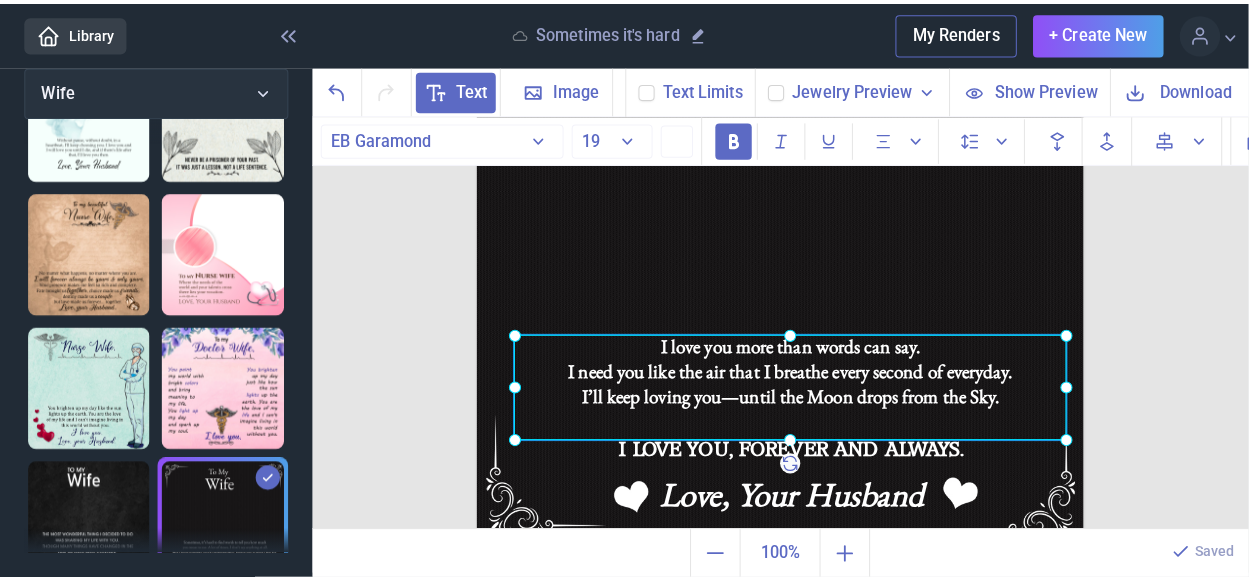 scroll, scrollTop: 869, scrollLeft: 0, axis: vertical 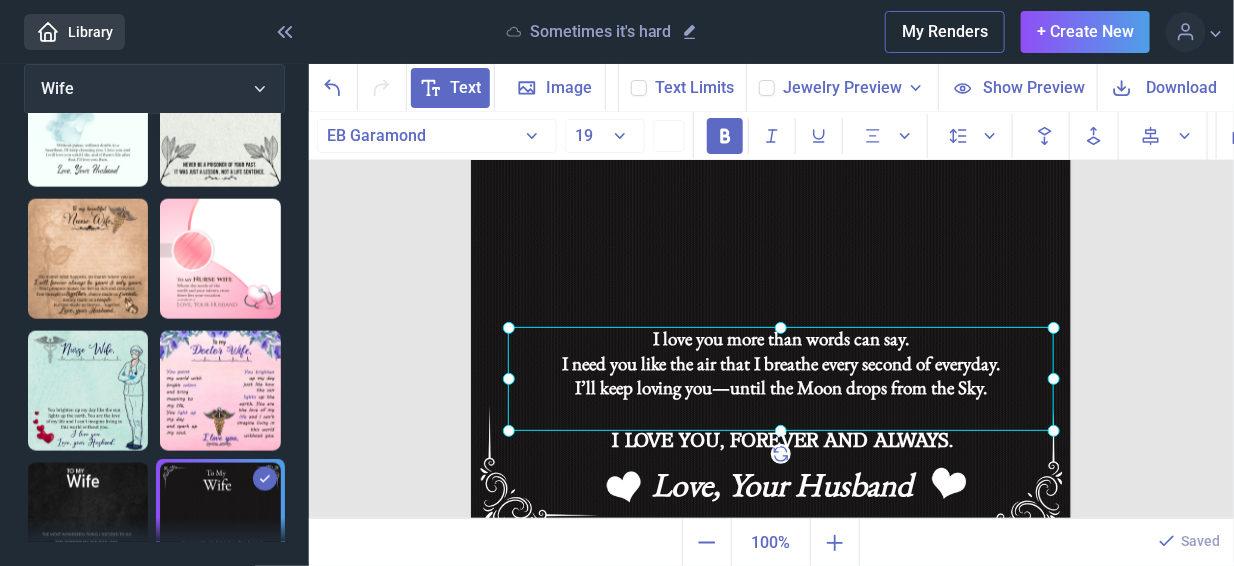 click at bounding box center [781, 379] 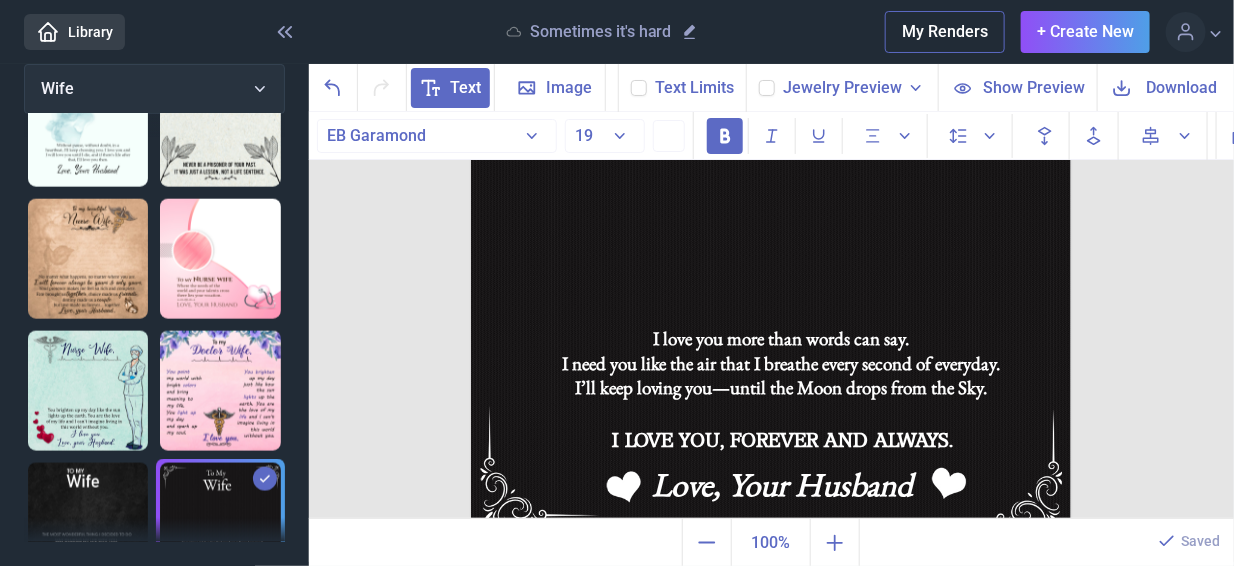 click on "I’ll keep loving you—until the Moon drops from the Sky." at bounding box center [781, 388] 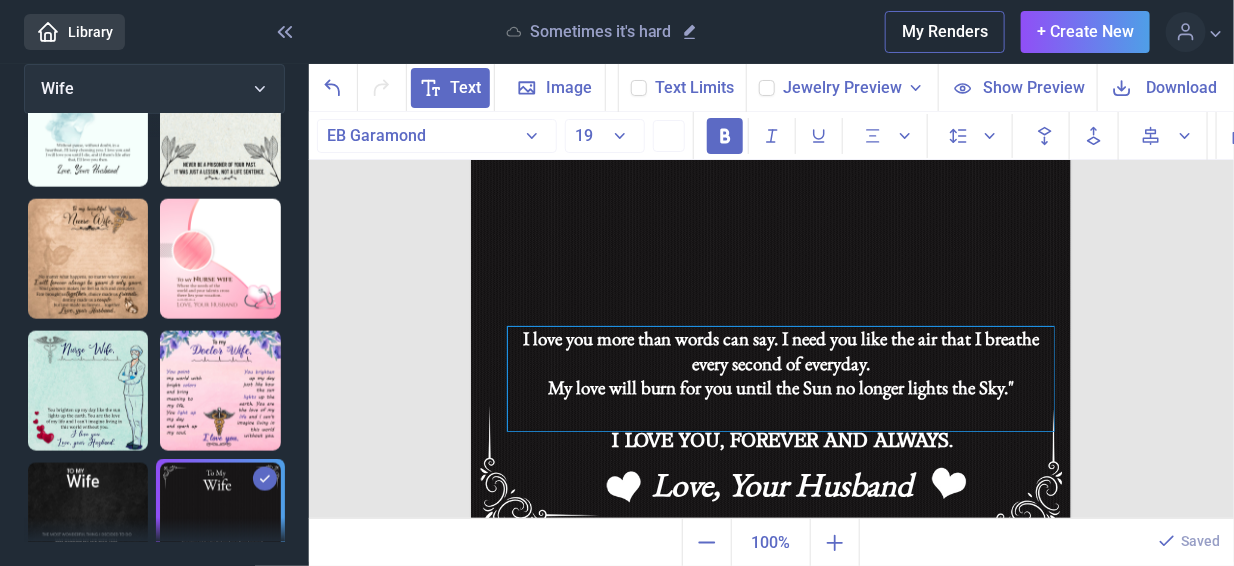 click on "I love you more than words can say. I need you like the air that I breathe every second of everyday.  My love will burn for you until the Sun no longer lights the Sky."" at bounding box center (781, 379) 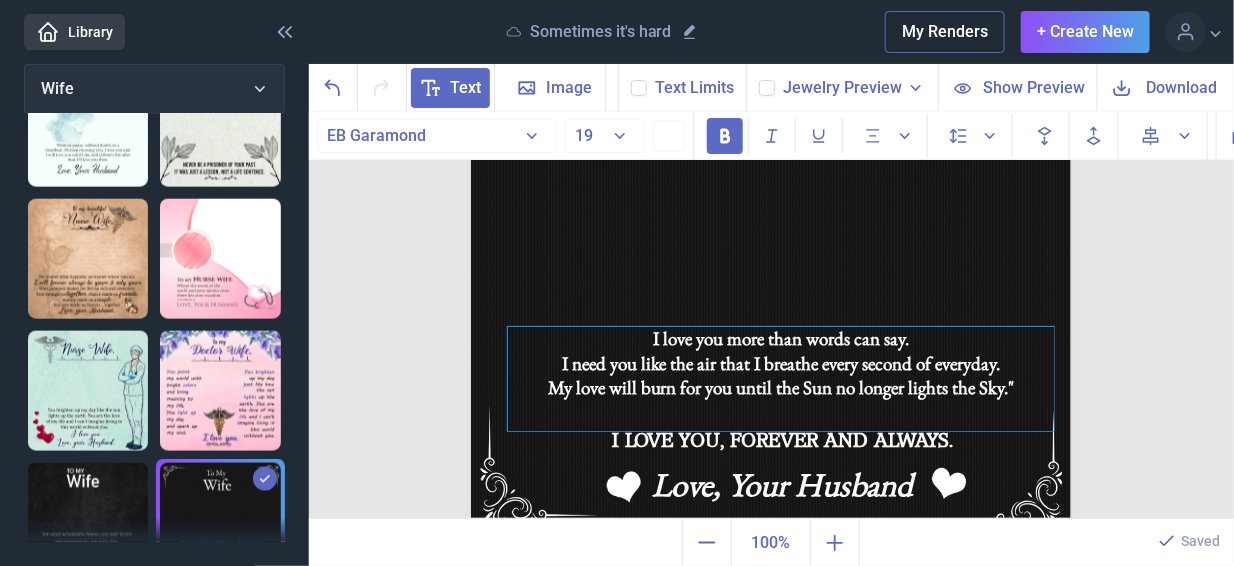 click at bounding box center [781, 413] 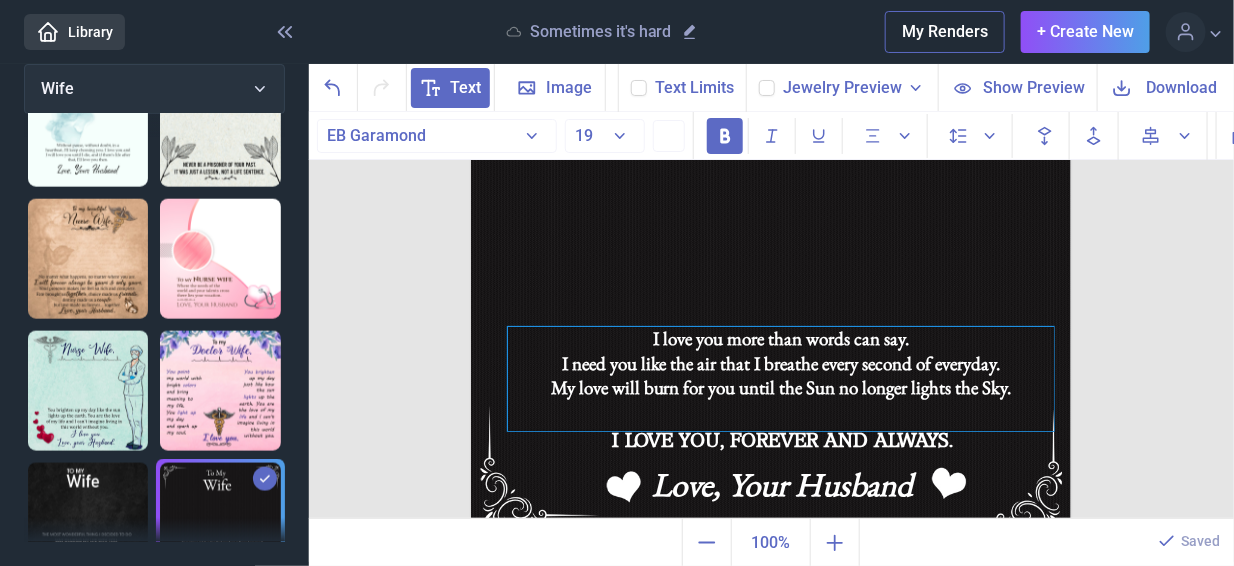 click on "I need you like the air that I breathe every second of everyday.  My love will burn for you until the Sun no longer lights the Sky." at bounding box center (781, 401) 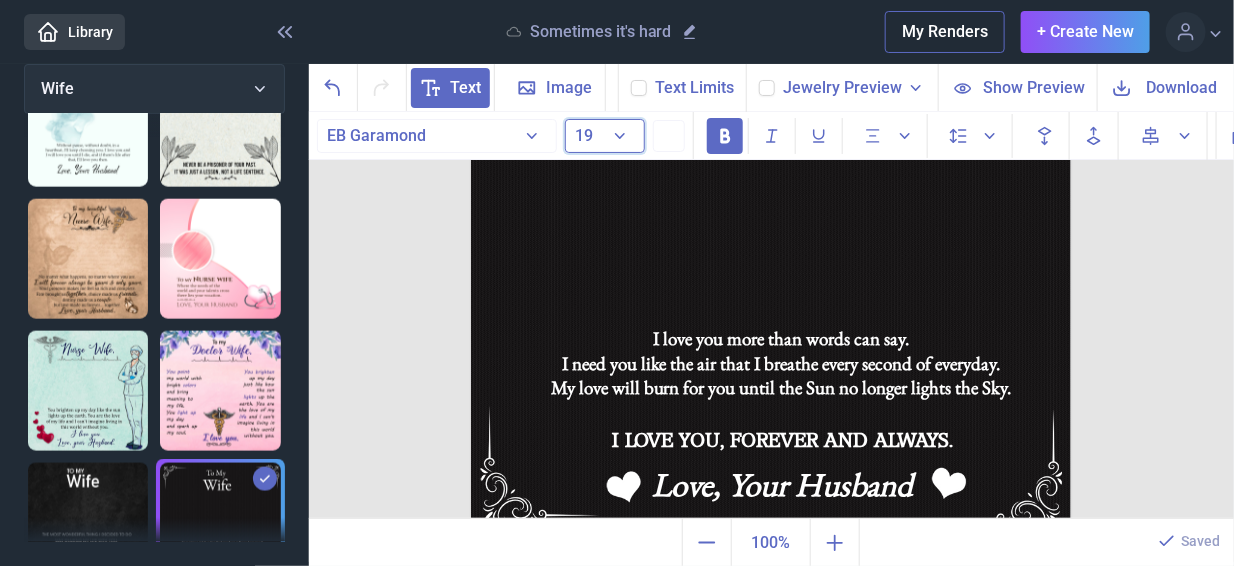 click on "19" at bounding box center [605, 136] 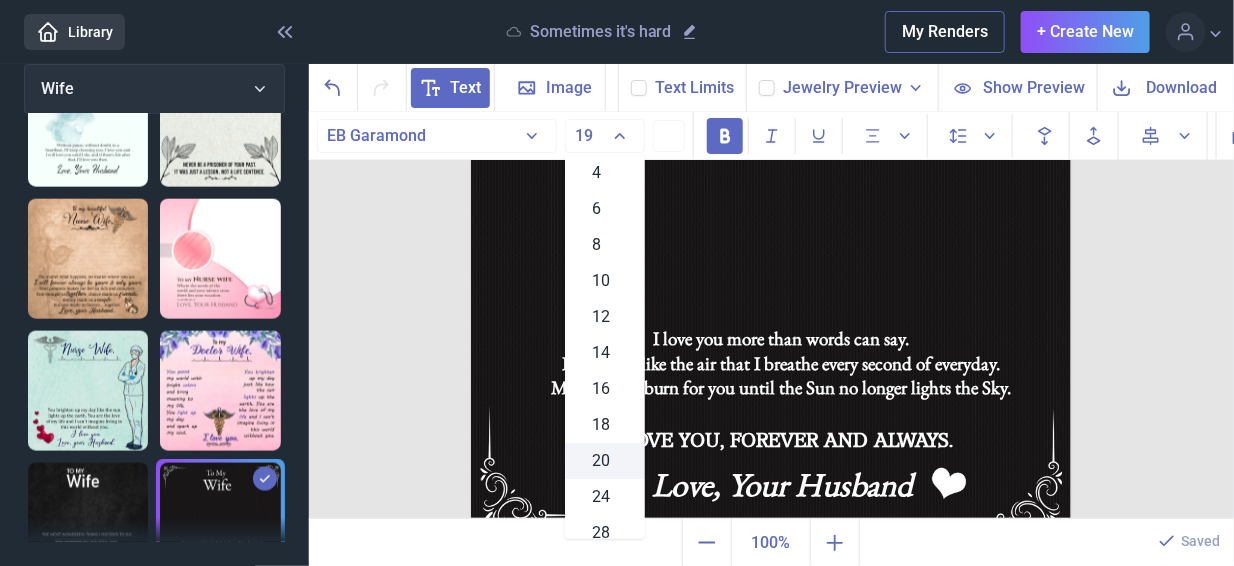click on "20" at bounding box center [602, 461] 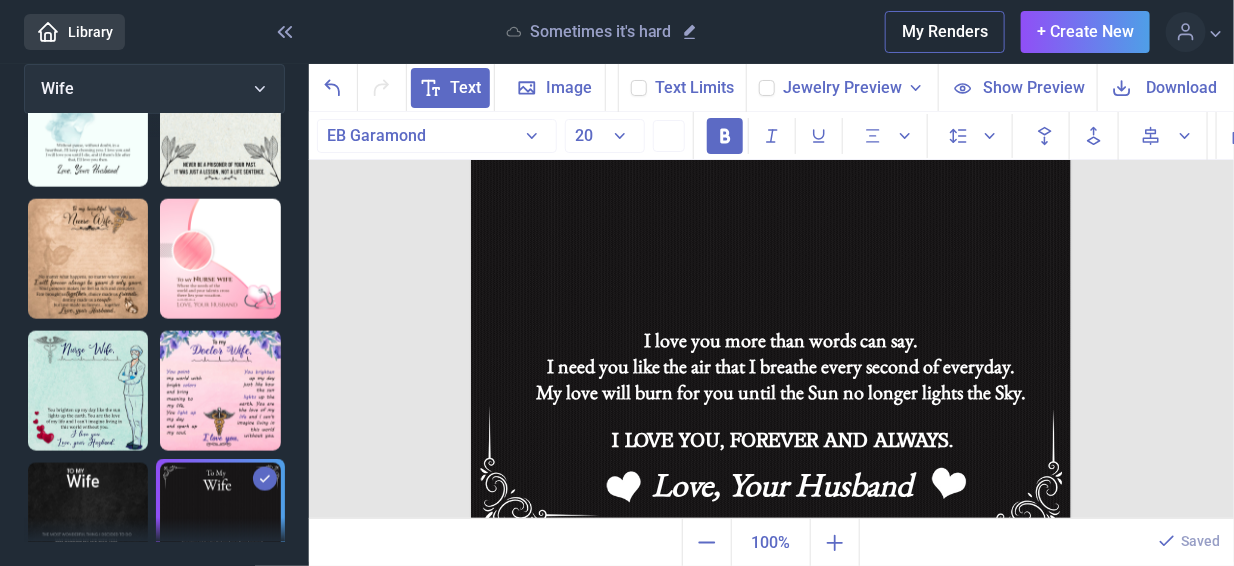 click at bounding box center [771, 236] 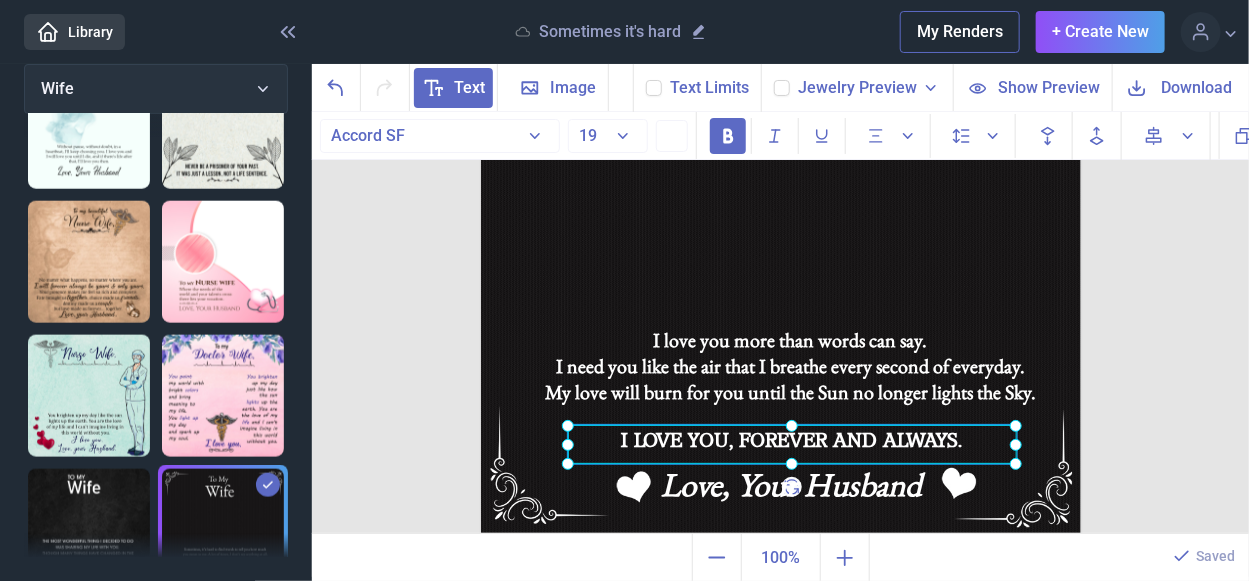 scroll, scrollTop: 869, scrollLeft: 0, axis: vertical 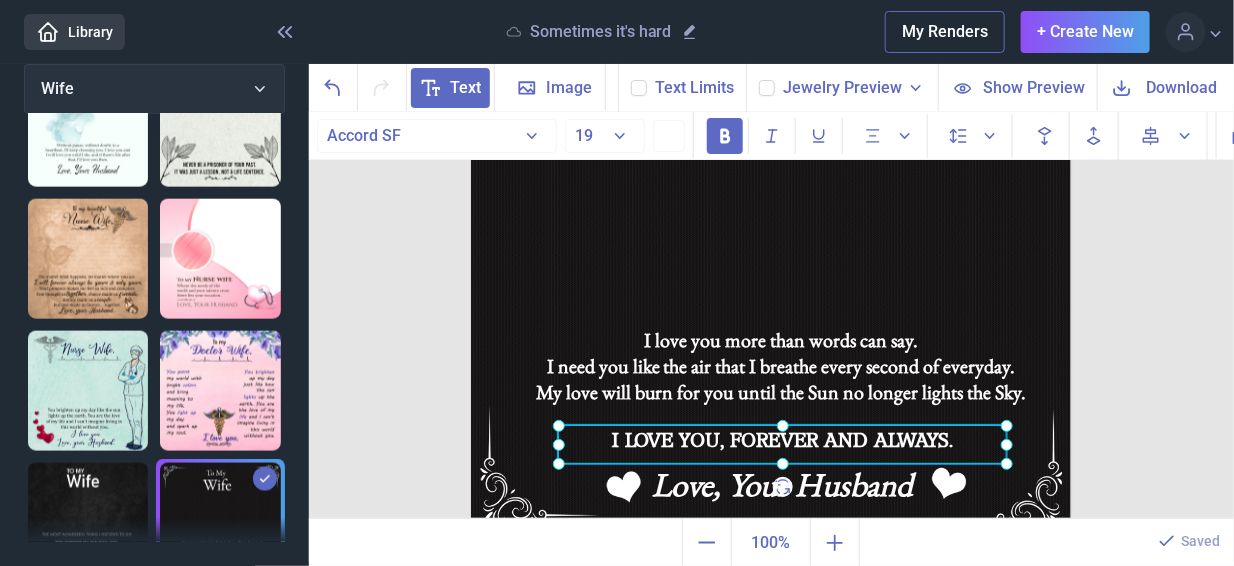 click on "I LOVE YOU, FOREVER AND ALWAYS." at bounding box center (471, -64) 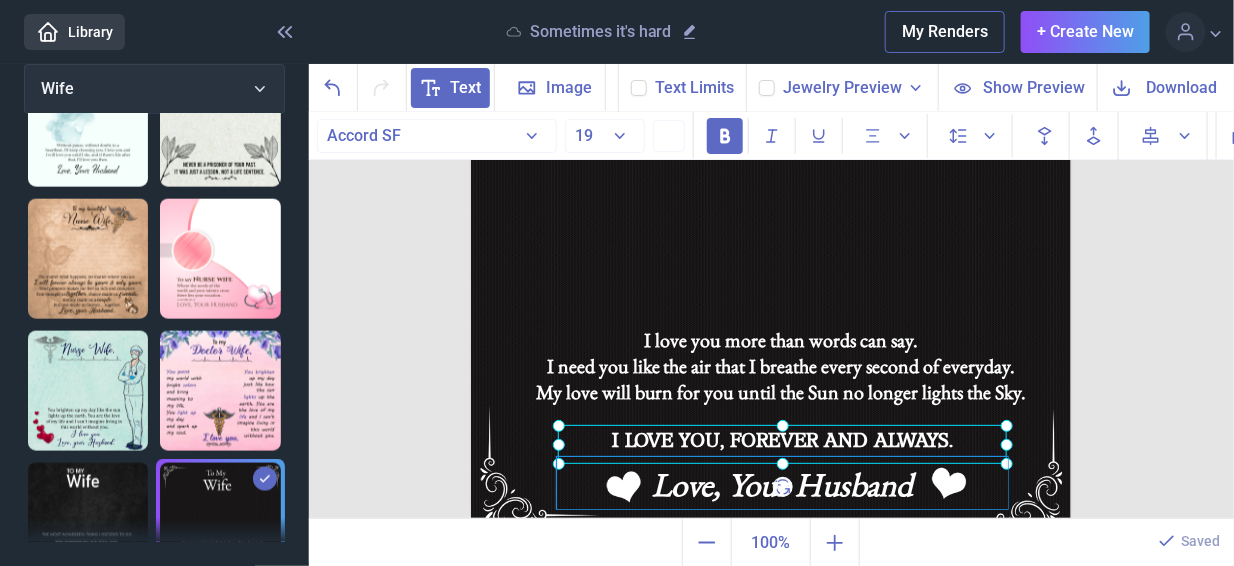 click on "Love, Your Husband" at bounding box center (771, -64) 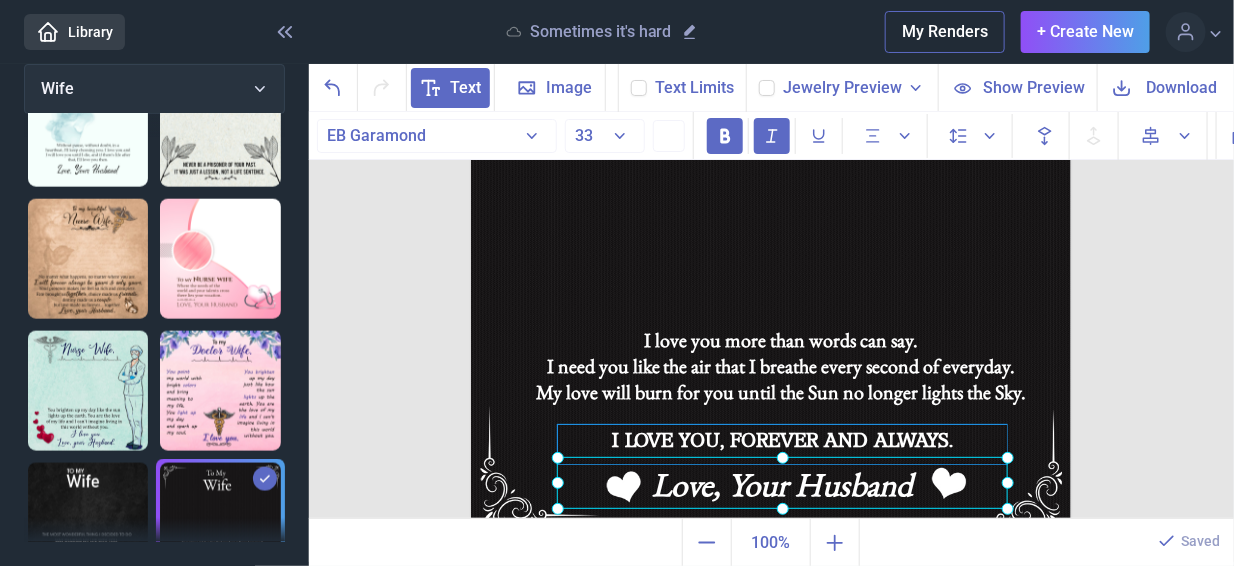 click on "I LOVE YOU, FOREVER AND ALWAYS." at bounding box center [771, -64] 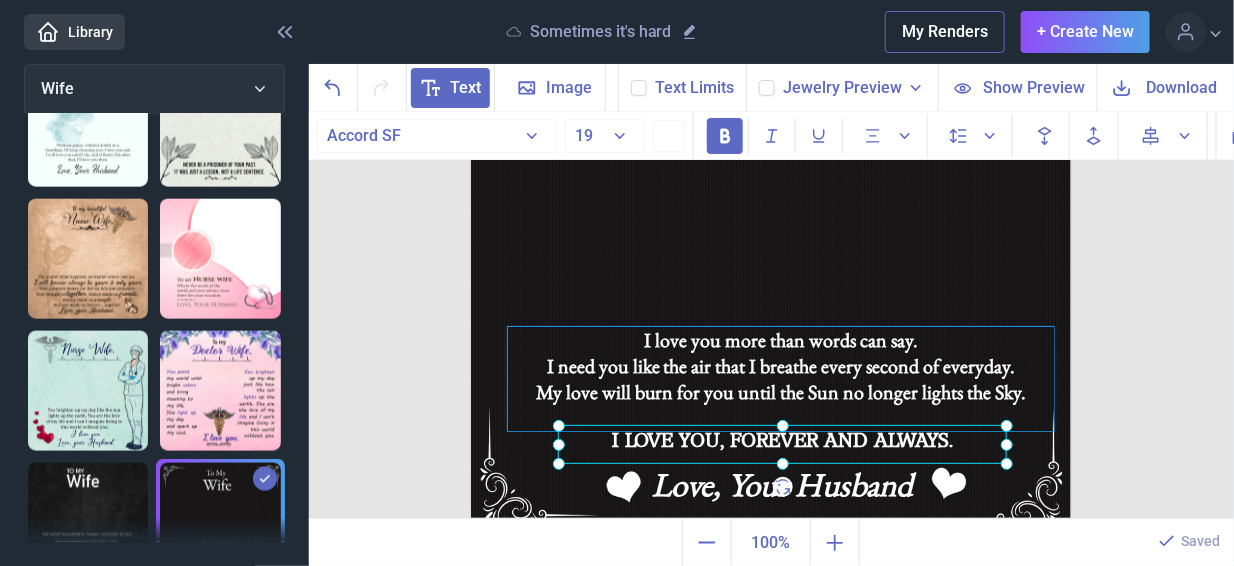 click on "My love will burn for you until the Sun no longer lights the Sky." at bounding box center (781, 418) 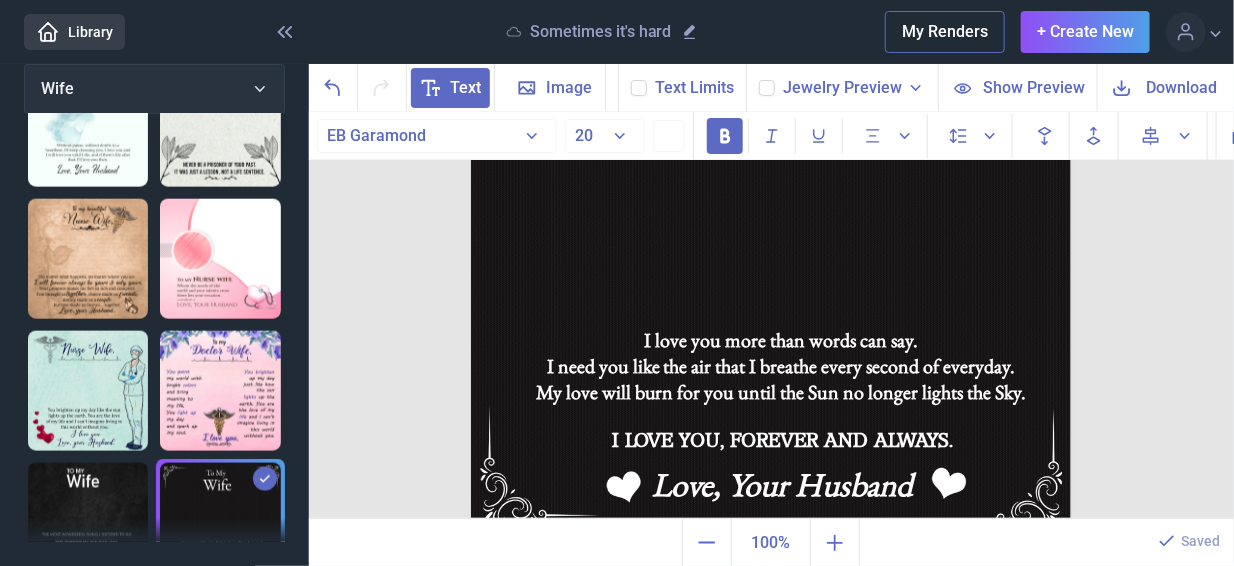 click at bounding box center [771, 236] 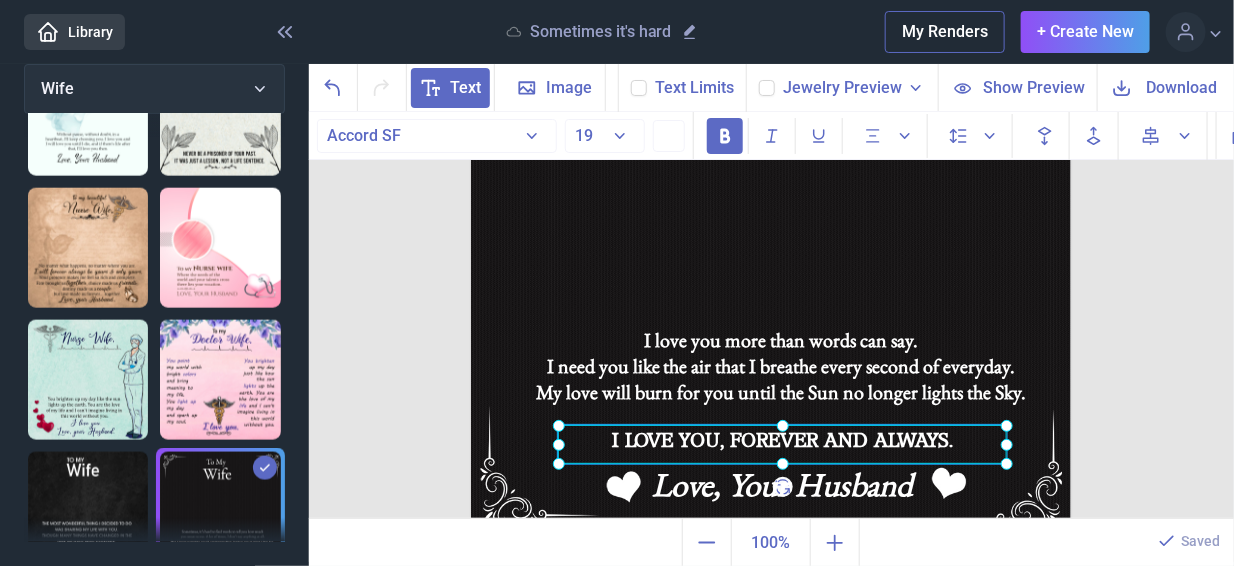 click on "I LOVE YOU, FOREVER AND ALWAYS." at bounding box center [471, -64] 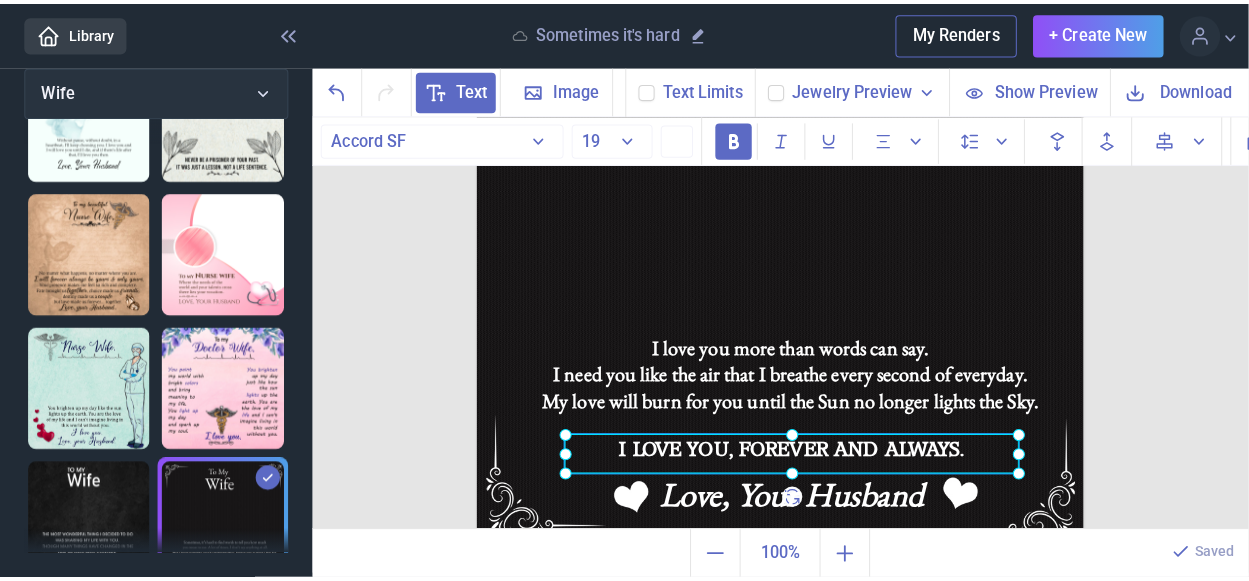 scroll, scrollTop: 869, scrollLeft: 0, axis: vertical 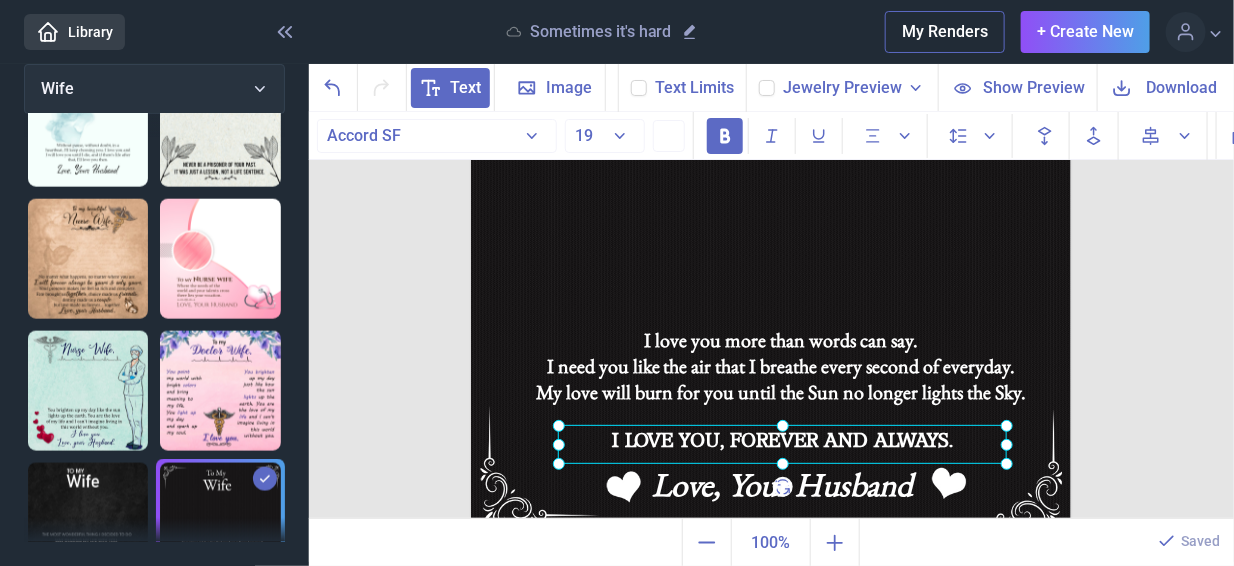 click at bounding box center [771, 236] 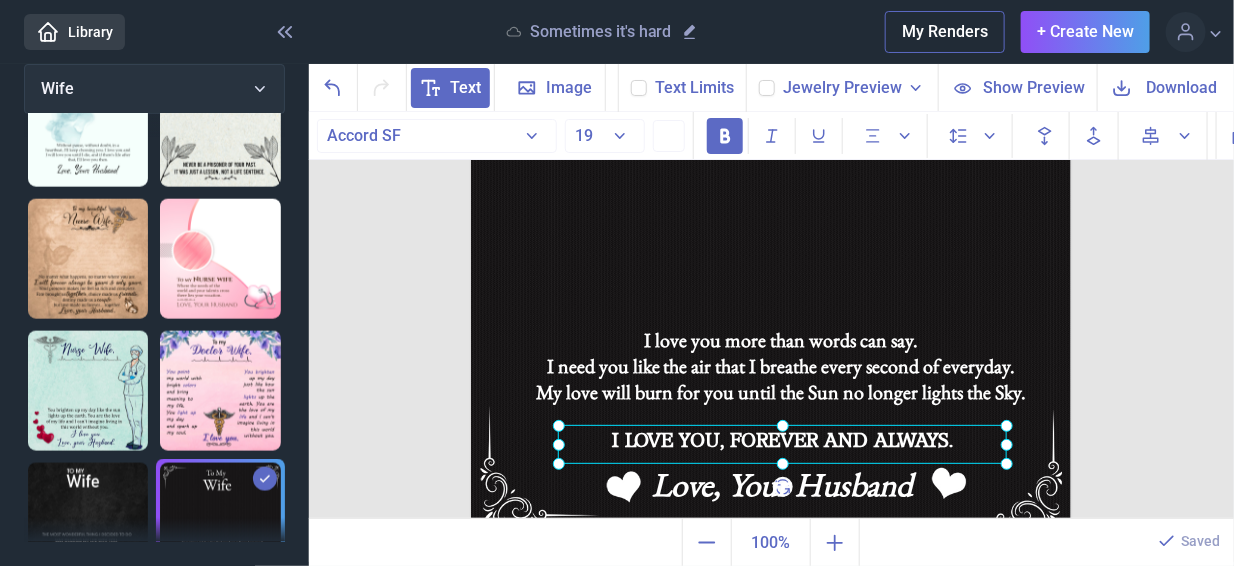 scroll, scrollTop: 880, scrollLeft: 0, axis: vertical 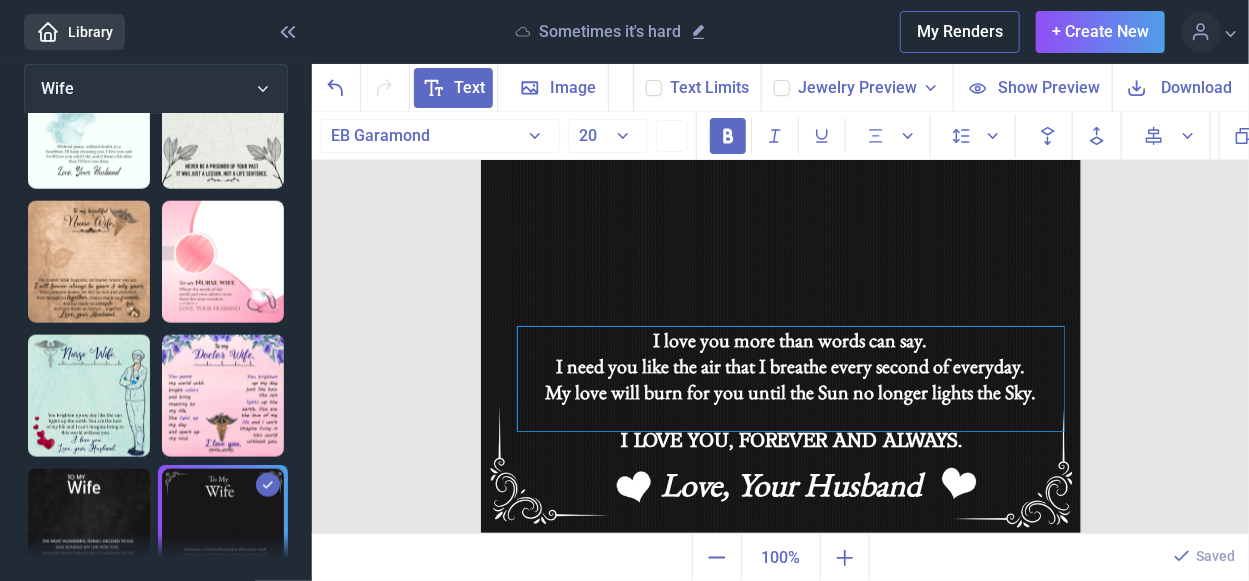 click on "I need you like the air that I breathe every second of everyday.  My love will burn for you until the Sun no longer lights the Sky." at bounding box center (791, 405) 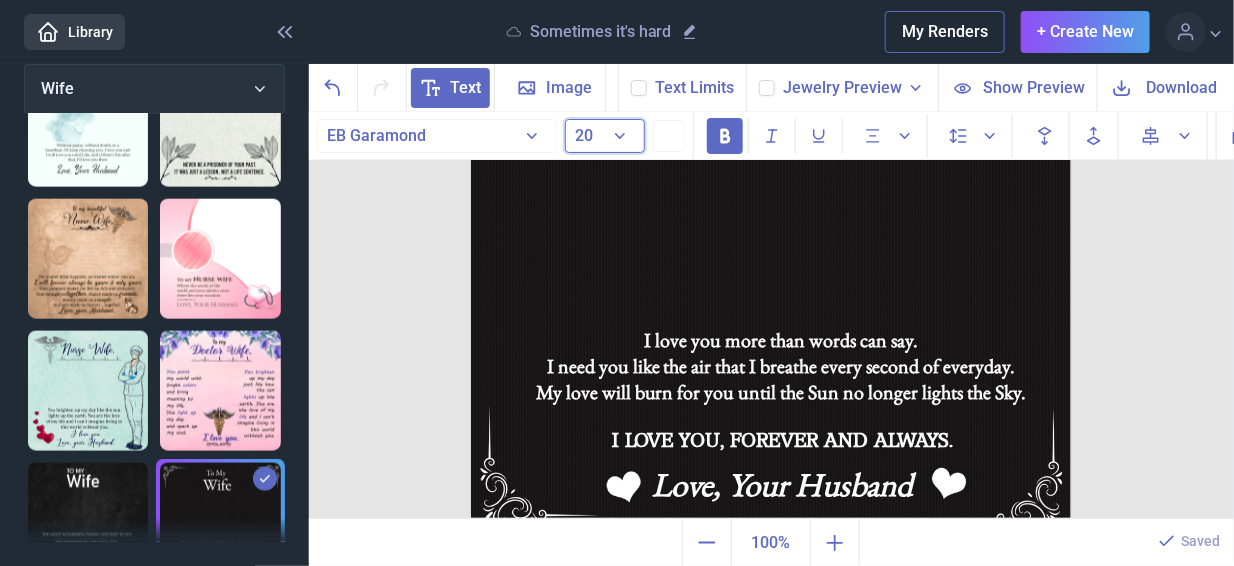 click on "20" at bounding box center [605, 136] 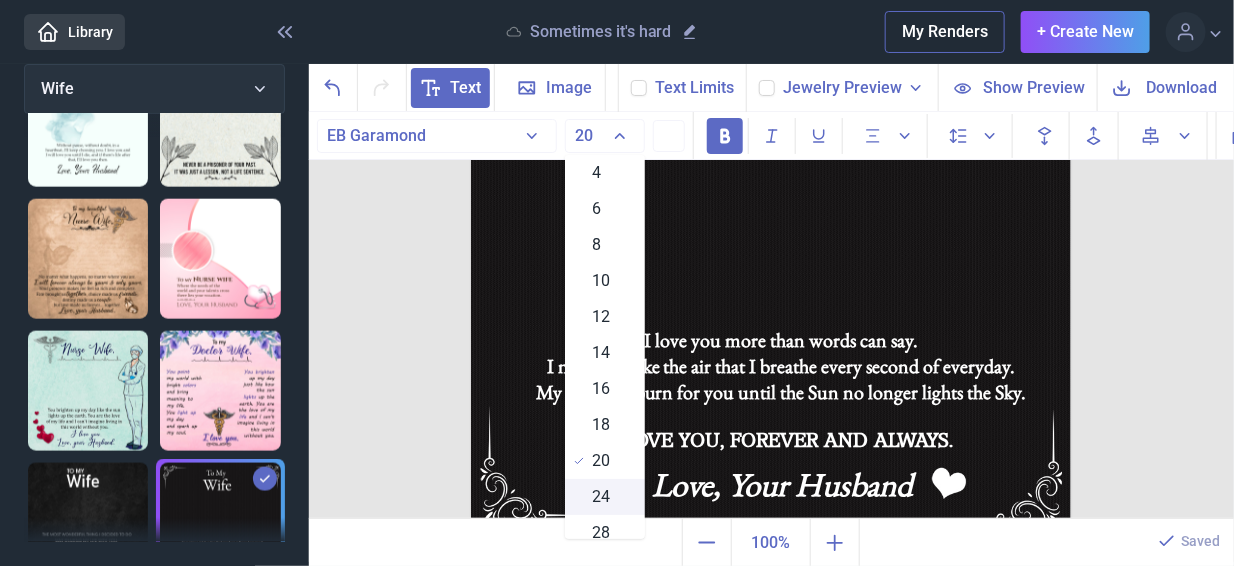 click on "24" at bounding box center (602, 497) 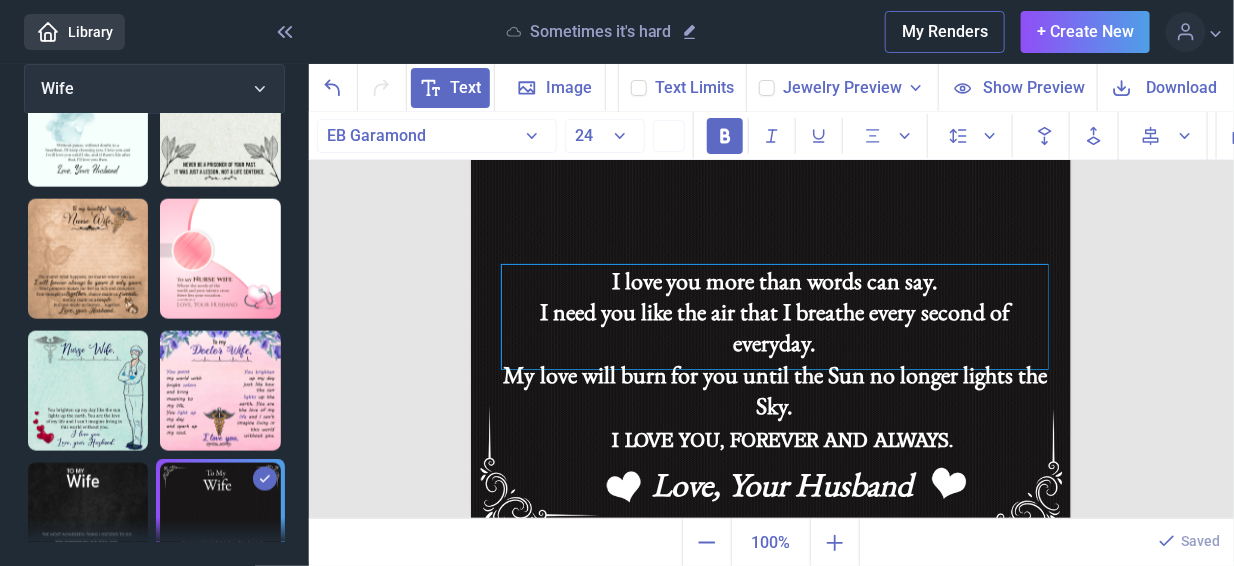 drag, startPoint x: 725, startPoint y: 408, endPoint x: 719, endPoint y: 346, distance: 62.289646 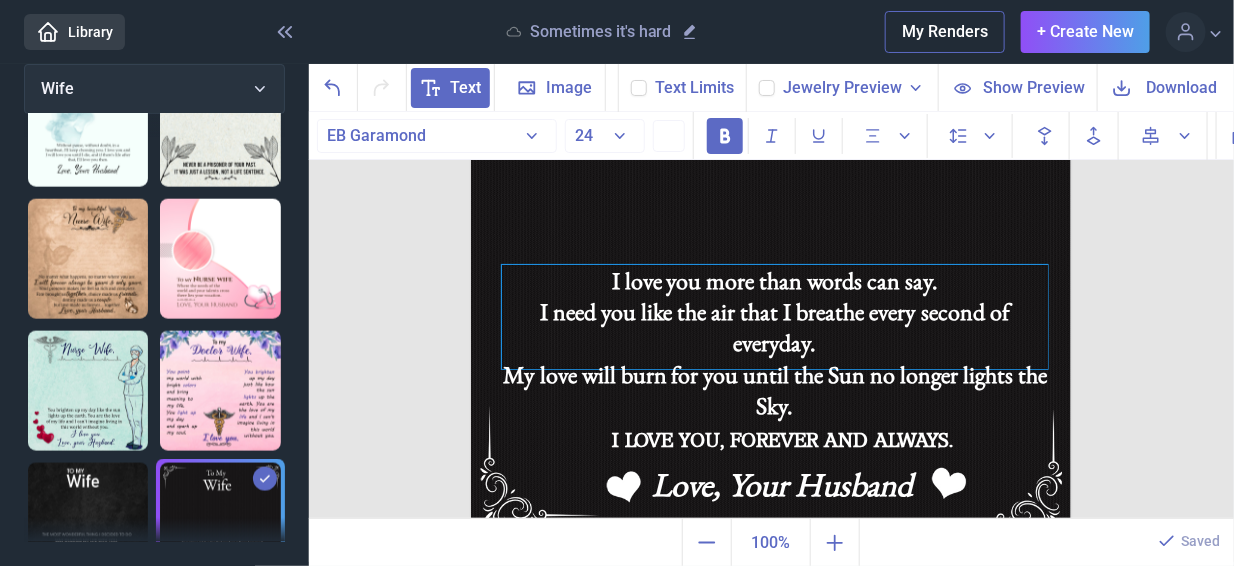click on "I need you like the air that I breathe every second of everyday.  My love will burn for you until the Sun no longer lights the Sky." at bounding box center [775, 389] 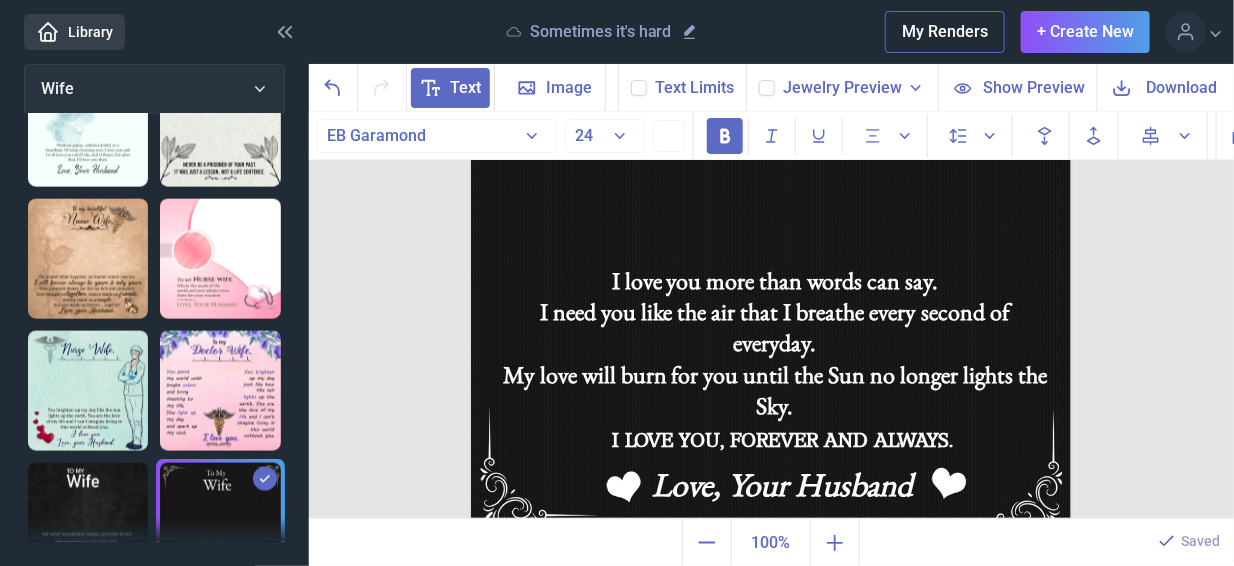 click at bounding box center (771, 236) 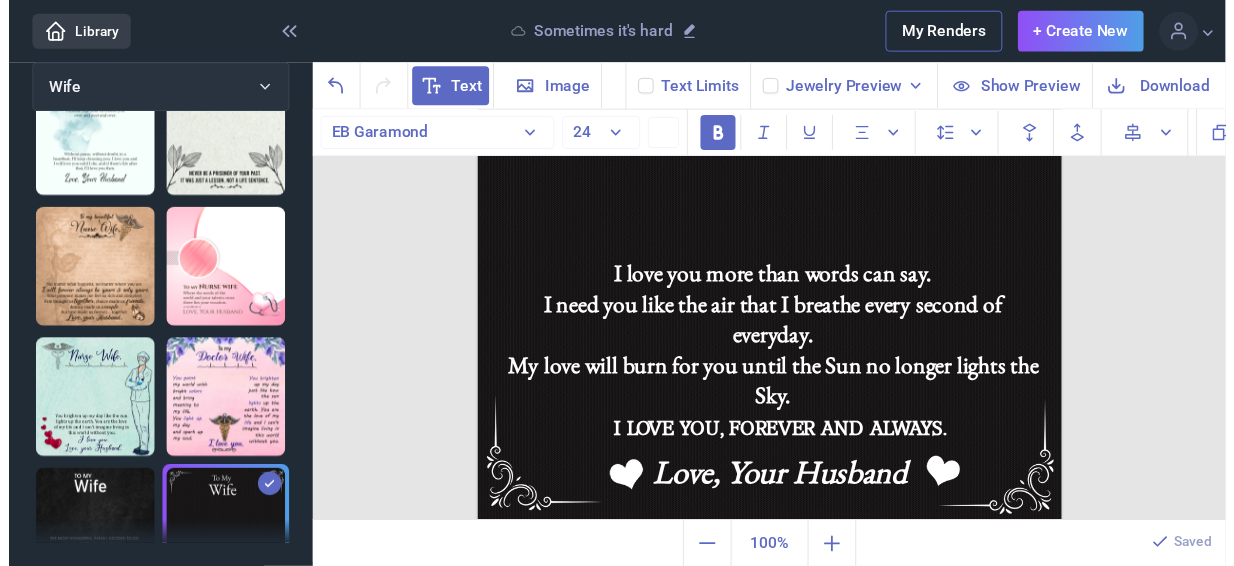scroll, scrollTop: 880, scrollLeft: 0, axis: vertical 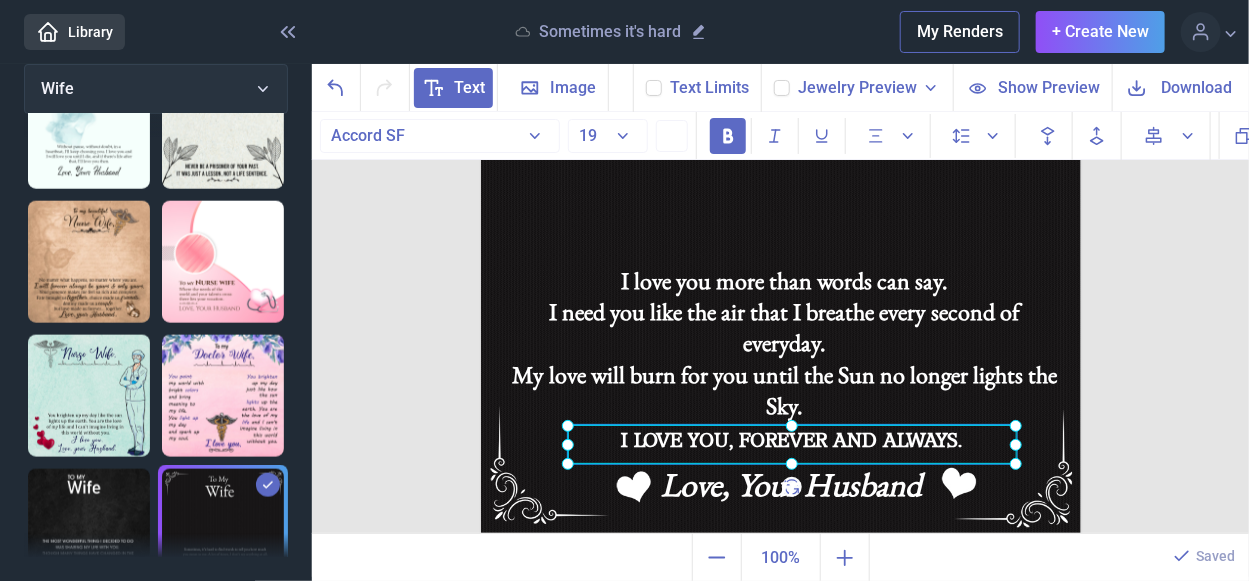 click on "I LOVE YOU, FOREVER AND ALWAYS." at bounding box center [481, -64] 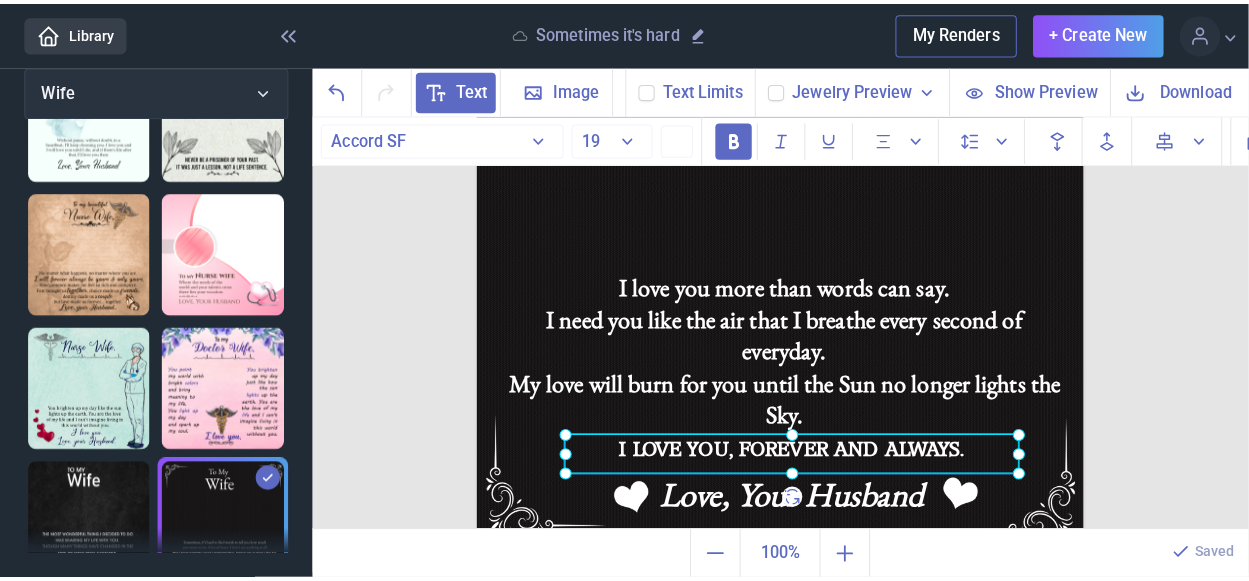 scroll, scrollTop: 869, scrollLeft: 0, axis: vertical 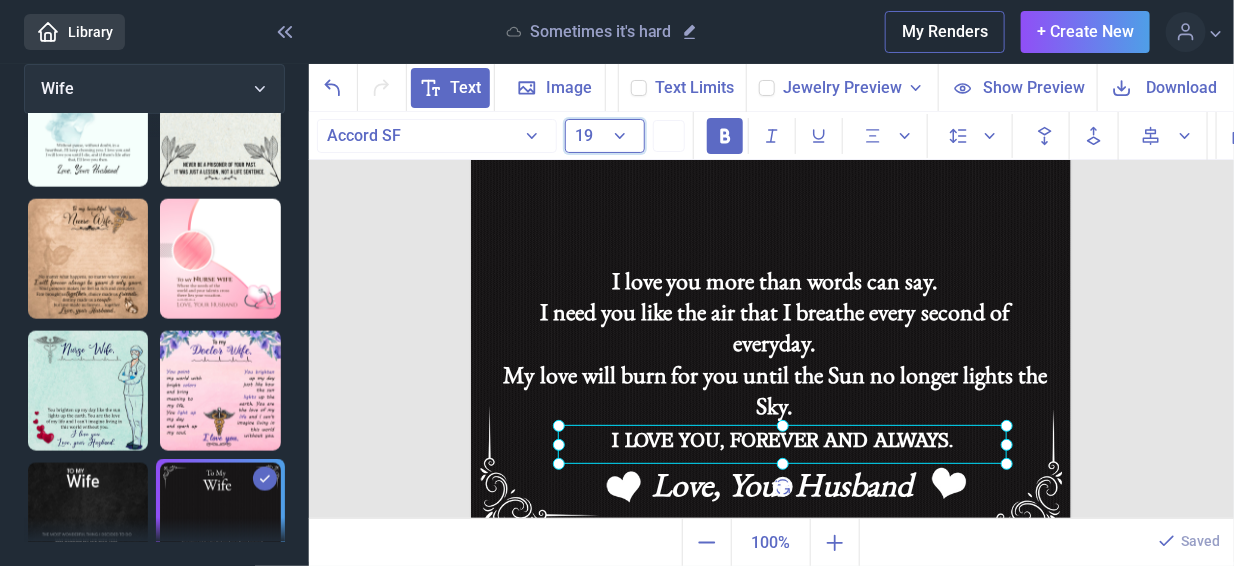 click on "19" at bounding box center [605, 136] 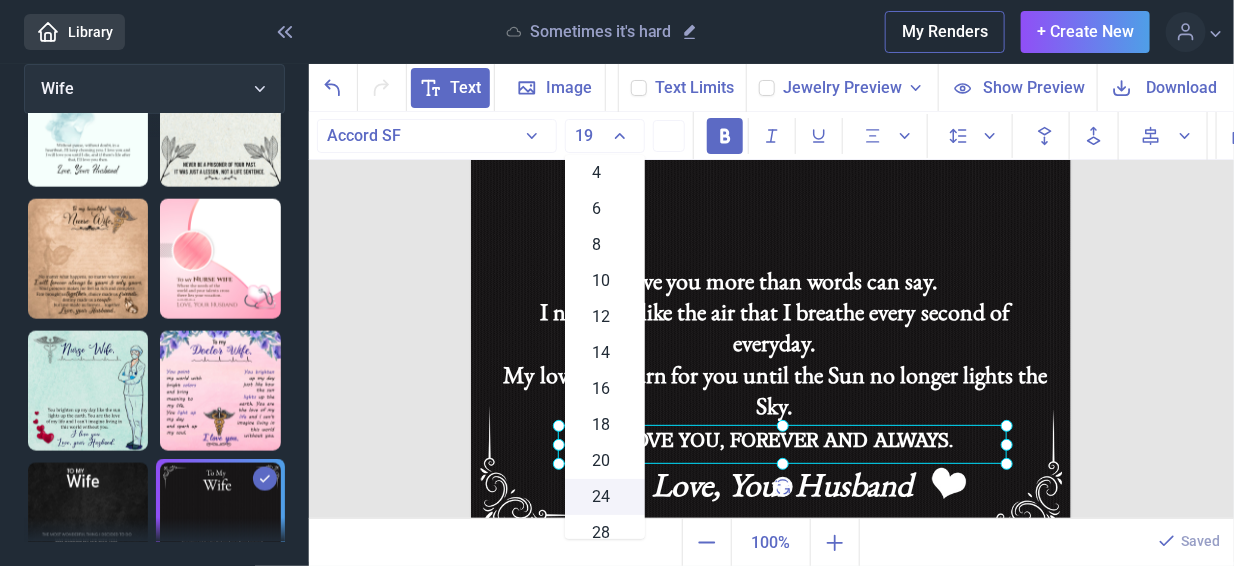 click on "24" at bounding box center [602, 497] 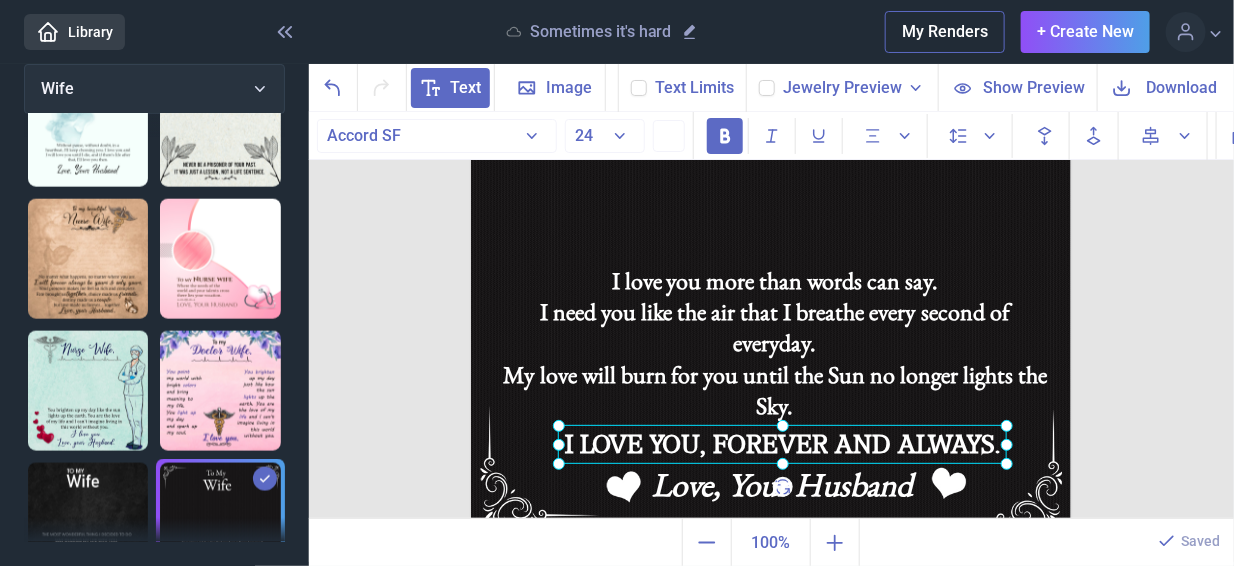 click at bounding box center (771, 236) 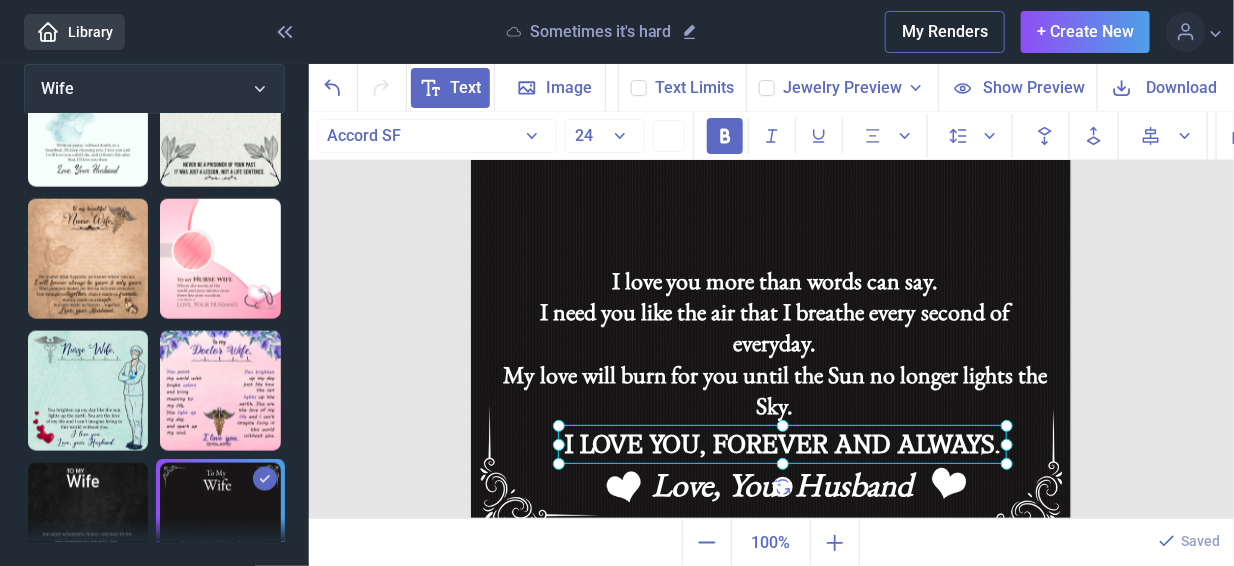 scroll, scrollTop: 880, scrollLeft: 0, axis: vertical 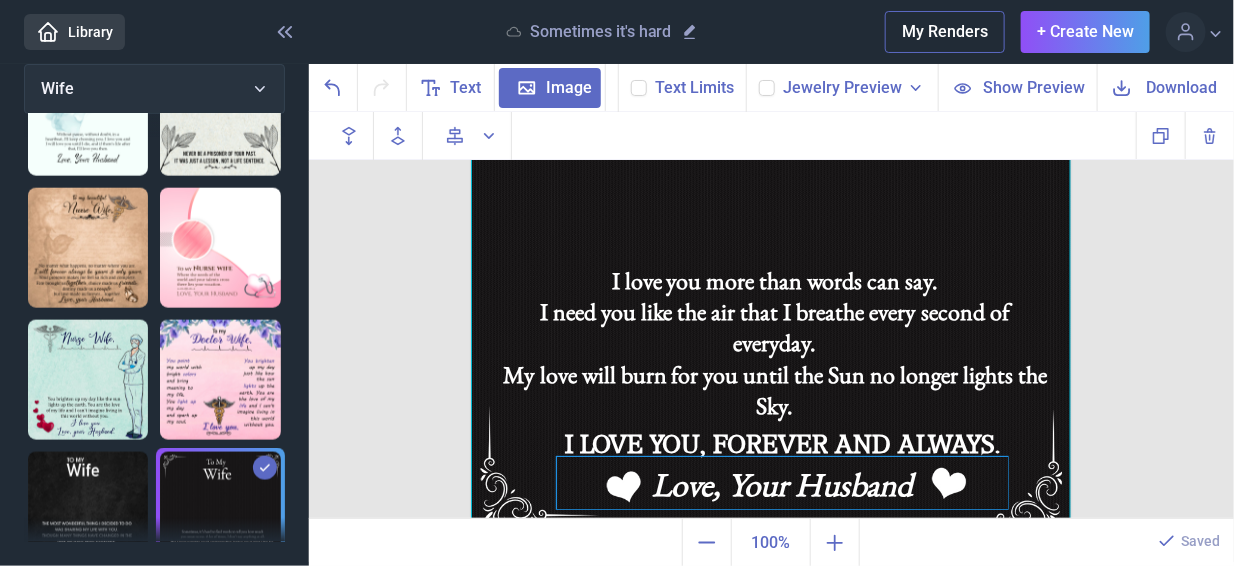 click on "Love, Your Husband" at bounding box center [771, -64] 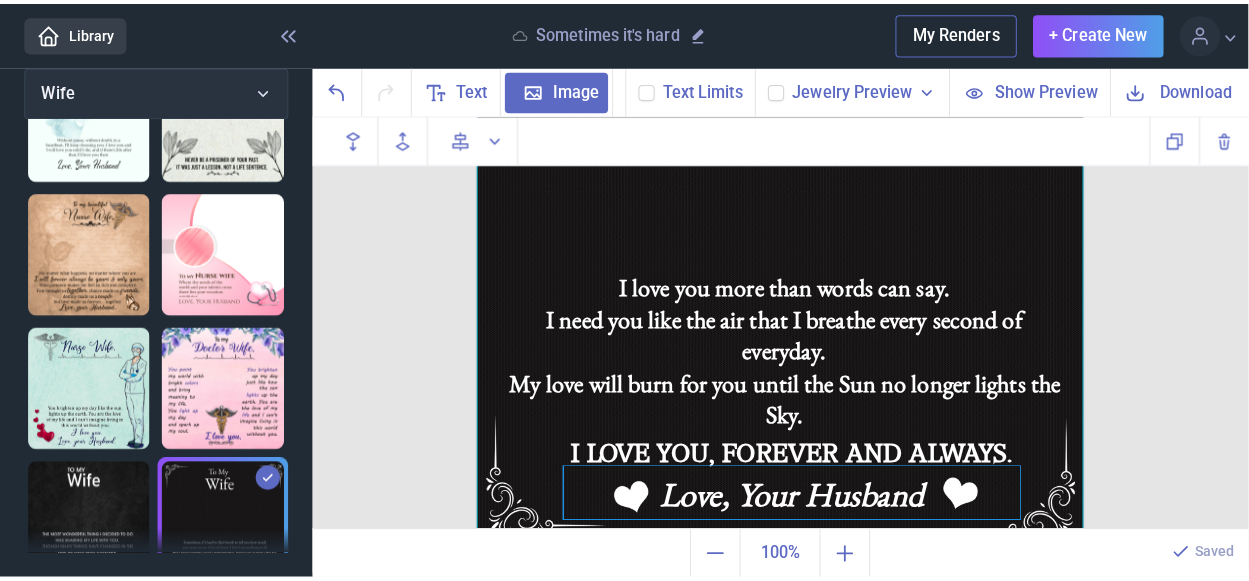 scroll, scrollTop: 869, scrollLeft: 0, axis: vertical 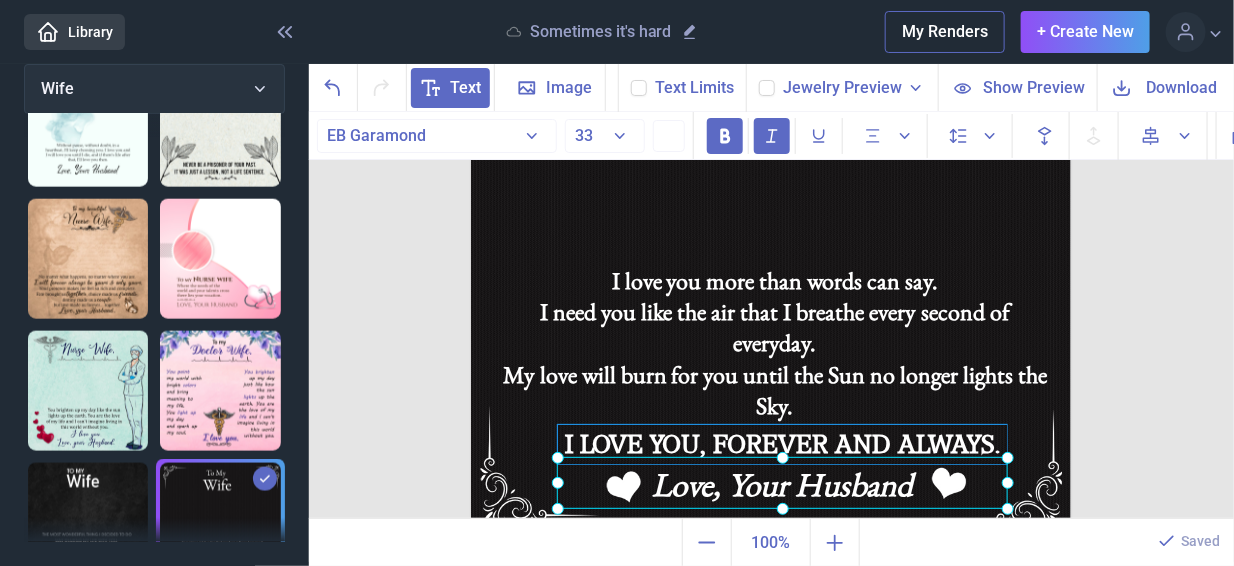 click on "I LOVE YOU, FOREVER AND ALWAYS." at bounding box center [771, -64] 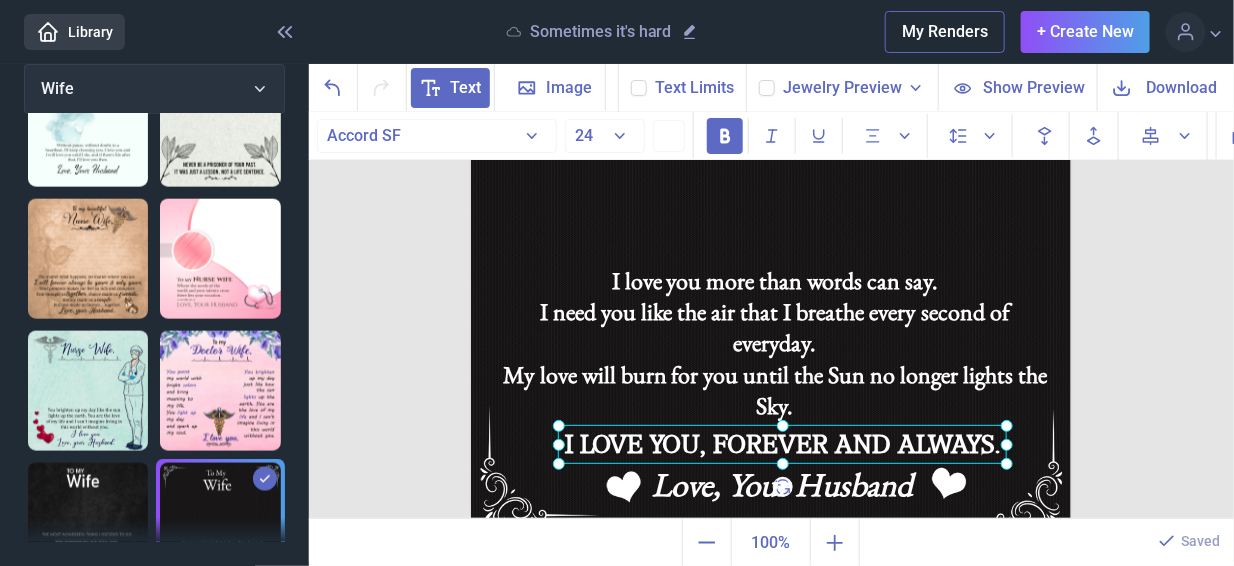 click at bounding box center [771, 236] 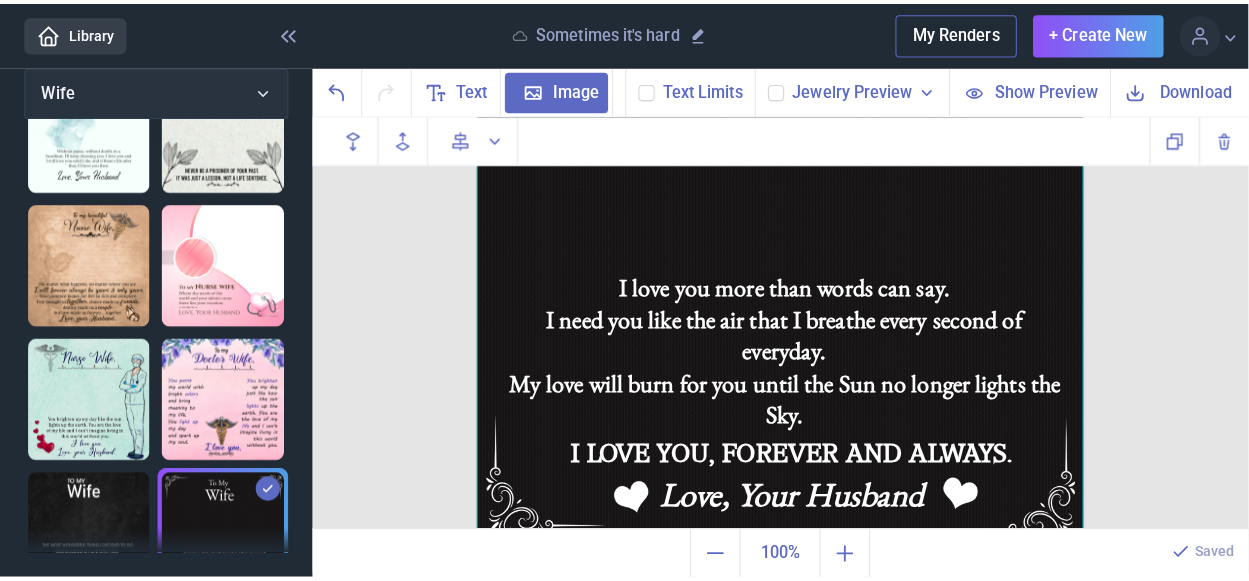 scroll, scrollTop: 880, scrollLeft: 0, axis: vertical 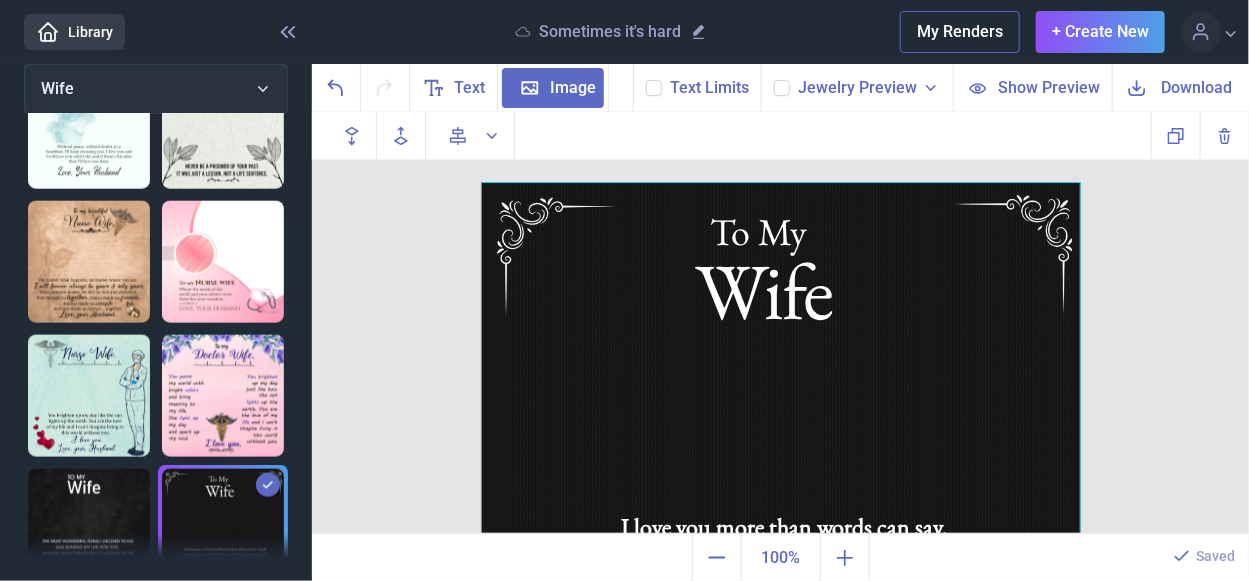 click 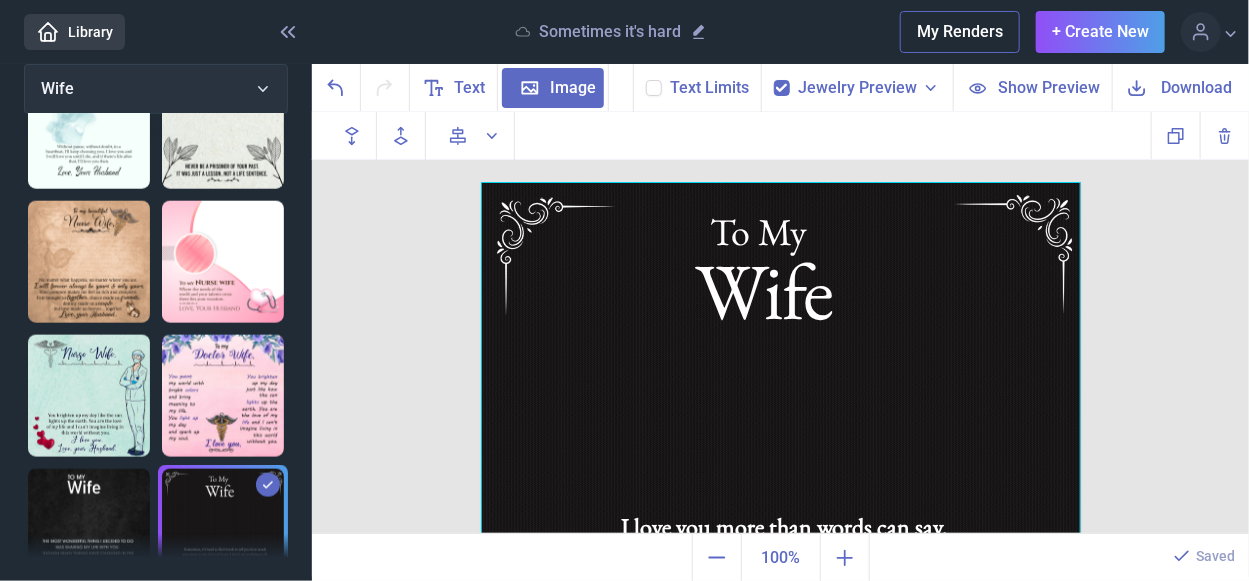 click 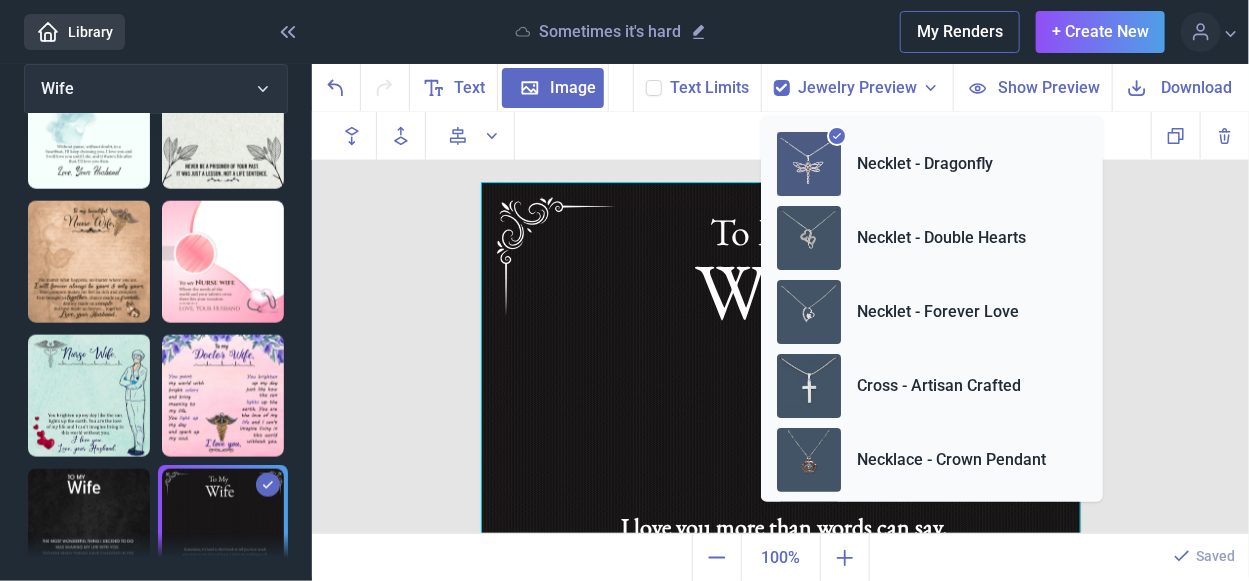 click at bounding box center [809, 164] 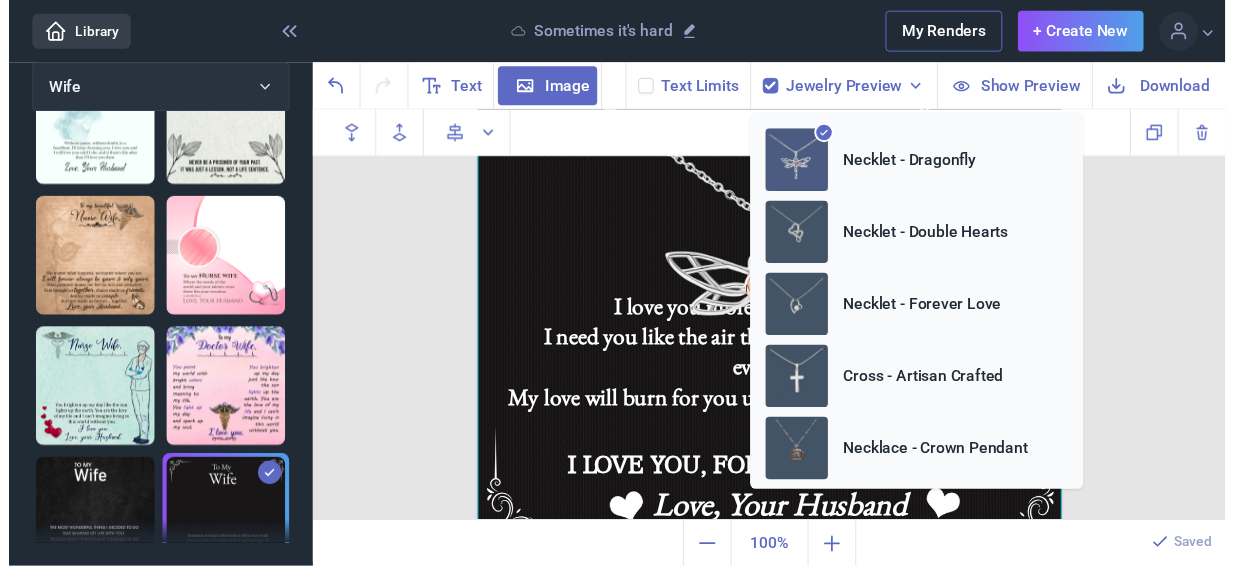 scroll, scrollTop: 246, scrollLeft: 0, axis: vertical 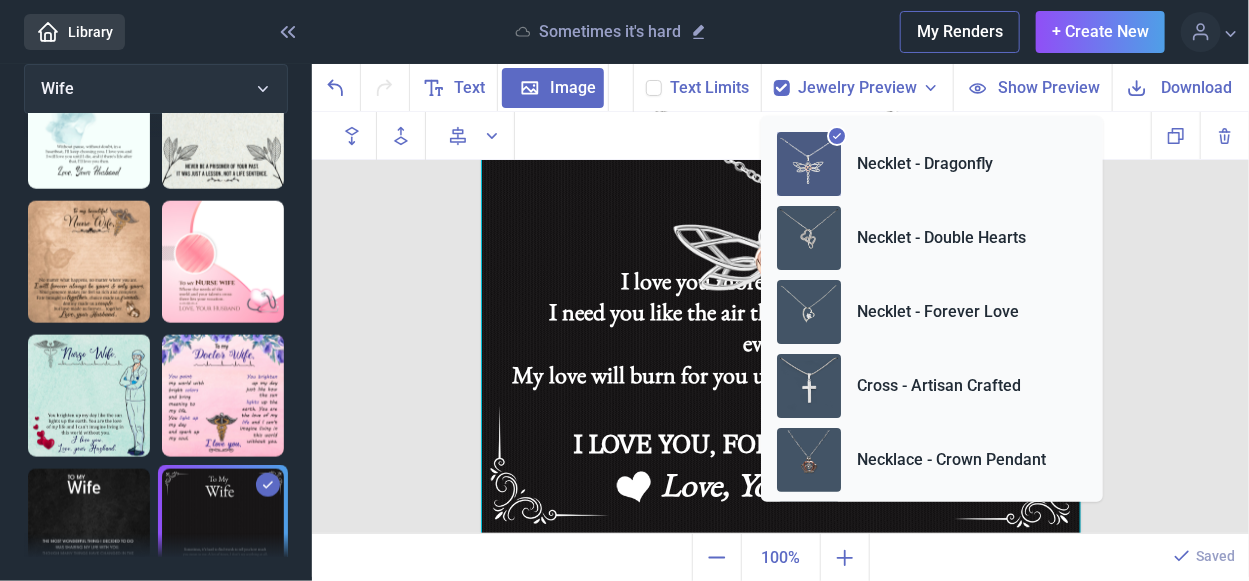 click at bounding box center [781, 236] 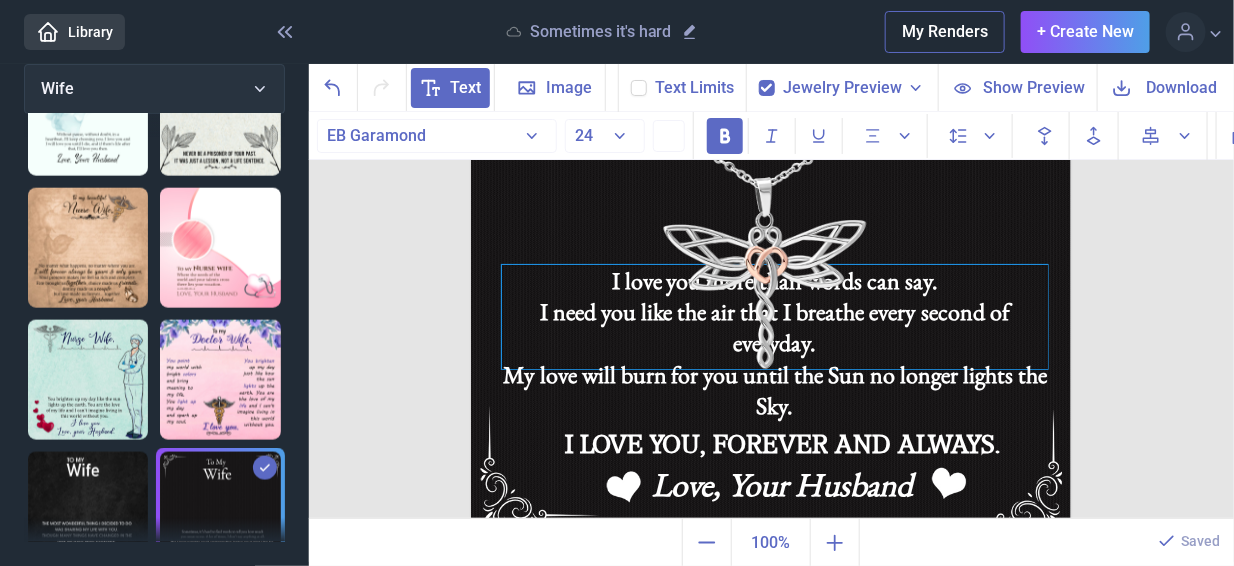 click on "I need you like the air that I breathe every second of everyday.  My love will burn for you until the Sun no longer lights the Sky." at bounding box center (775, 389) 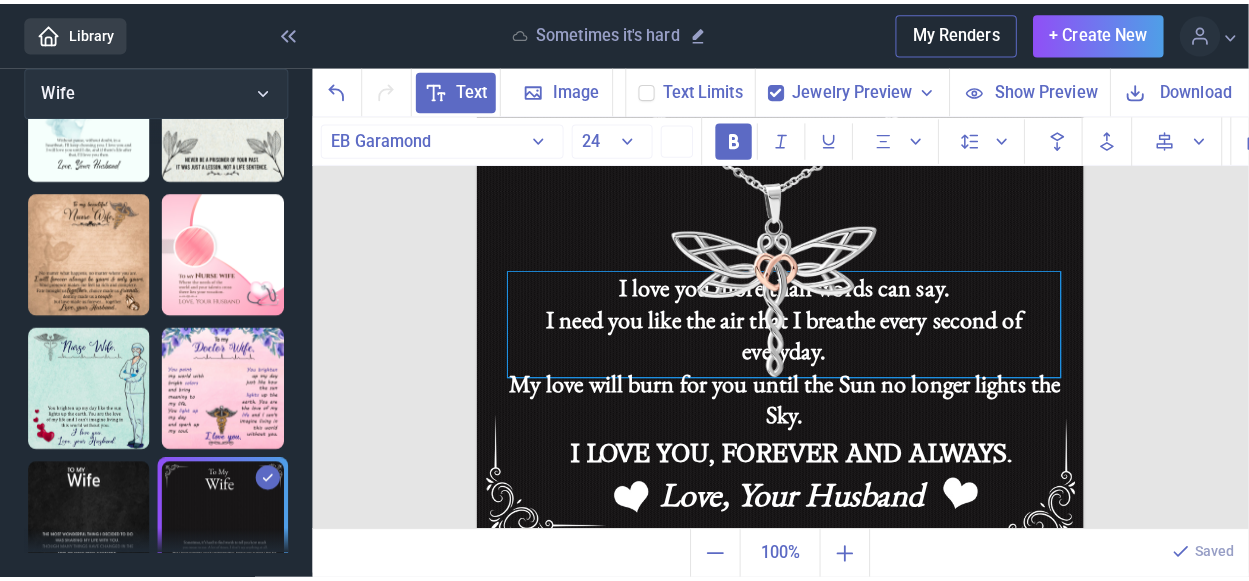 scroll, scrollTop: 869, scrollLeft: 0, axis: vertical 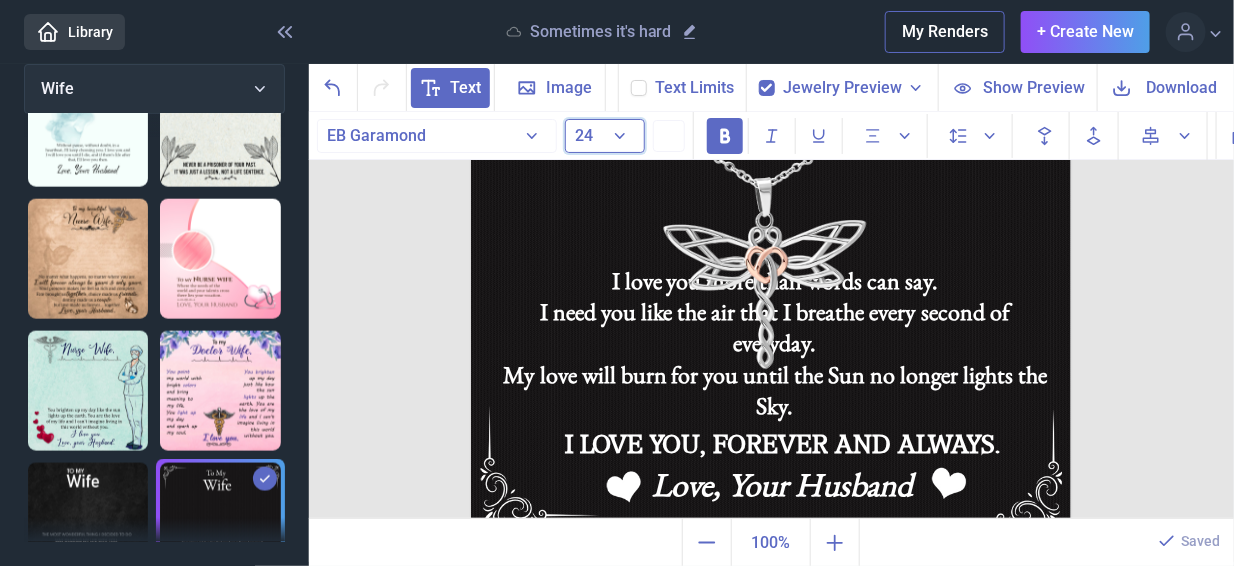 click on "24" at bounding box center [605, 136] 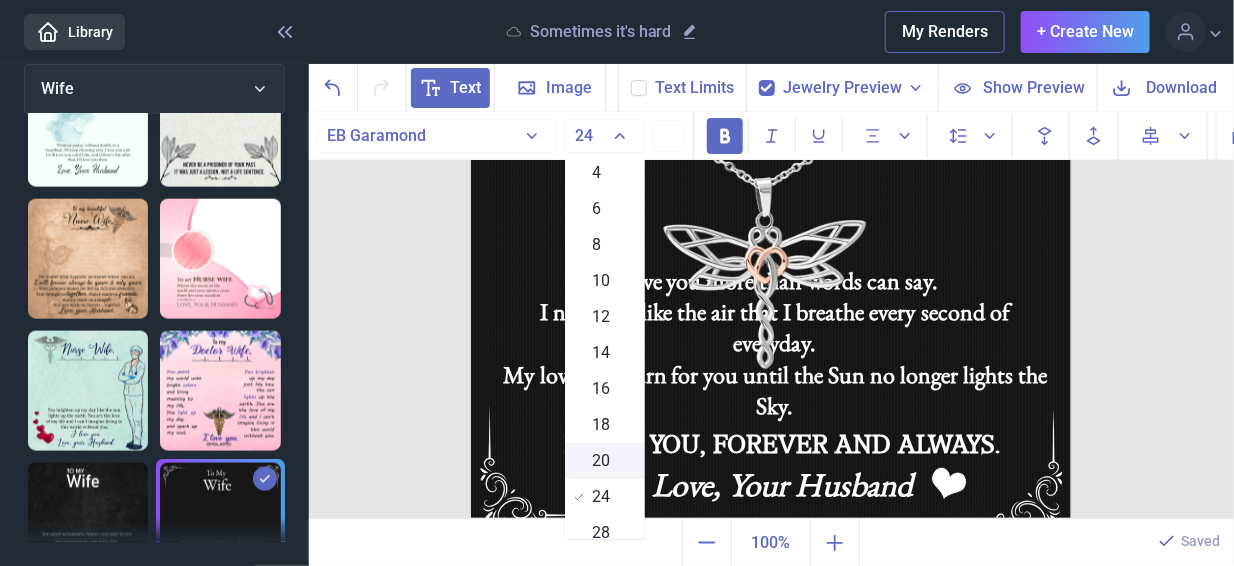 click on "20" at bounding box center [605, 461] 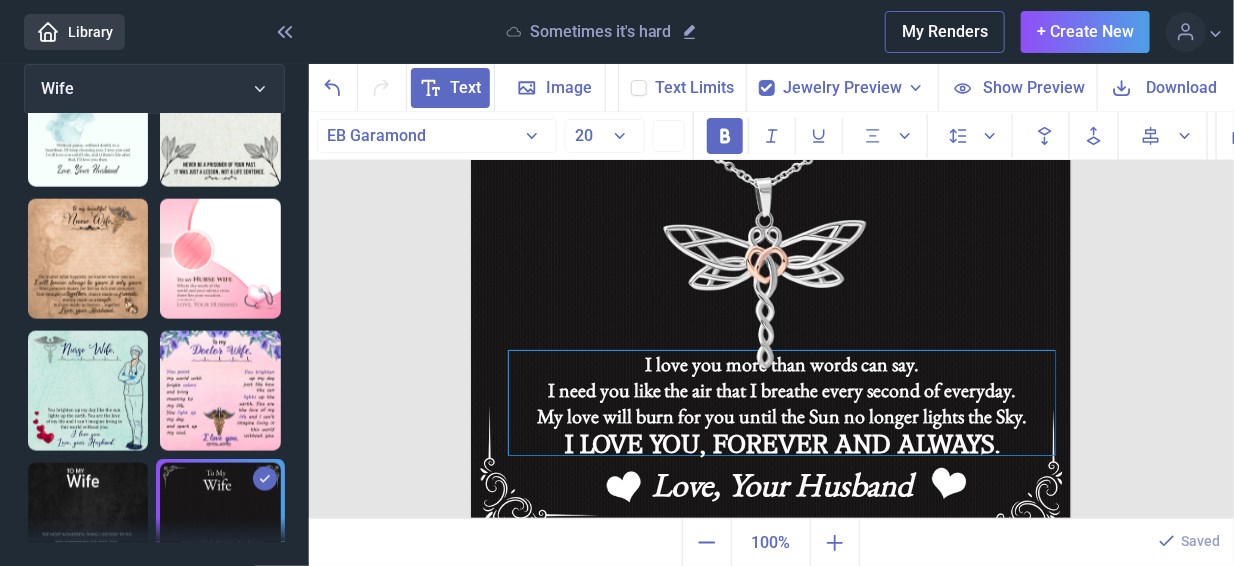 drag, startPoint x: 666, startPoint y: 328, endPoint x: 673, endPoint y: 414, distance: 86.28442 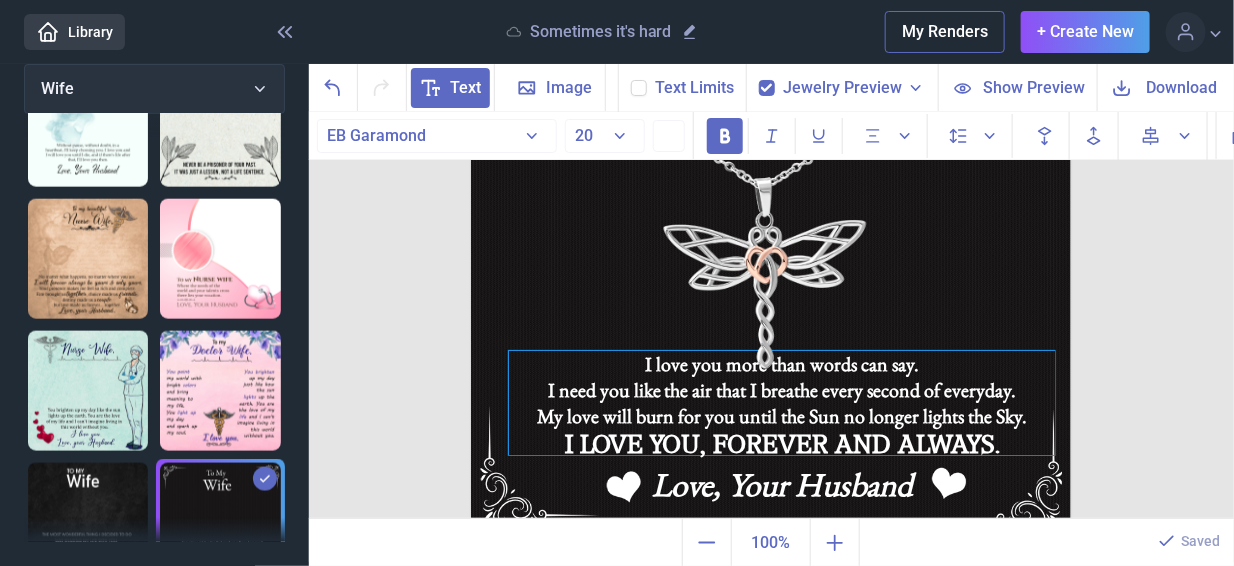 click on "My love will burn for you until the Sun no longer lights the Sky." at bounding box center (782, 442) 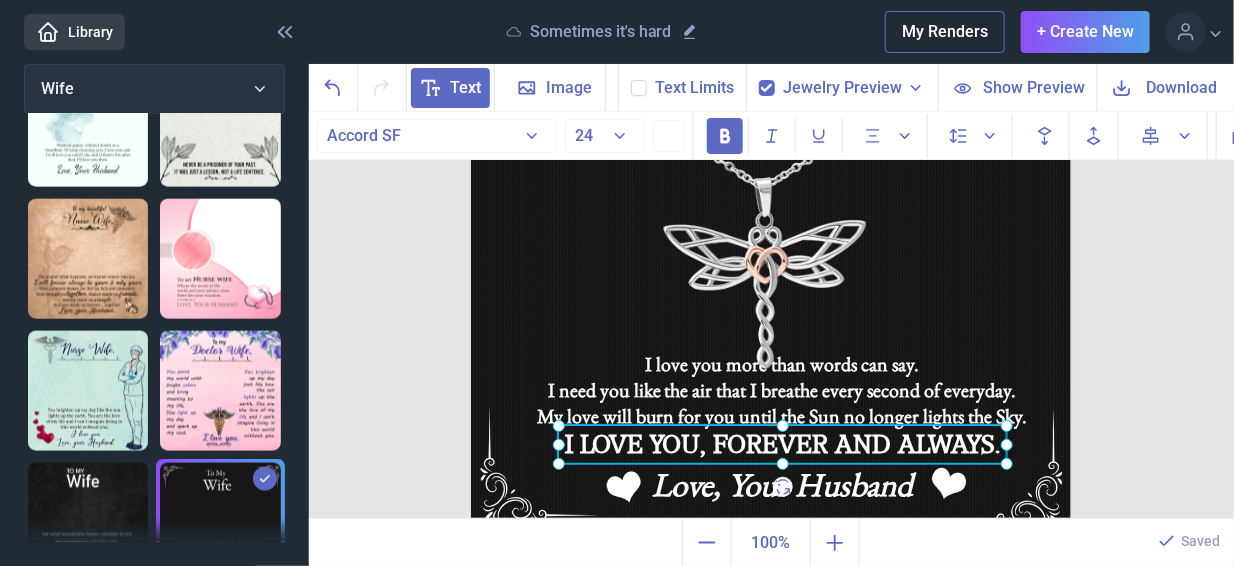click on "I LOVE YOU, FOREVER AND ALWAYS." at bounding box center [471, -64] 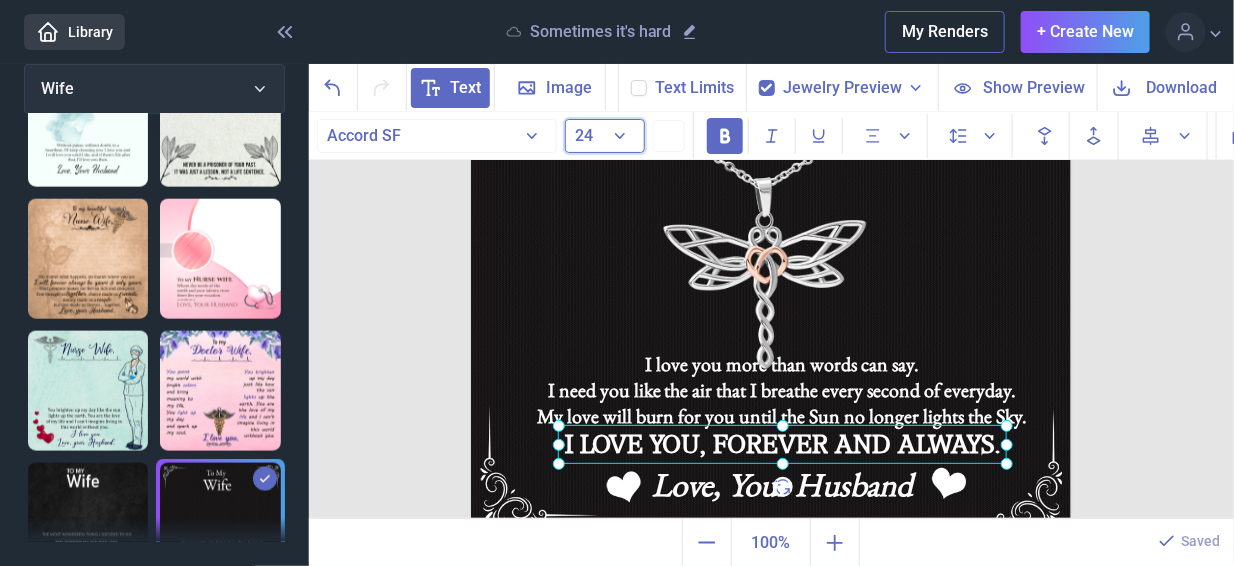 click on "24" at bounding box center [605, 136] 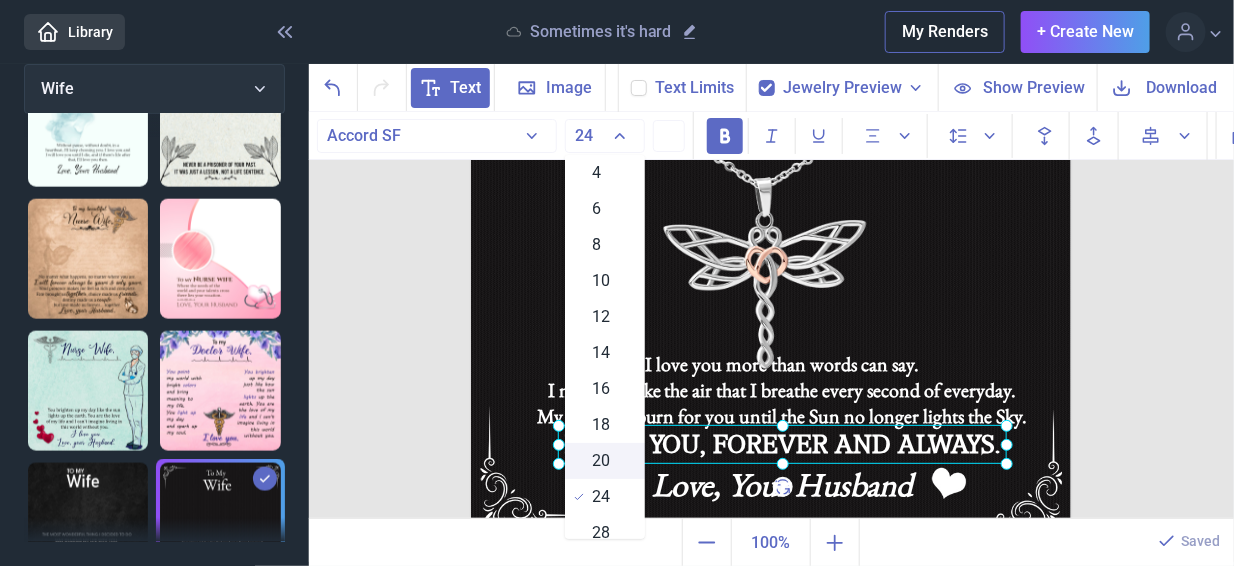 click on "20" at bounding box center (605, 461) 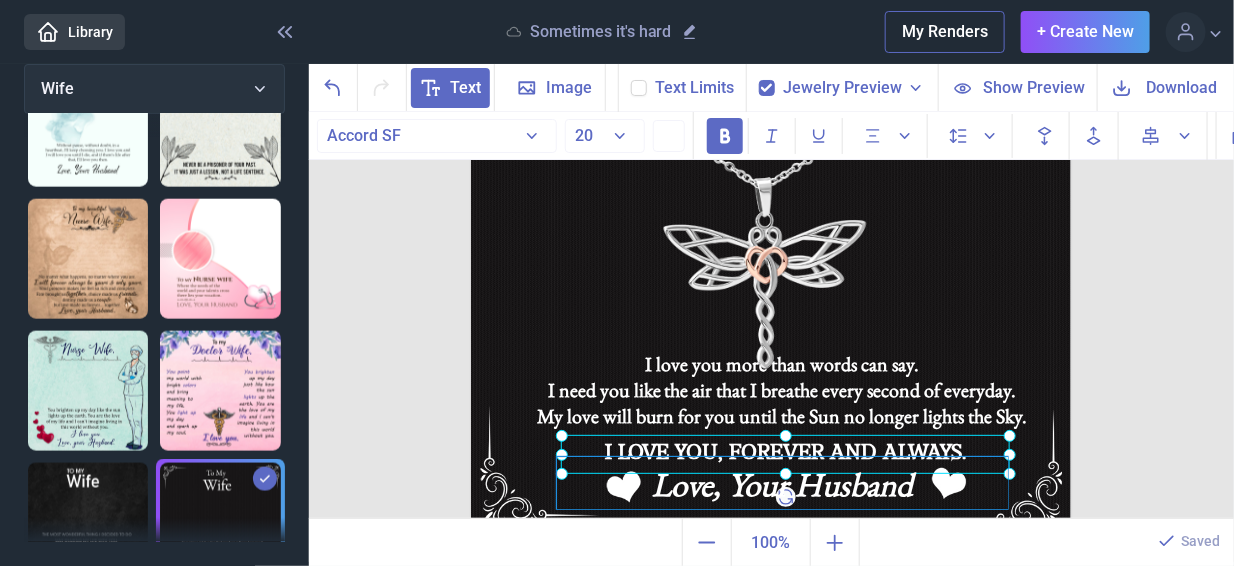 drag, startPoint x: 721, startPoint y: 449, endPoint x: 724, endPoint y: 459, distance: 10.440307 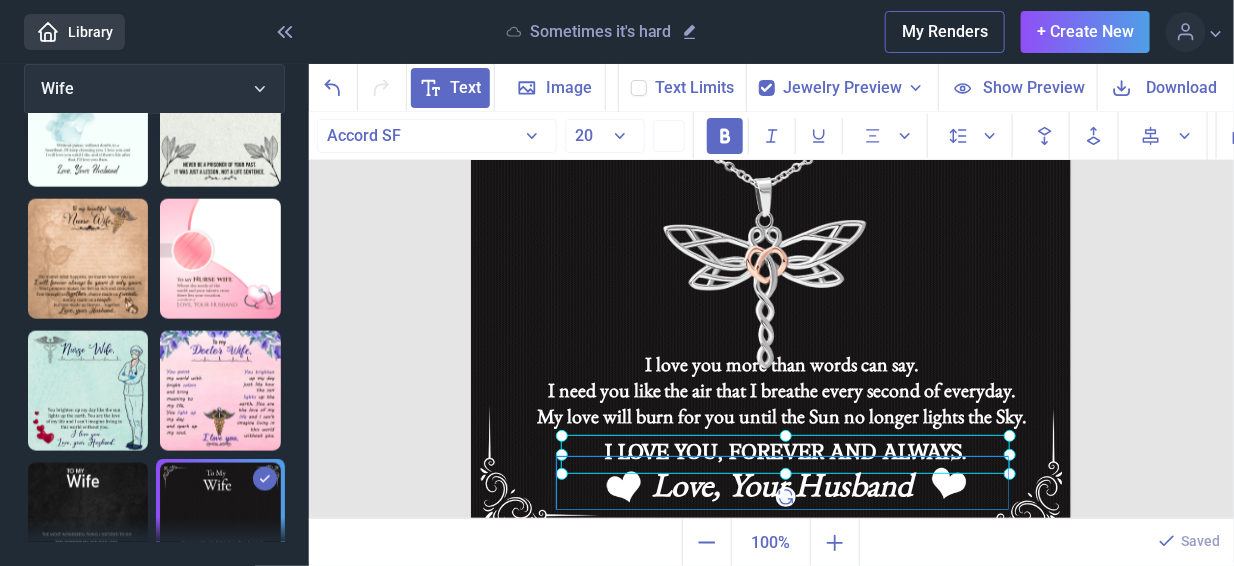 click on "To My       Wife       I love you more than words can say.  I need you like the air that I breathe every second of everyday.  My love will burn for you until the Sun no longer lights the Sky.         I LOVE YOU, FOREVER AND ALWAYS.                       Love, Your Husband" at bounding box center (771, 236) 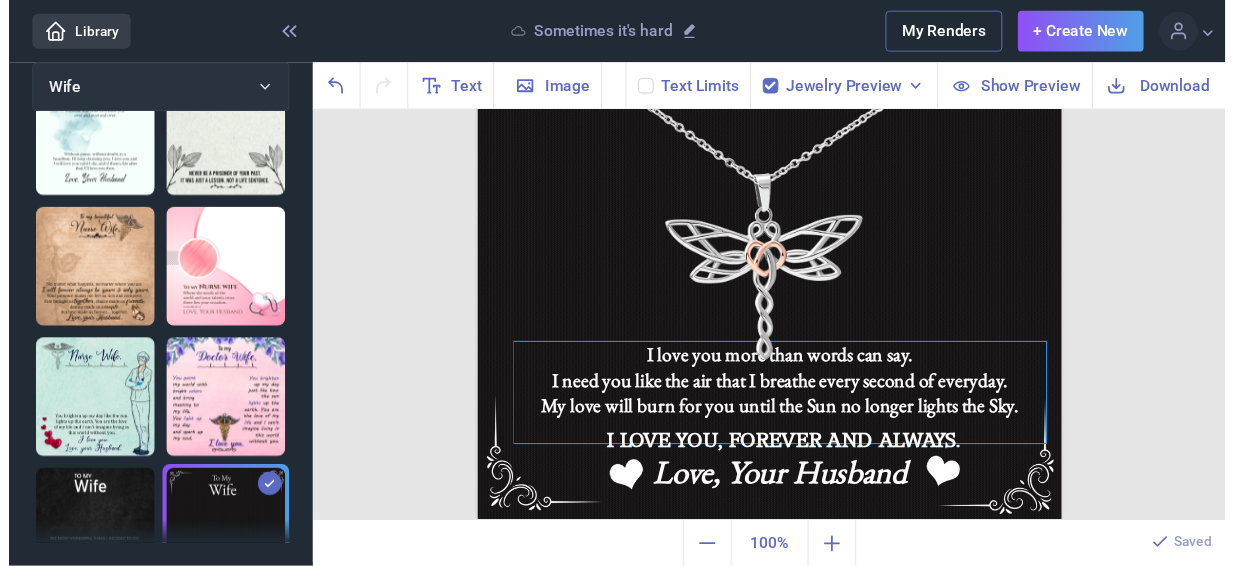 scroll, scrollTop: 880, scrollLeft: 0, axis: vertical 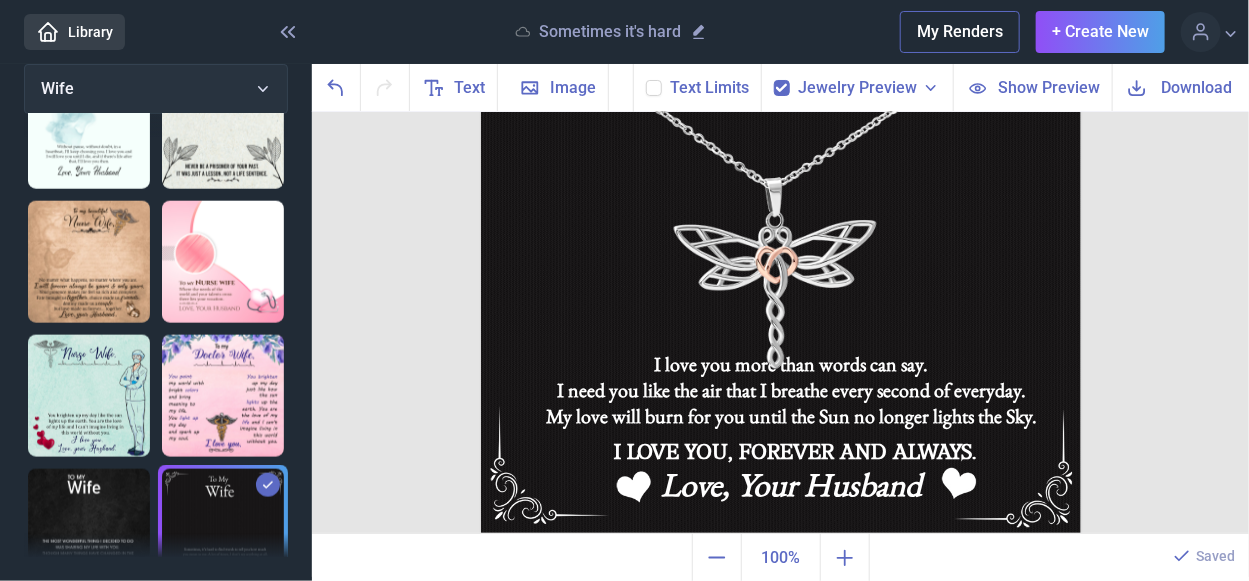 click at bounding box center (781, 236) 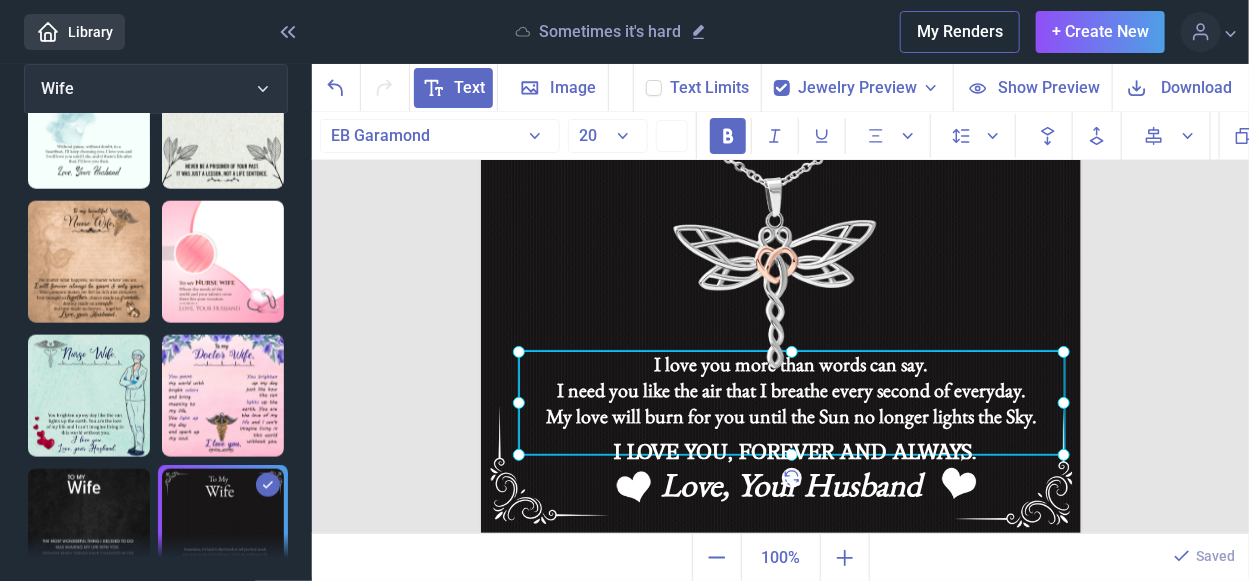scroll, scrollTop: 869, scrollLeft: 0, axis: vertical 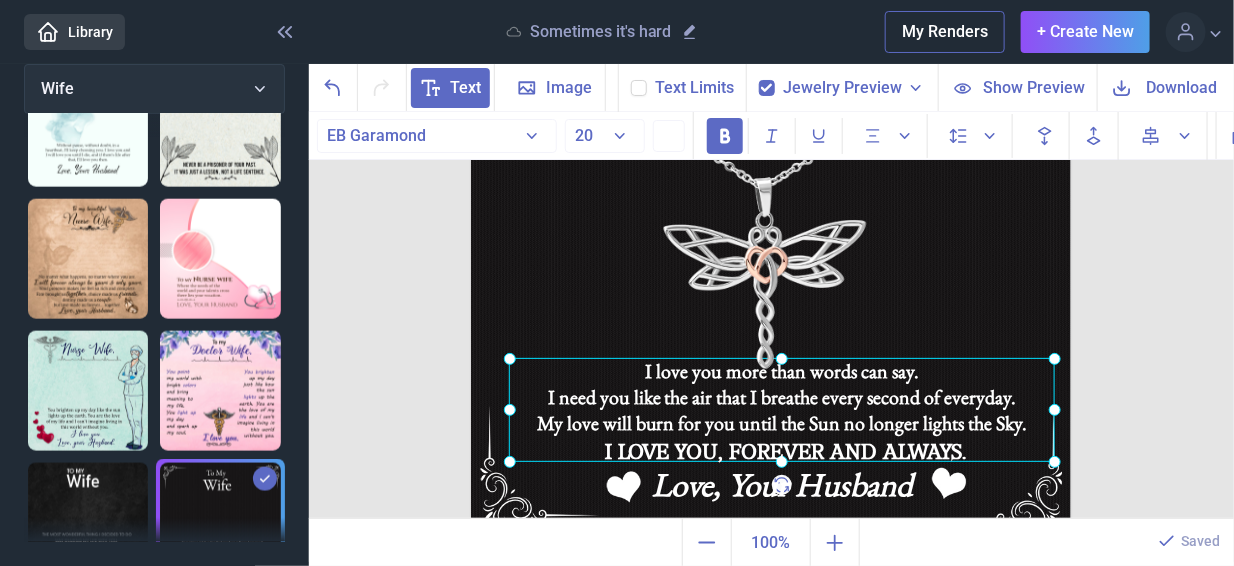 click on "I love you more than words can say.  I need you like the air that I breathe every second of everyday.  My love will burn for you until the Sun no longer lights the Sky." at bounding box center [471, -64] 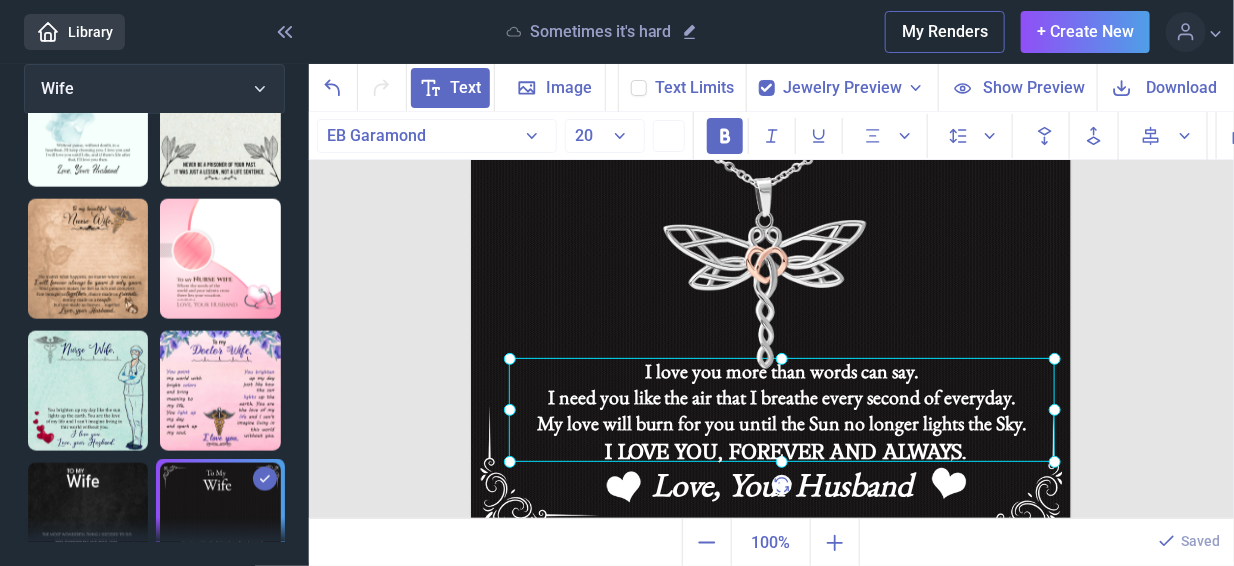 click at bounding box center [771, 236] 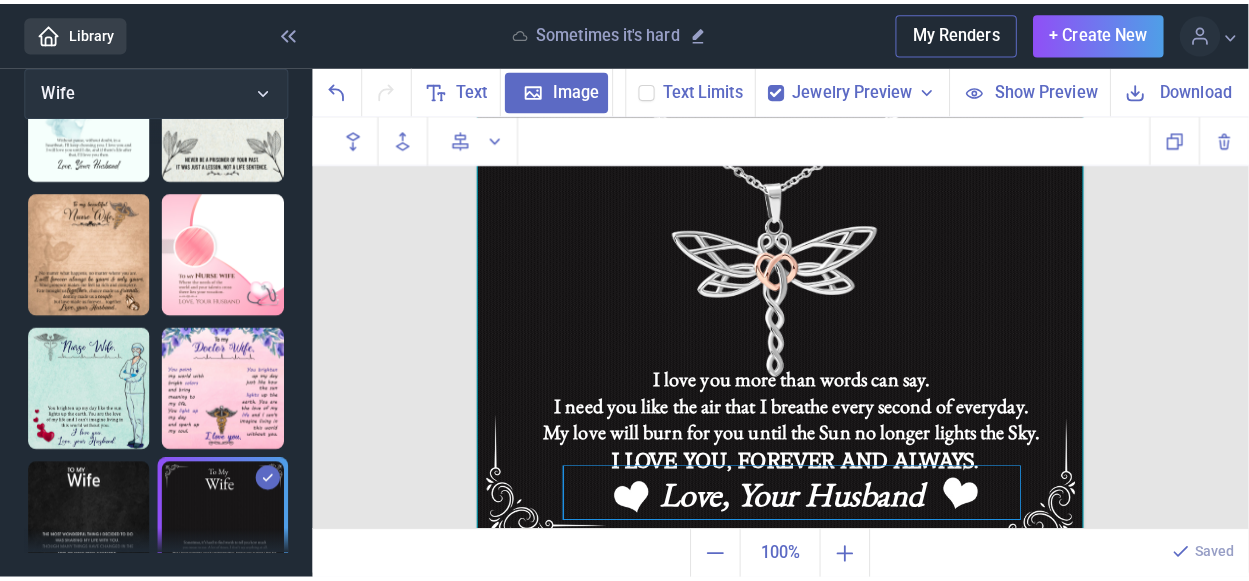 scroll, scrollTop: 869, scrollLeft: 0, axis: vertical 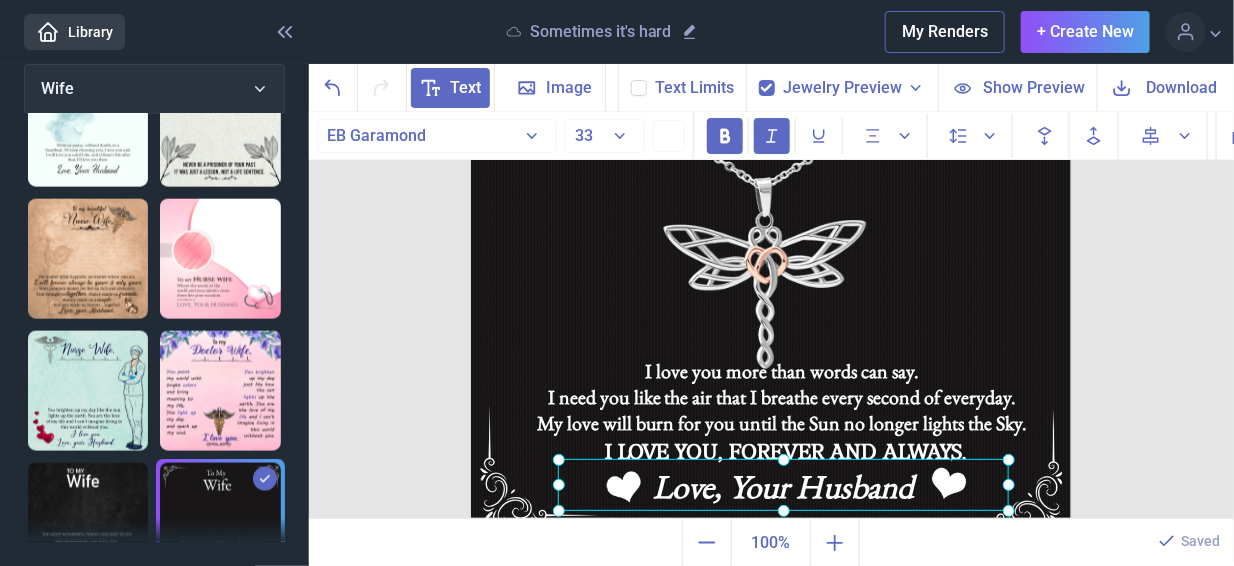 click on "Love, Your Husband" at bounding box center (471, -64) 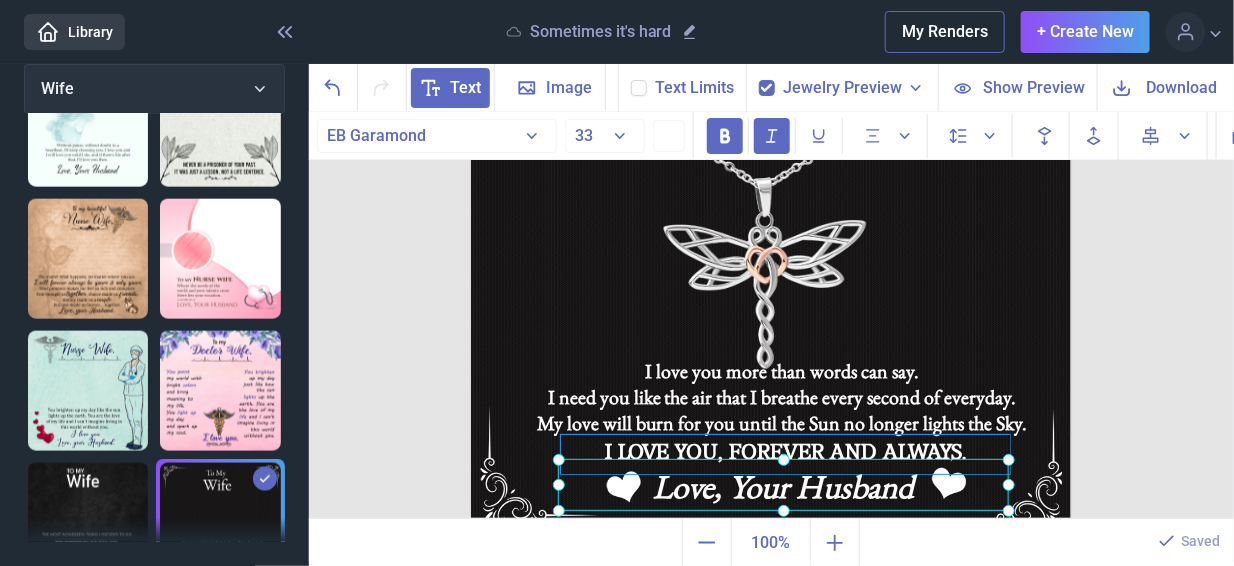 click on "I LOVE YOU, FOREVER AND ALWAYS." at bounding box center (771, -64) 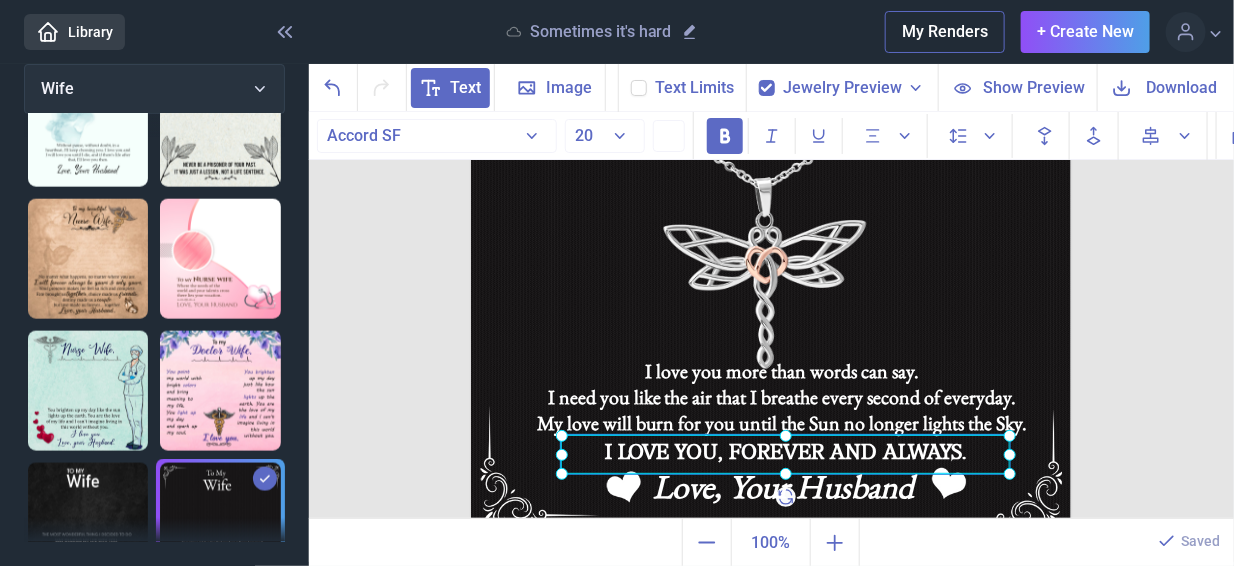 click at bounding box center (785, 454) 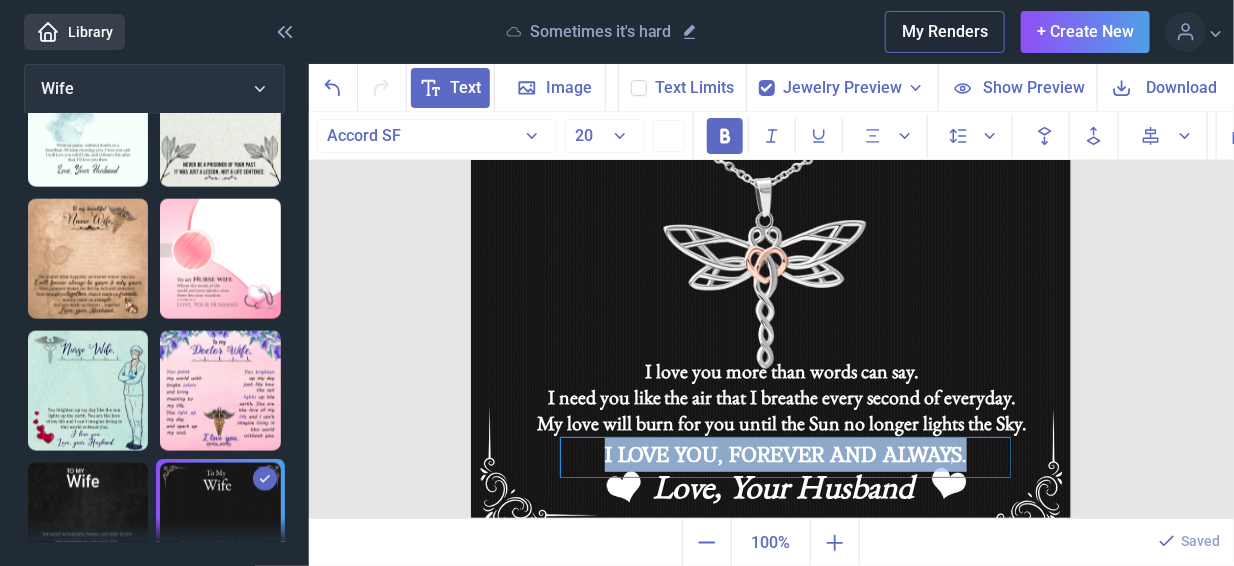 click on "I LOVE YOU, FOREVER AND ALWAYS." at bounding box center [785, 457] 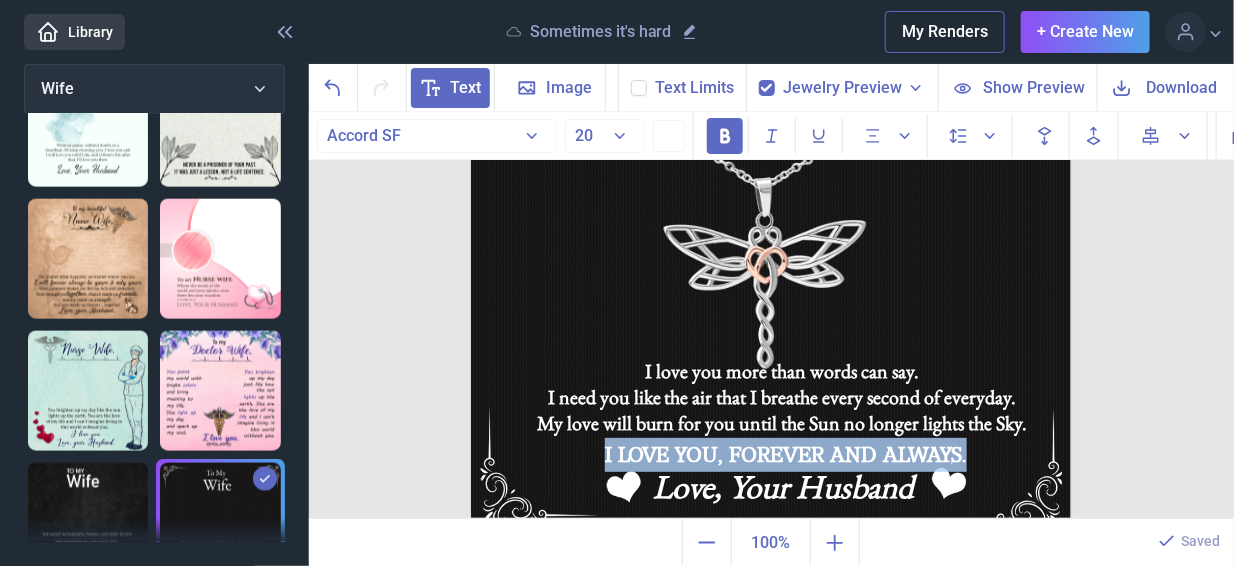 click at bounding box center (771, 236) 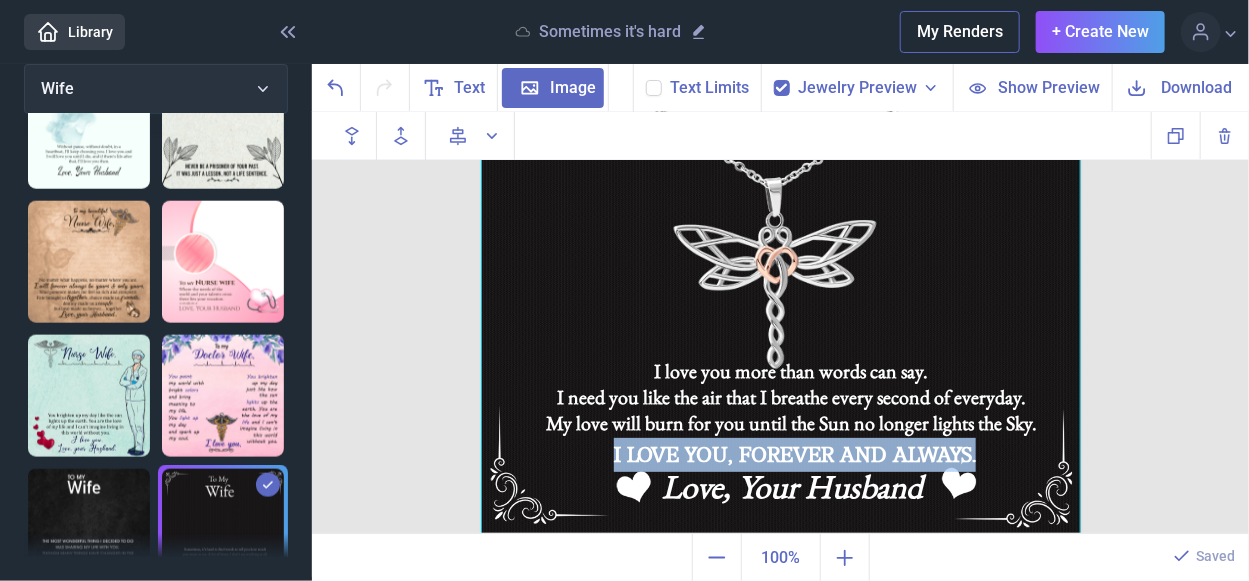 click at bounding box center (781, 236) 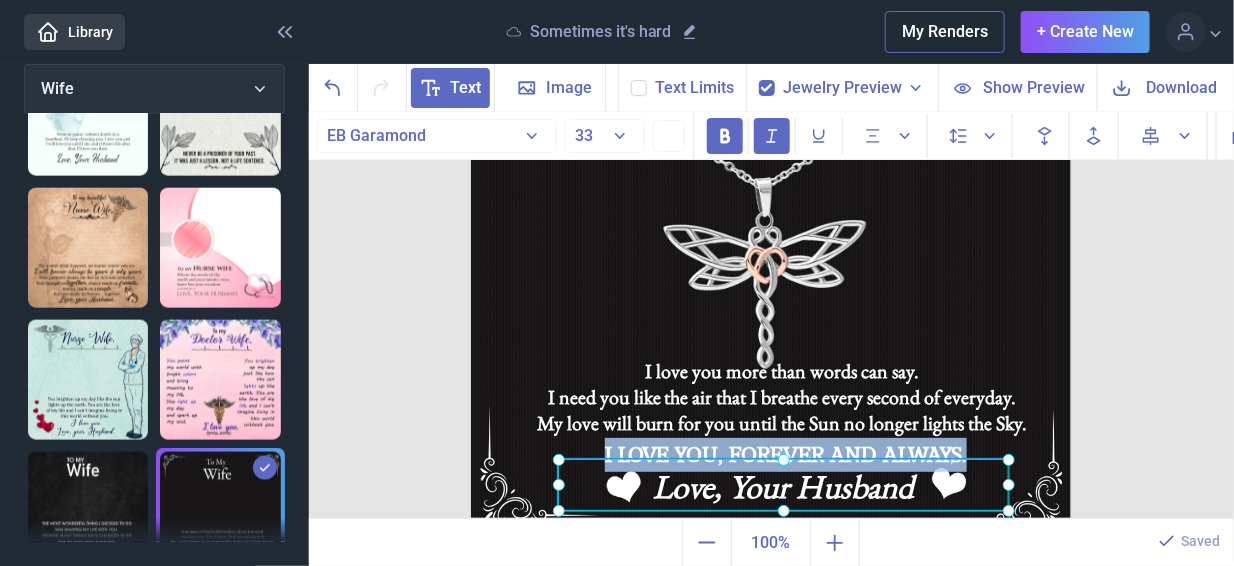click on "Love, Your Husband" at bounding box center [471, -64] 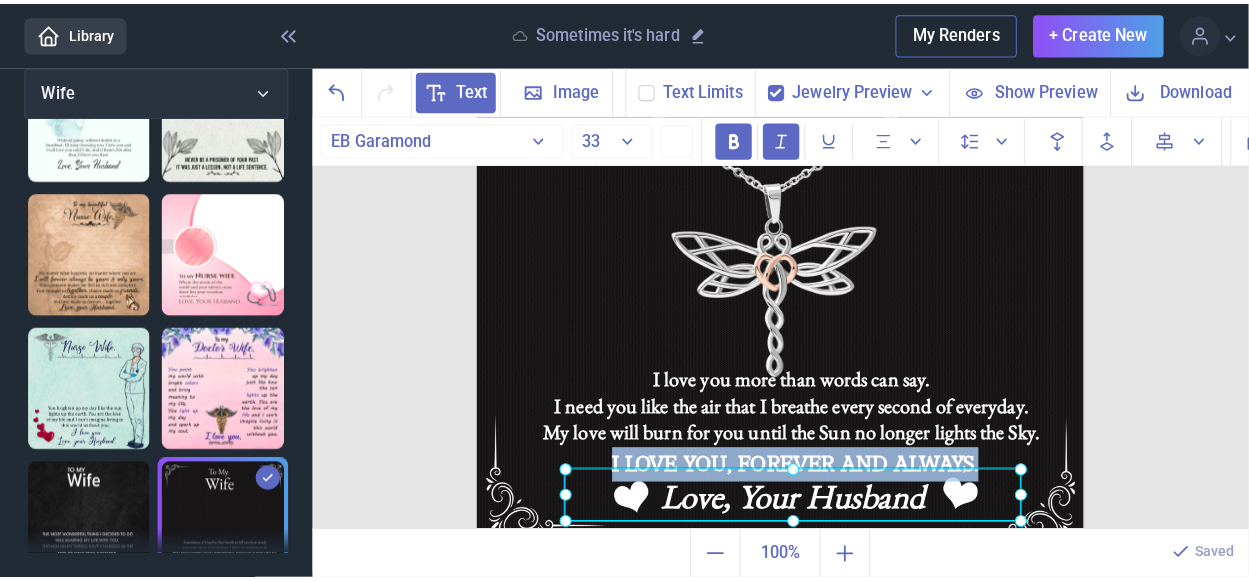scroll, scrollTop: 869, scrollLeft: 0, axis: vertical 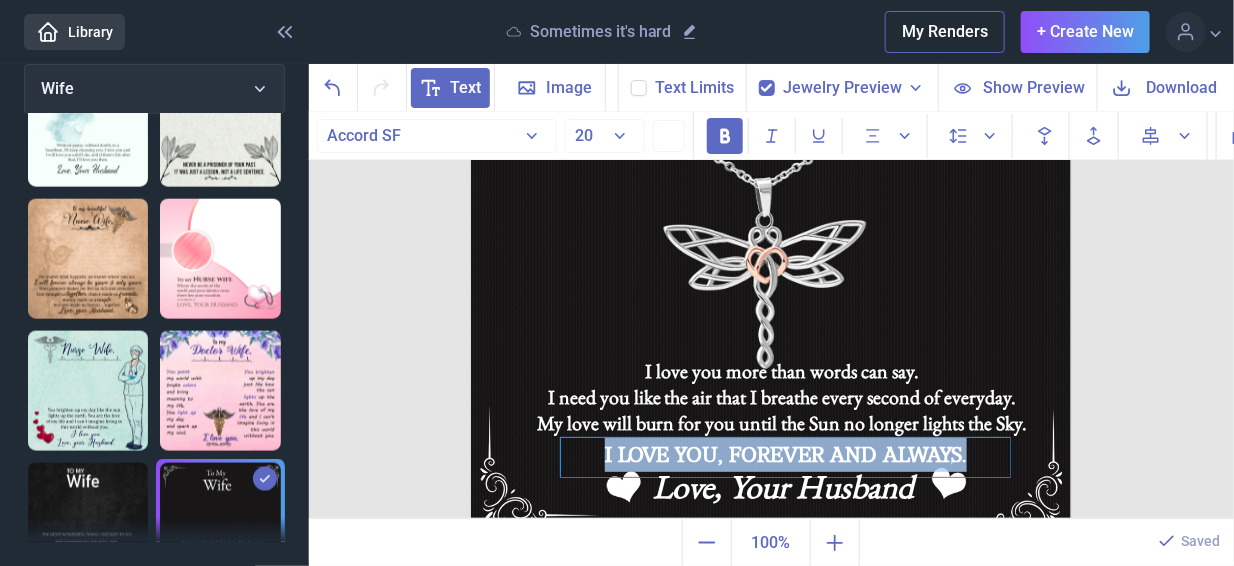 click on "I LOVE YOU, FOREVER AND ALWAYS." at bounding box center (785, 457) 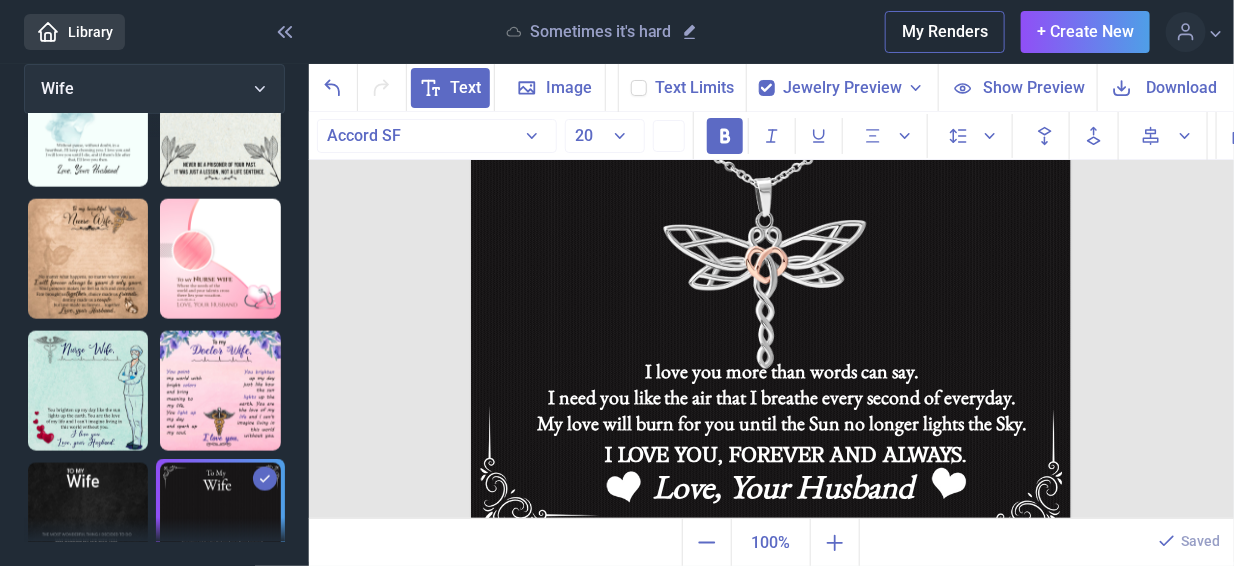 click at bounding box center (771, 236) 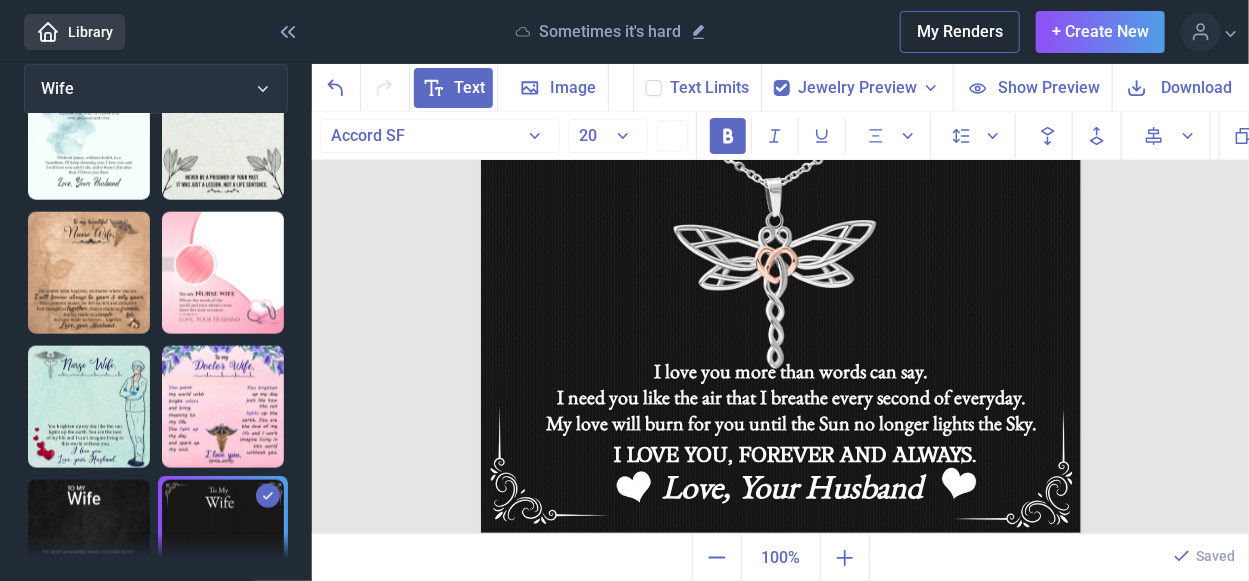 scroll, scrollTop: 880, scrollLeft: 0, axis: vertical 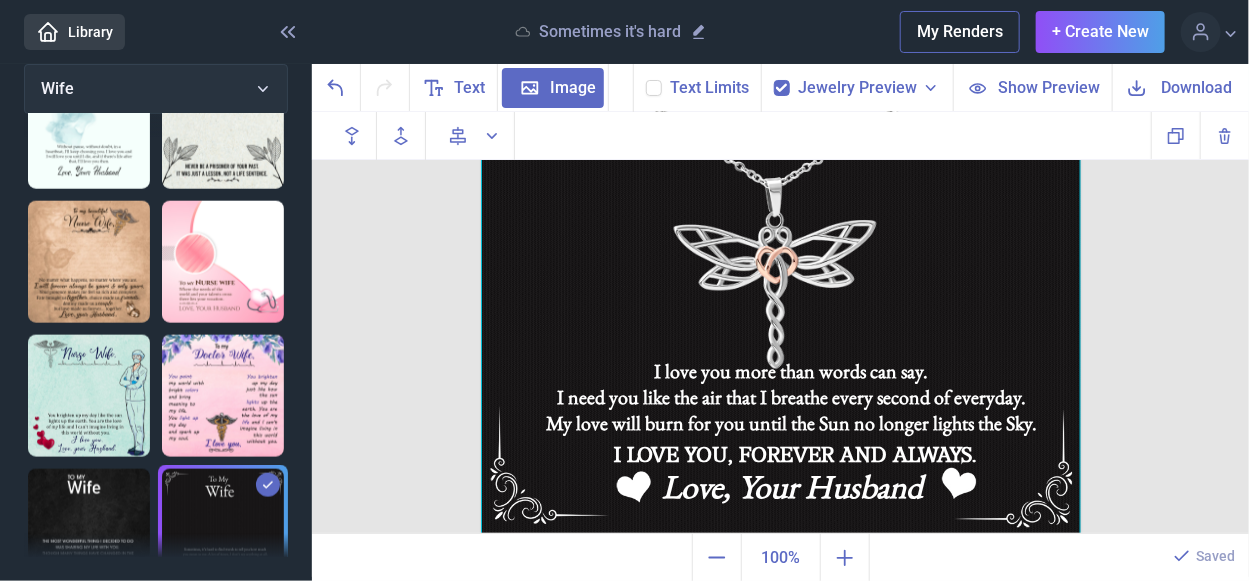 click at bounding box center (781, 236) 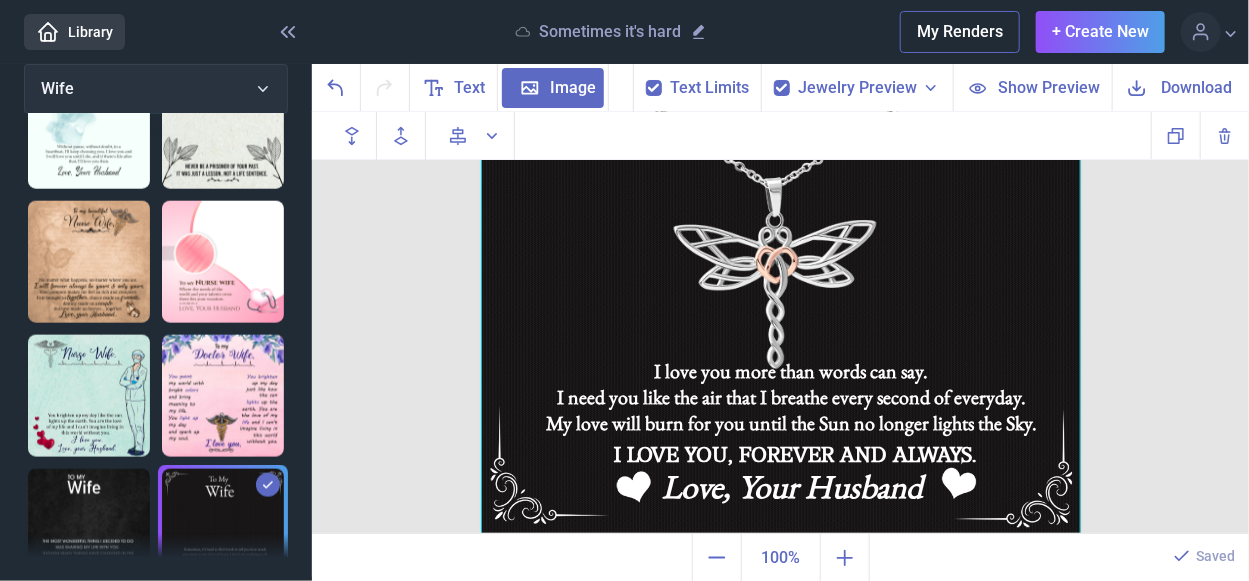 click 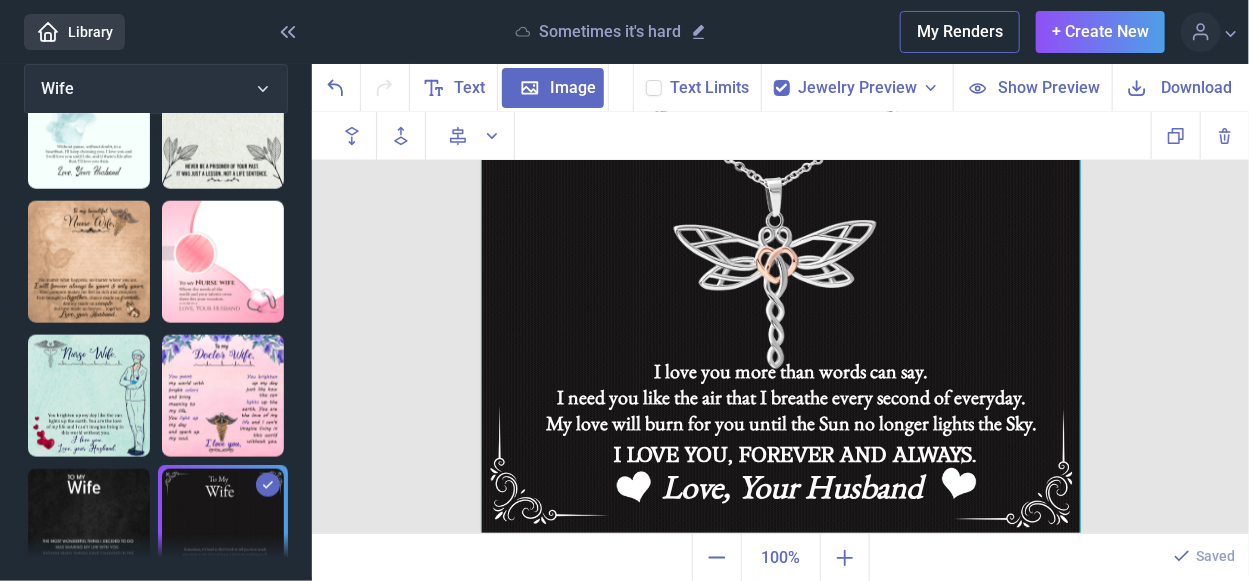 click 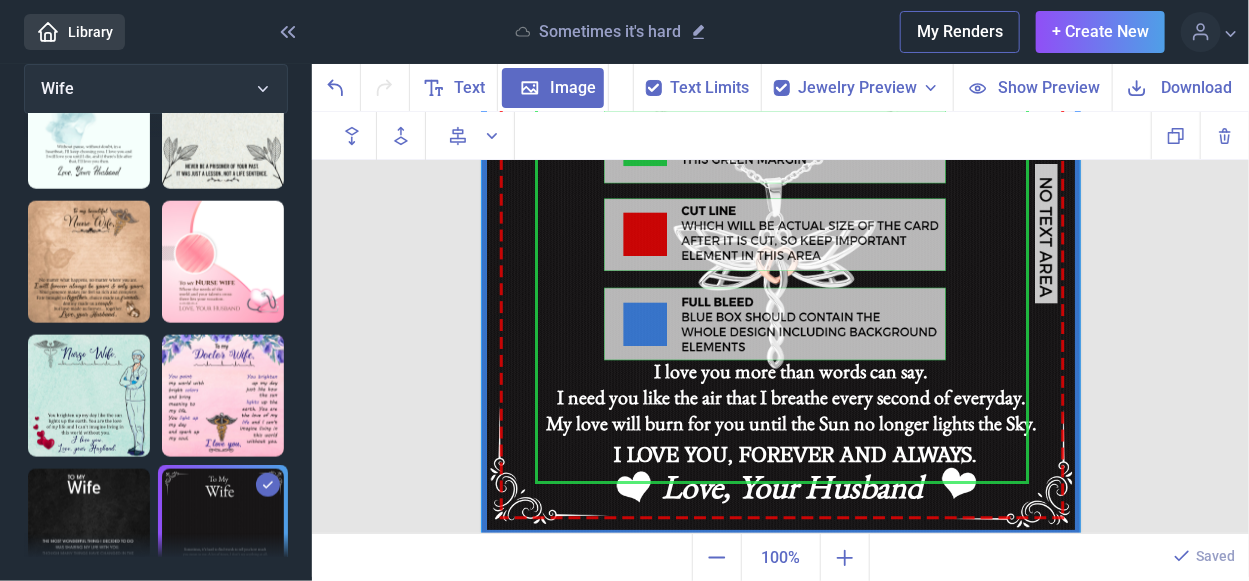 click on "Text Limits" at bounding box center (697, 88) 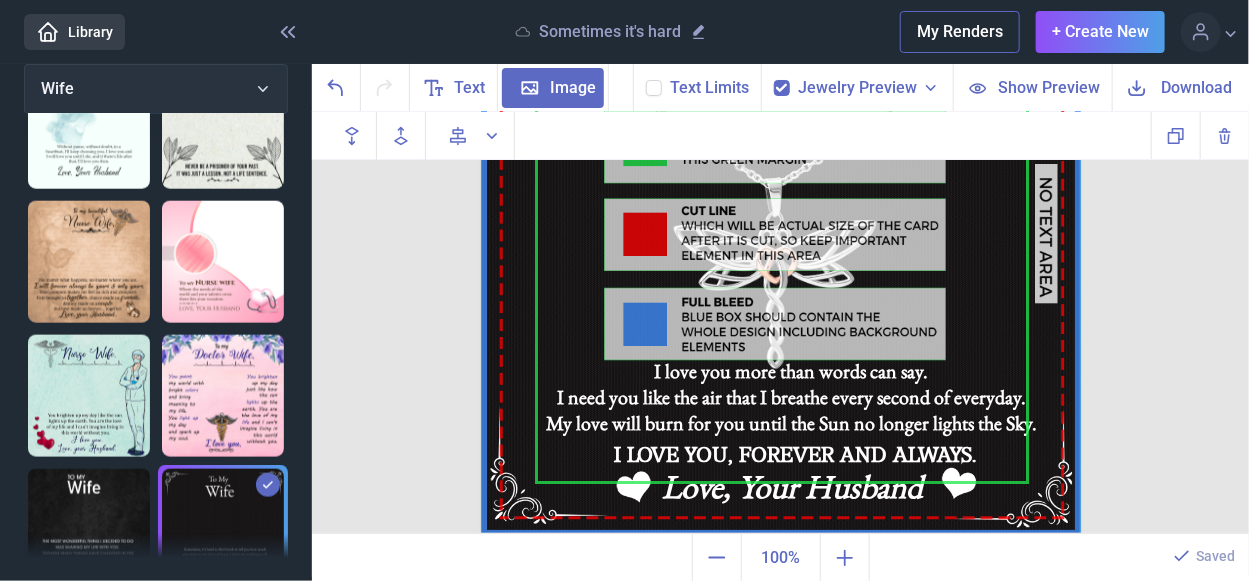 checkbox on "false" 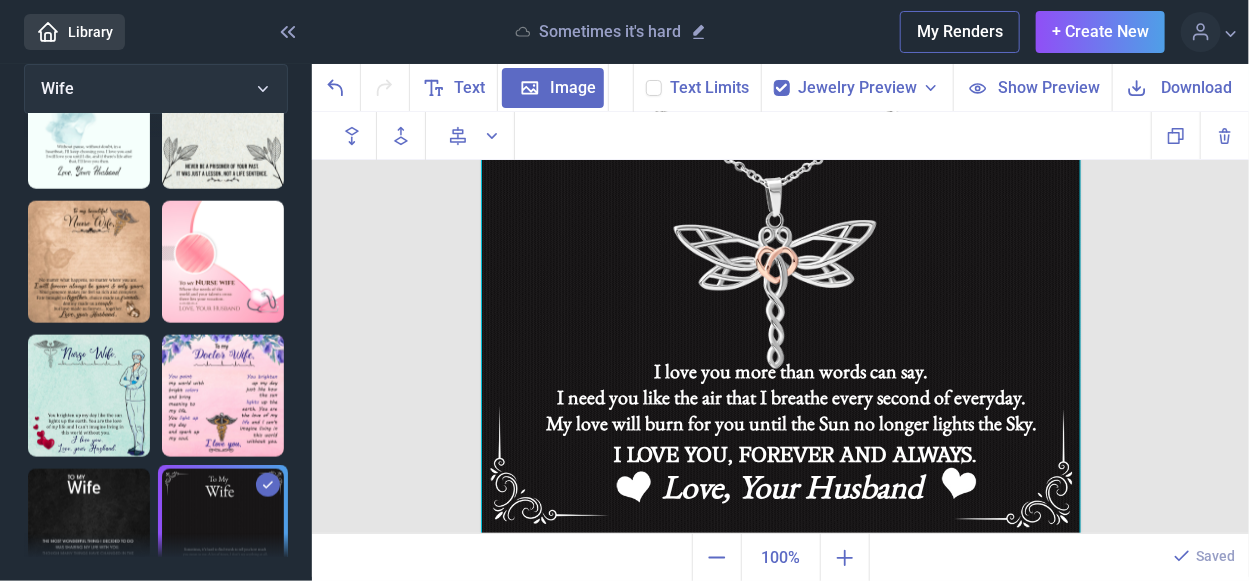 click 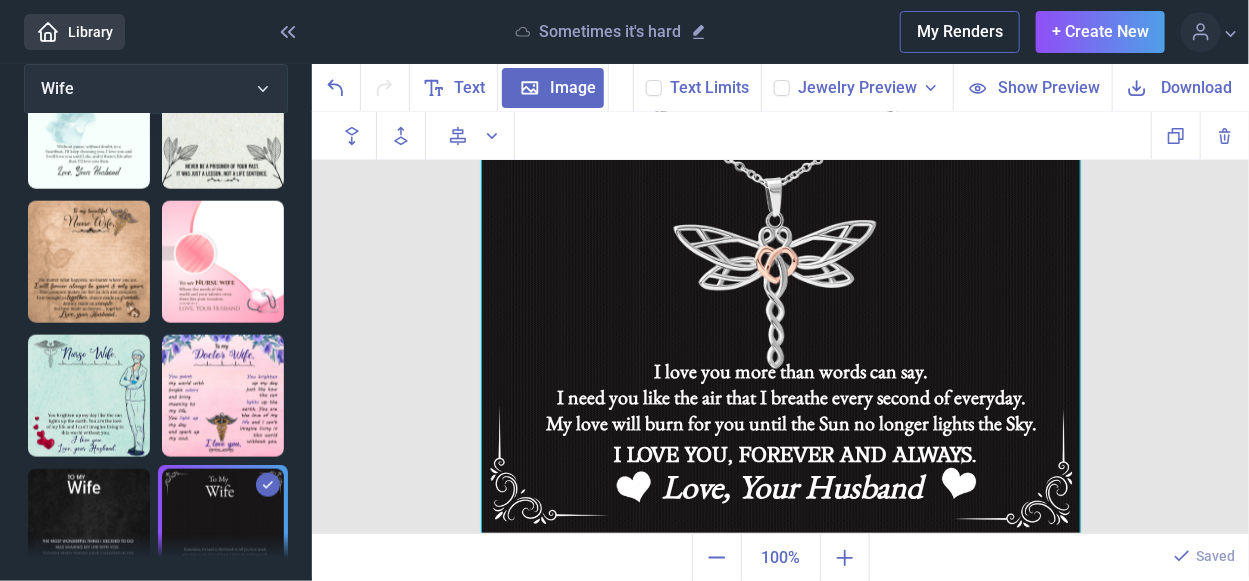 checkbox on "false" 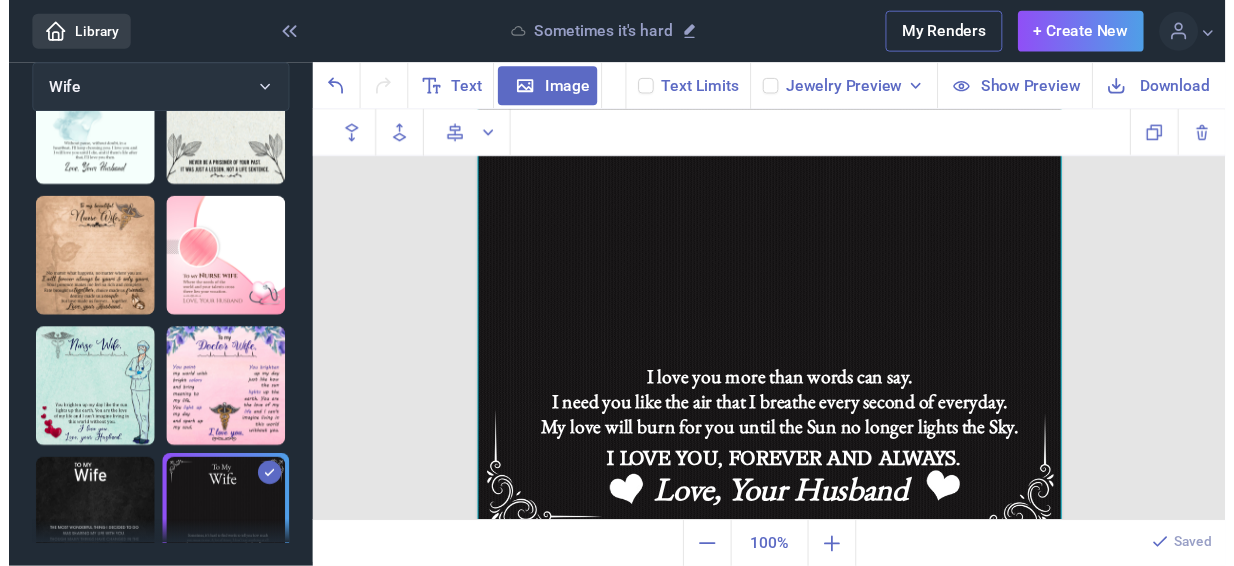 scroll, scrollTop: 246, scrollLeft: 0, axis: vertical 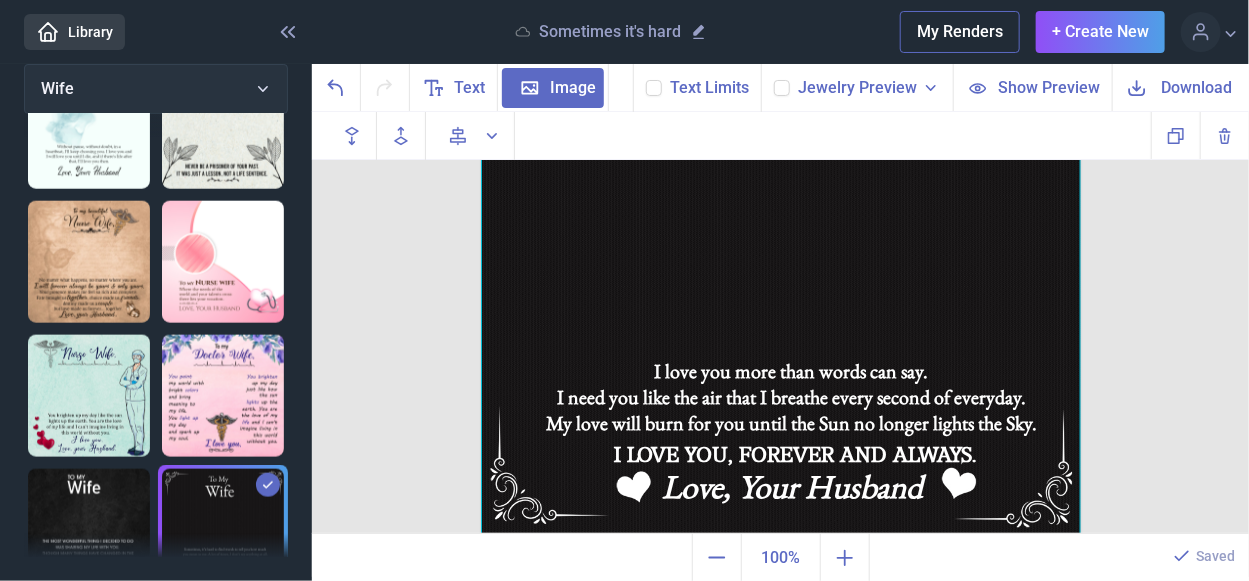 click 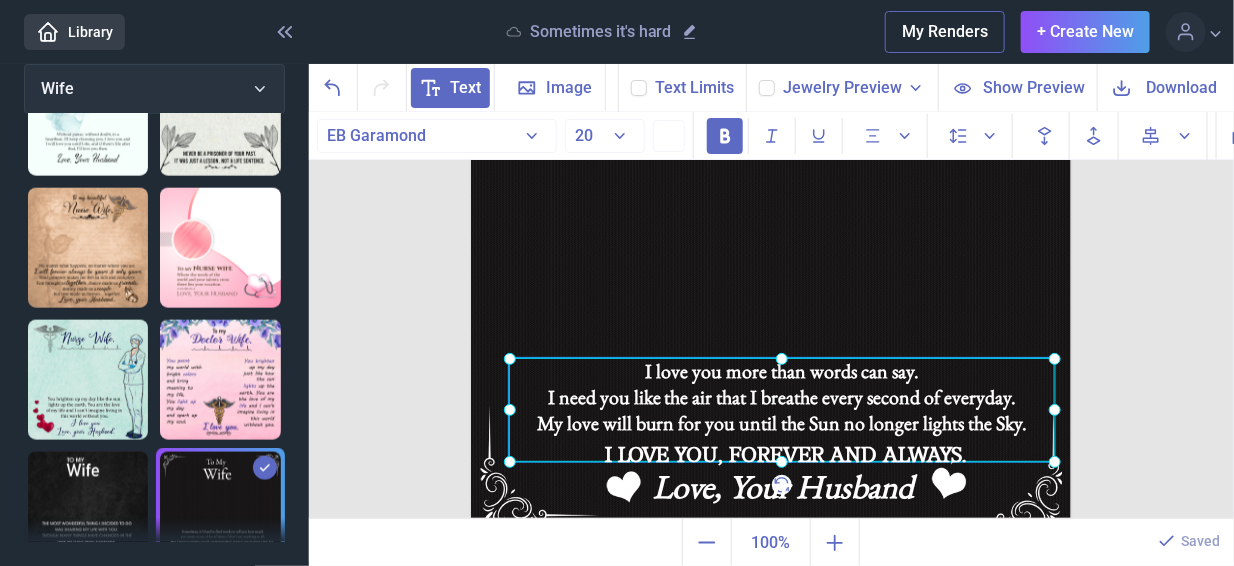 click on "I love you more than words can say.  I need you like the air that I breathe every second of everyday.  My love will burn for you until the Sun no longer lights the Sky." at bounding box center [471, -64] 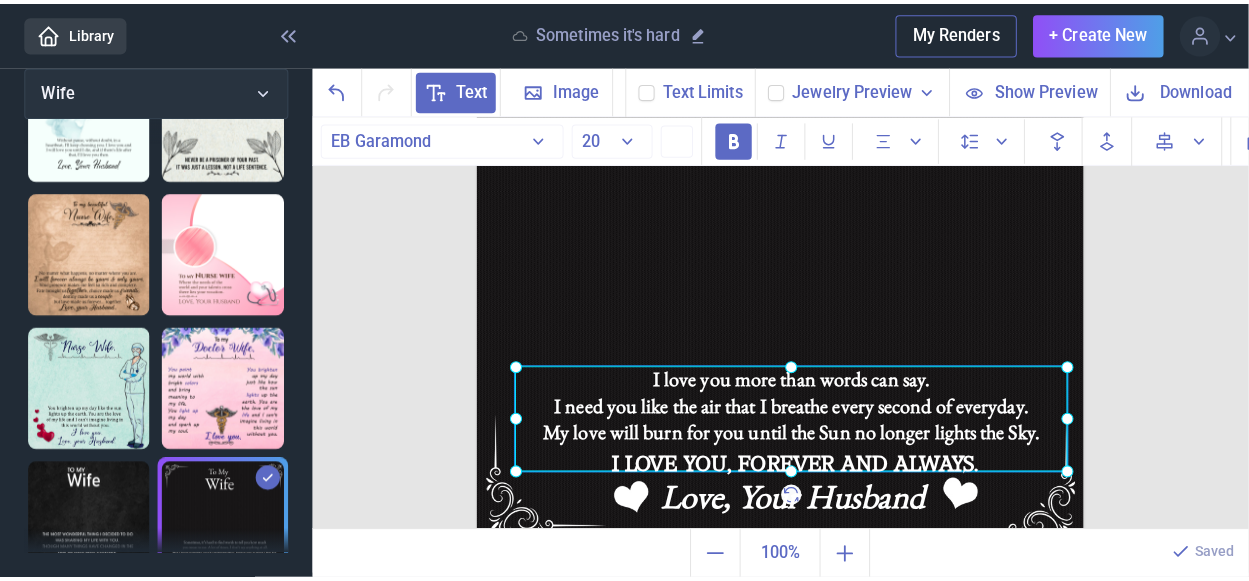 scroll, scrollTop: 869, scrollLeft: 0, axis: vertical 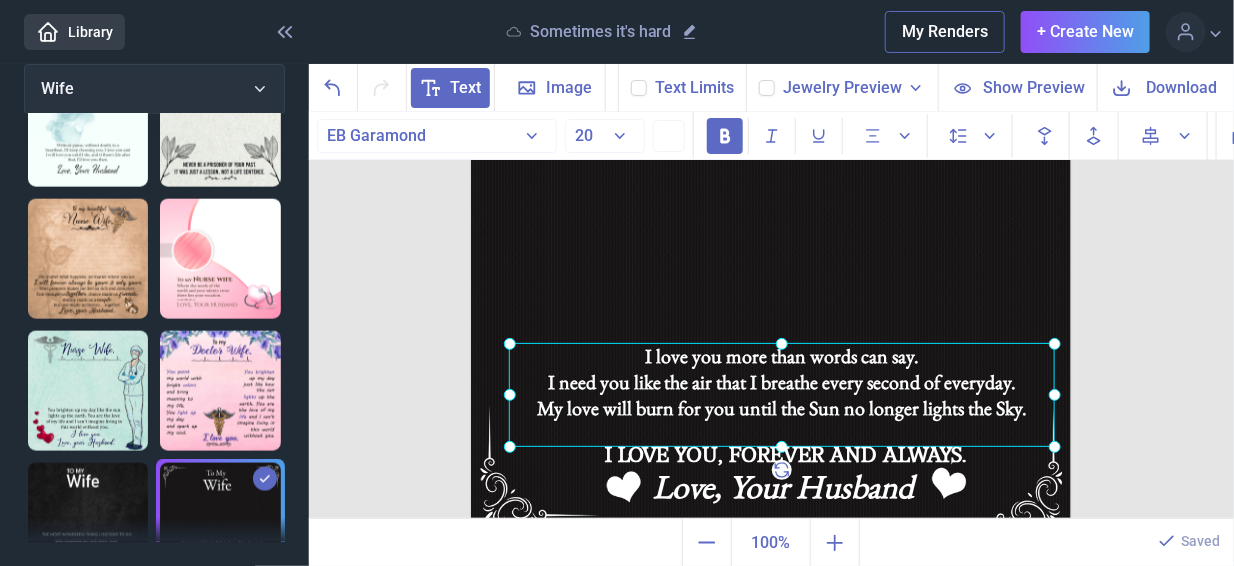 drag, startPoint x: 753, startPoint y: 409, endPoint x: 753, endPoint y: 394, distance: 15 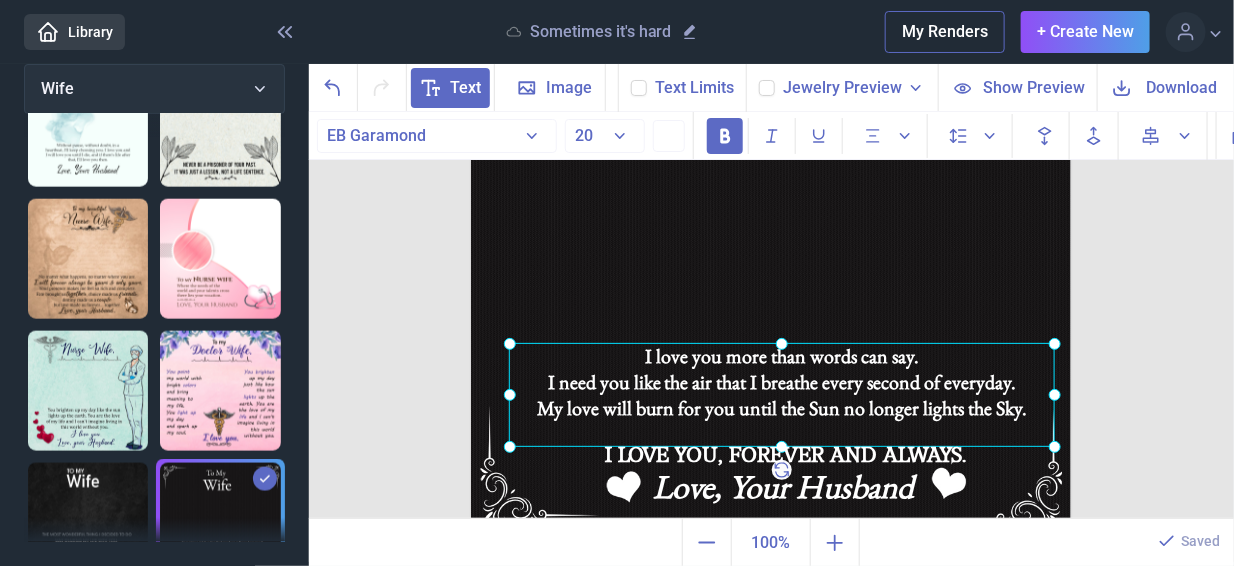 click at bounding box center [782, 395] 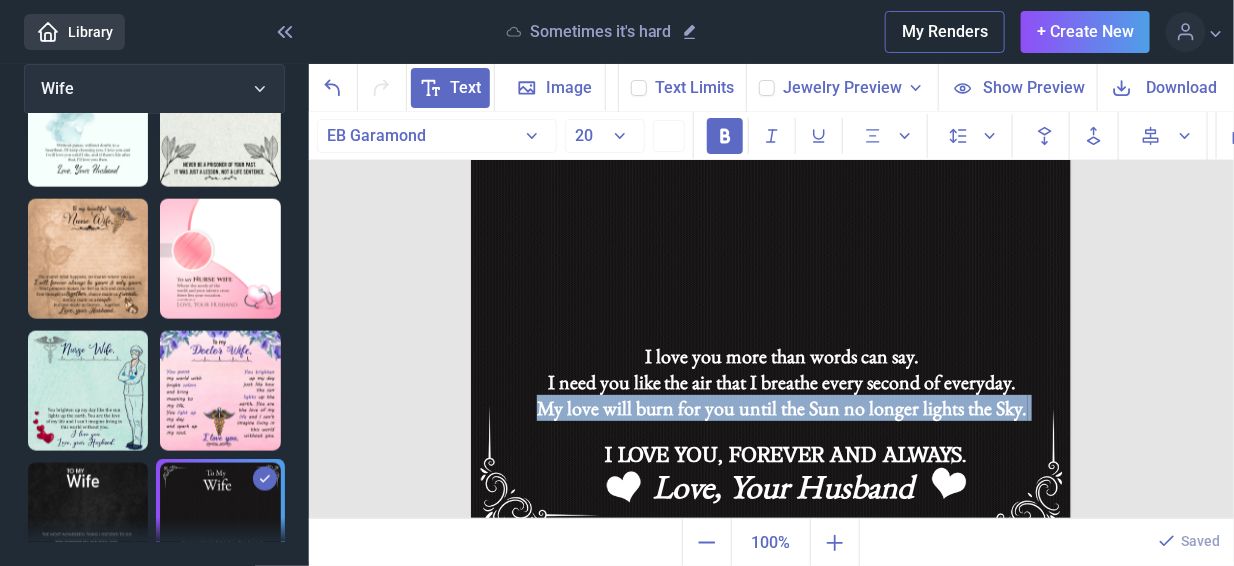 click on "My love will burn for you until the Sun no longer lights the Sky." at bounding box center [782, 434] 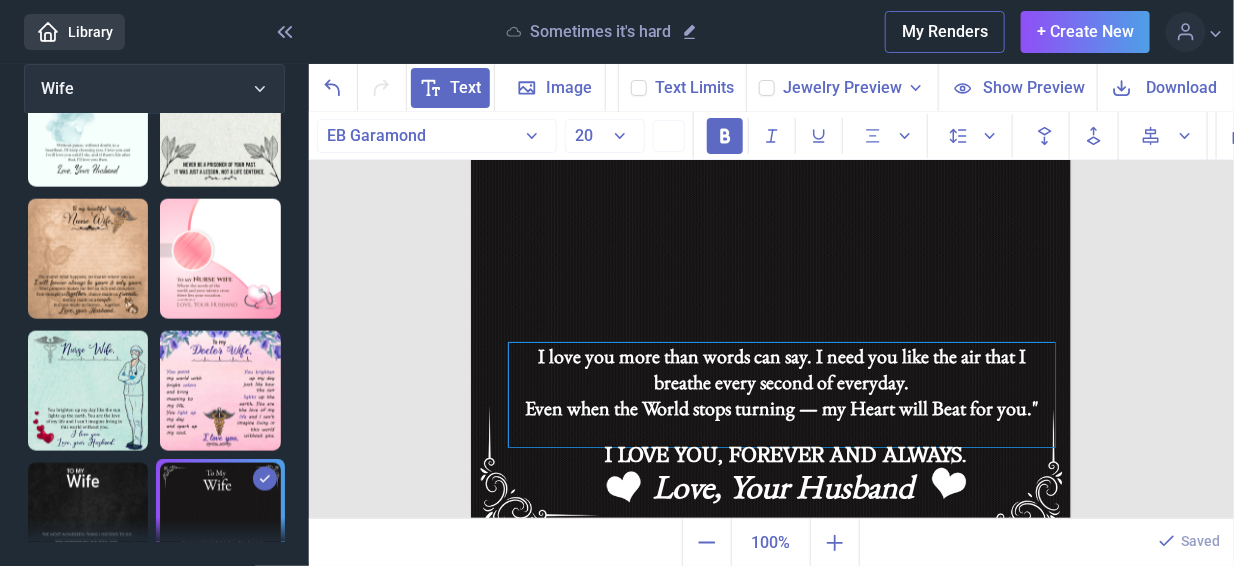 click on "I love you more than words can say. I need you like the air that I breathe every second of everyday." at bounding box center [782, 369] 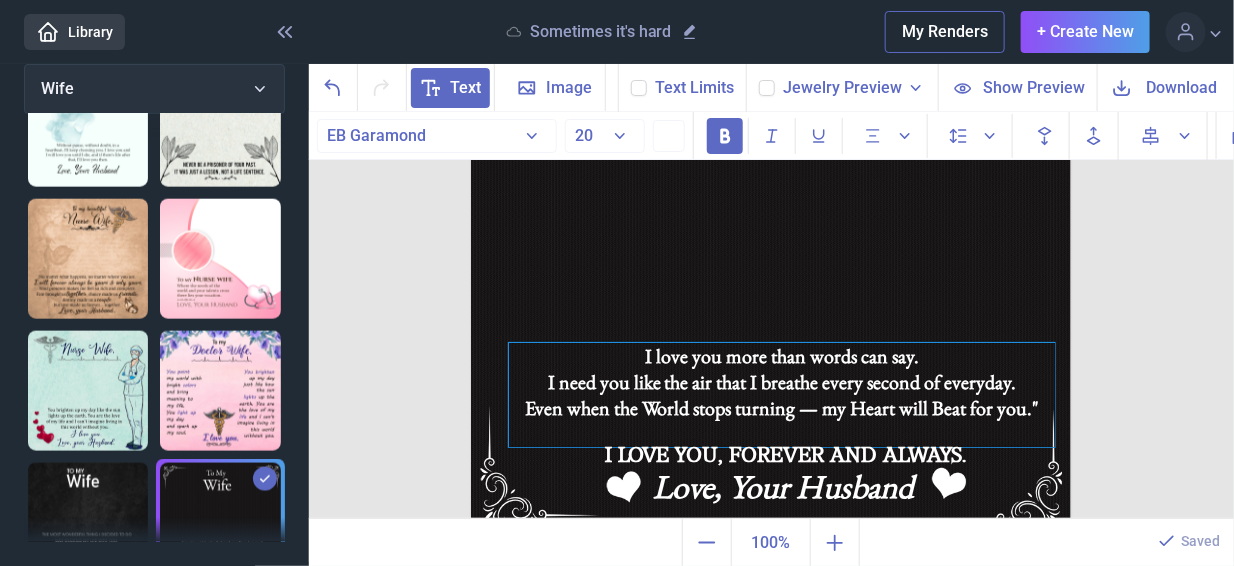 click on "Even when the World stops turning — my Heart will Beat for you."" at bounding box center [782, 408] 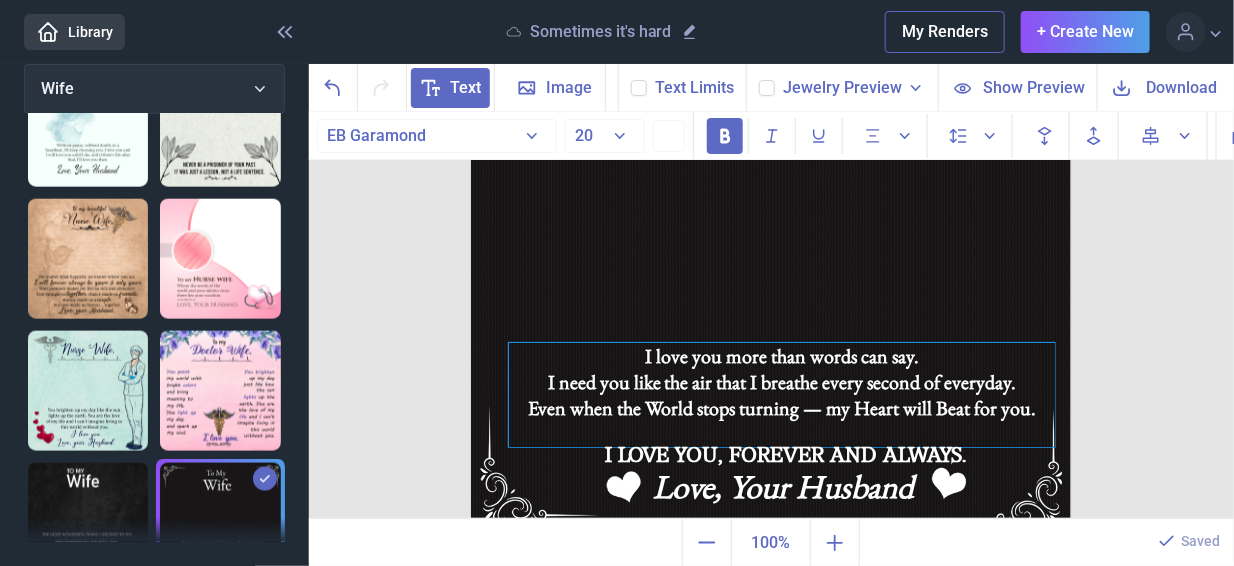 click at bounding box center (782, 447) 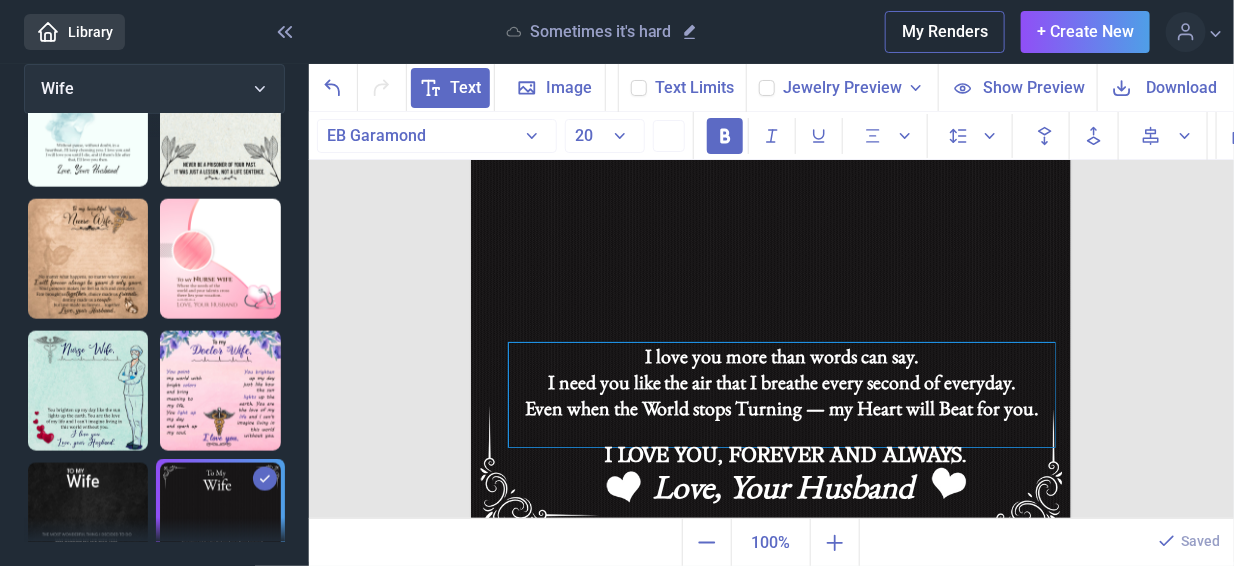 click on "Even when the World stops Turning — my Heart will Beat for you." at bounding box center (782, 408) 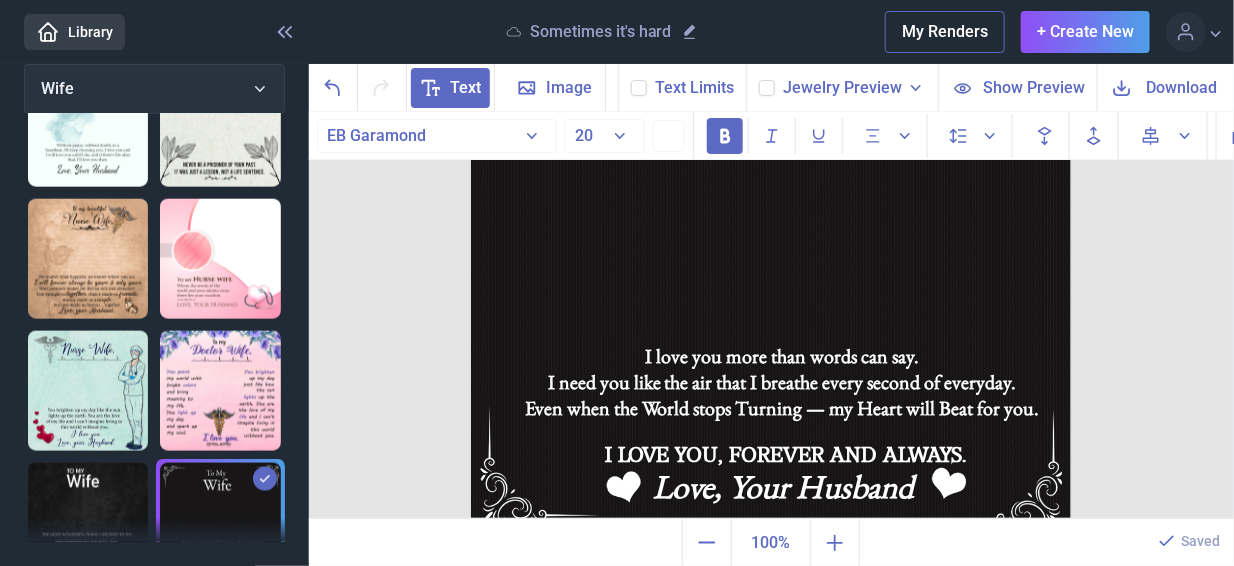 click at bounding box center [771, 236] 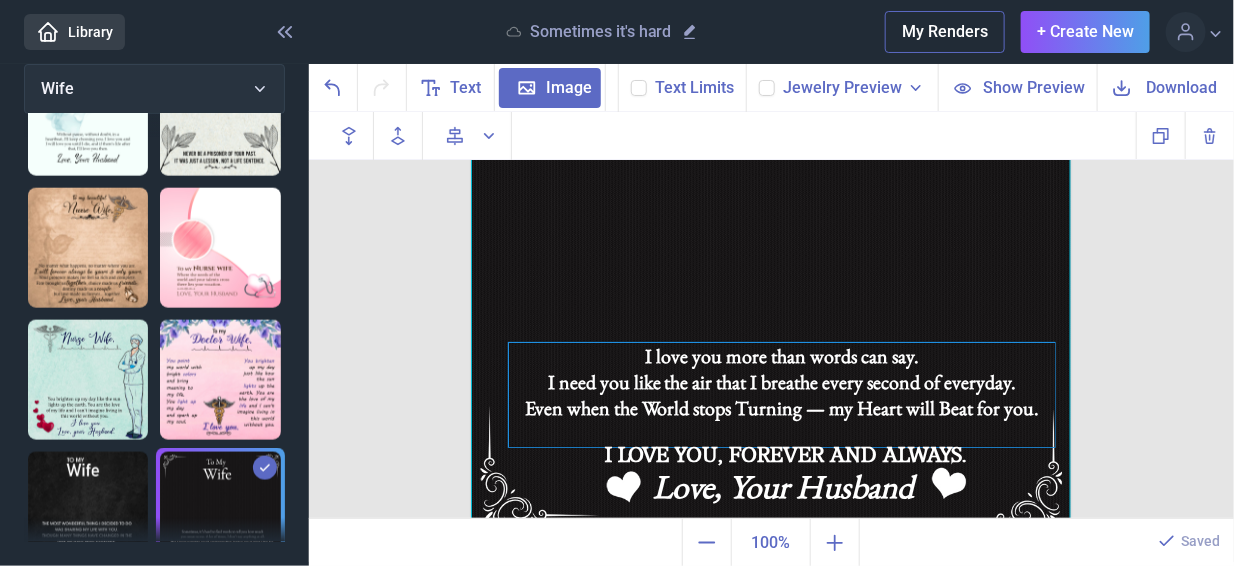 click on "I need you like the air that I breathe every second of everyday." at bounding box center [782, 382] 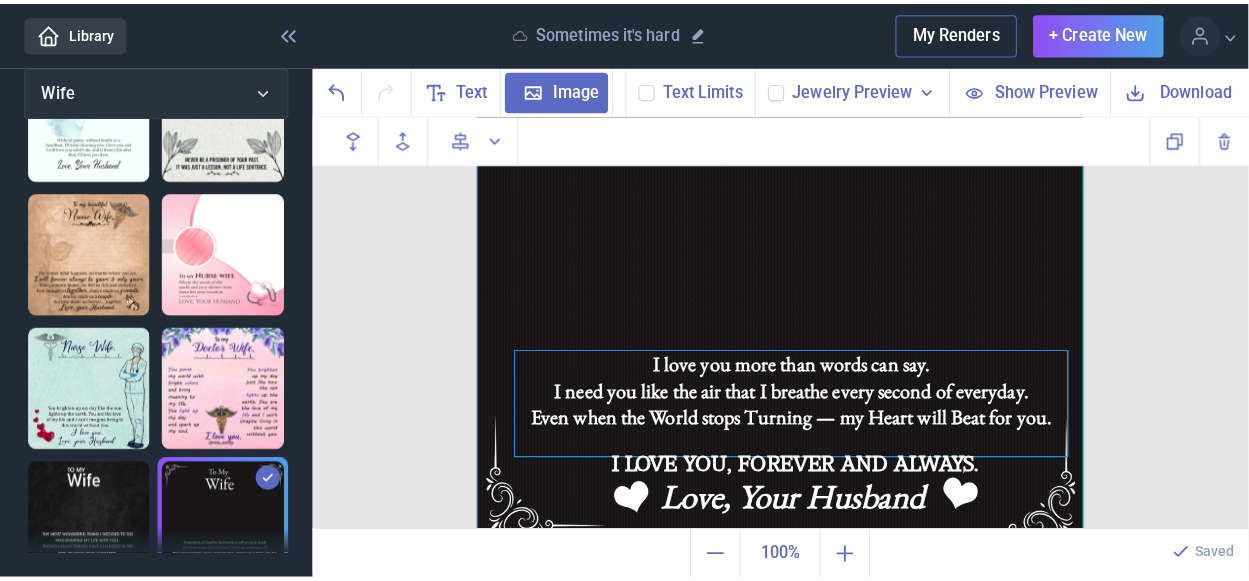 scroll, scrollTop: 869, scrollLeft: 0, axis: vertical 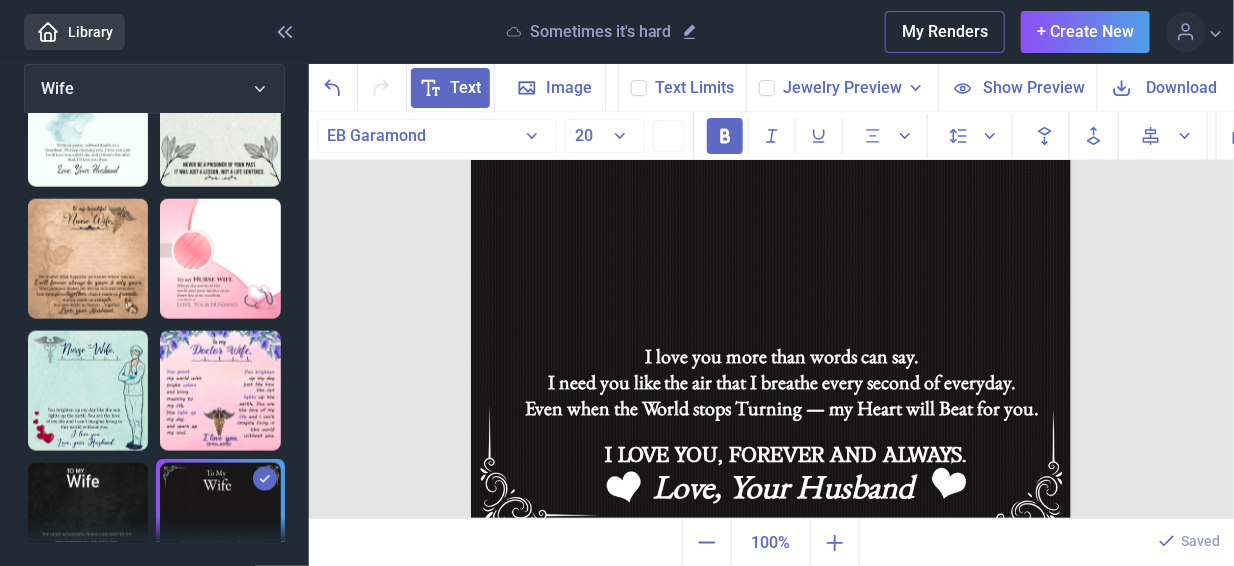 click on "Ignore" at bounding box center (0, 0) 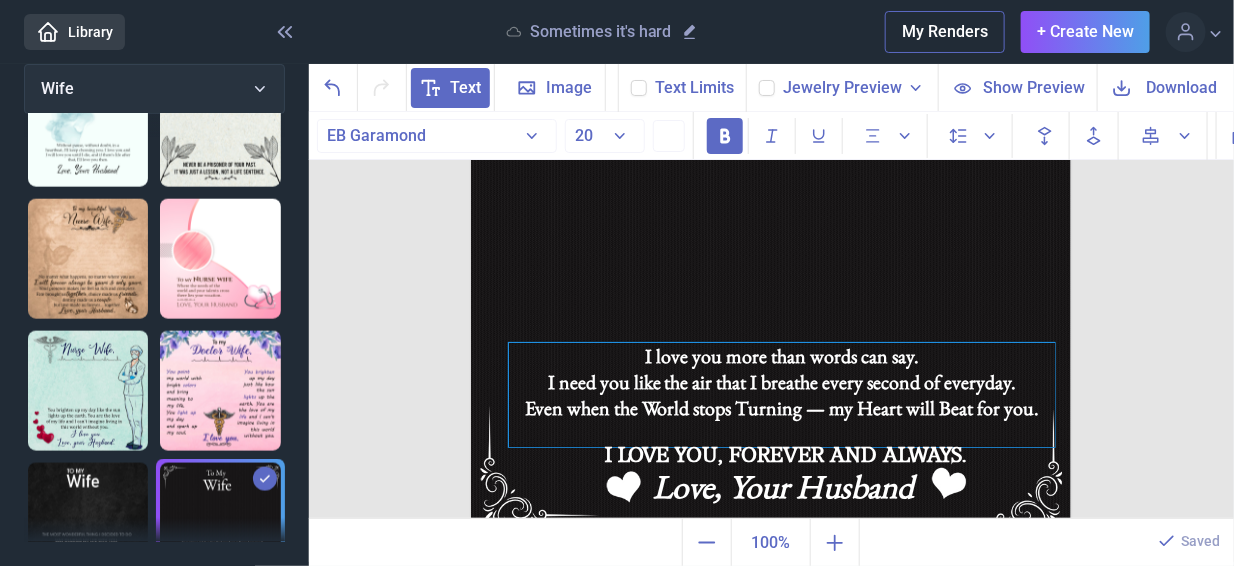 click on "Even when the World stops Turning — my Heart will Beat for you." at bounding box center [782, 408] 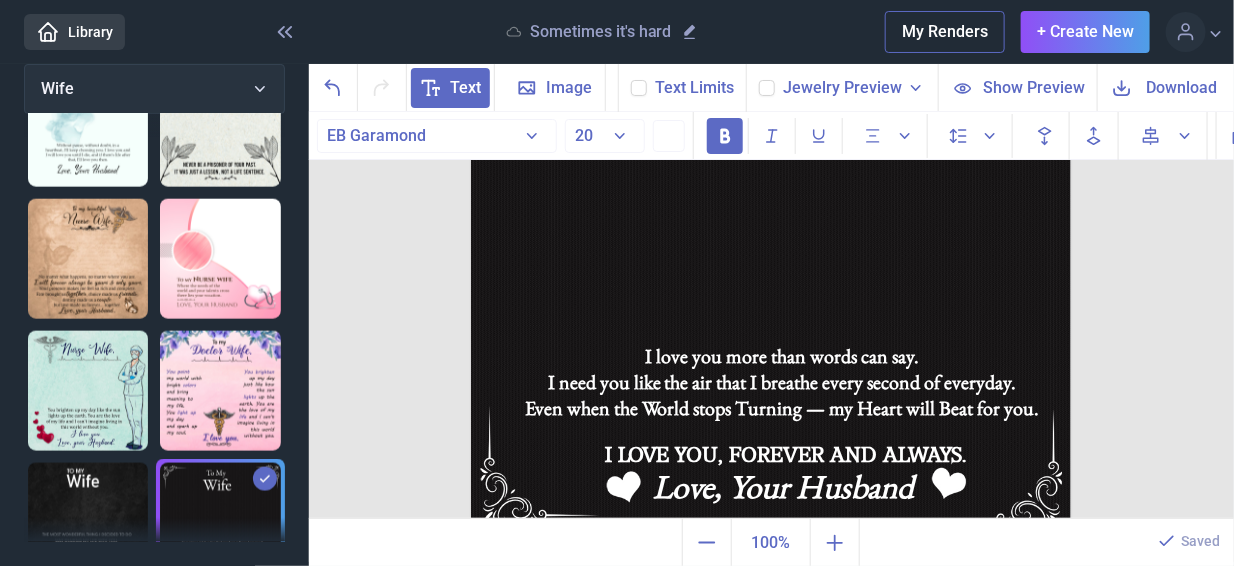 click on "Ignore" at bounding box center (0, 0) 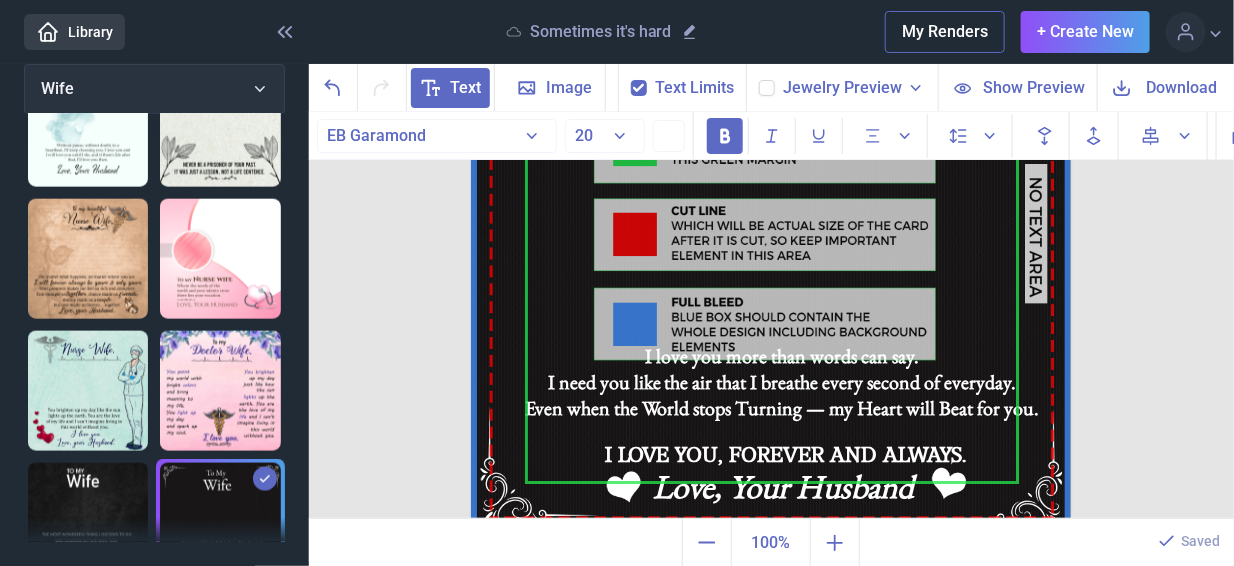 click 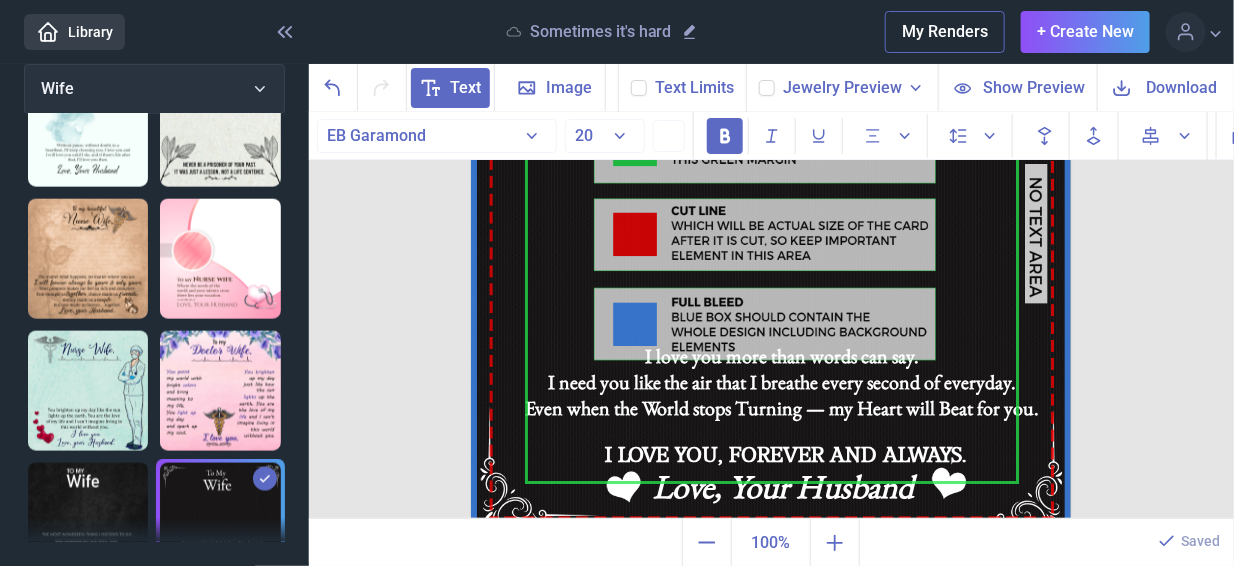 checkbox on "false" 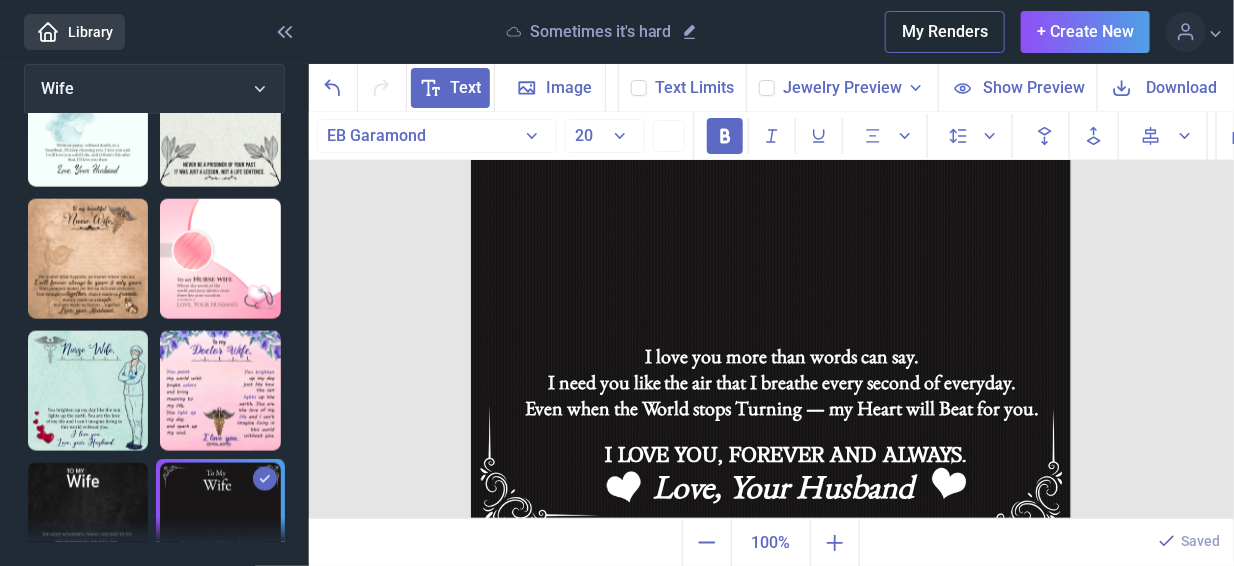 click 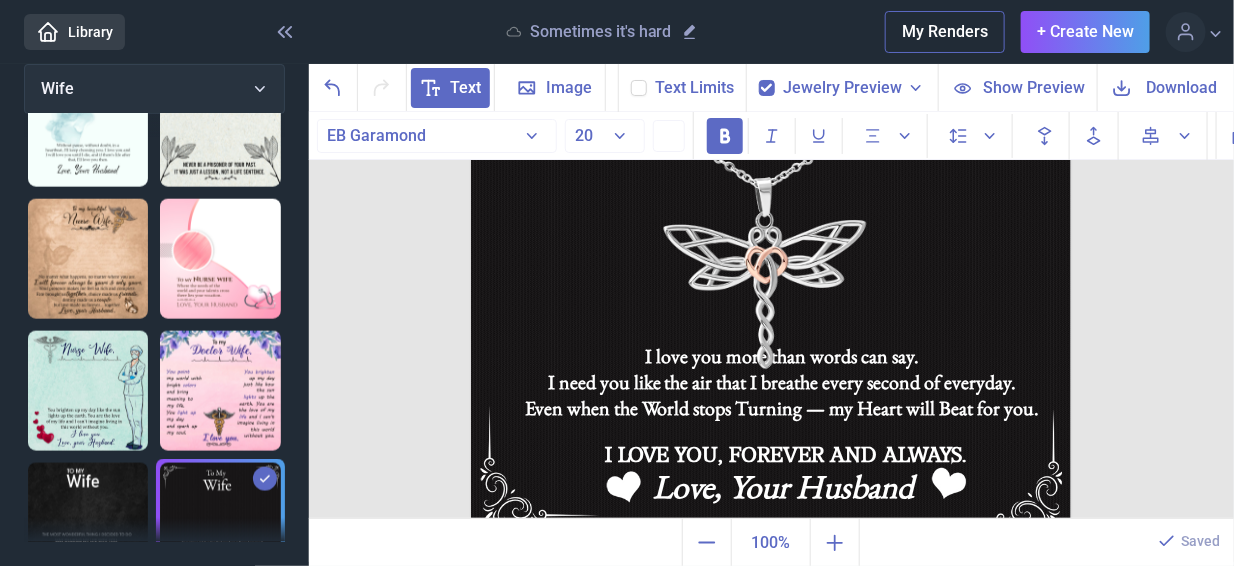 click 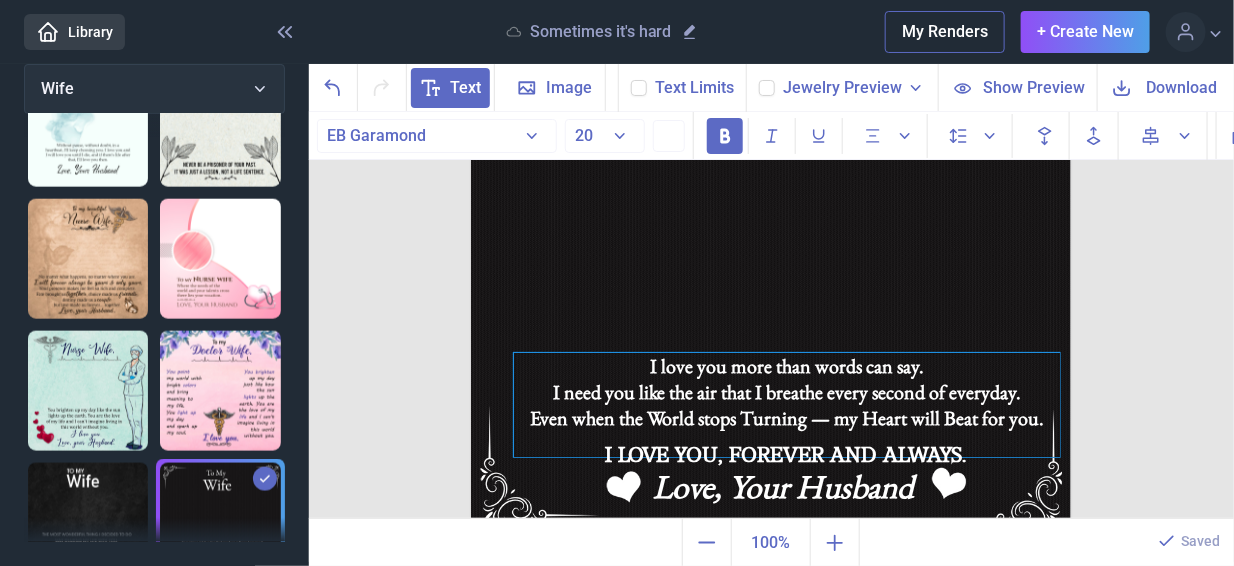 drag, startPoint x: 785, startPoint y: 357, endPoint x: 790, endPoint y: 367, distance: 11.18034 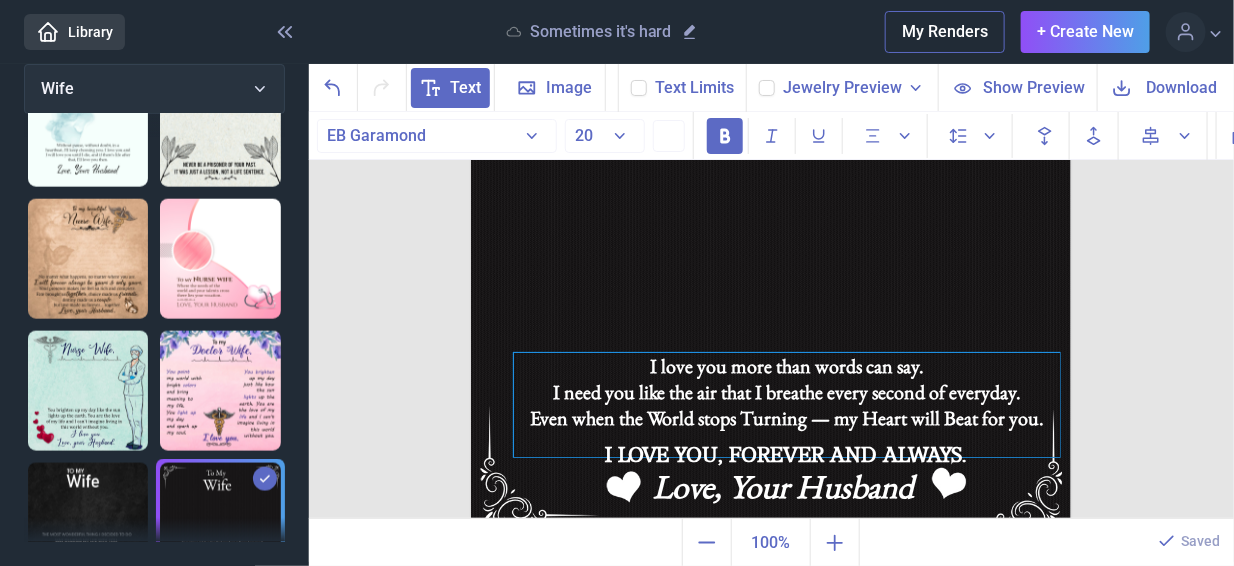 click on "I love you more than words can say." at bounding box center [787, 366] 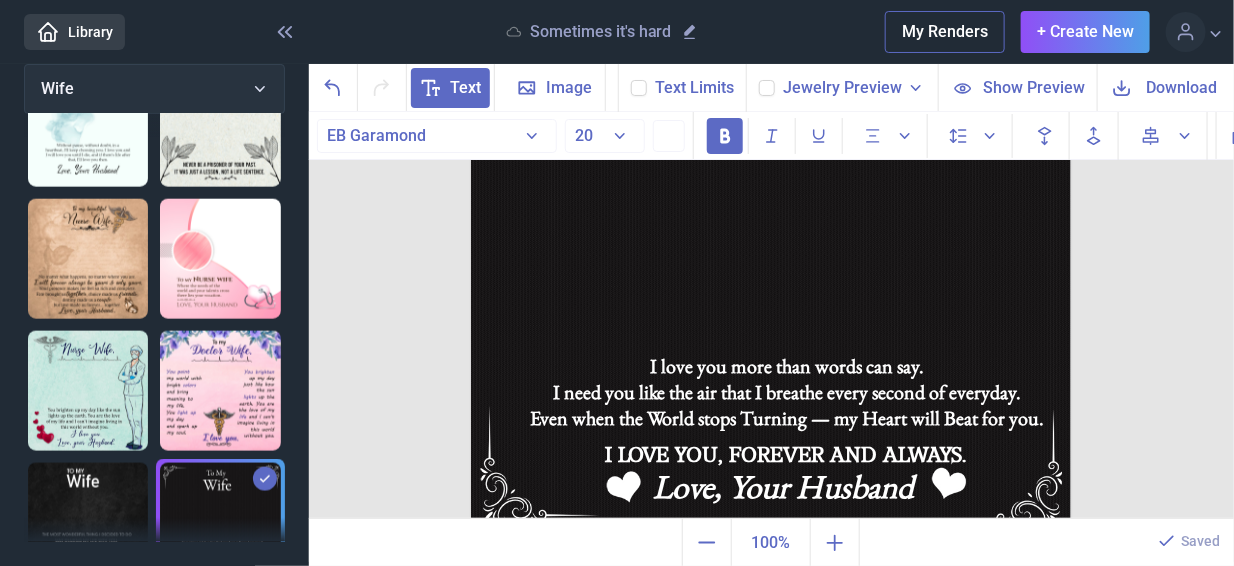 click 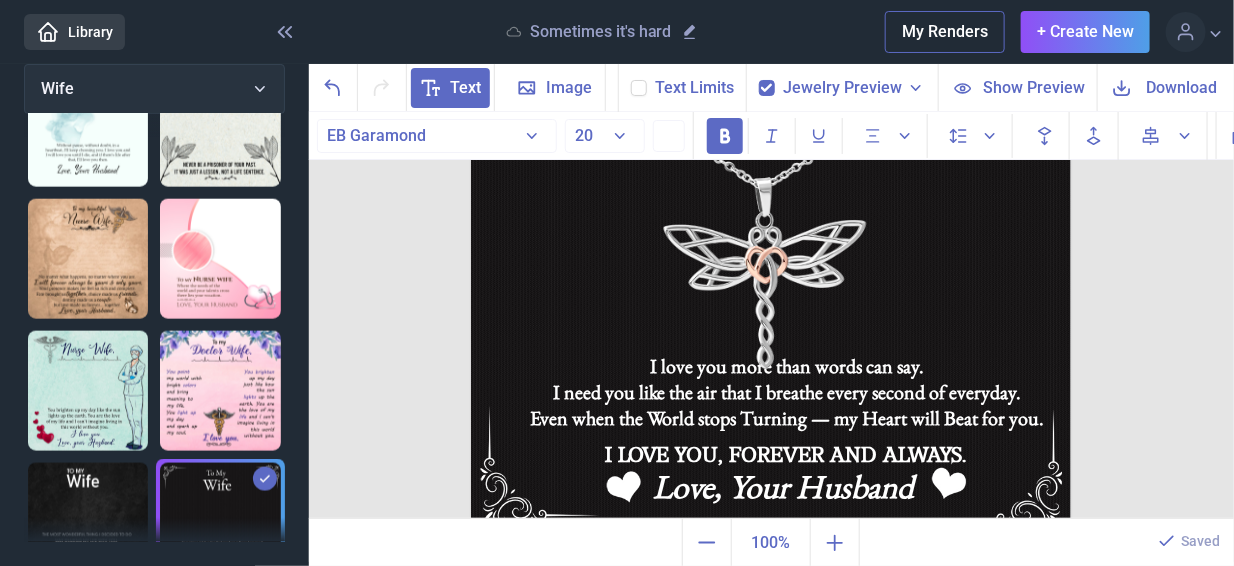 click 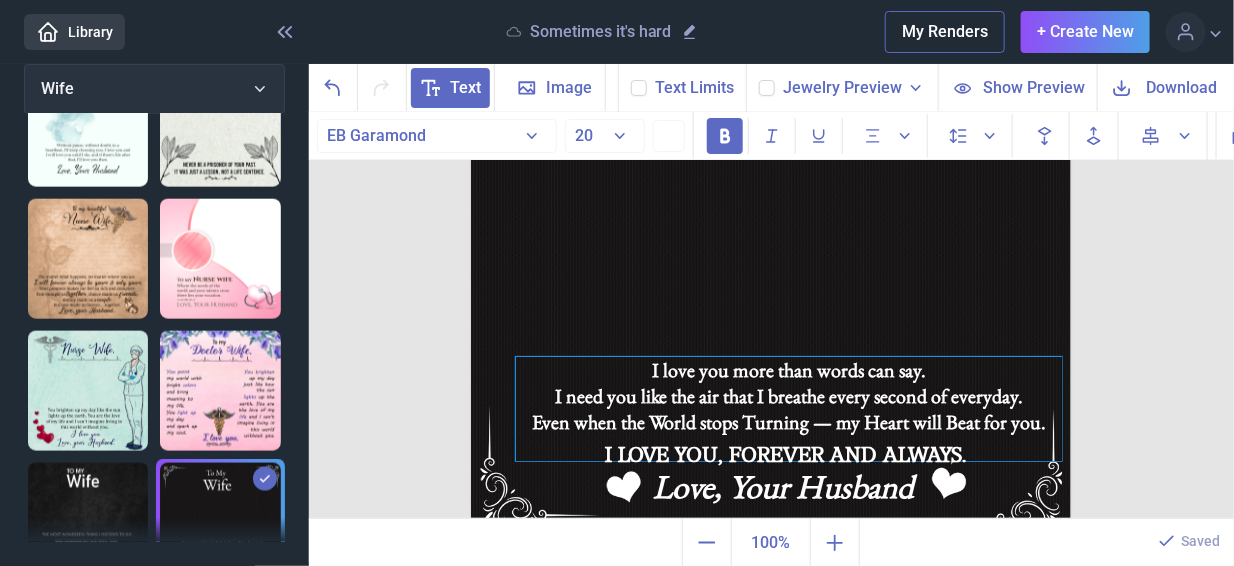 click on "I need you like the air that I breathe every second of everyday." at bounding box center [789, 396] 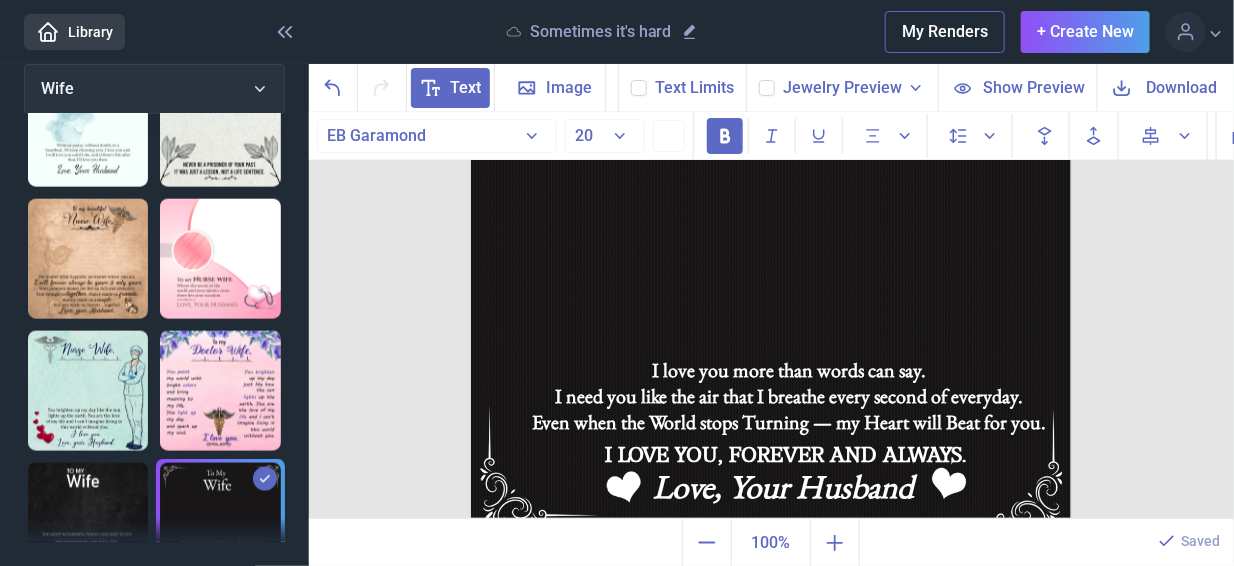 click 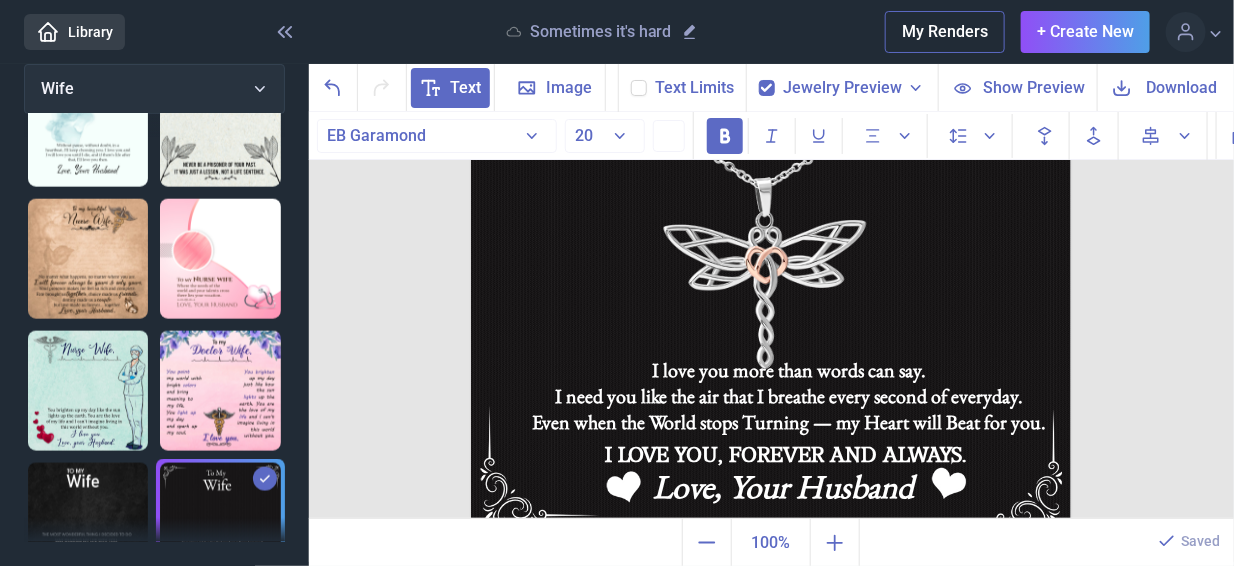 click at bounding box center (771, 236) 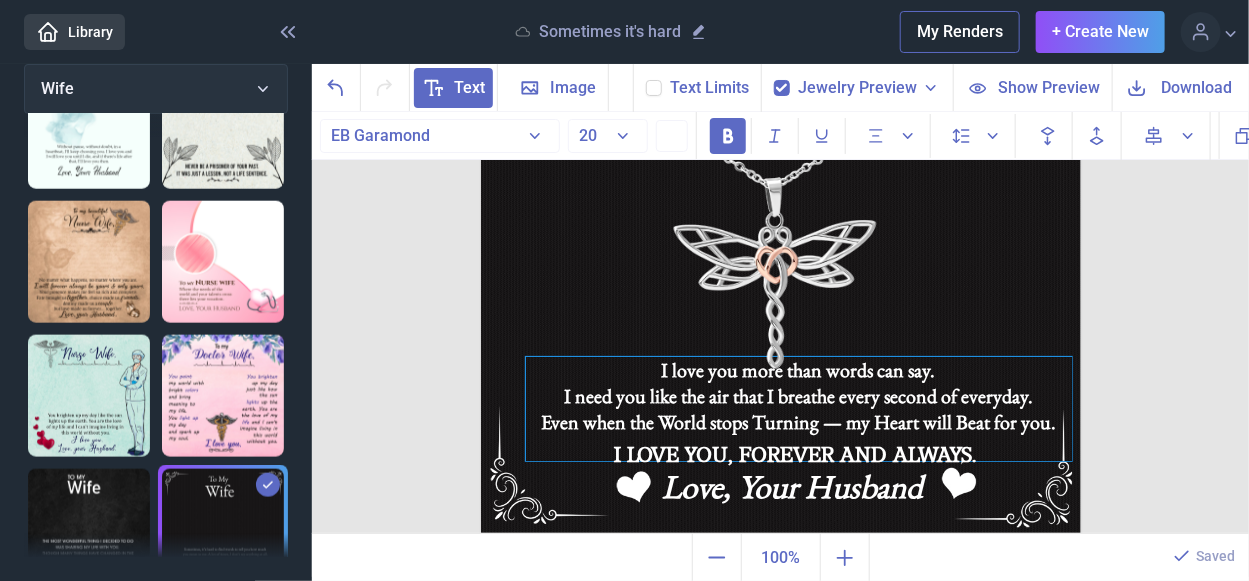 scroll, scrollTop: 869, scrollLeft: 0, axis: vertical 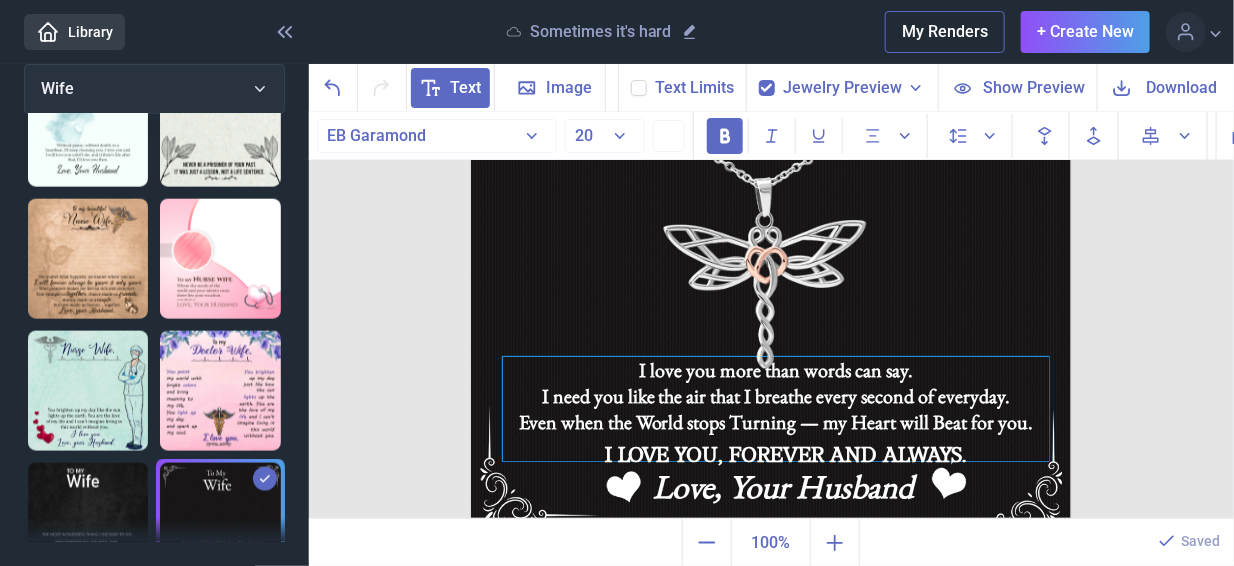 drag, startPoint x: 684, startPoint y: 420, endPoint x: 671, endPoint y: 420, distance: 13 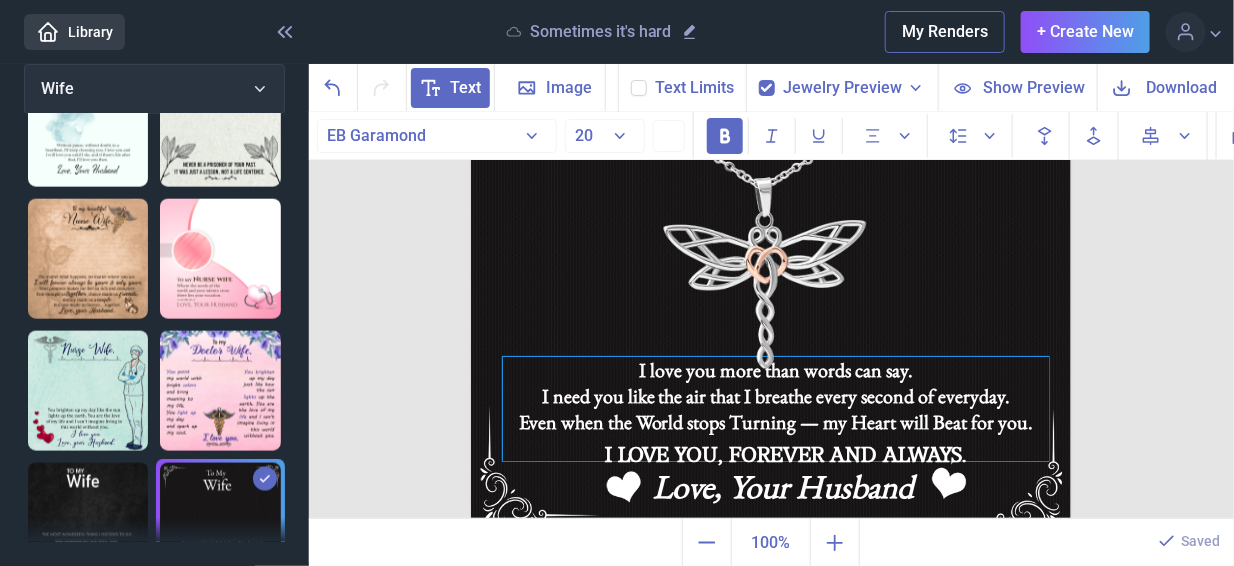 click on "Even when the World stops Turning — my Heart will Beat for you." at bounding box center (776, 422) 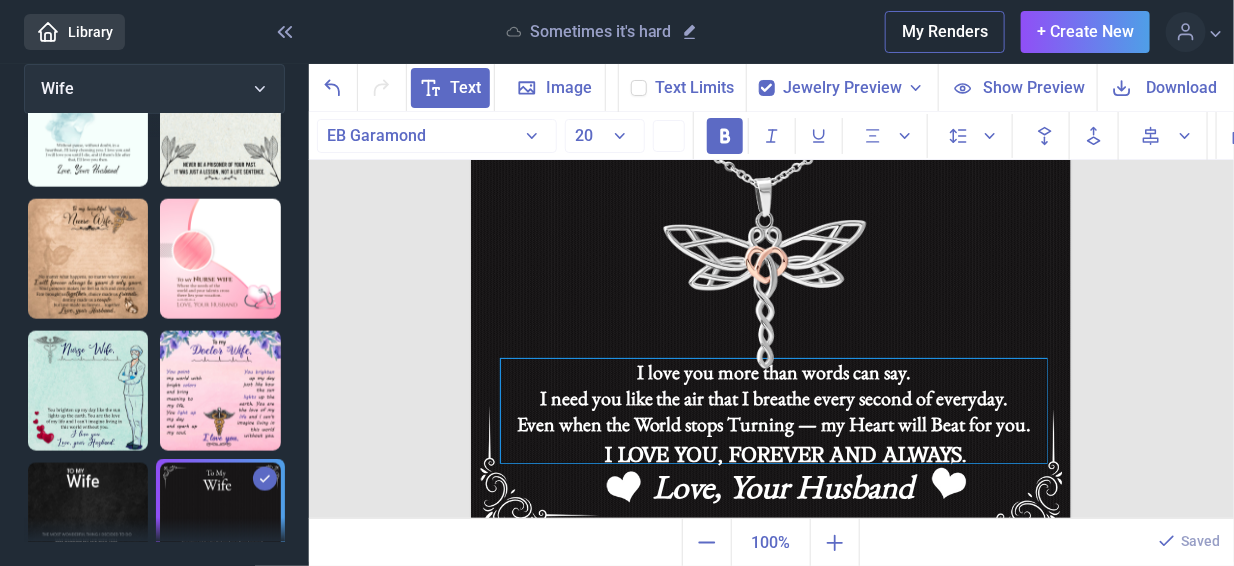 click on "I need you like the air that I breathe every second of everyday." at bounding box center (774, 398) 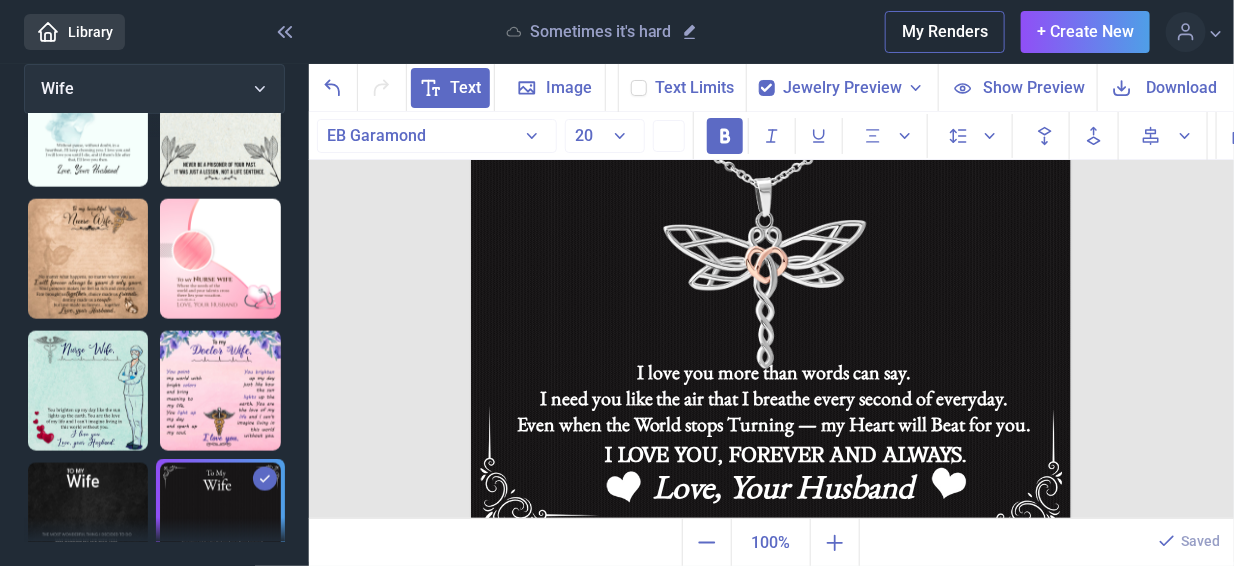 click at bounding box center [771, 236] 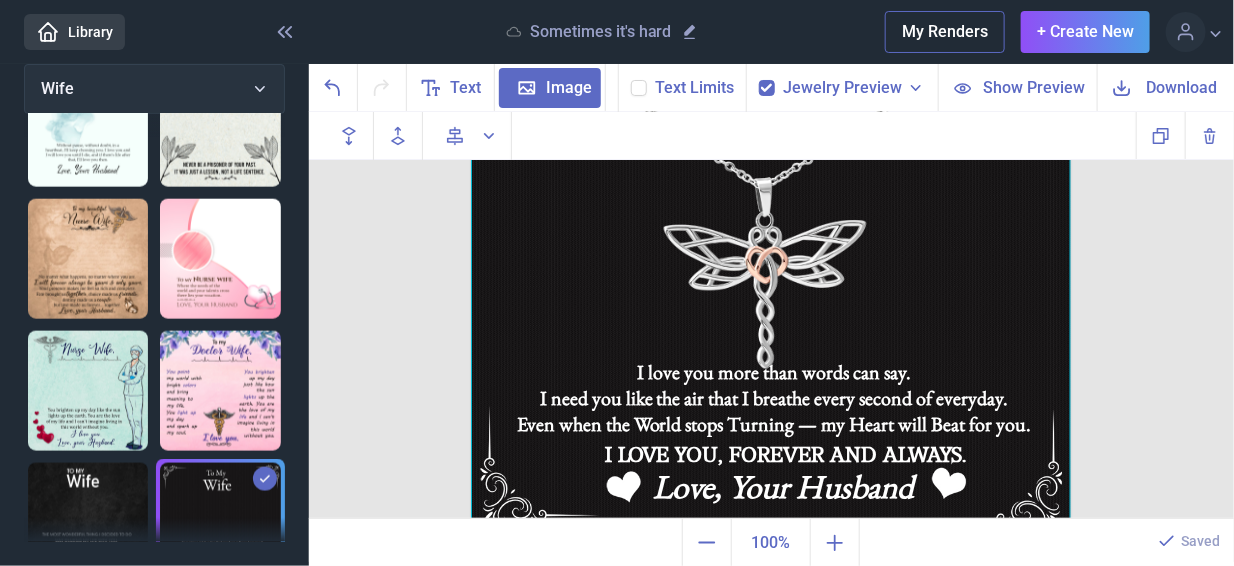 scroll, scrollTop: 880, scrollLeft: 0, axis: vertical 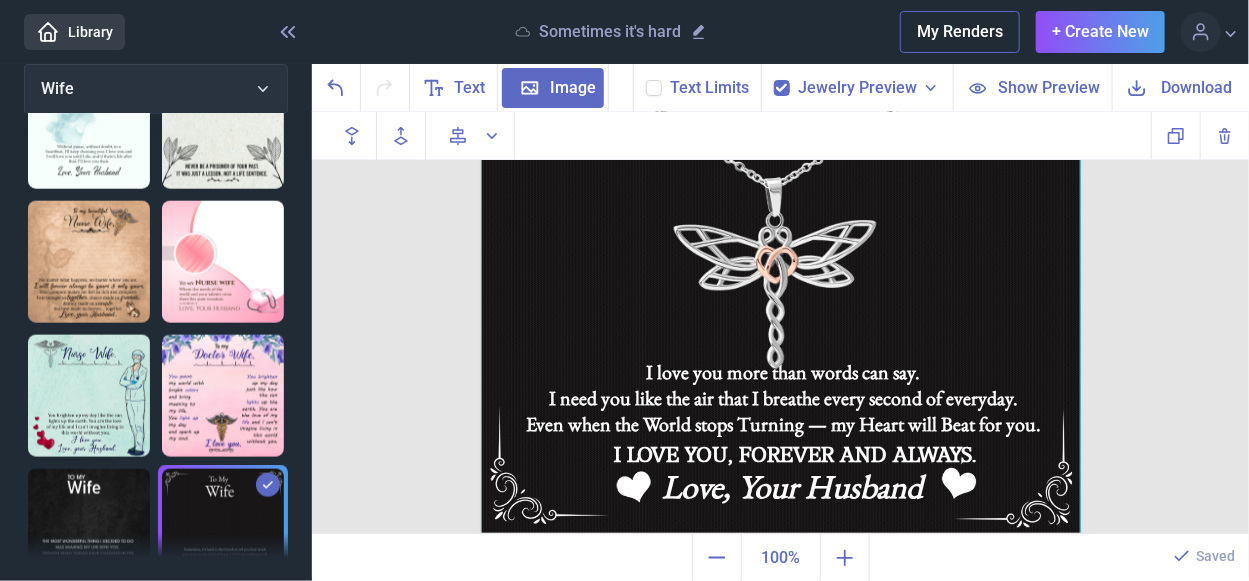click 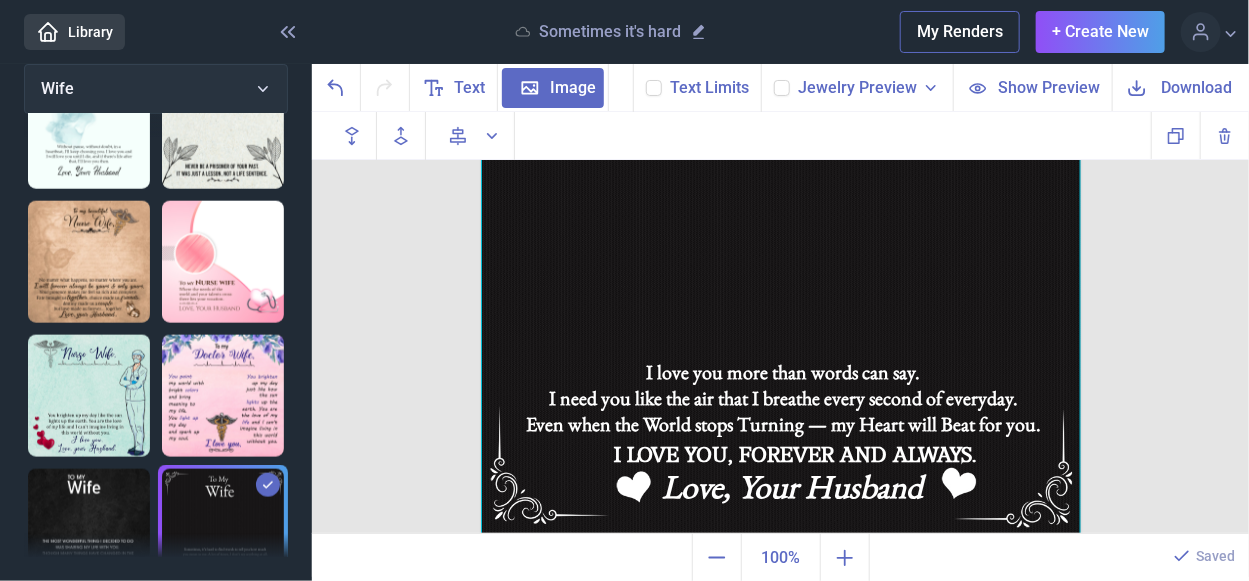 click 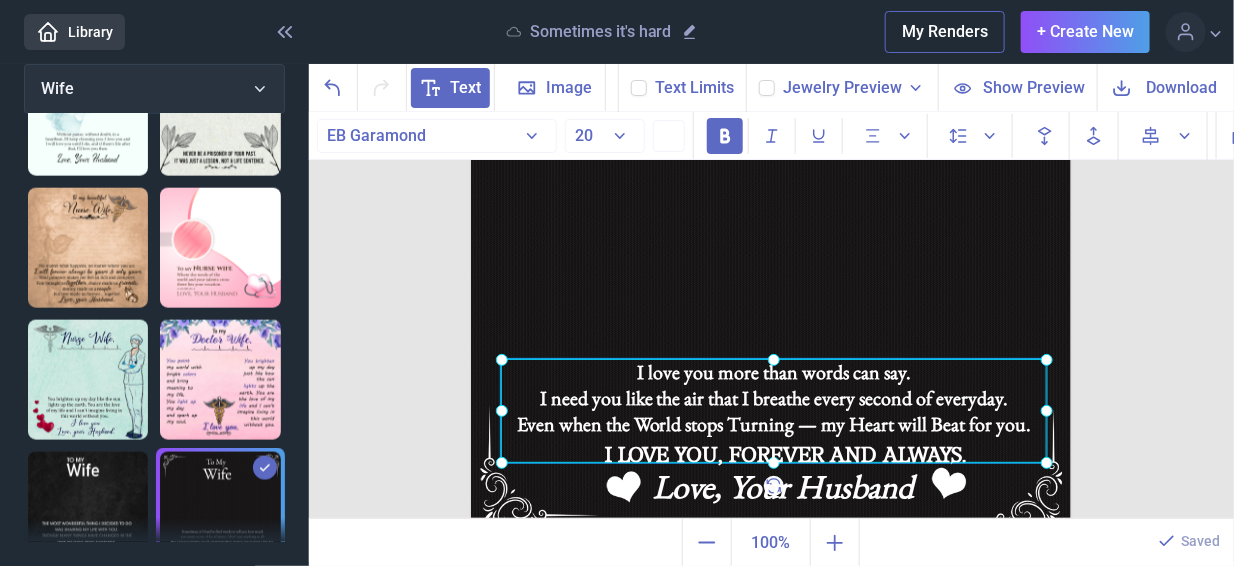 click on "I love you more than words can say.  I need you like the air that I breathe every second of everyday.
Even when the World stops Turning — my Heart will Beat for you." at bounding box center [471, -64] 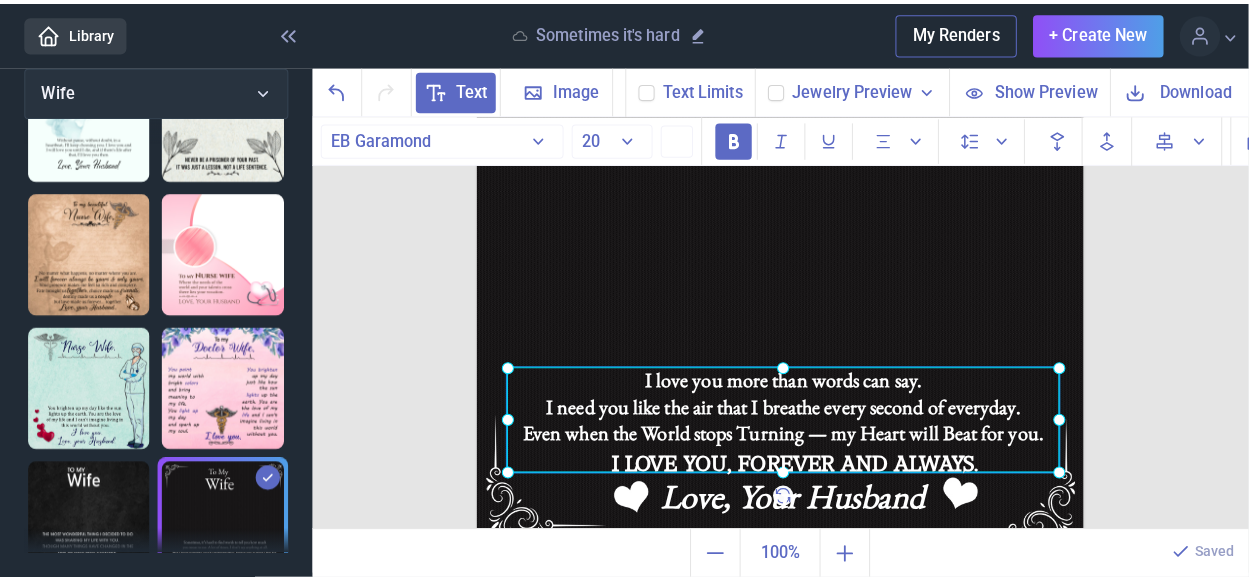 scroll, scrollTop: 869, scrollLeft: 0, axis: vertical 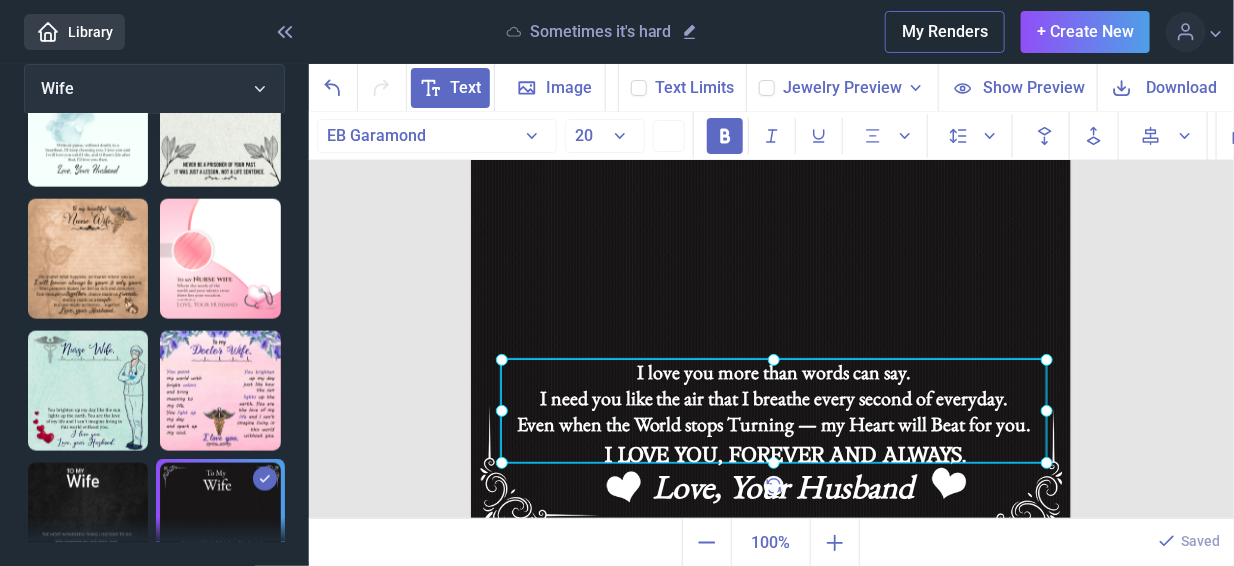 click at bounding box center (774, 411) 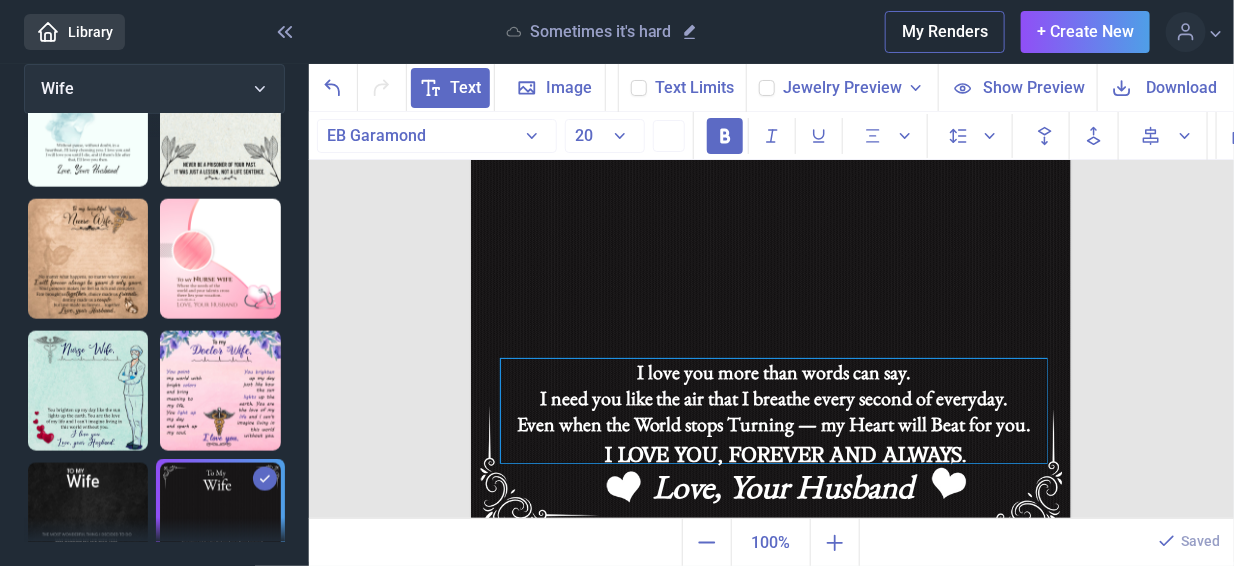 click on "Even when the World stops Turning — my Heart will Beat for you." at bounding box center (774, 424) 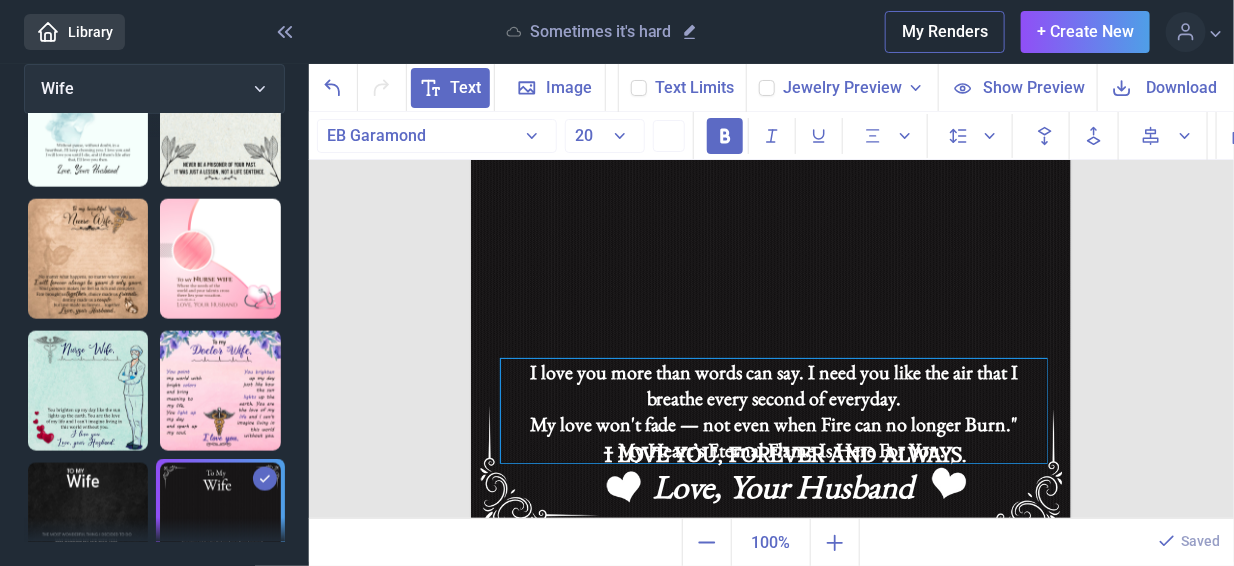 click on "My love won't fade — not even when Fire can no longer Burn."" at bounding box center [774, 424] 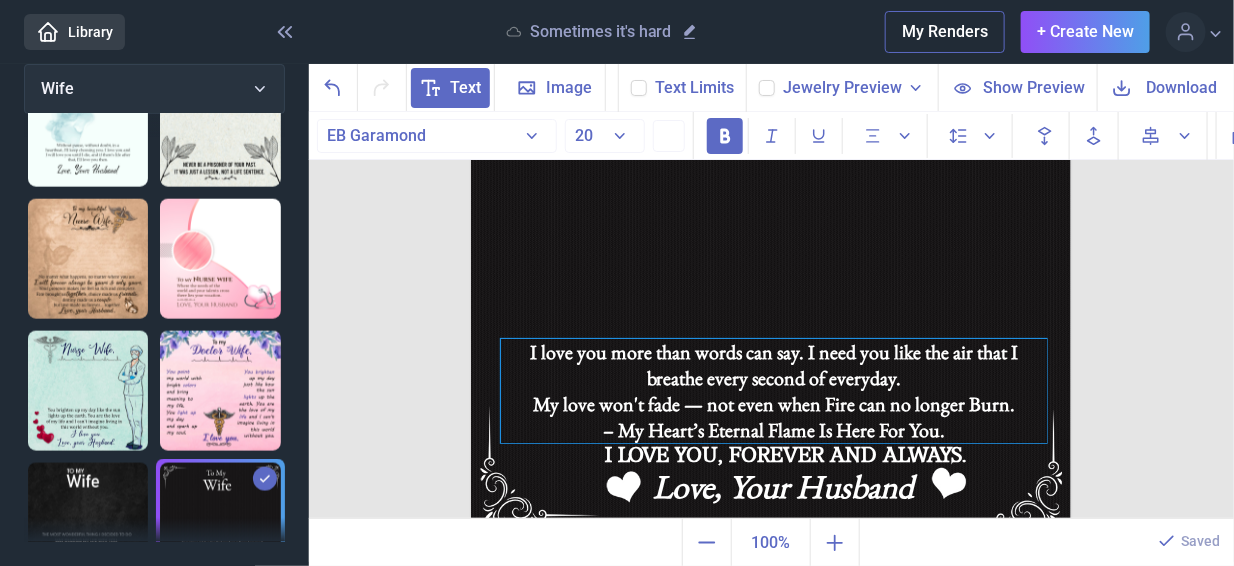 drag, startPoint x: 879, startPoint y: 399, endPoint x: 879, endPoint y: 379, distance: 20 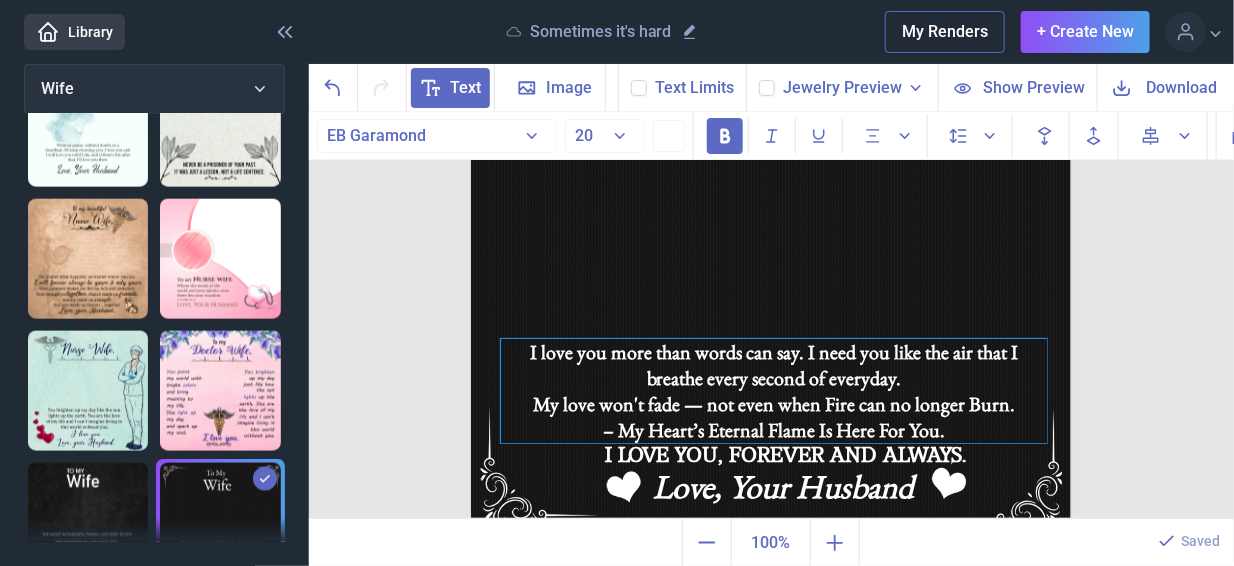 click on "I love you more than words can say. I need you like the air that I breathe every second of everyday.  My love won't fade — not even when Fire can no longer Burn.  – My Heart’s Eternal Flame Is Here For You." at bounding box center [774, 391] 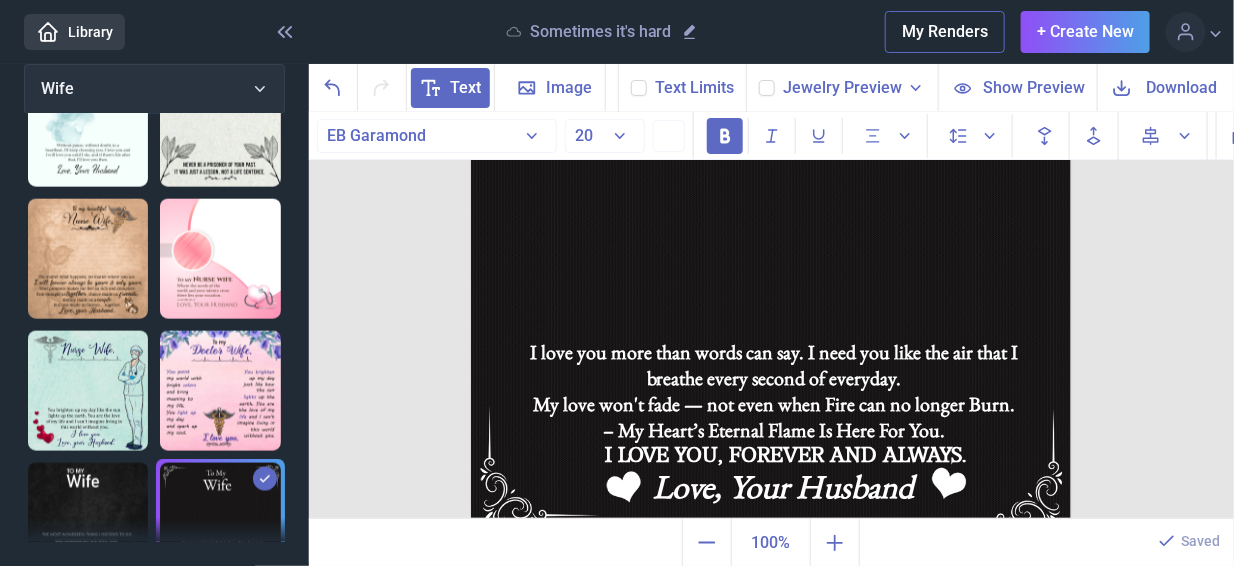 click at bounding box center (771, 236) 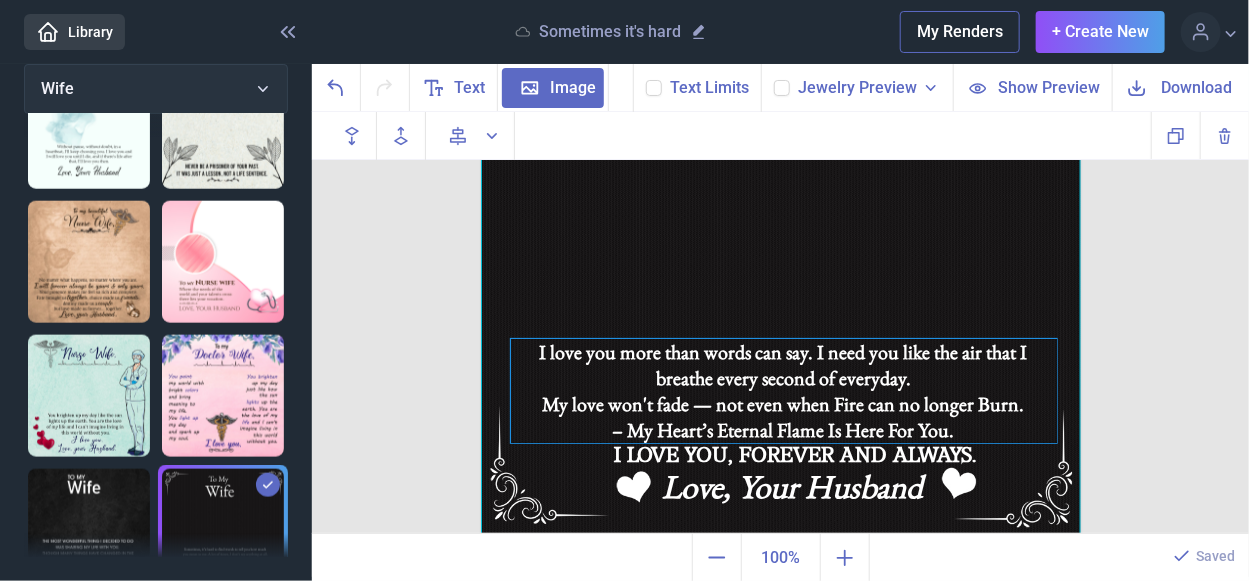 click on "I love you more than words can say. I need you like the air that I breathe every second of everyday.  My love won't fade — not even when Fire can no longer Burn.  – My Heart’s Eternal Flame Is Here For You." at bounding box center (784, 391) 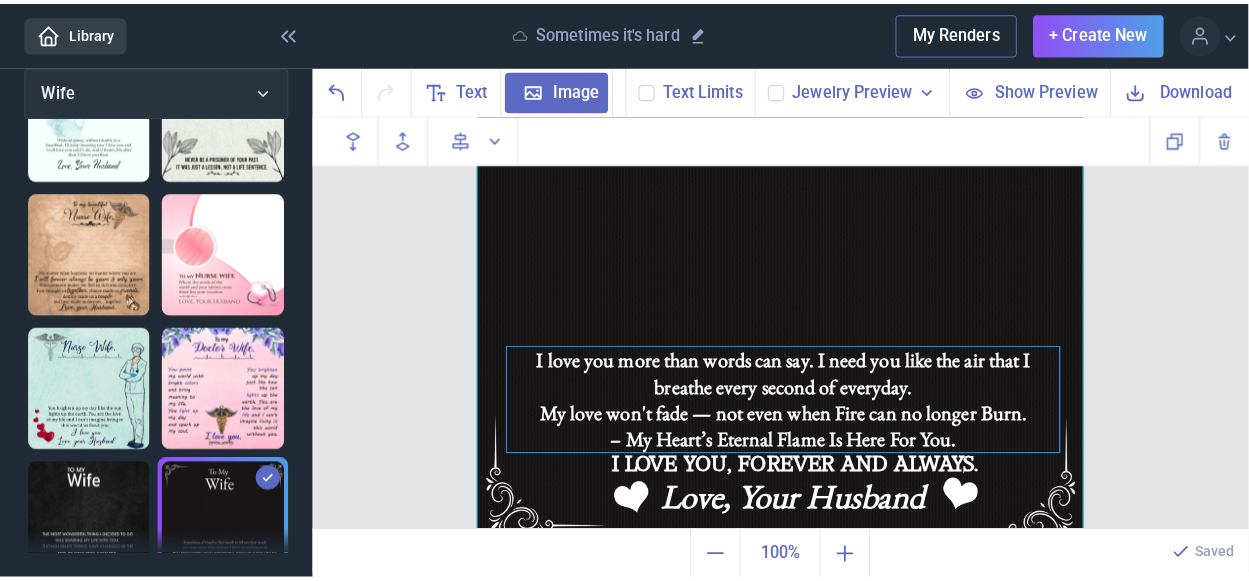 scroll, scrollTop: 869, scrollLeft: 0, axis: vertical 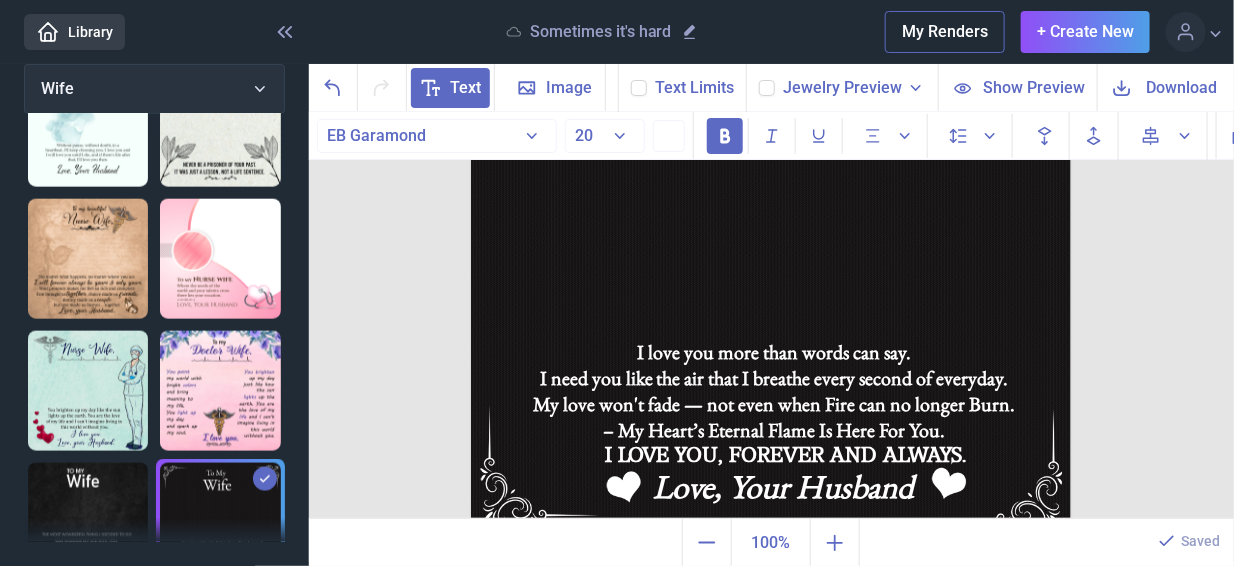 click at bounding box center [771, 236] 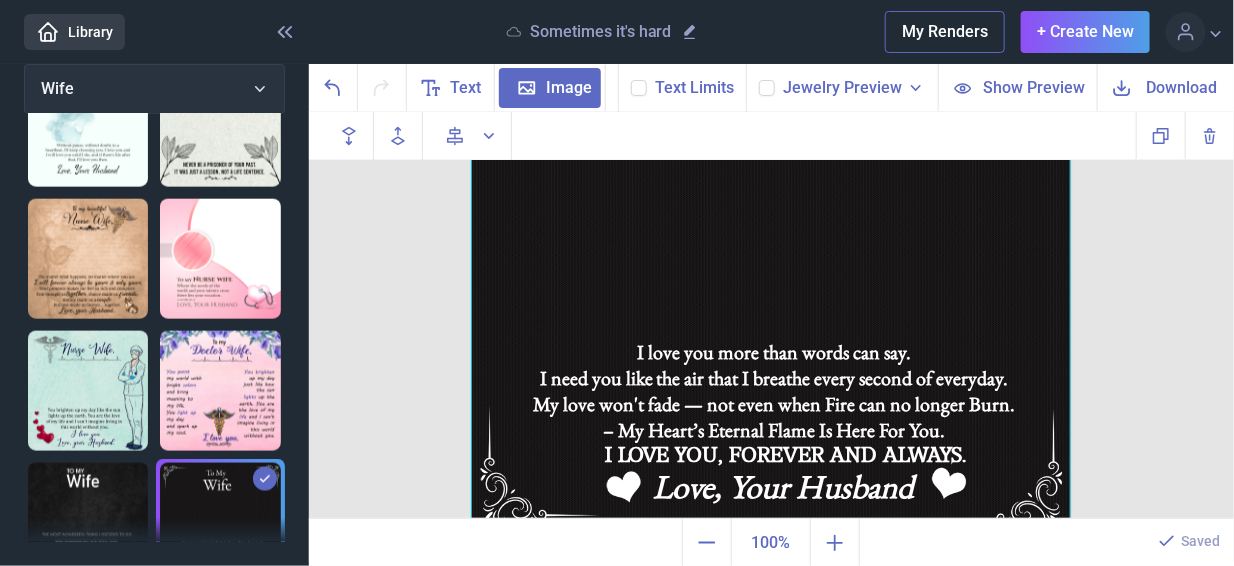 scroll, scrollTop: 880, scrollLeft: 0, axis: vertical 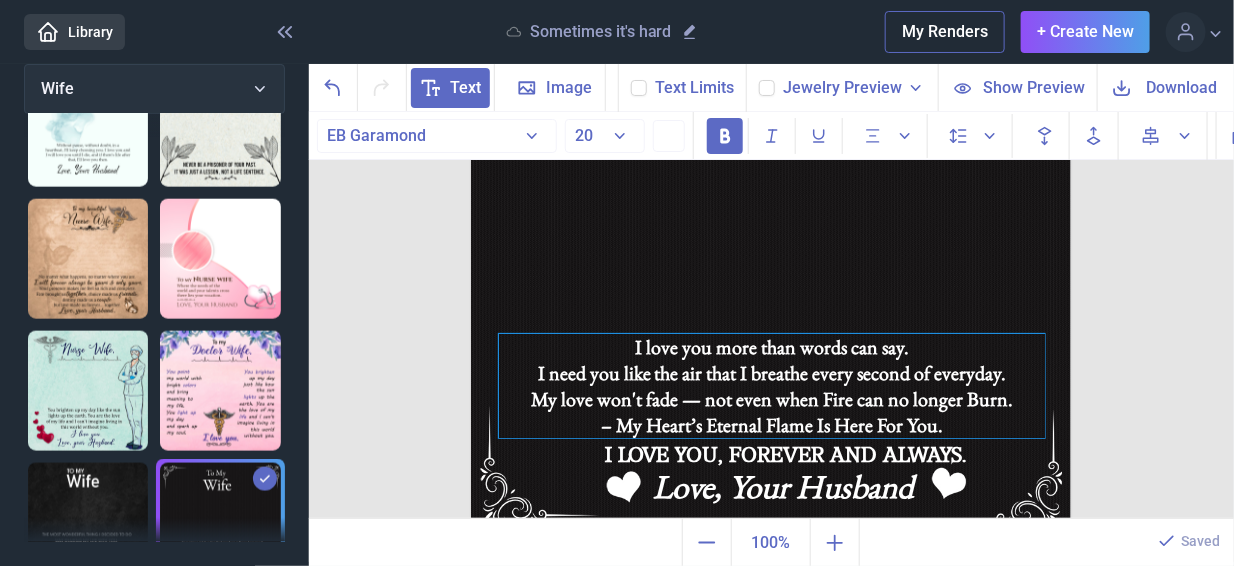 click on "My love won't fade — not even when Fire can no longer Burn." at bounding box center (772, 399) 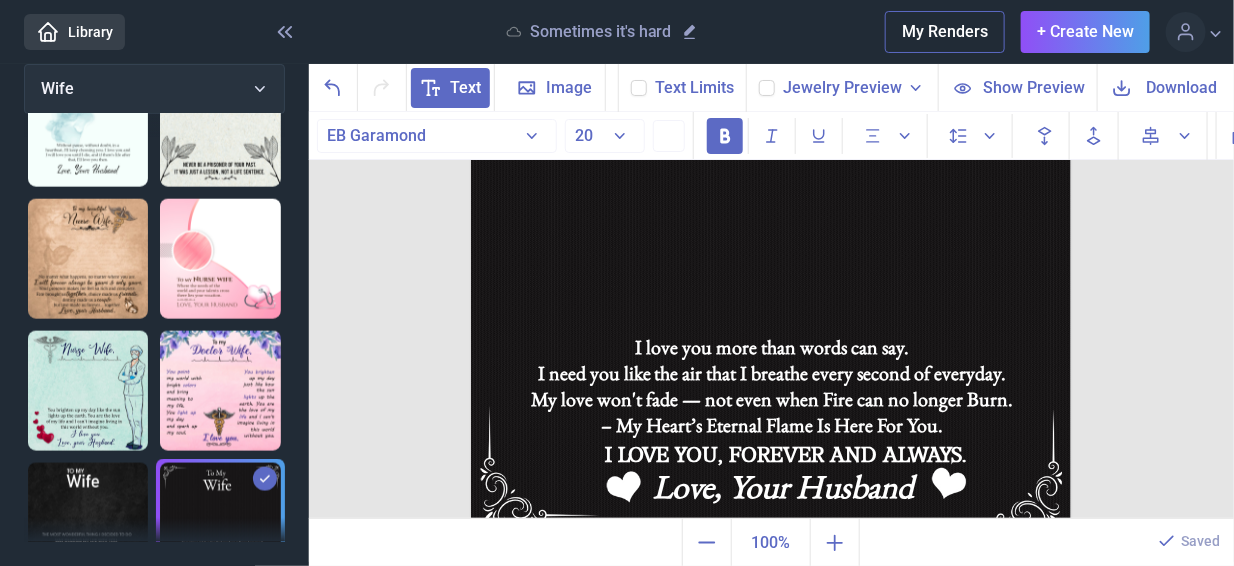 click at bounding box center (771, 236) 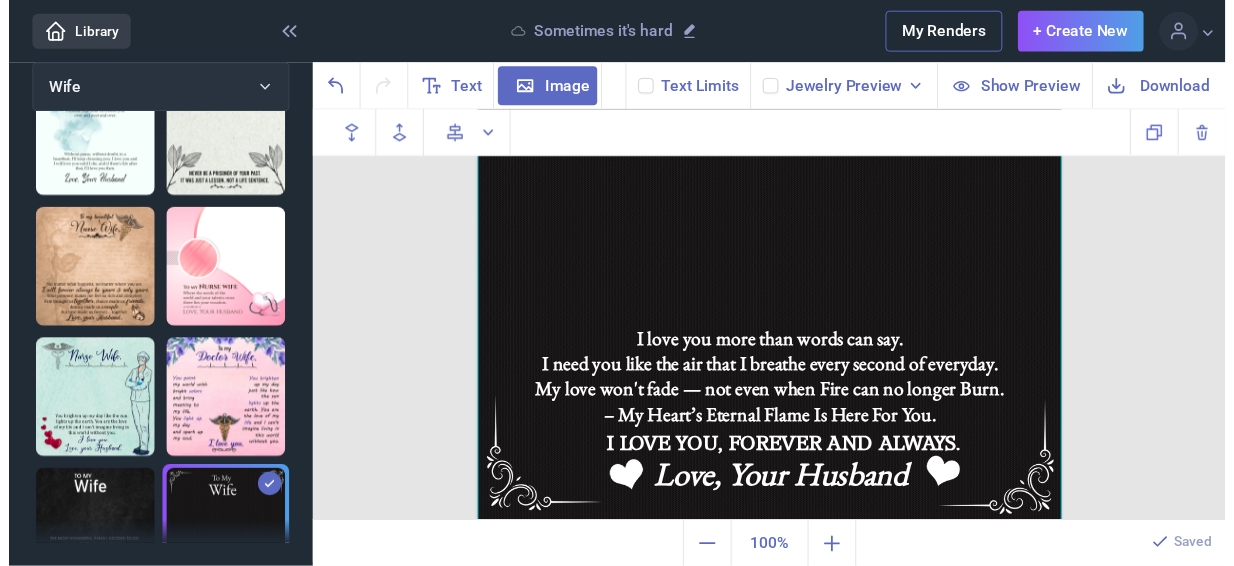 scroll, scrollTop: 880, scrollLeft: 0, axis: vertical 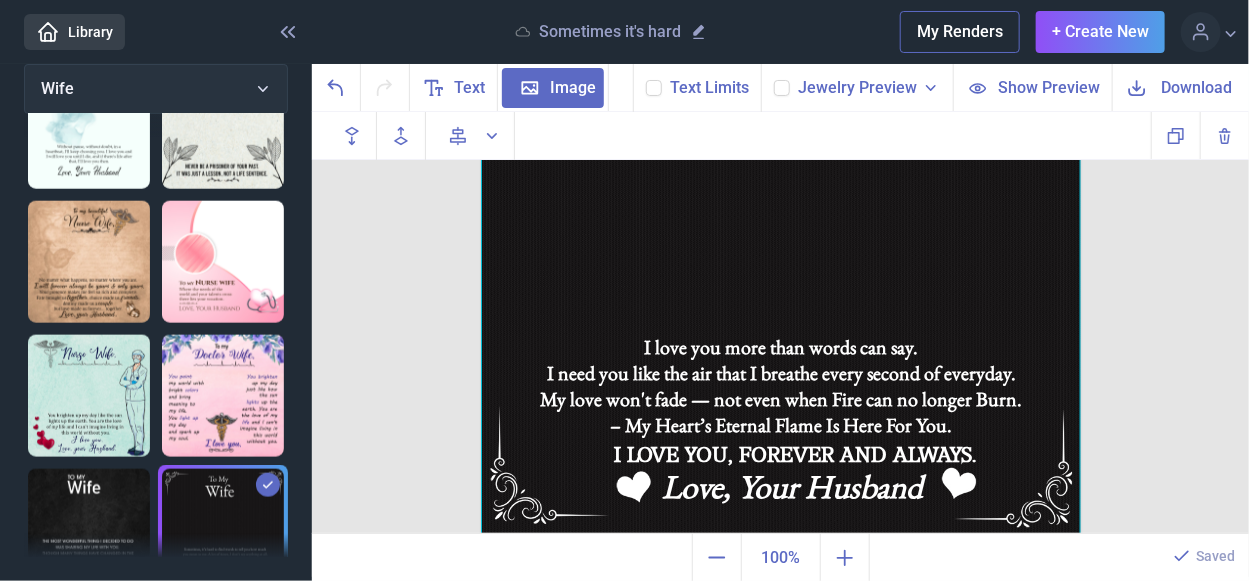 click on "Ignore" at bounding box center (0, 0) 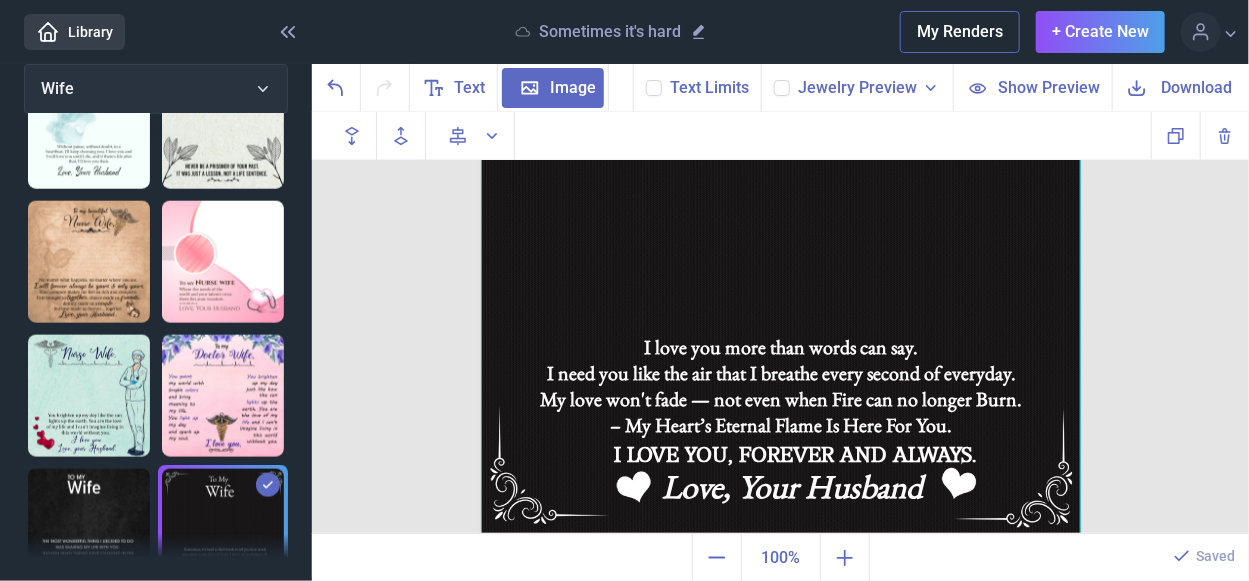 click at bounding box center (781, 236) 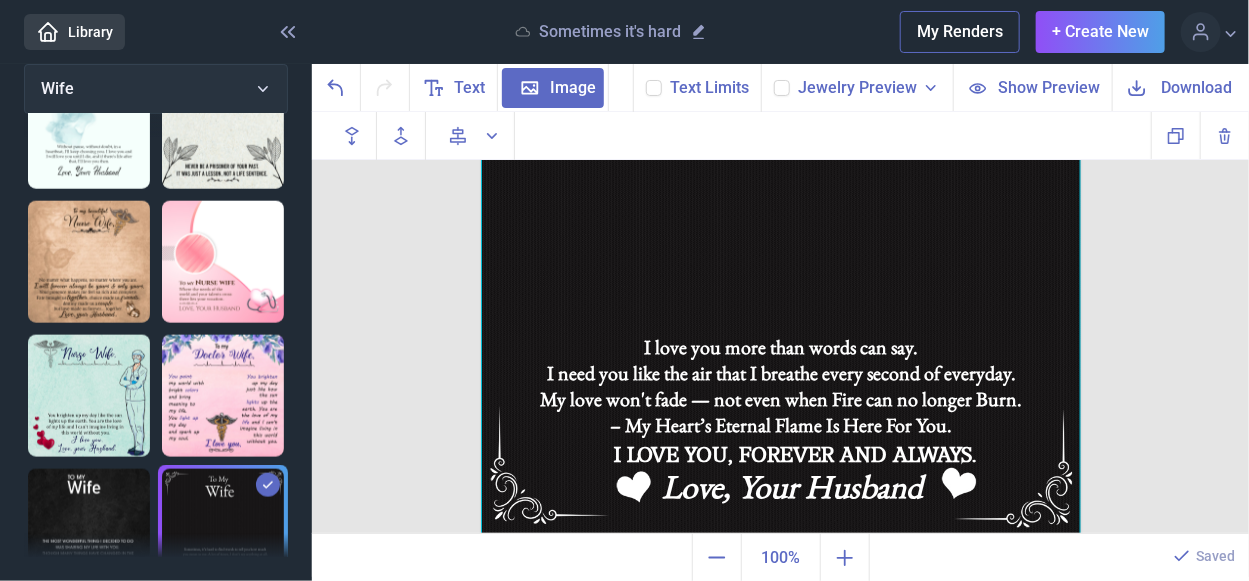 click 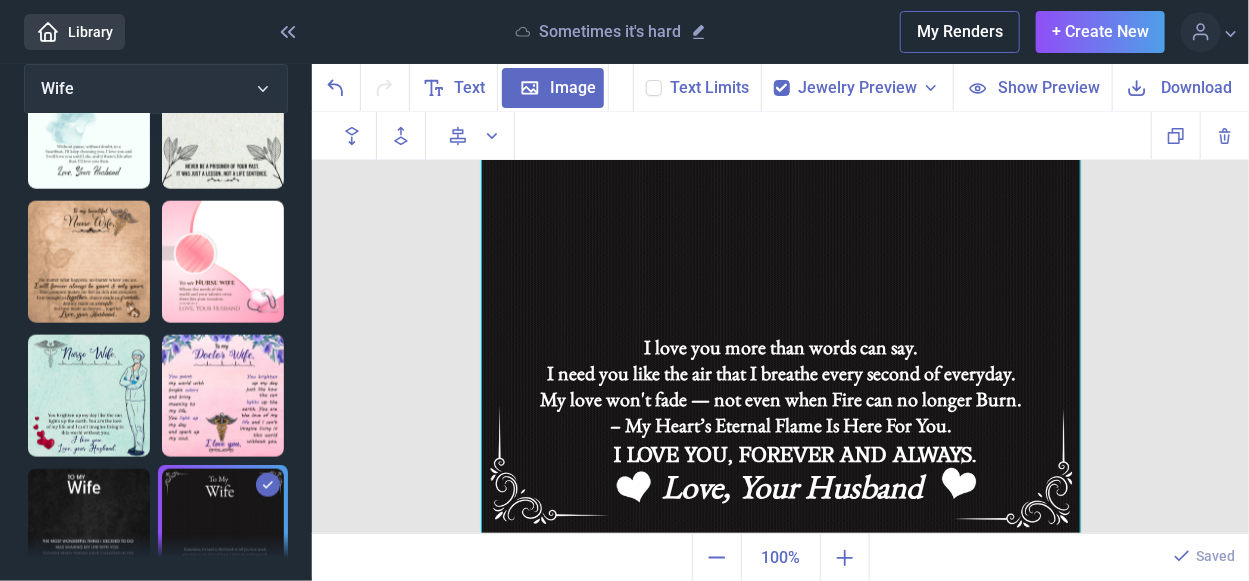 checkbox on "true" 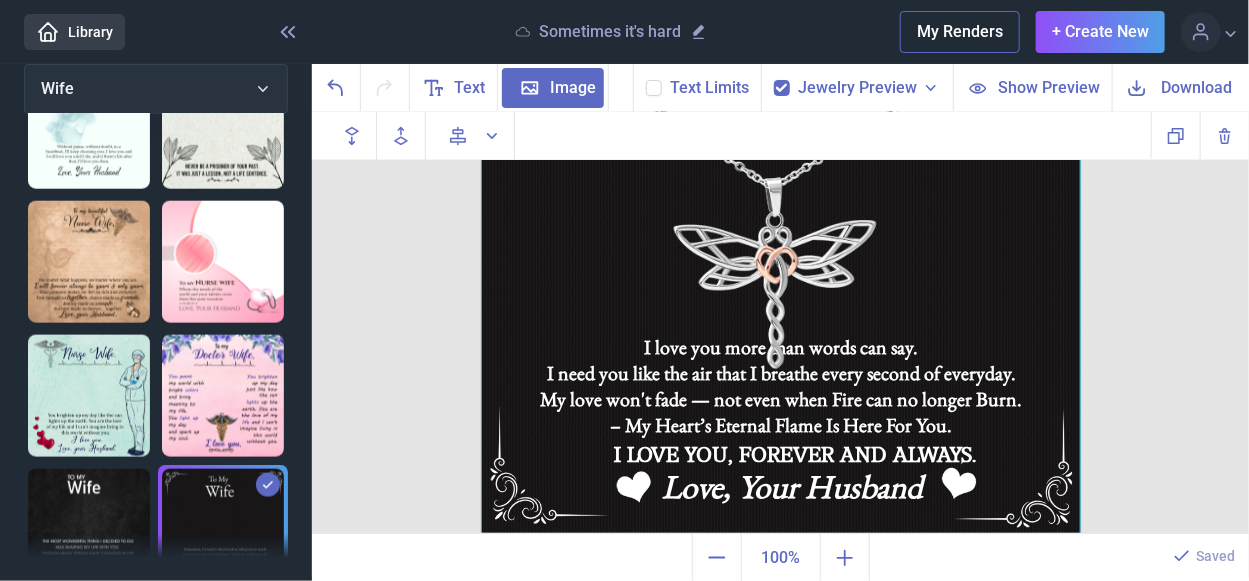click 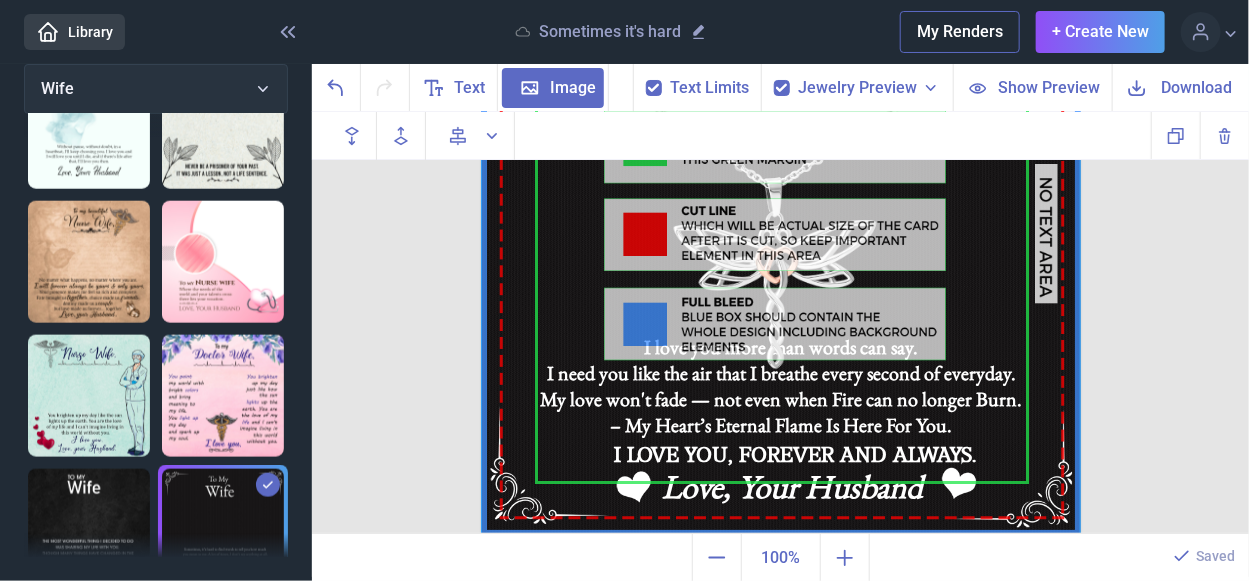 click 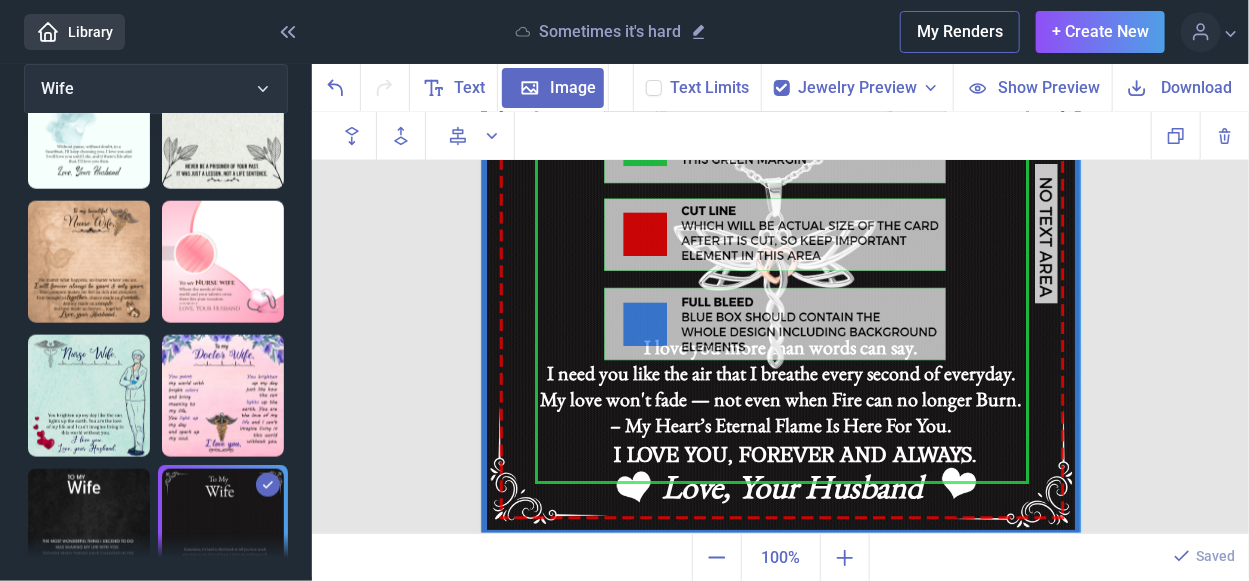 checkbox on "false" 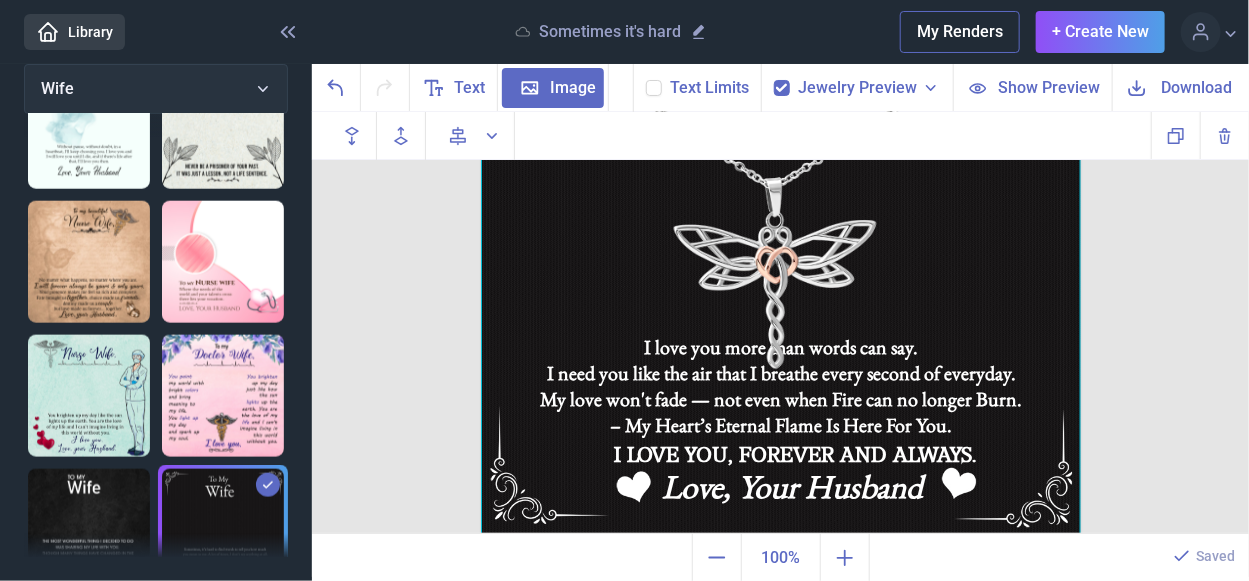 click 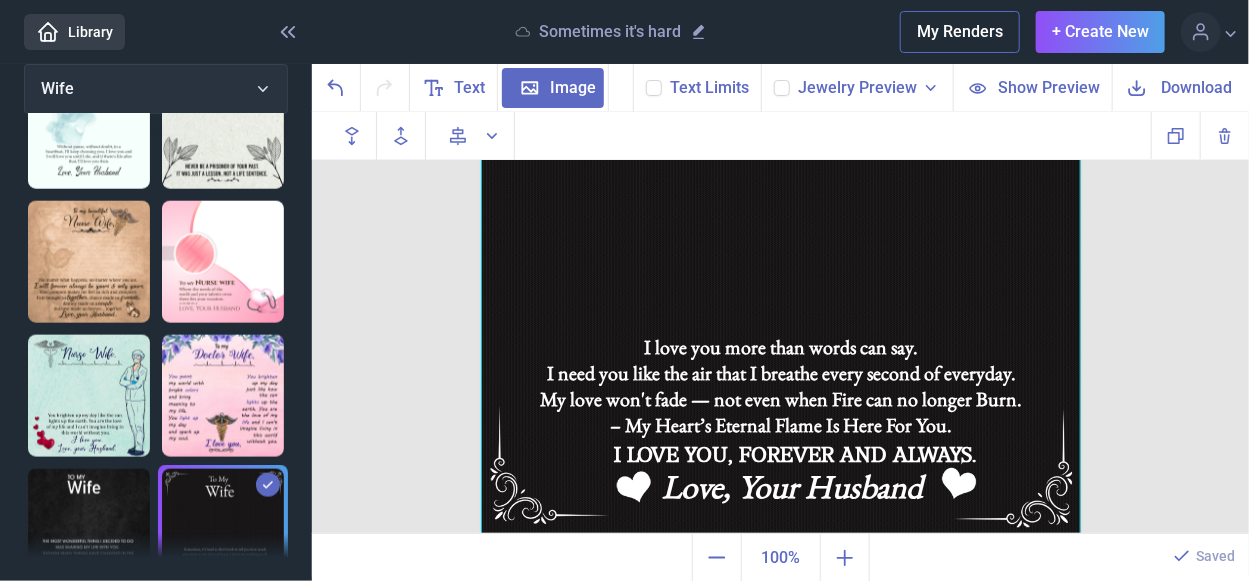 click 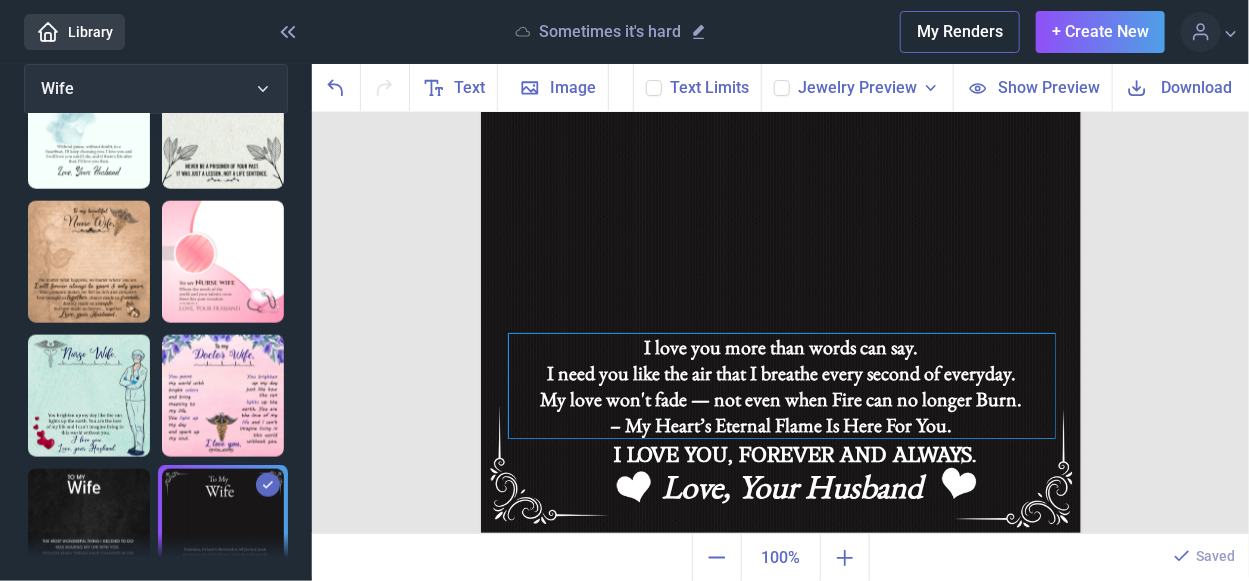 click on "I love you more than words can say.  I need you like the air that I breathe every second of everyday.  My love won't fade — not even when Fire can no longer Burn.  – My Heart’s Eternal Flame Is Here For You." at bounding box center (781, -64) 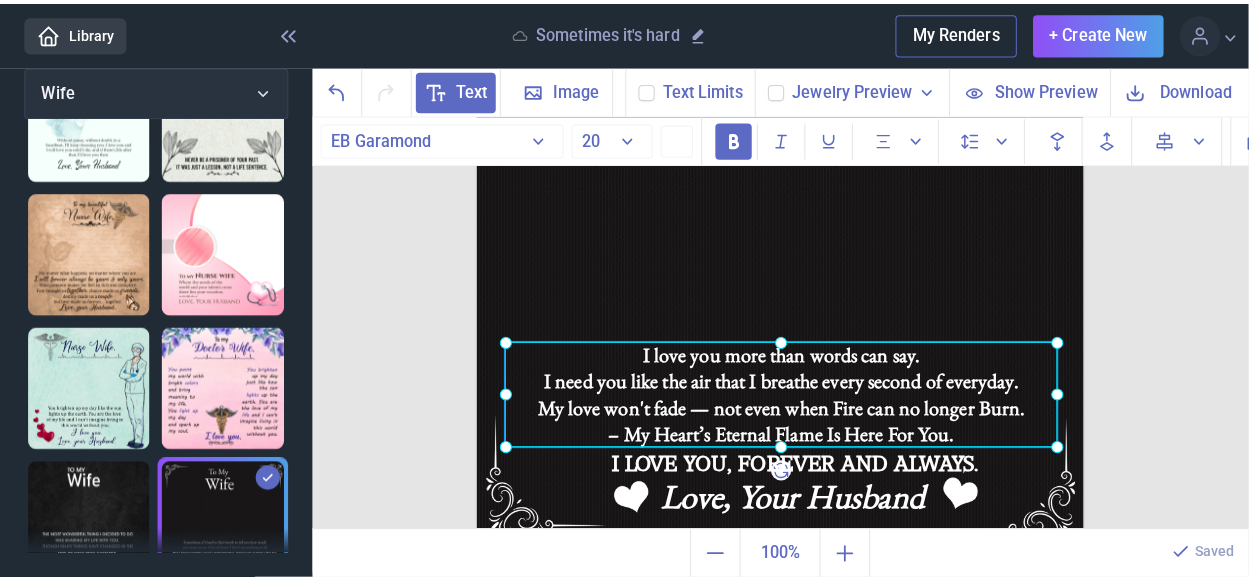 scroll, scrollTop: 869, scrollLeft: 0, axis: vertical 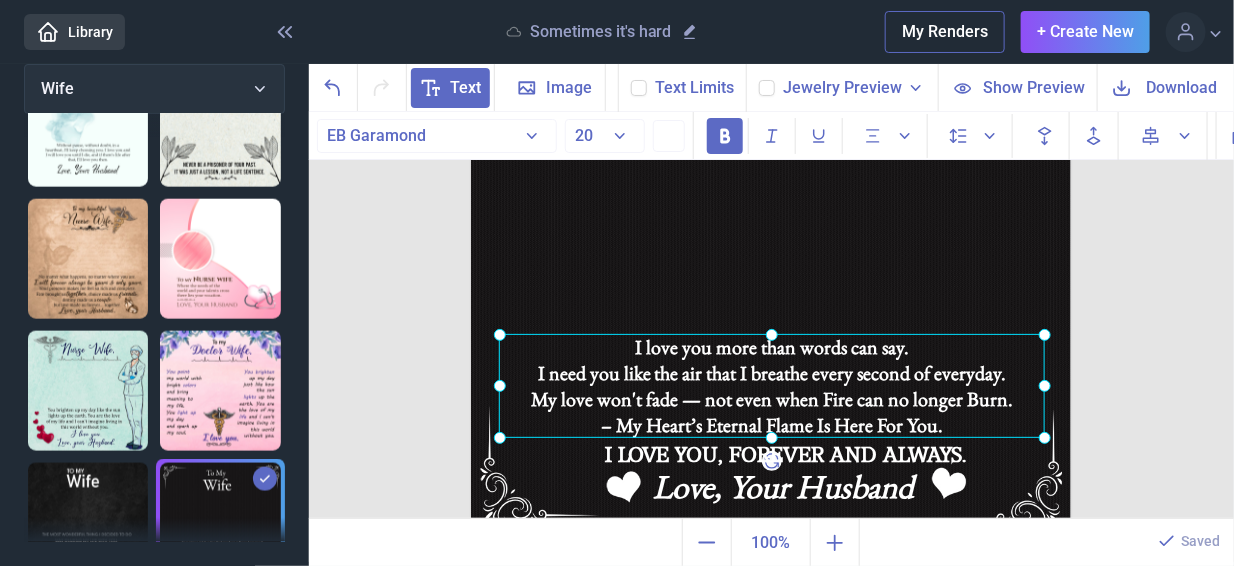 click at bounding box center (772, 386) 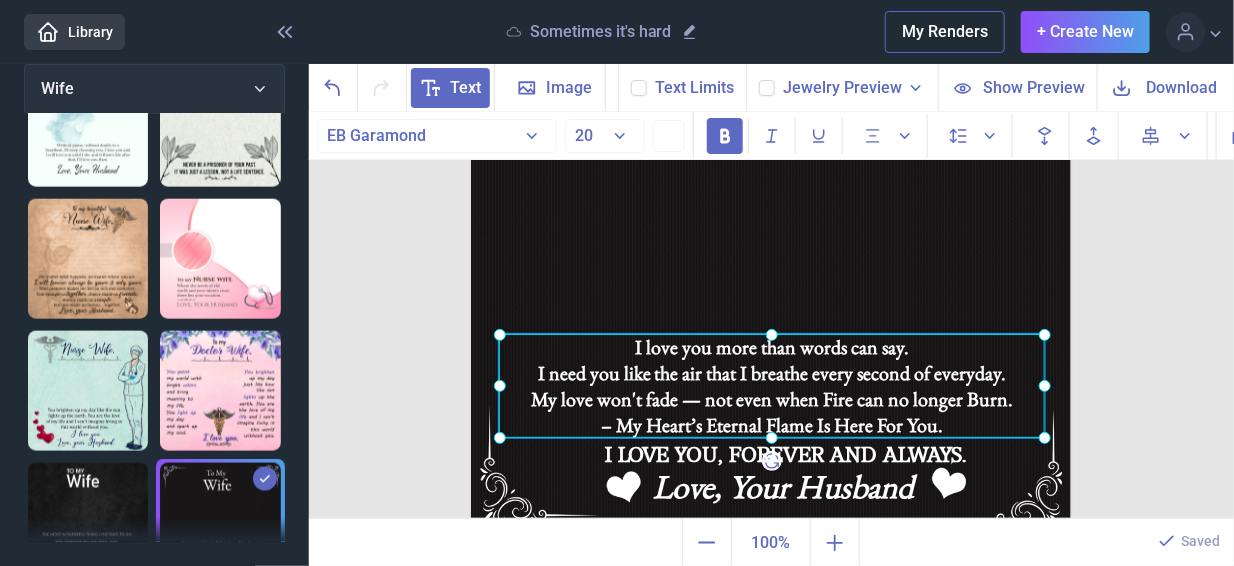 click at bounding box center [772, 386] 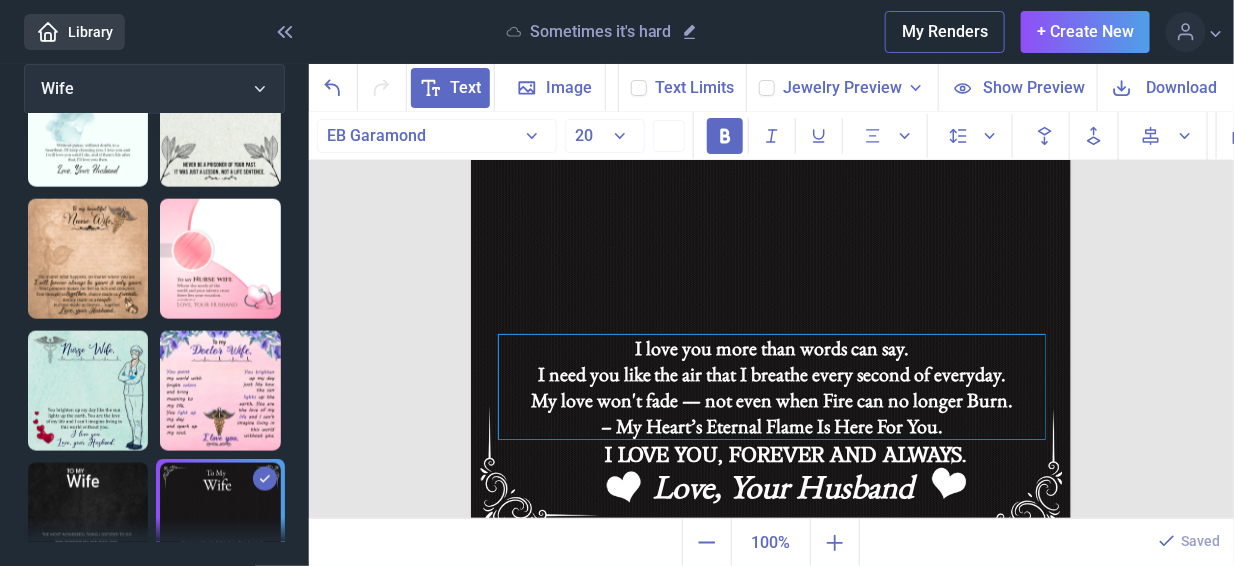 click on "My love won't fade — not even when Fire can no longer Burn." at bounding box center (772, 400) 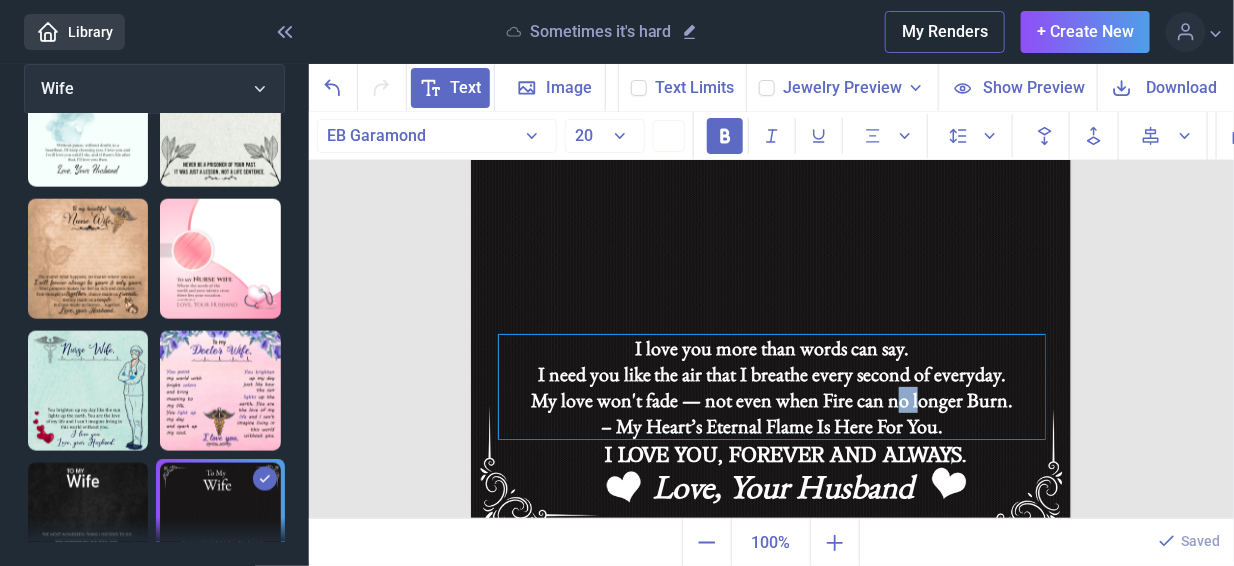 click on "My love won't fade — not even when Fire can no longer Burn." at bounding box center [772, 400] 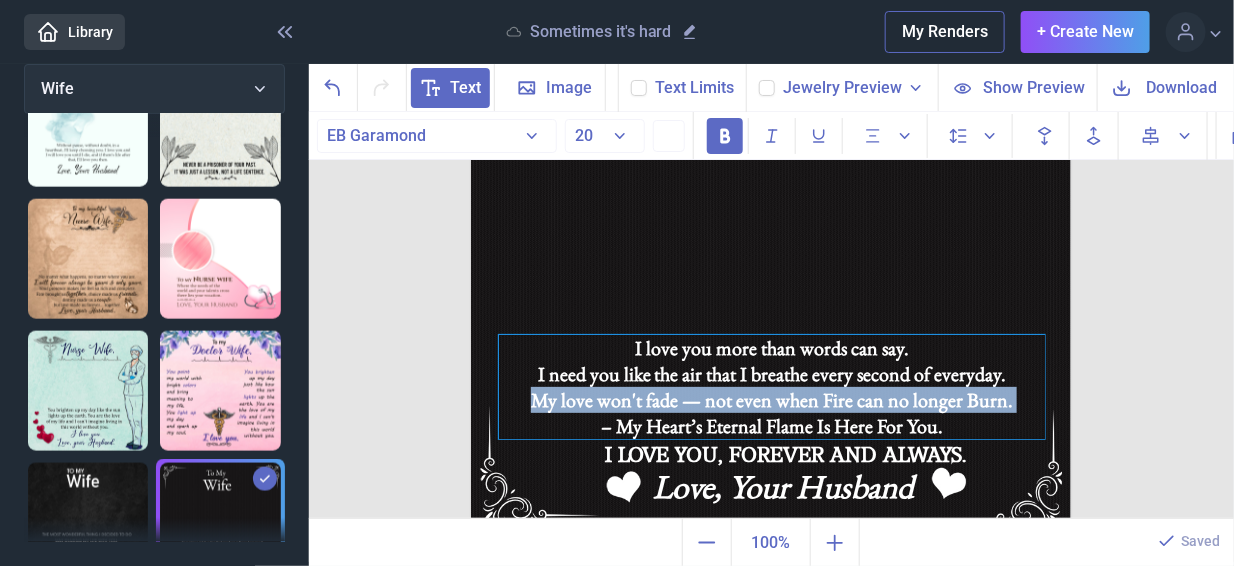 click on "My love won't fade — not even when Fire can no longer Burn." at bounding box center [772, 400] 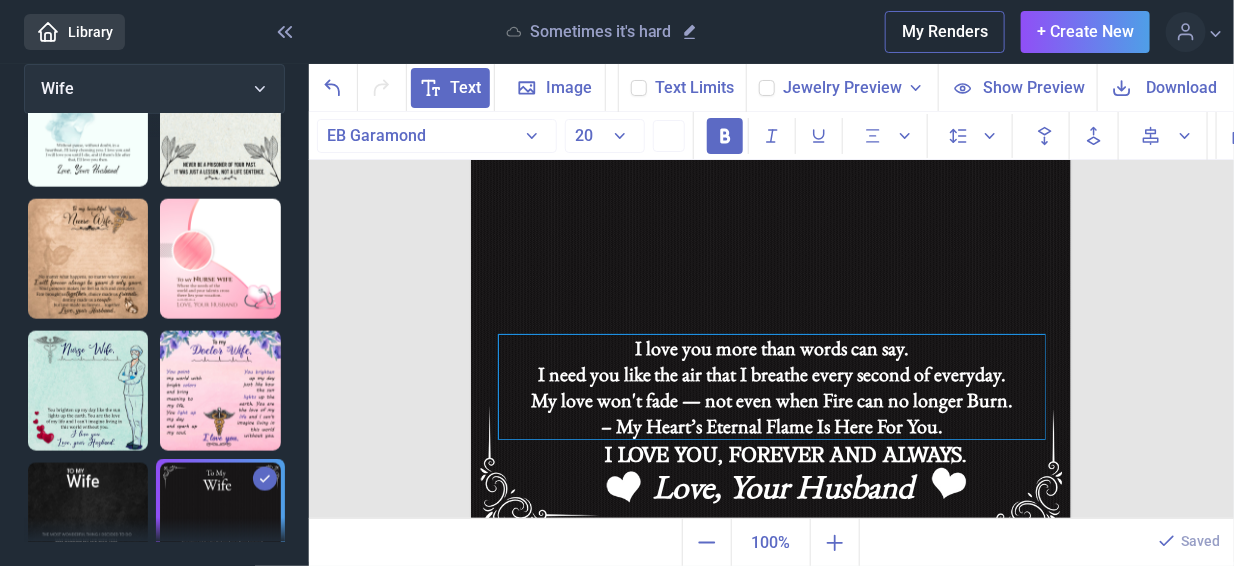 click on "– My Heart’s Eternal Flame Is Here For You." at bounding box center [772, 452] 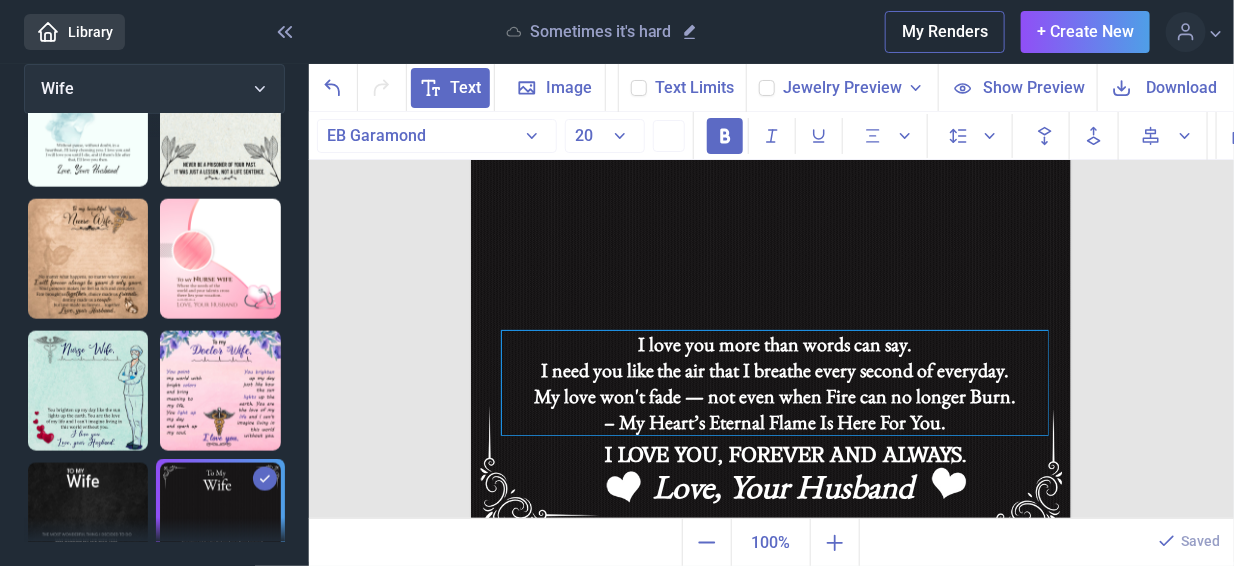 drag, startPoint x: 937, startPoint y: 421, endPoint x: 949, endPoint y: 422, distance: 12.0415945 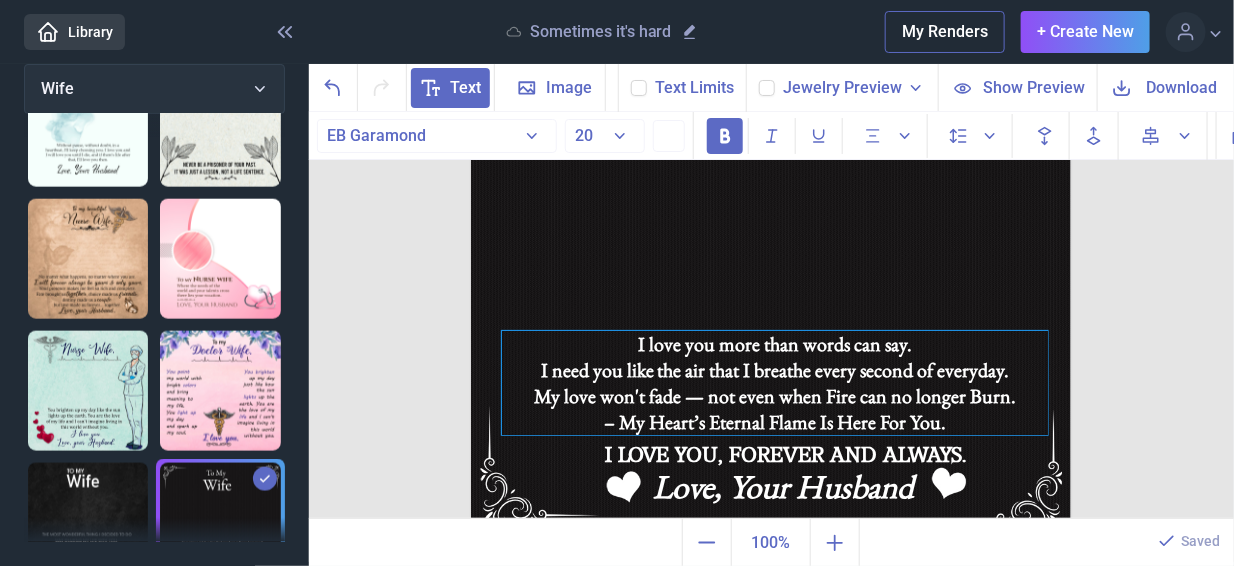 click on "– My Heart’s Eternal Flame Is Here For You." at bounding box center (775, 448) 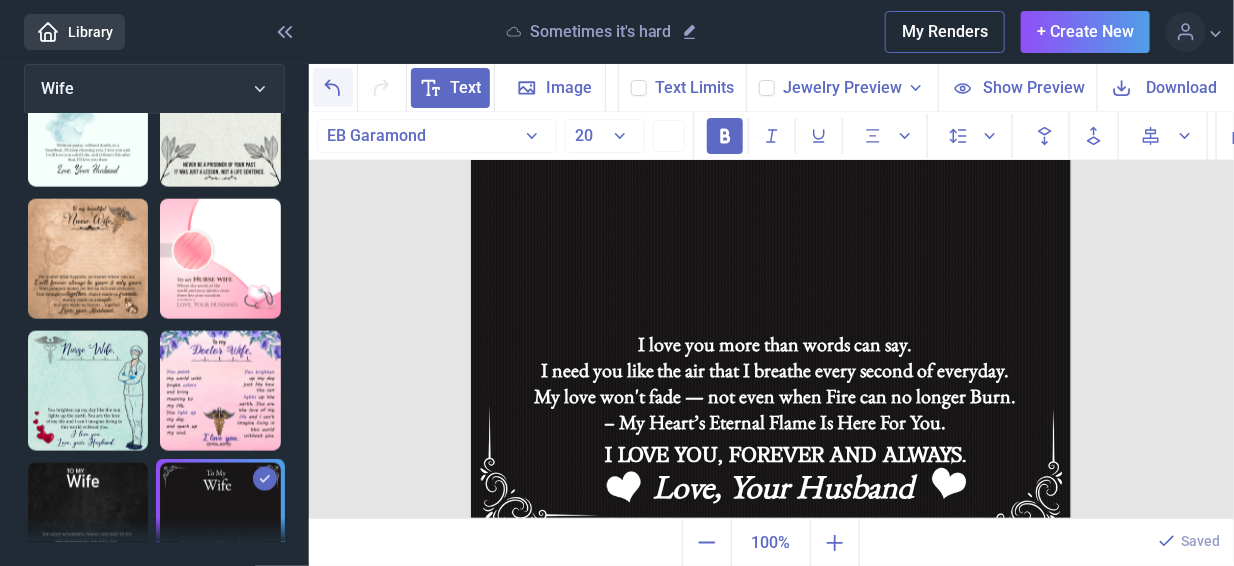 click 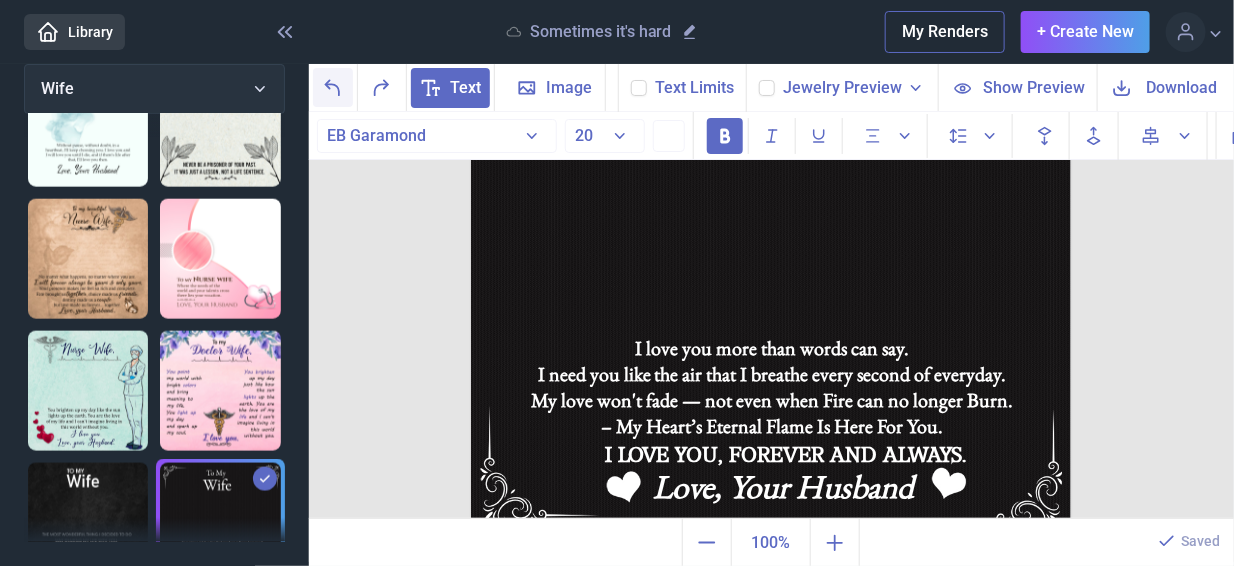 click 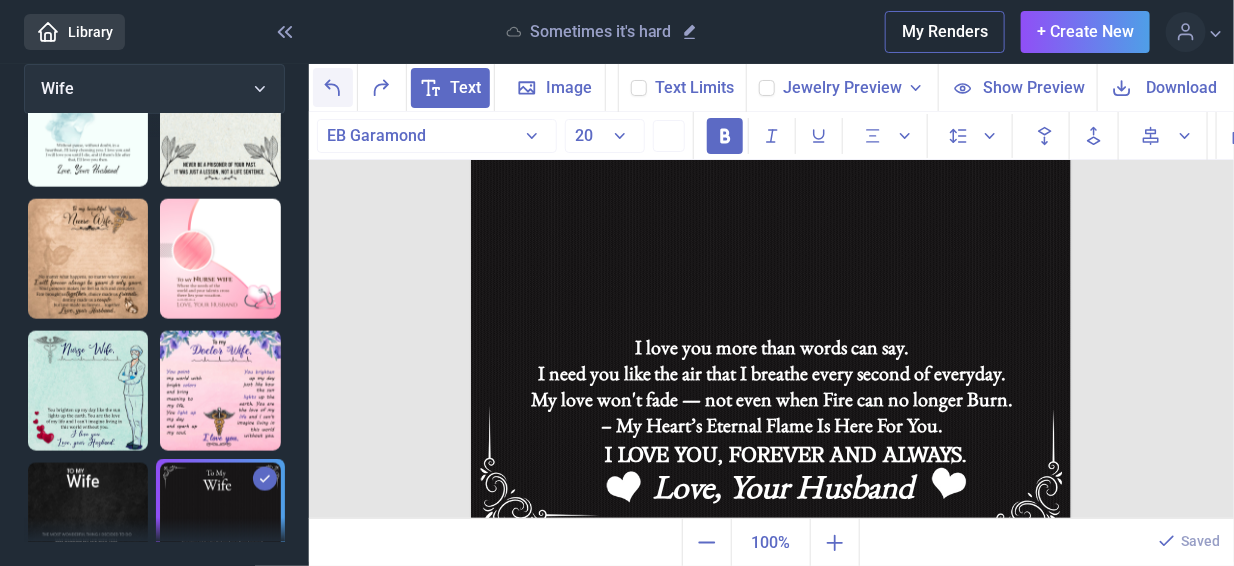 click 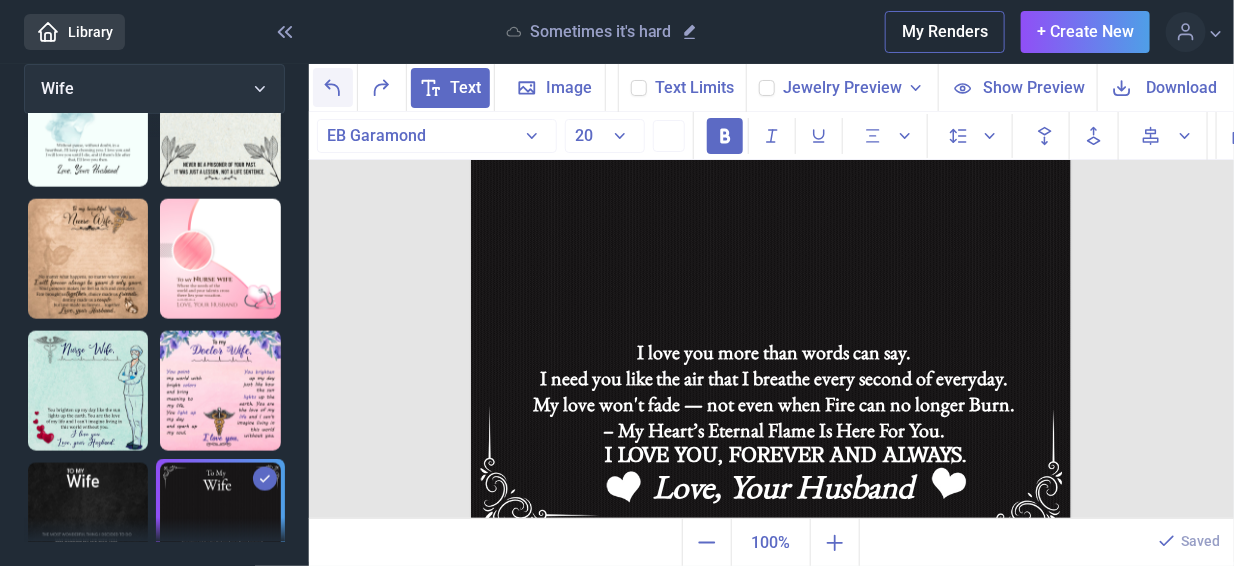 click 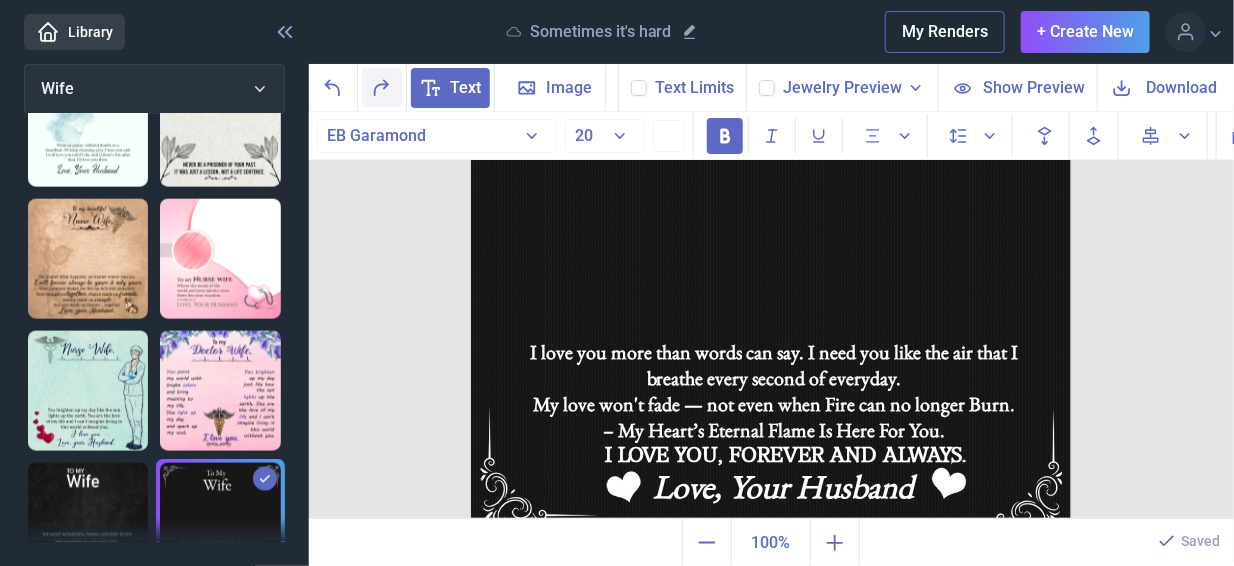 click 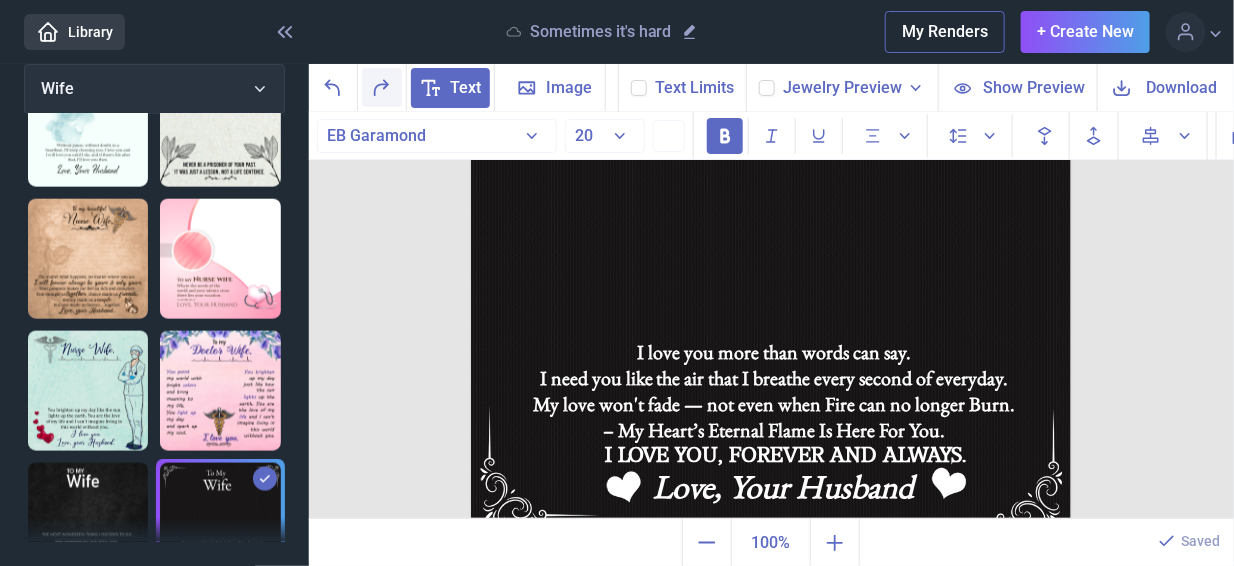 click 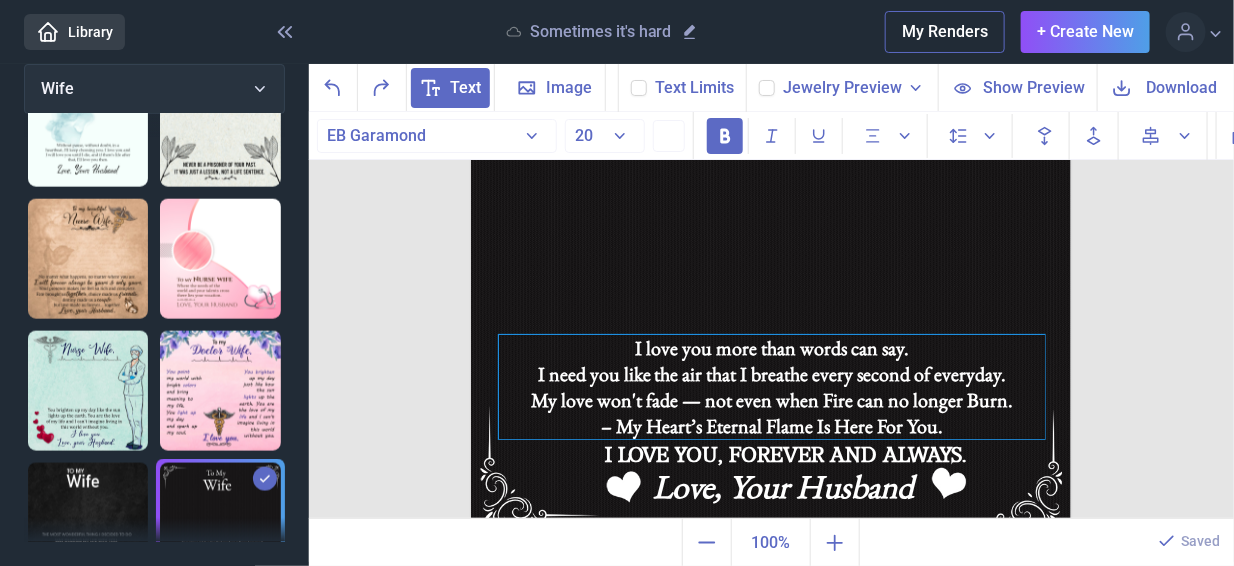 click on "I love you more than words can say.  I need you like the air that I breathe every second of everyday.  My love won't fade — not even when Fire can no longer Burn.  – My Heart’s Eternal Flame Is Here For You." at bounding box center [772, 387] 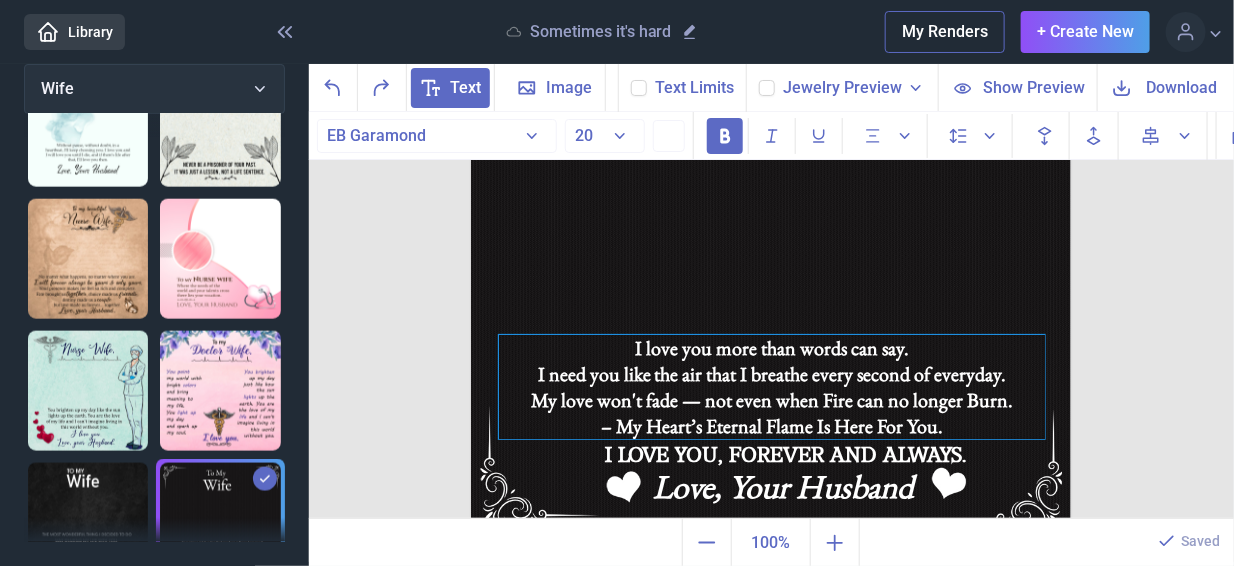click on "– My Heart’s Eternal Flame Is Here For You." at bounding box center (772, 452) 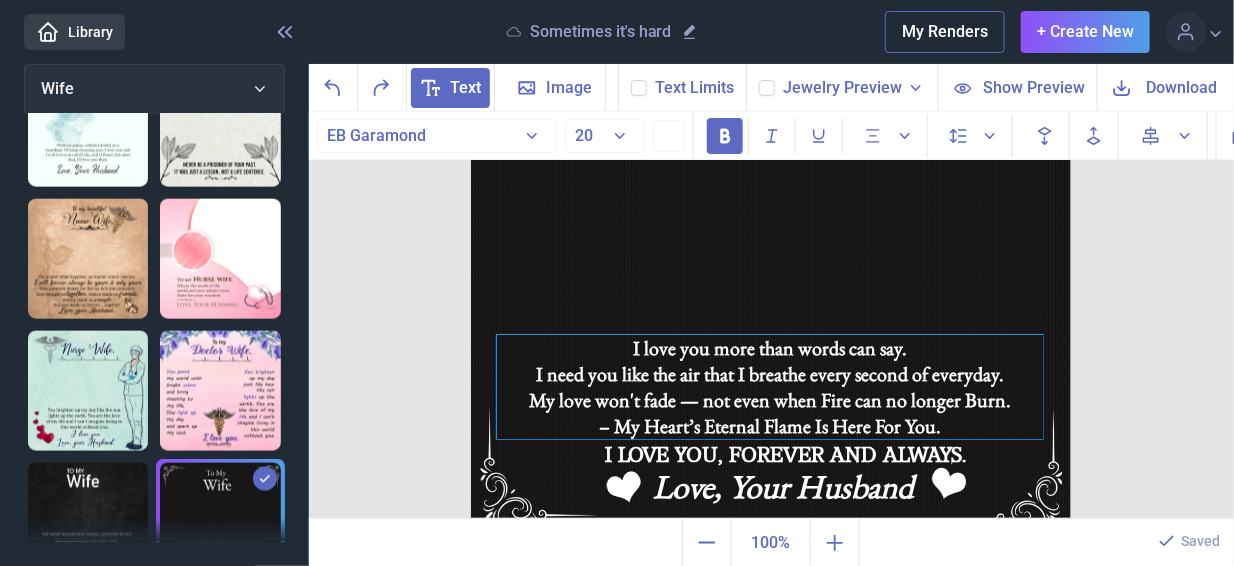 click on "– My Heart’s Eternal Flame Is Here For You." at bounding box center [770, 452] 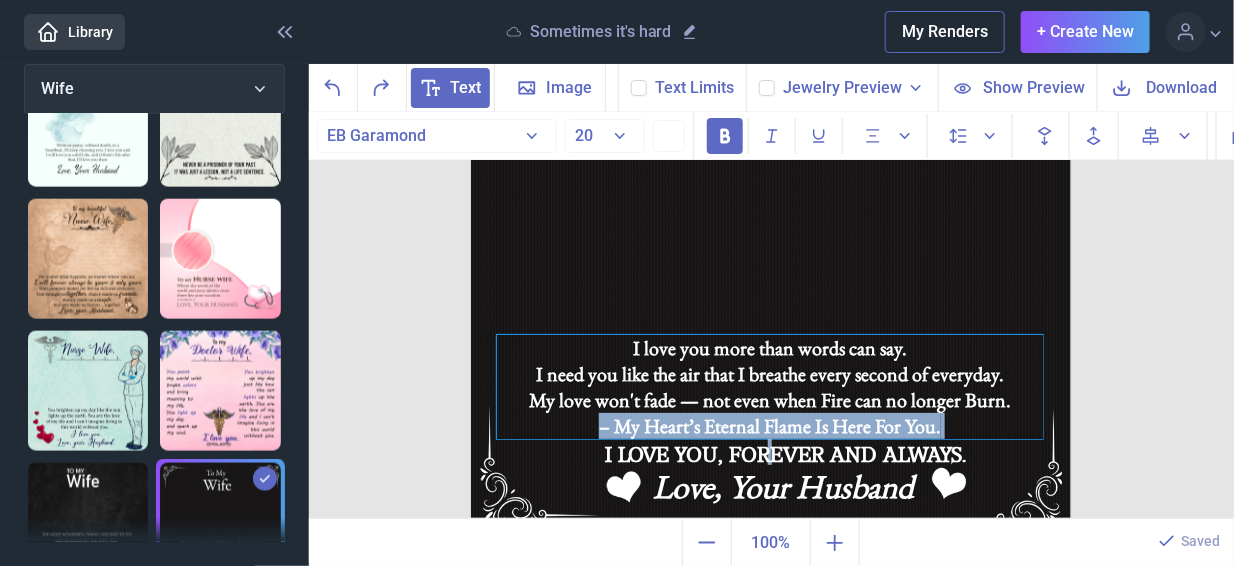 click on "– My Heart’s Eternal Flame Is Here For You." at bounding box center (770, 452) 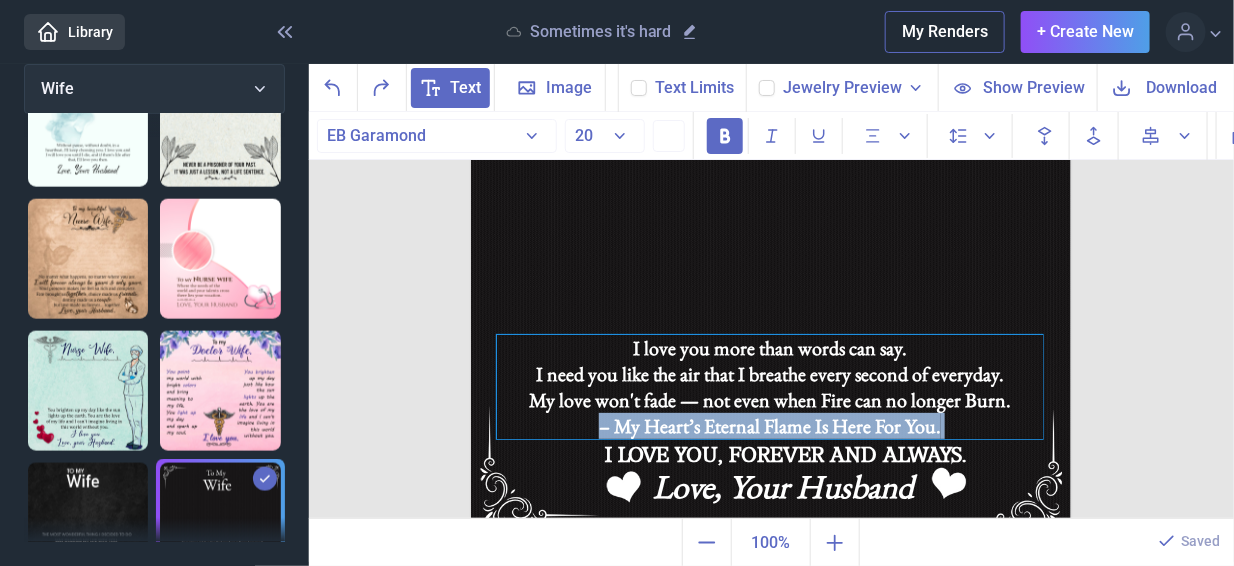 click on "– My Heart’s Eternal Flame Is Here For You." at bounding box center [770, 452] 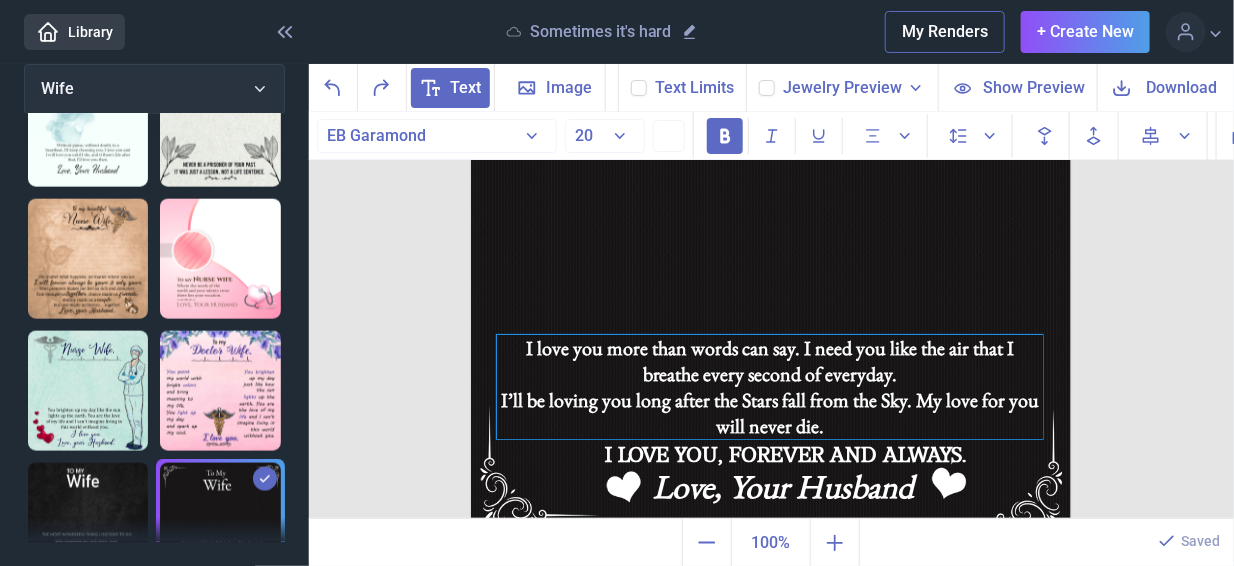 click on "I love you more than words can say. I need you like the air that I breathe every second of everyday." at bounding box center (770, 361) 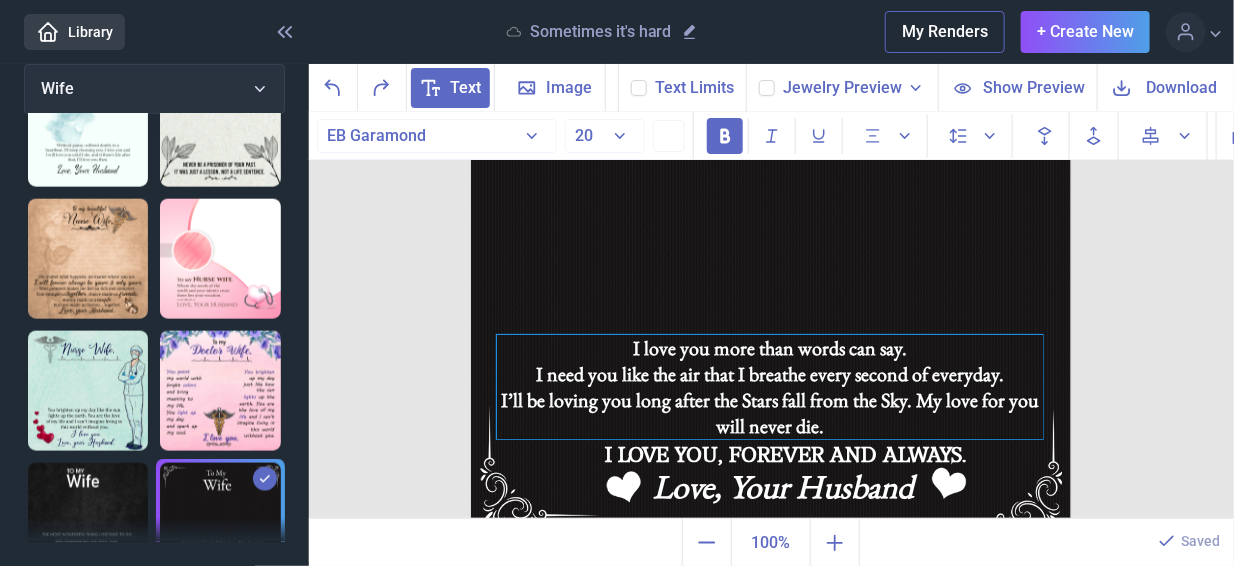 click on "I’ll be loving you long after the Stars fall from the Sky. My love for you will never die." at bounding box center [770, 413] 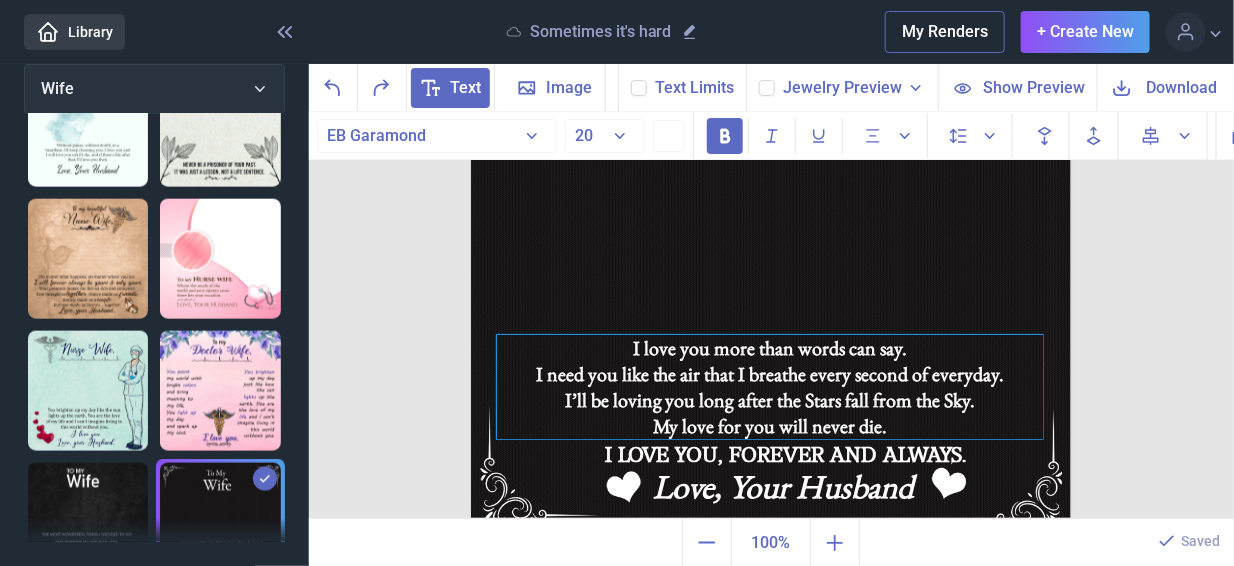 click on "Ignore" at bounding box center [0, 0] 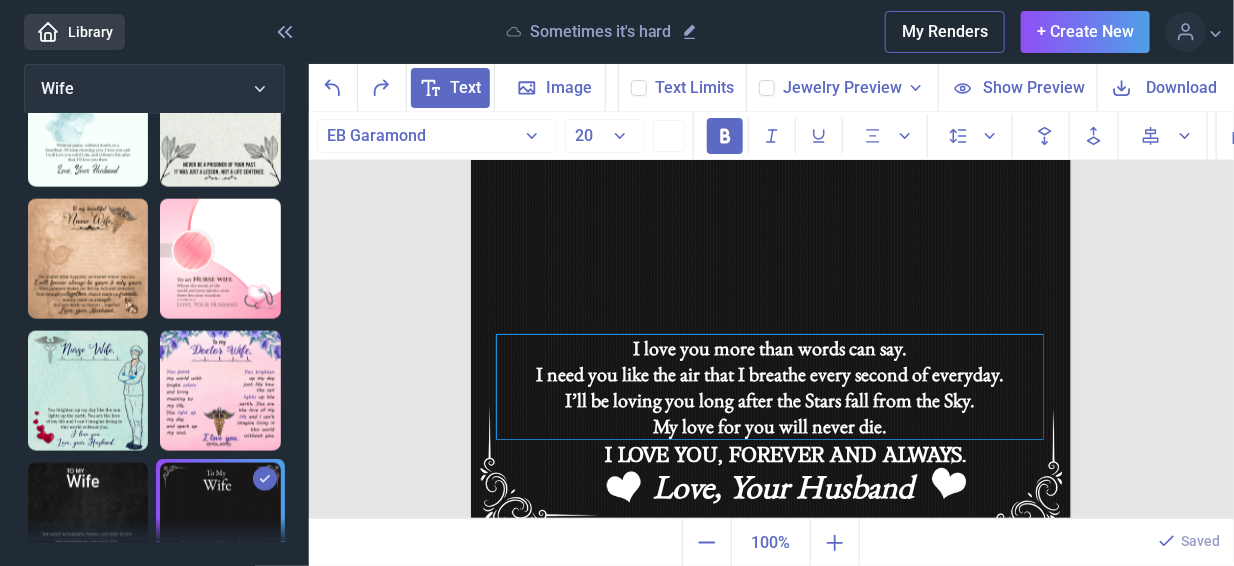 click at bounding box center [758, 79] 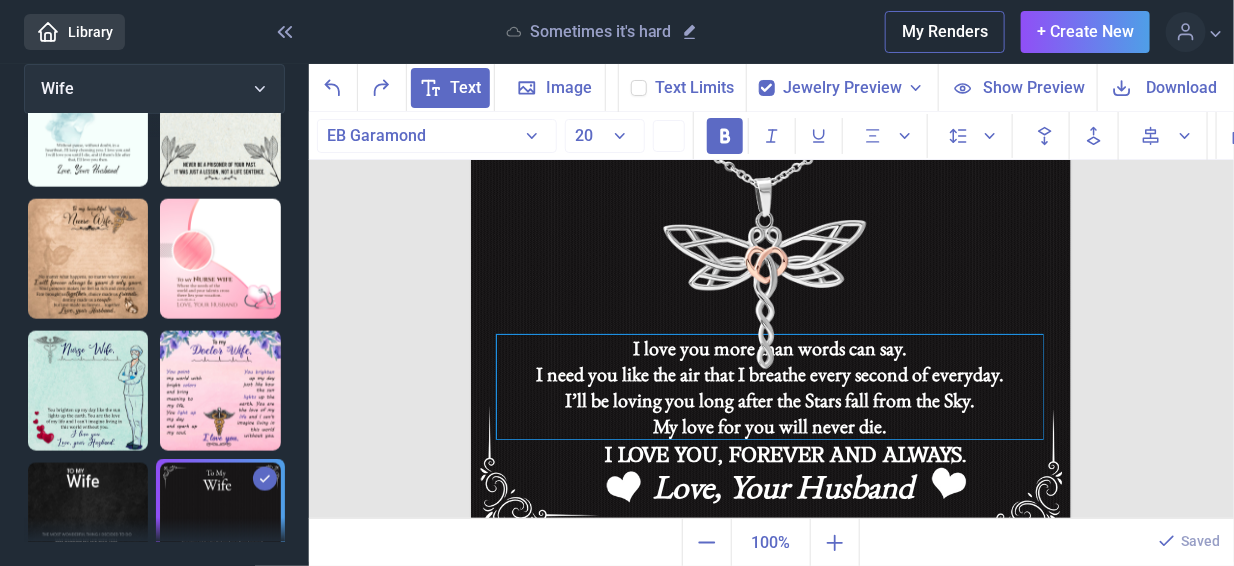 click 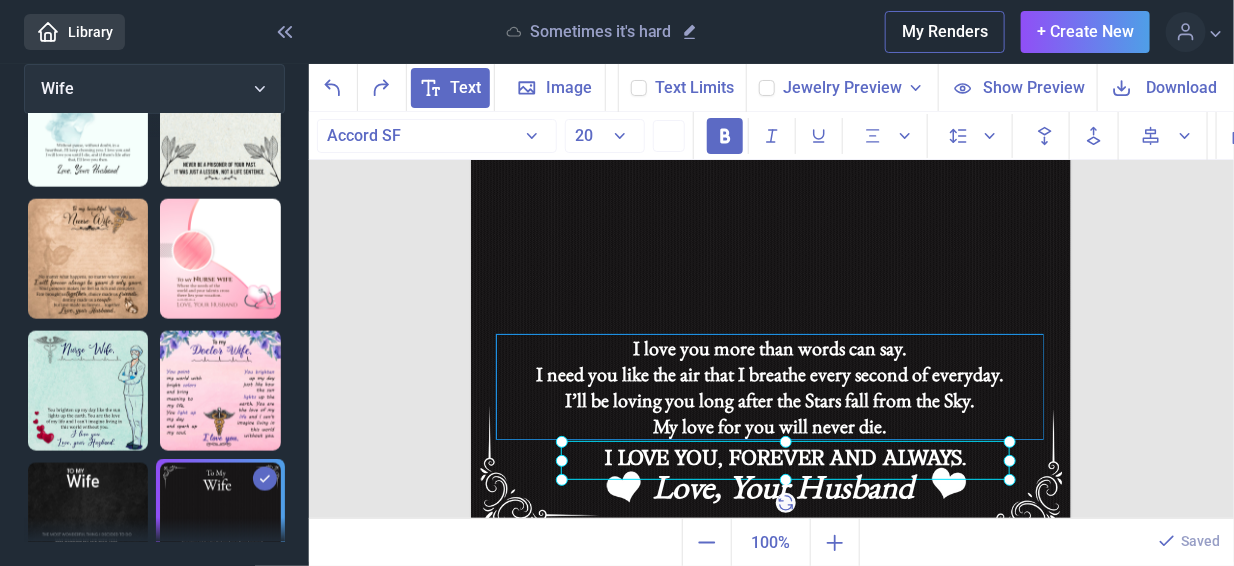 click on "I LOVE YOU, FOREVER AND ALWAYS." at bounding box center [471, -64] 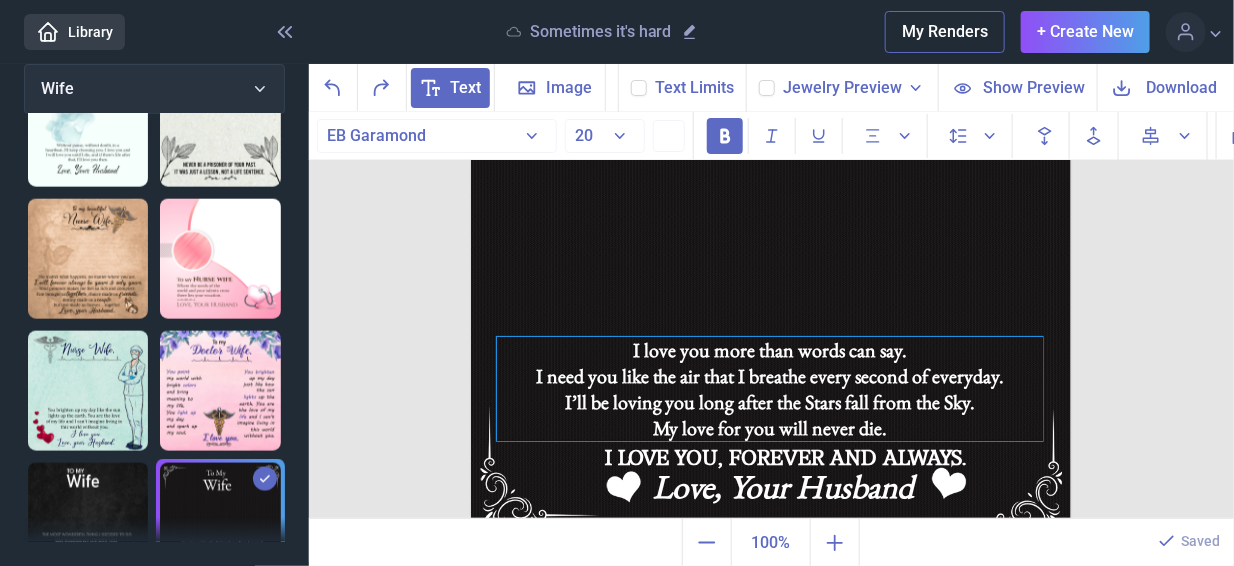 click on "I need you like the air that I breathe every second of everyday." at bounding box center [770, 376] 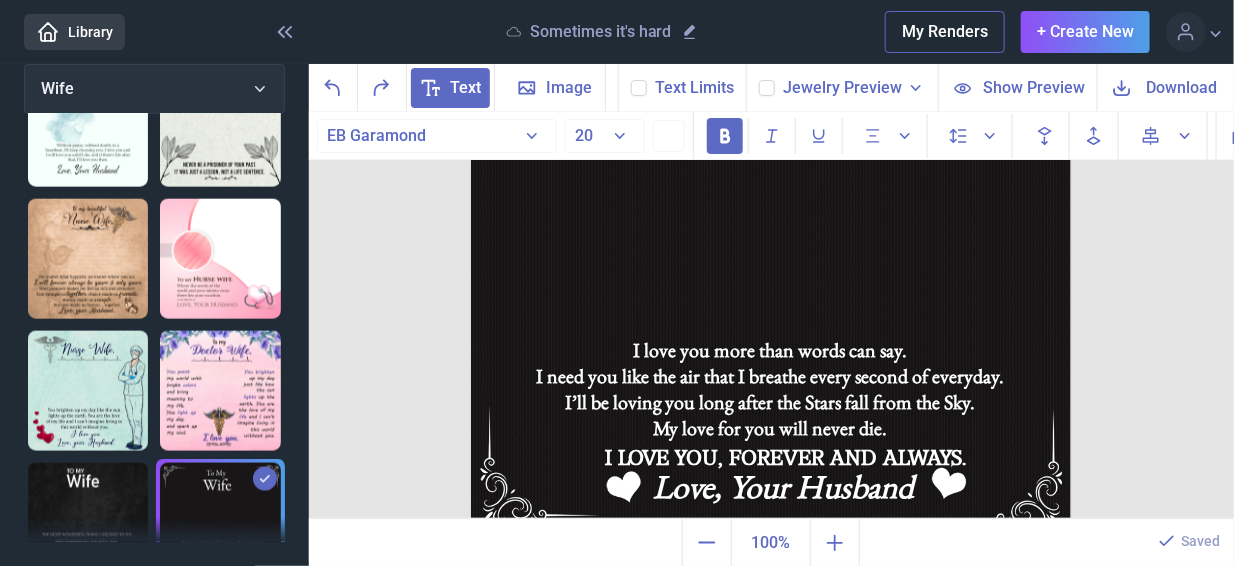 click at bounding box center [771, 236] 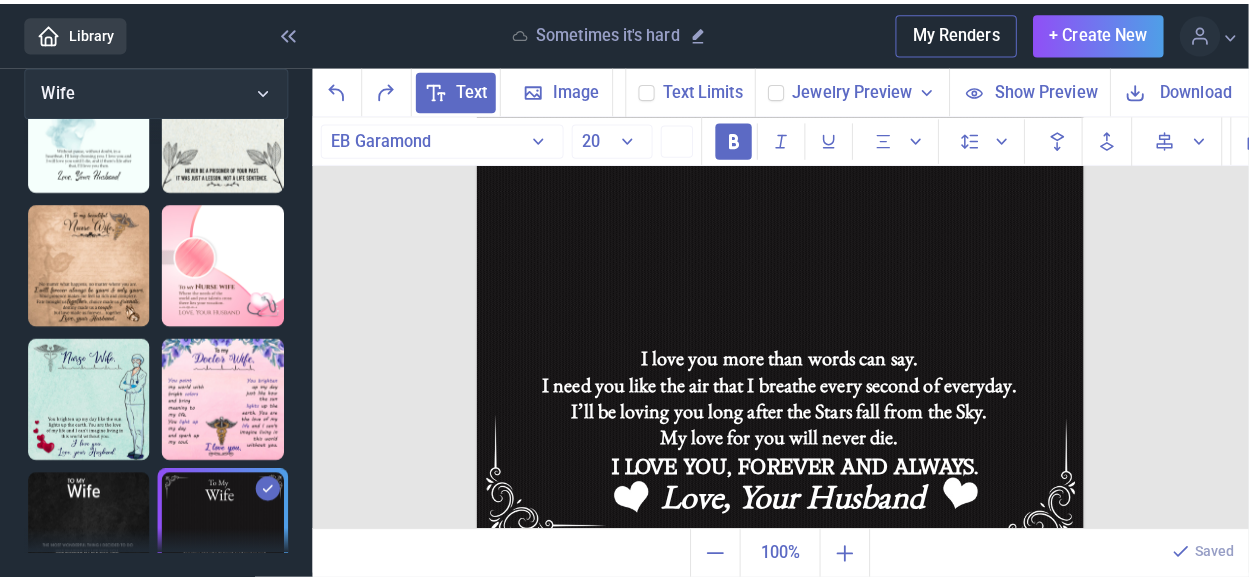scroll, scrollTop: 880, scrollLeft: 0, axis: vertical 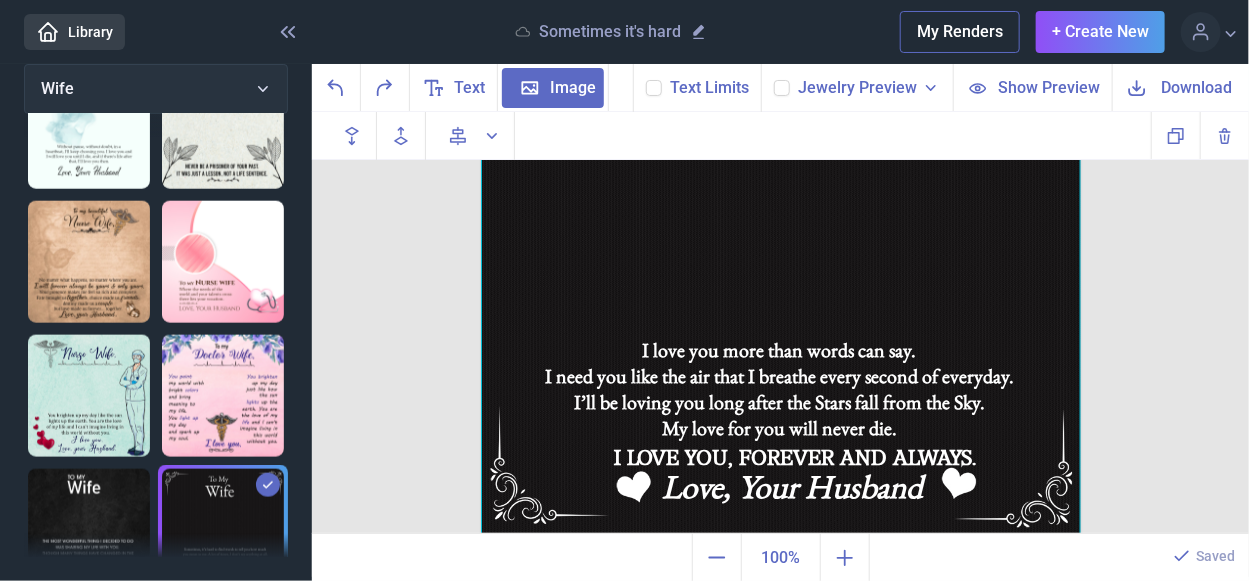 click at bounding box center (782, 88) 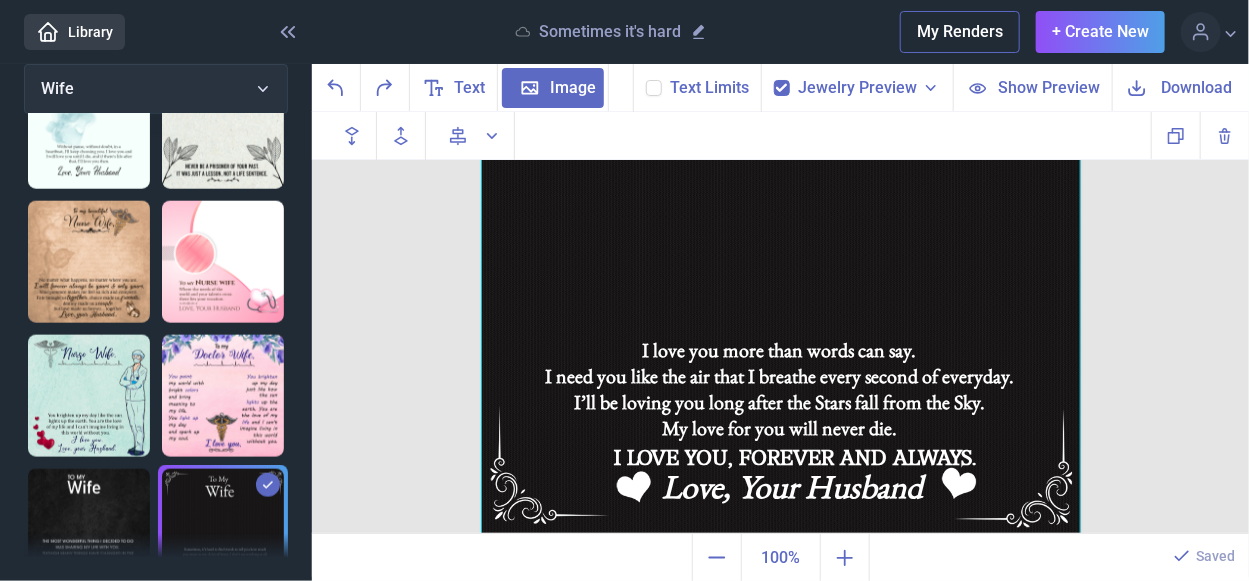 checkbox on "true" 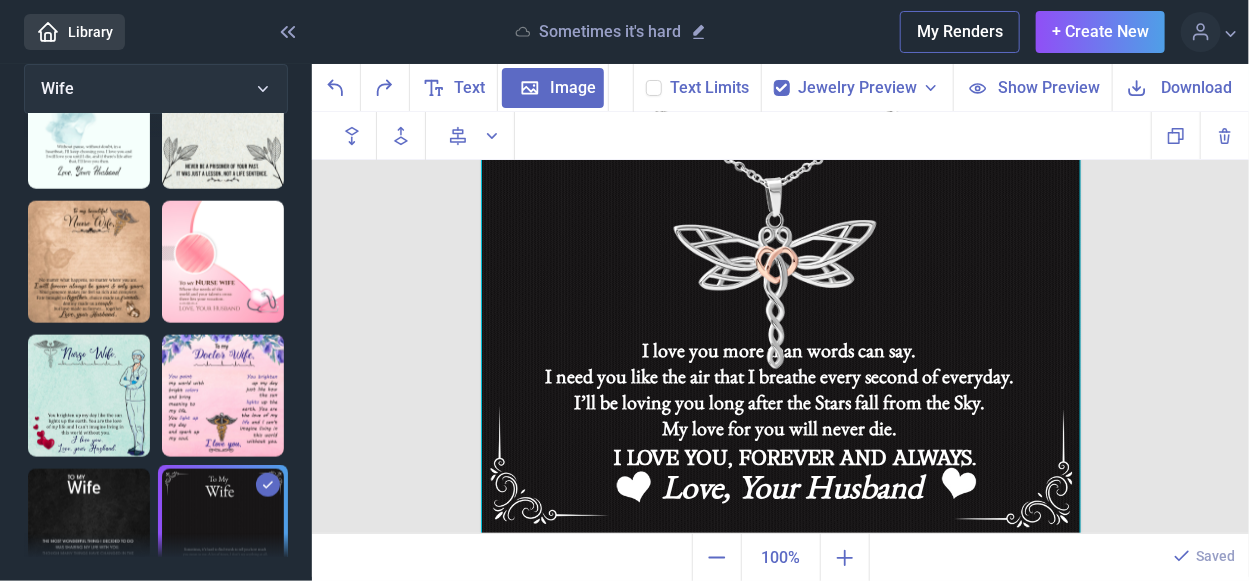click 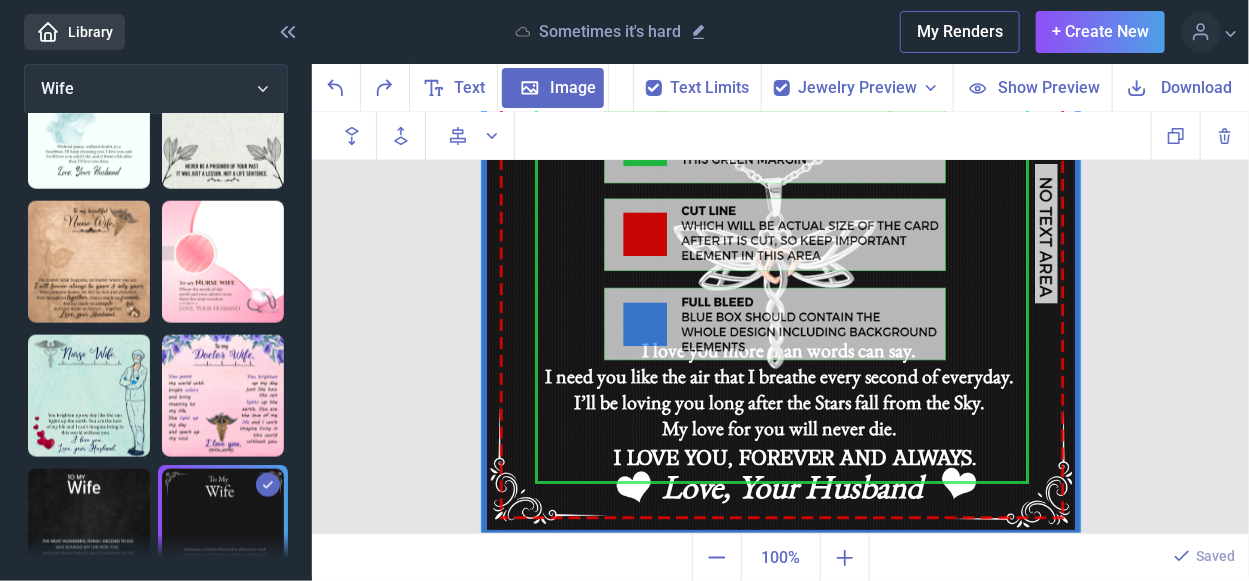 click 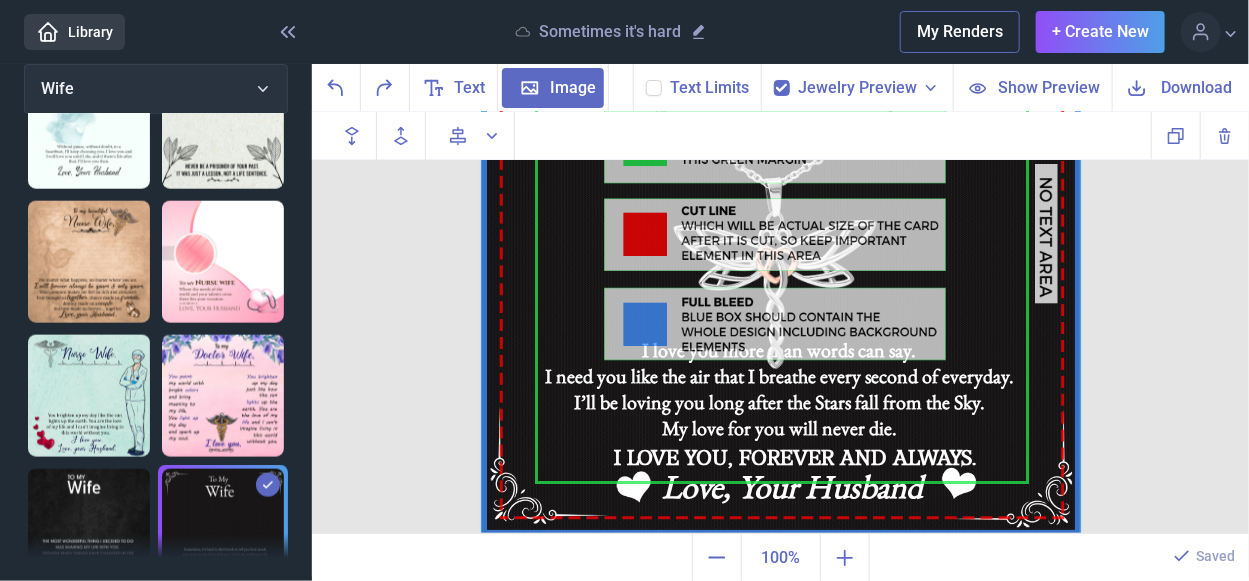checkbox on "false" 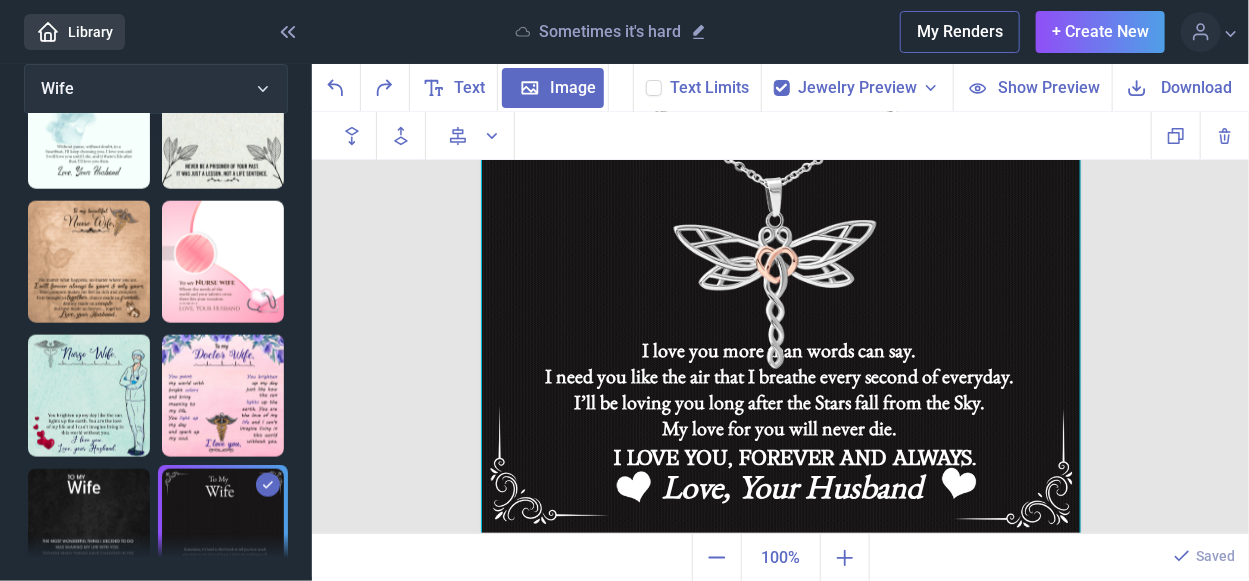 click 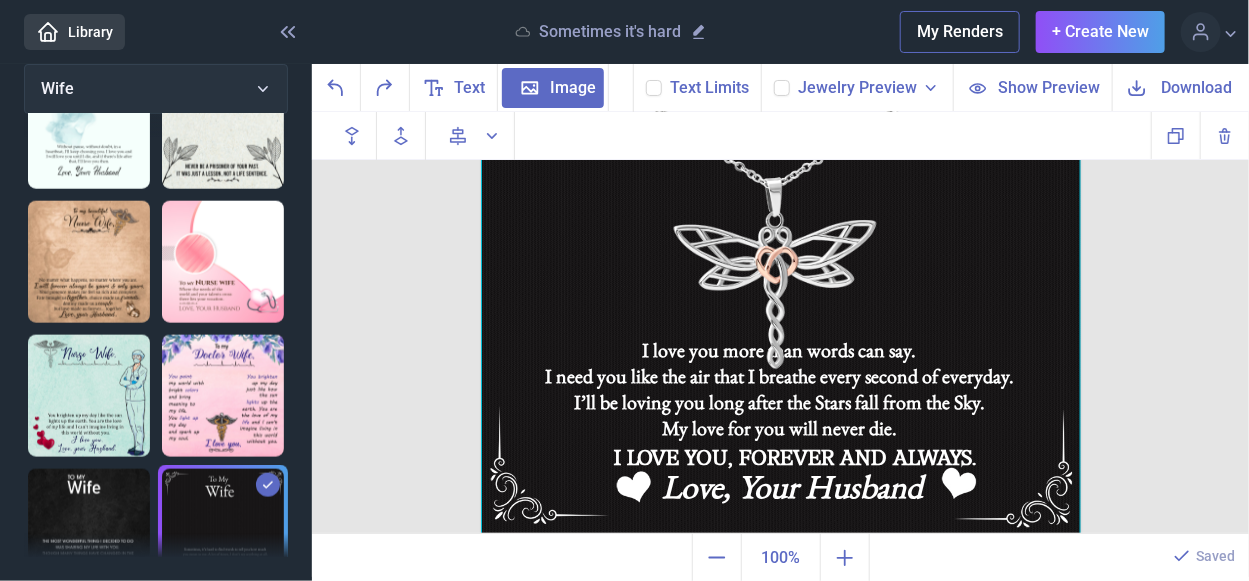 checkbox on "false" 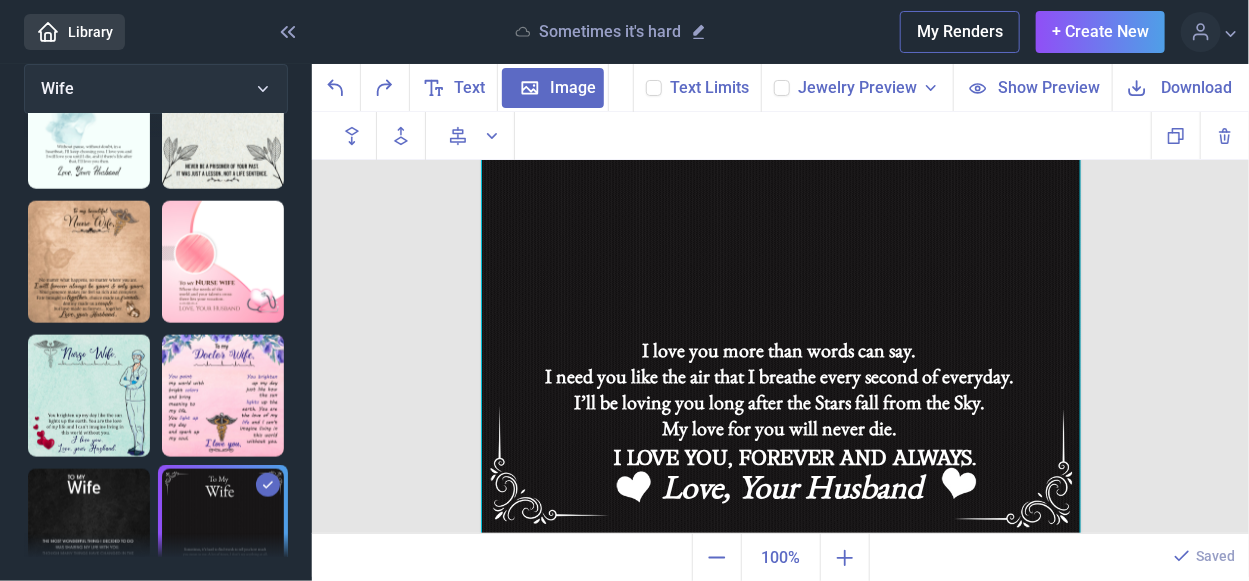 click 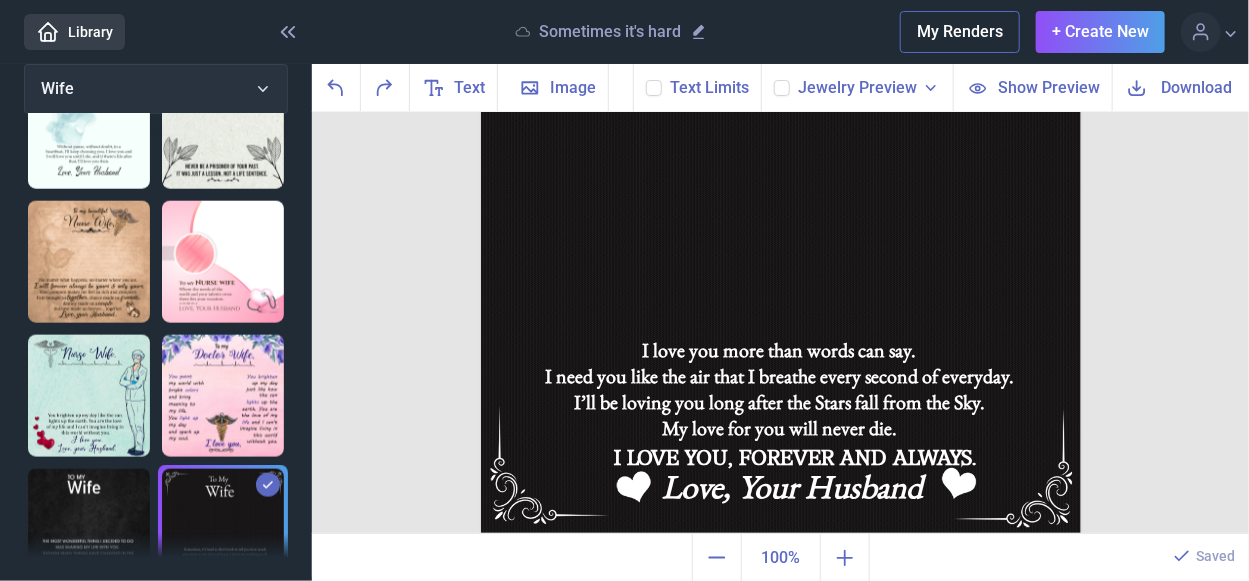 click on "To My       Wife       I love you more than words can say.  I need you like the air that I breathe every second of everyday.
I’ll be loving you long after the Stars fall from the Sky.  My love for you will never die.
I LOVE YOU, FOREVER AND ALWAYS.       Love, Your Husband                       Duplicate     Delete       Backwards   >   Forward" at bounding box center [780, 323] 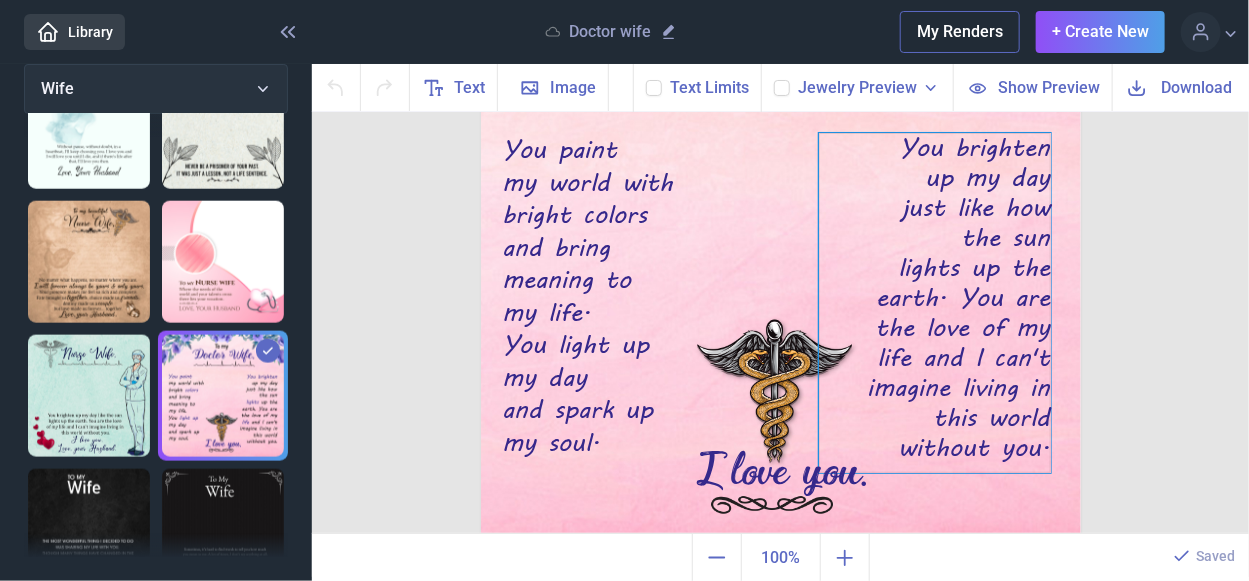 scroll, scrollTop: 0, scrollLeft: 0, axis: both 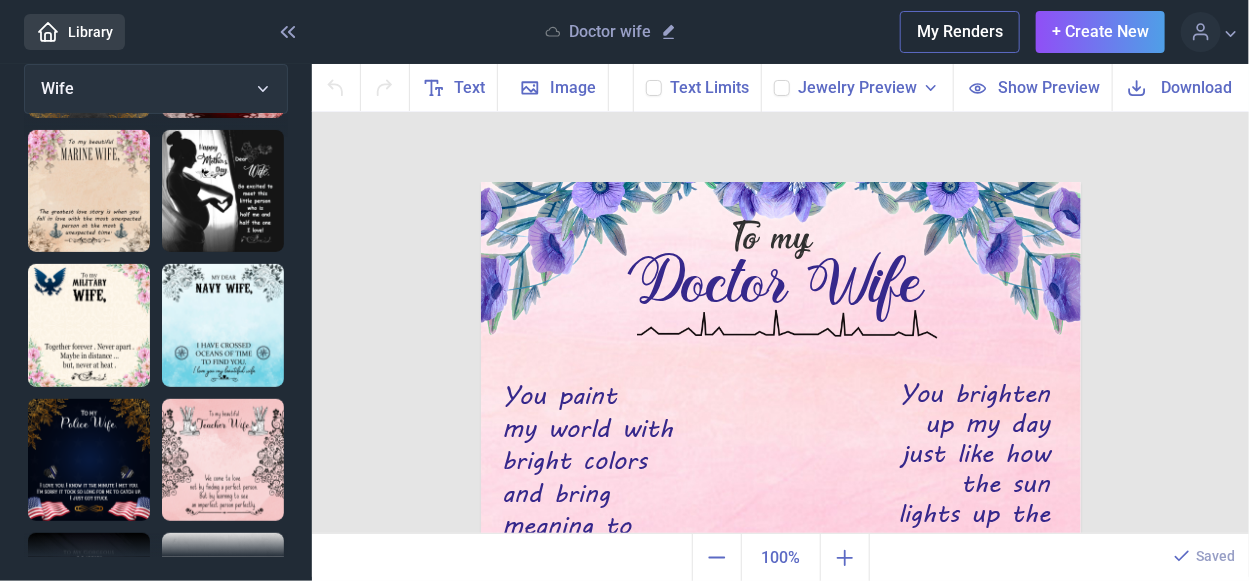 click at bounding box center (89, 325) 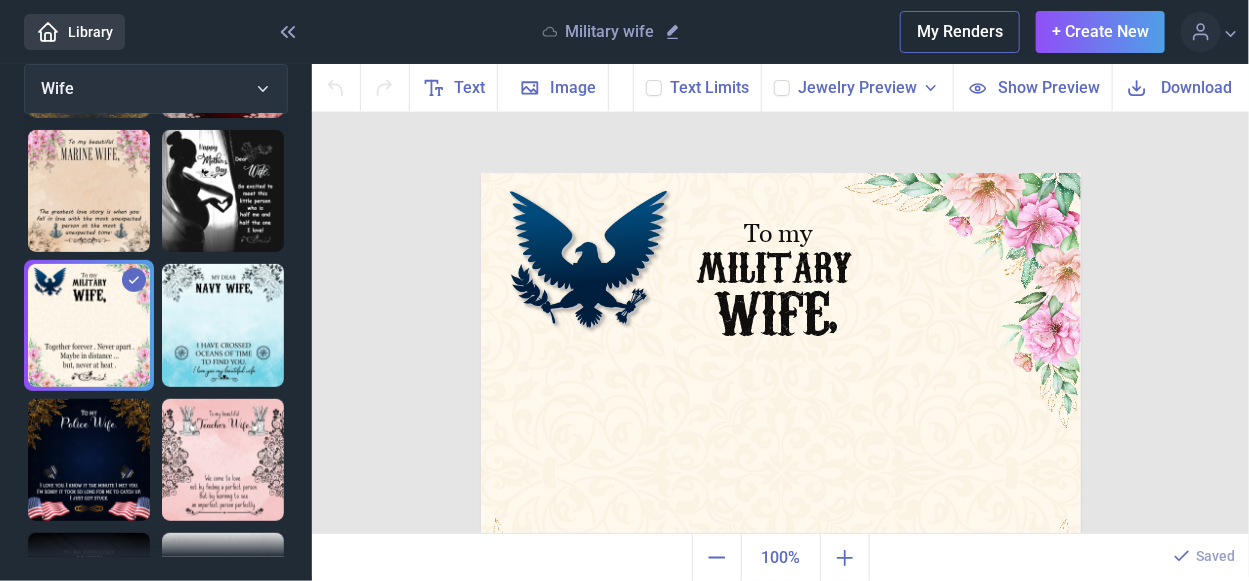 scroll, scrollTop: 0, scrollLeft: 0, axis: both 